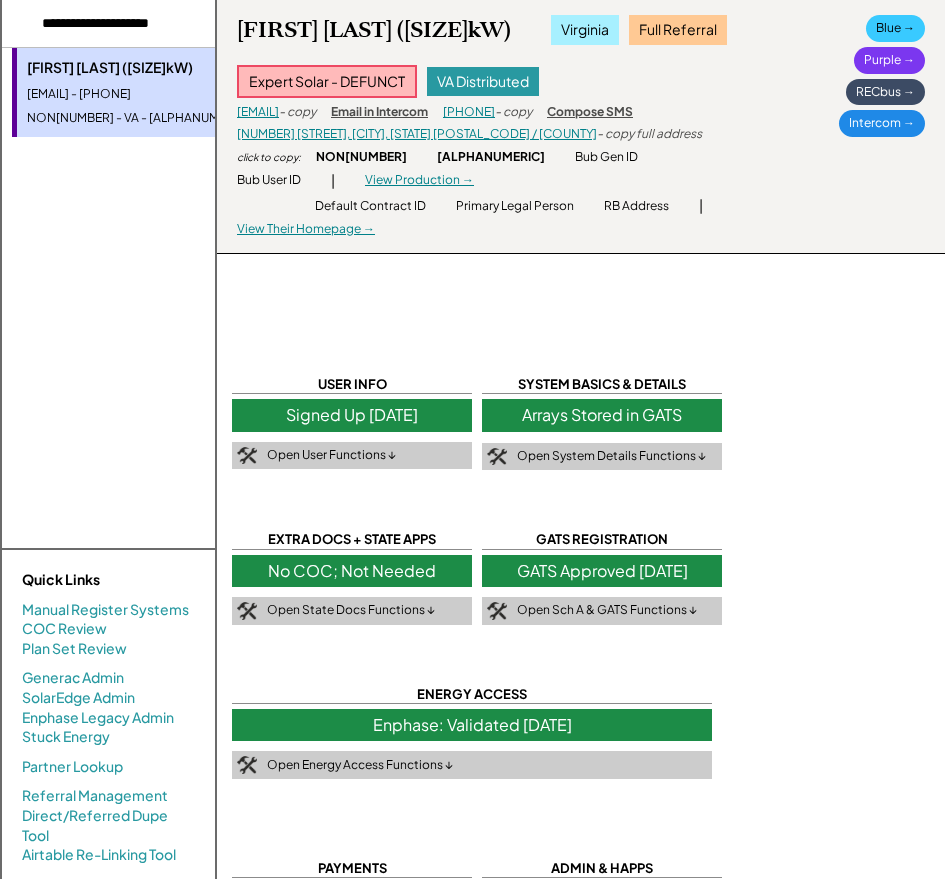 select on "********" 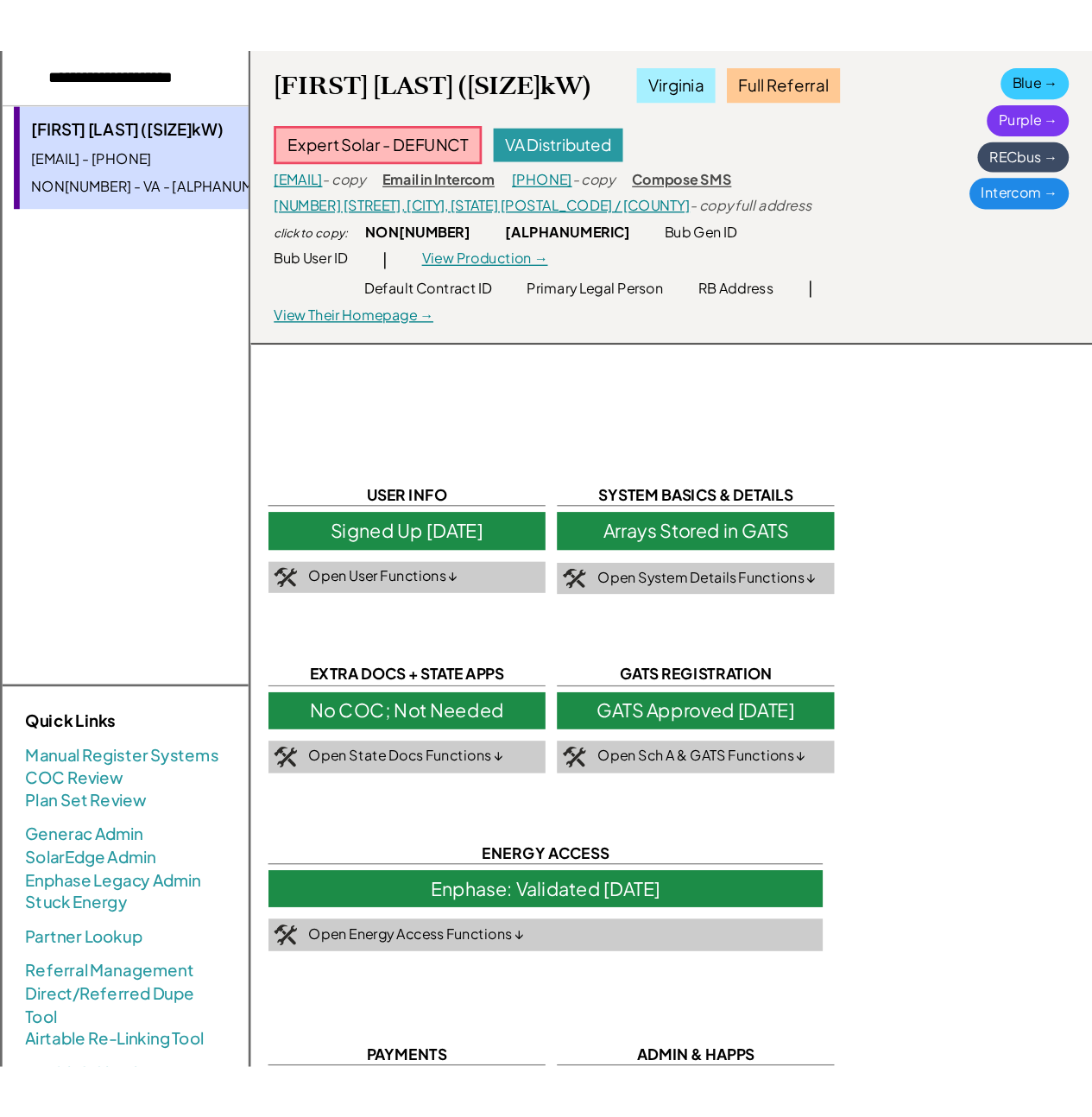 scroll, scrollTop: 0, scrollLeft: 0, axis: both 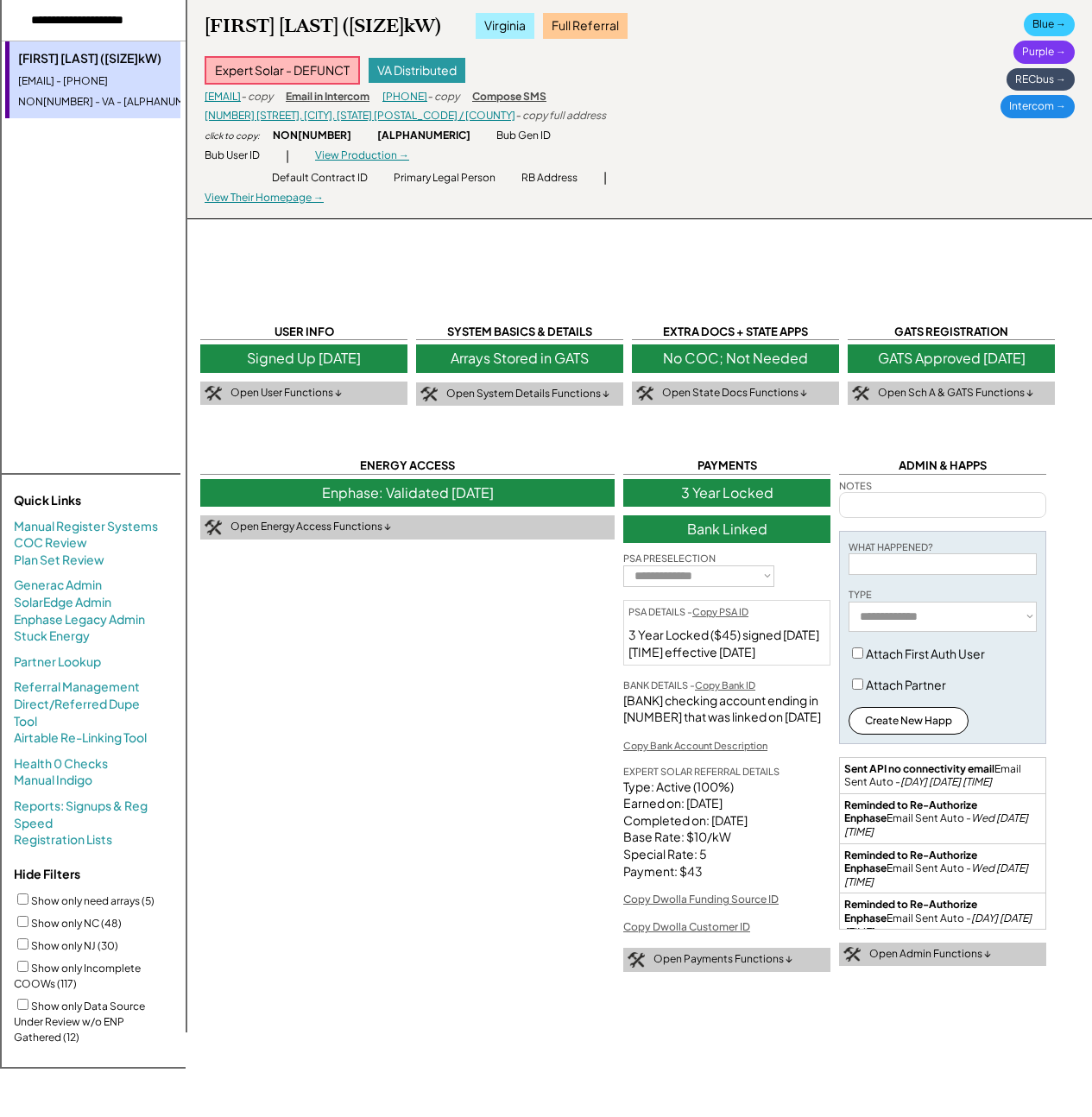 click at bounding box center [104, 21] 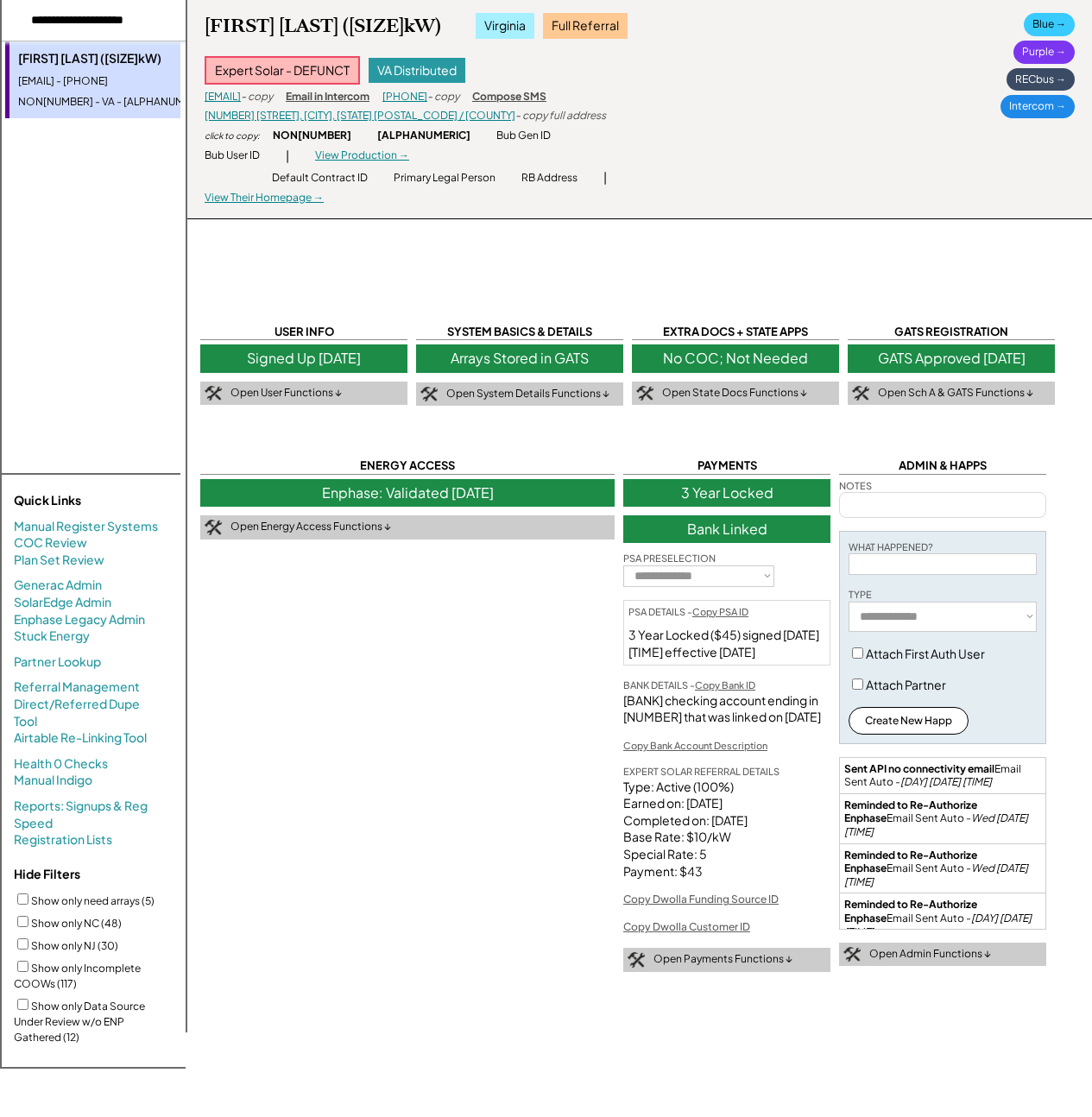 click at bounding box center [104, 21] 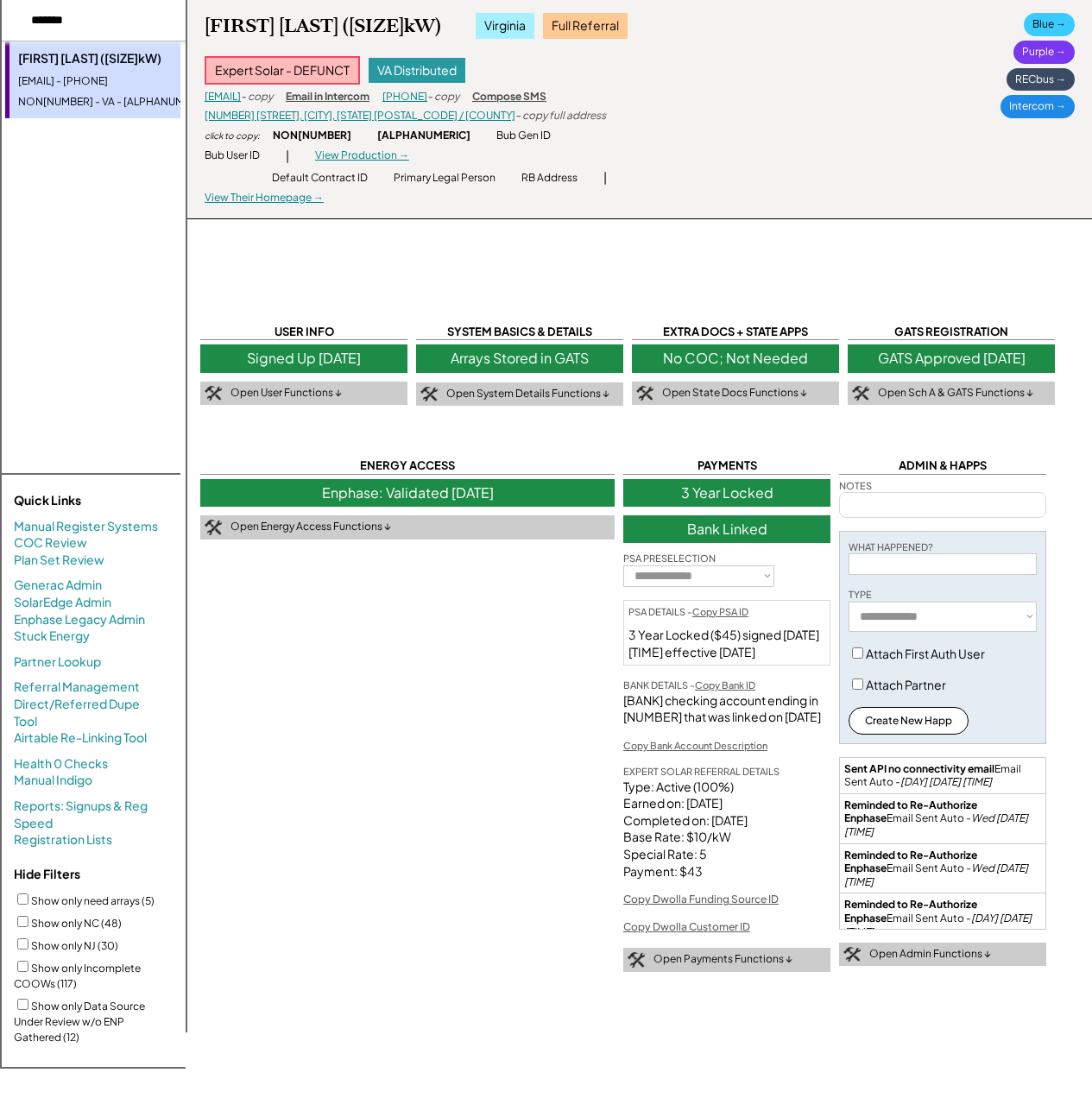 type on "*******" 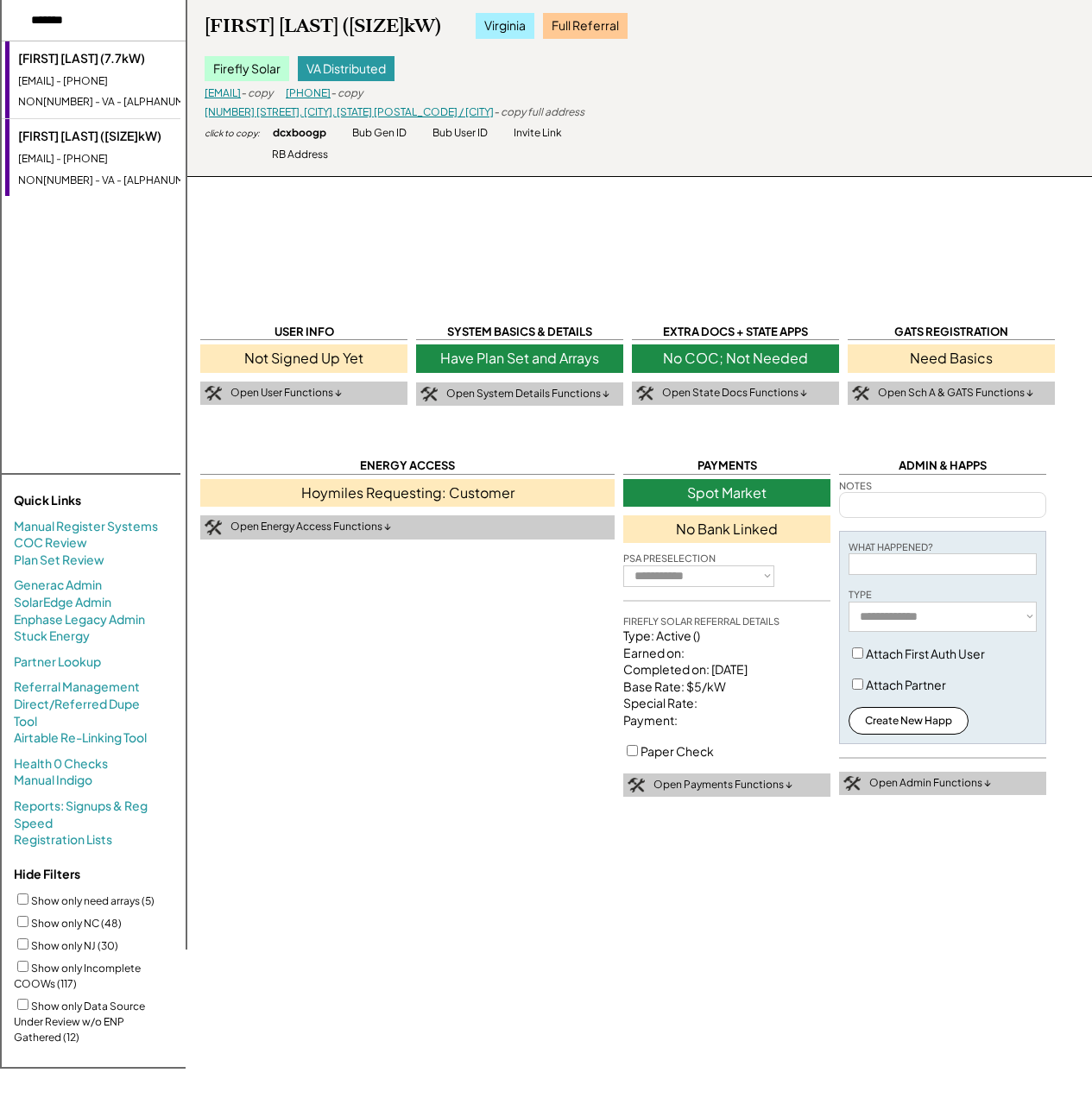 click on "Justin Taggart (7.7kW) jtaggart13@gmail.com - 8046156790 NON419880 - VA - 2vr4rwhr" at bounding box center (122, 79) 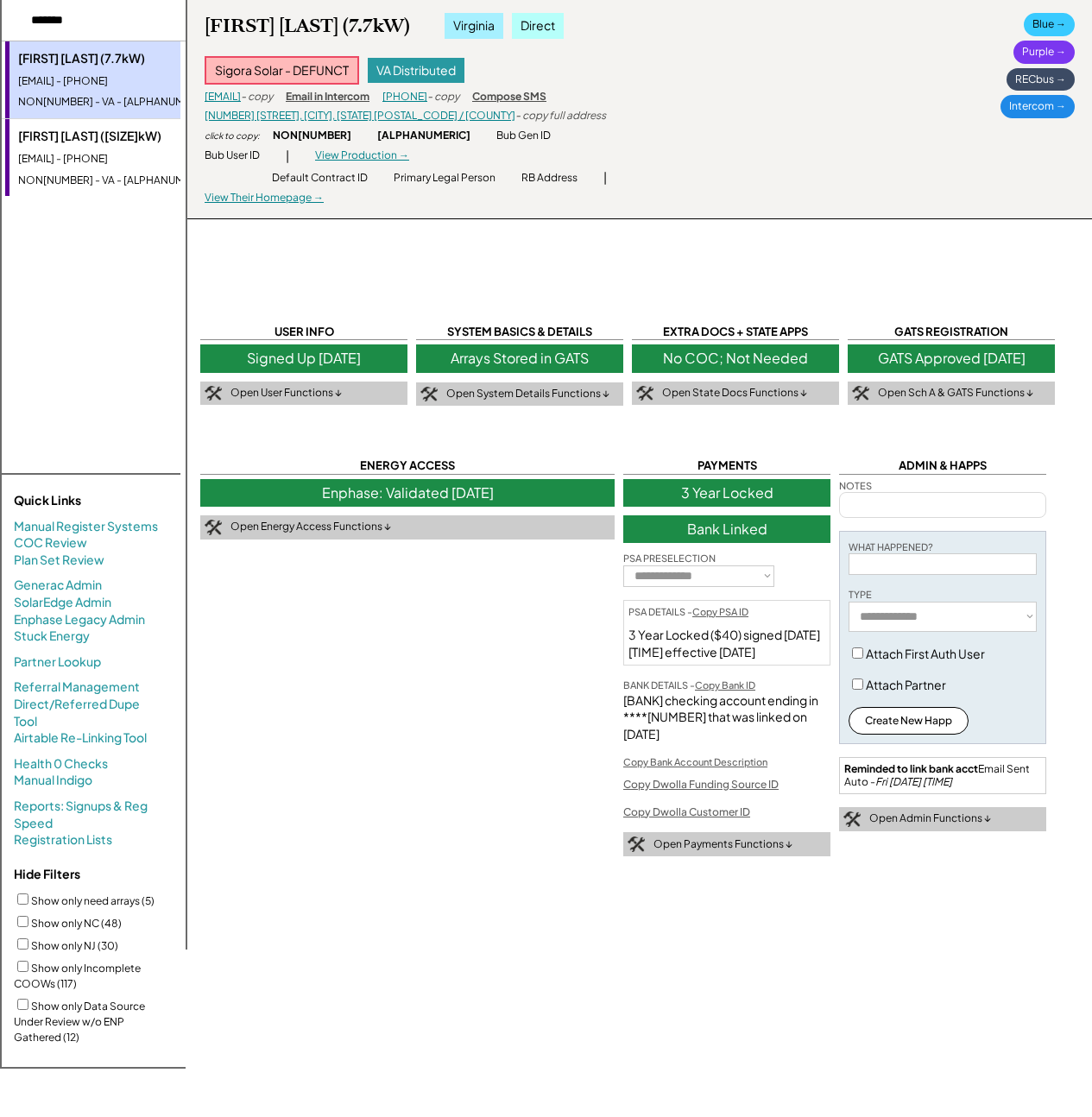 click on "NON400260 - VA - k35vgrs6" at bounding box center [123, 180] 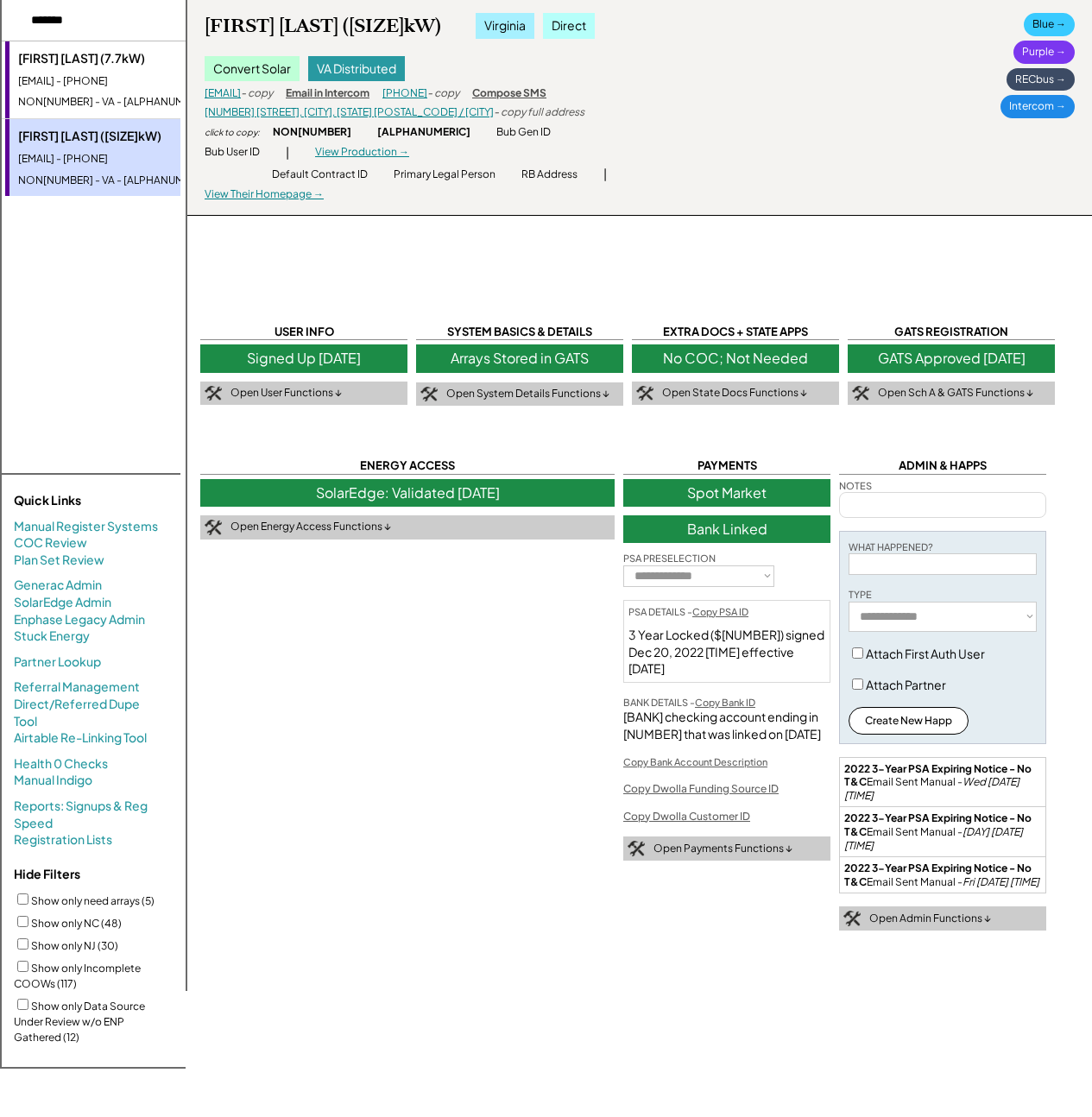 click on "jtaggart13@gmail.com - 8046156790" at bounding box center [123, 81] 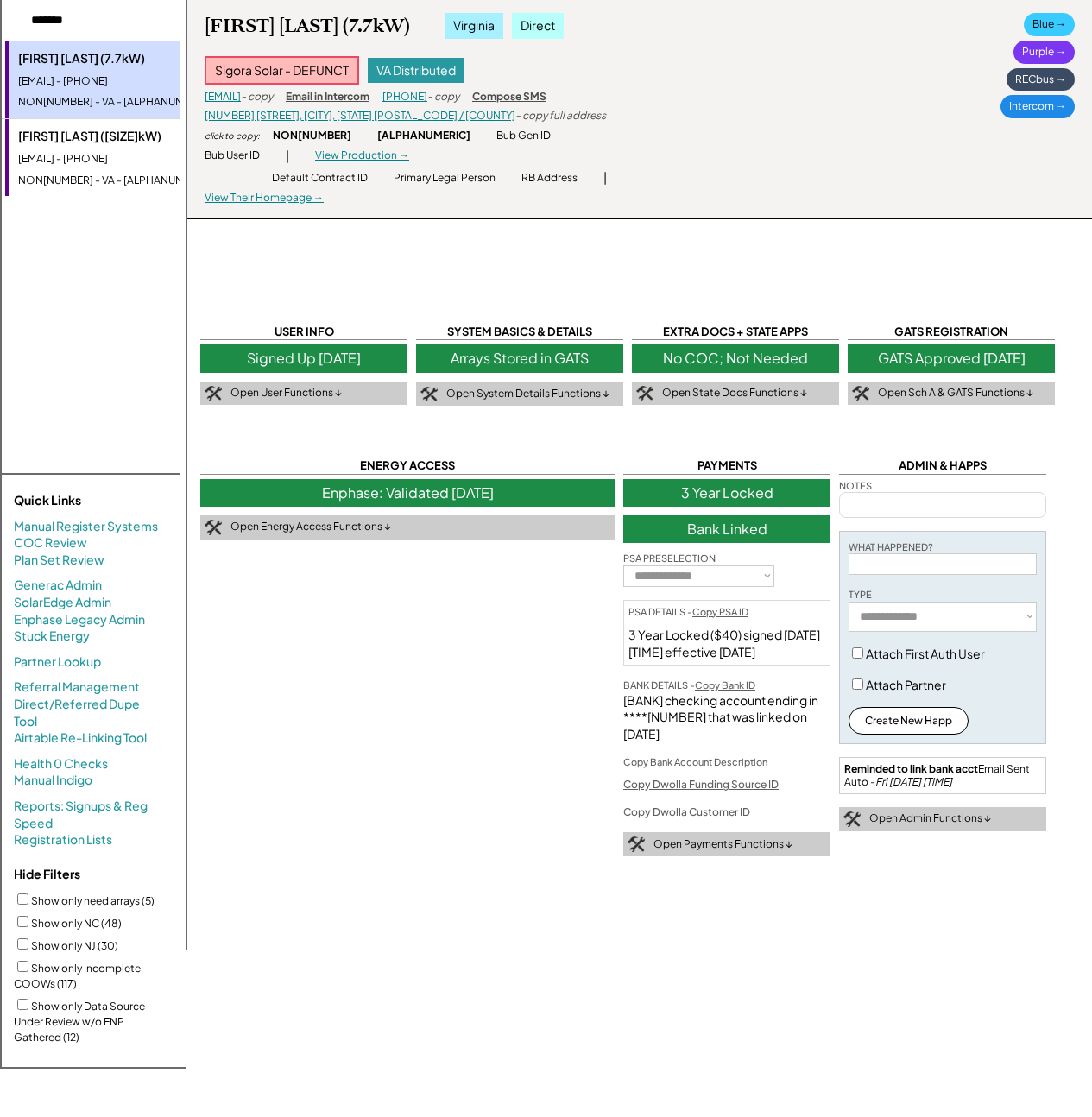 click on "Joel Taggart (10.8kW)" at bounding box center [123, 136] 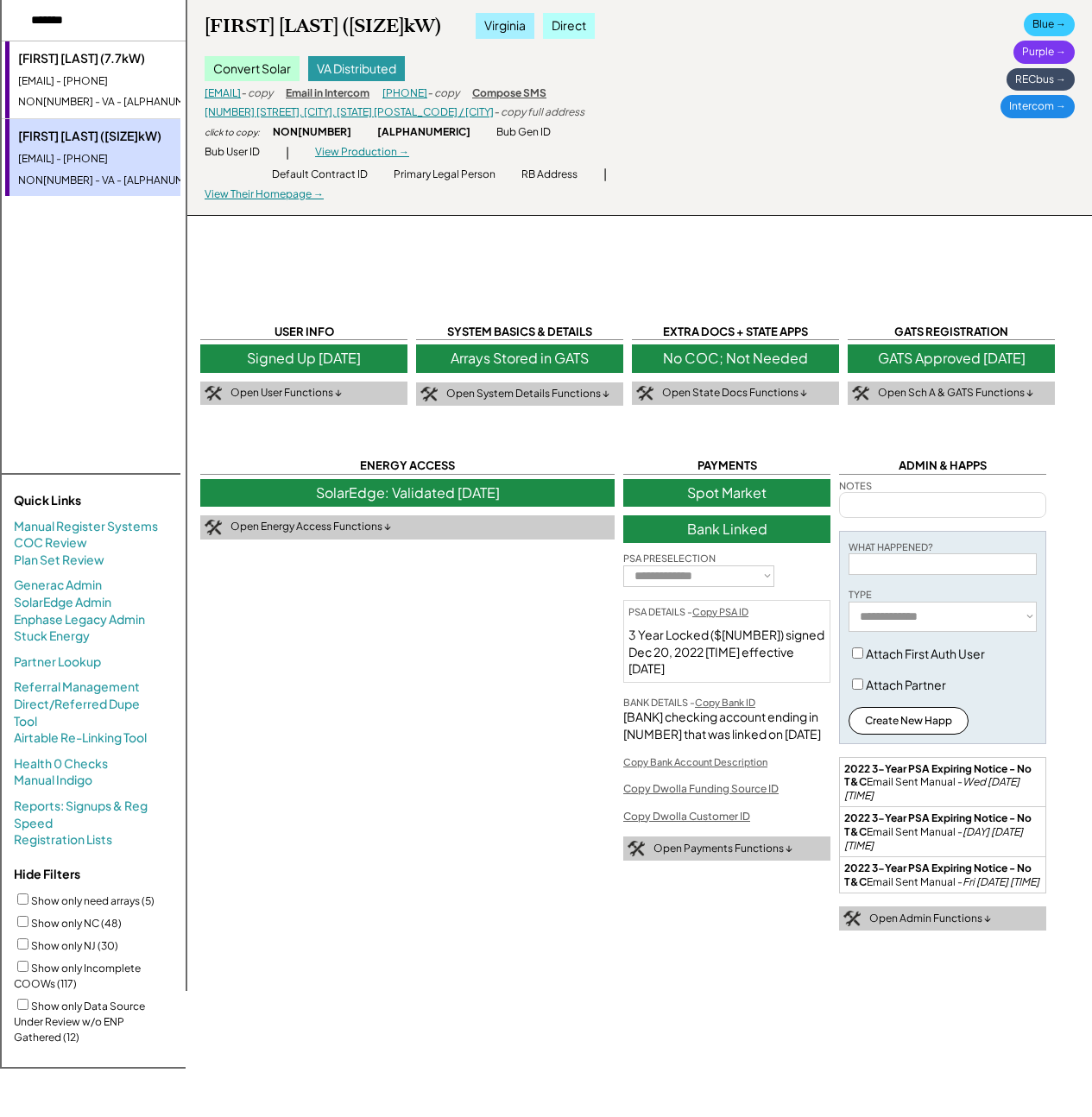 click at bounding box center [104, 21] 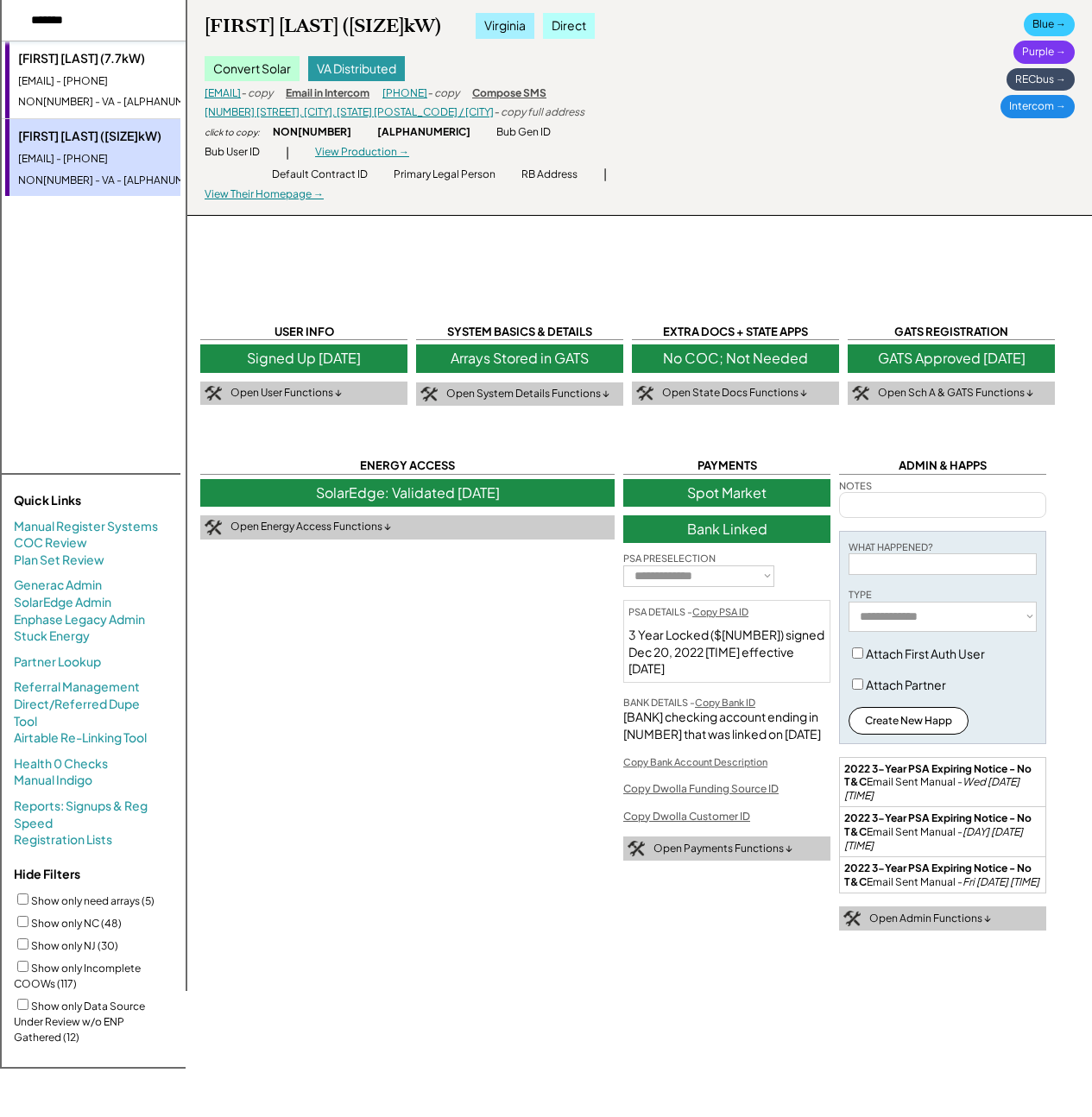 paste on "**********" 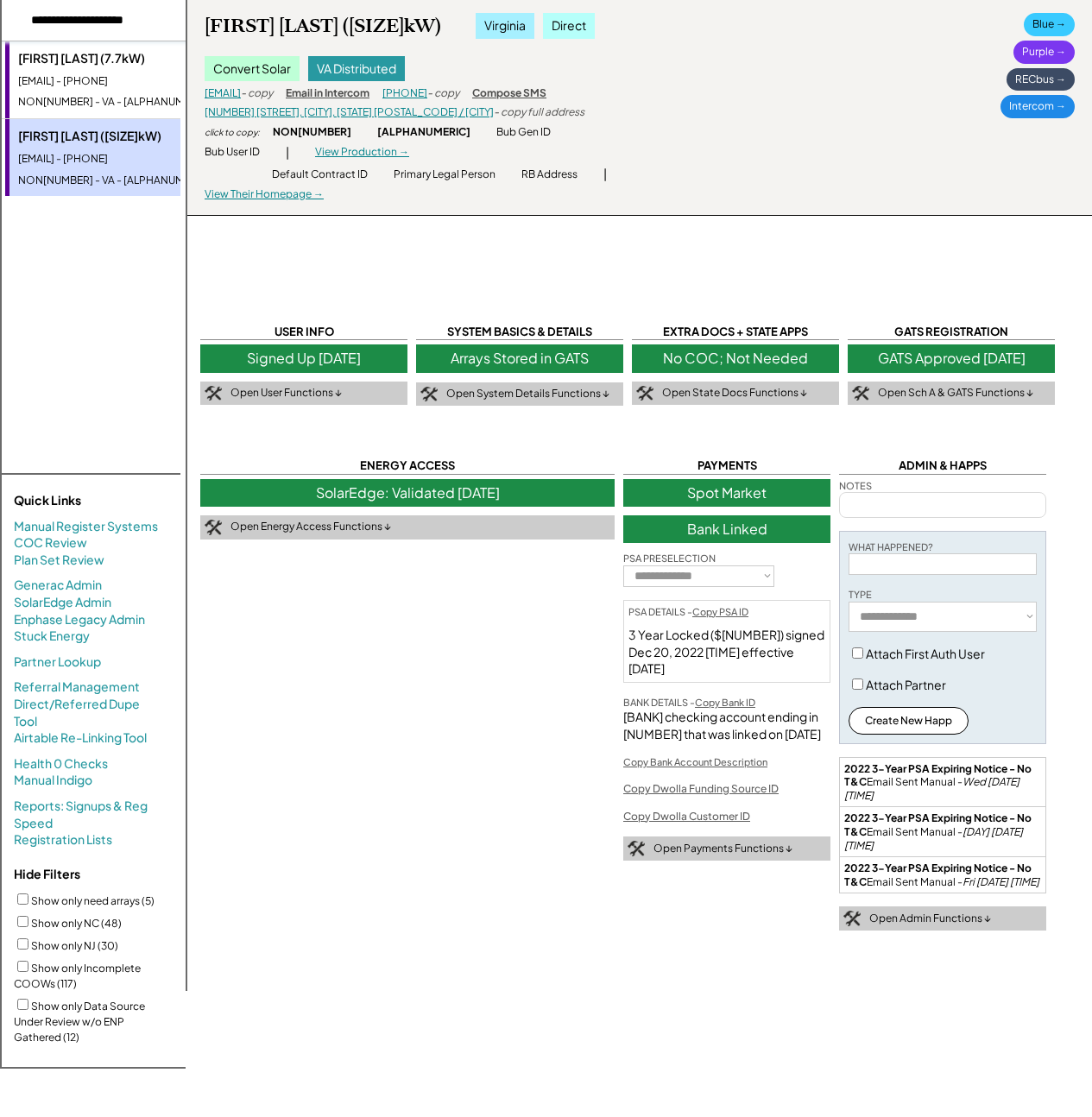 type on "**********" 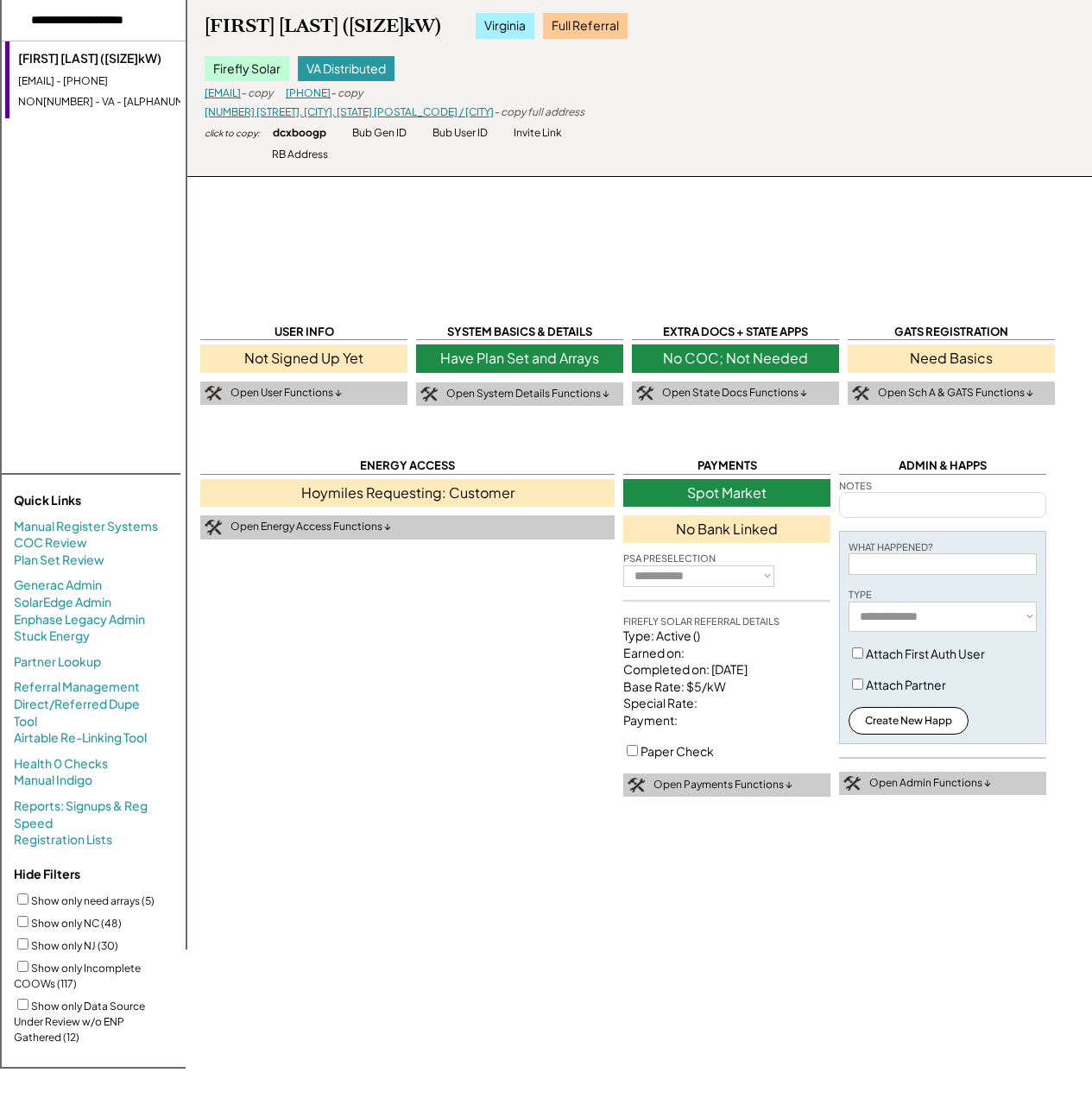 click on "Ellis Adams (11.89kW) ike_adams@hotmail.com - 5404097950 NON592935 - VA - 3l0lf3k1" at bounding box center [122, 79] 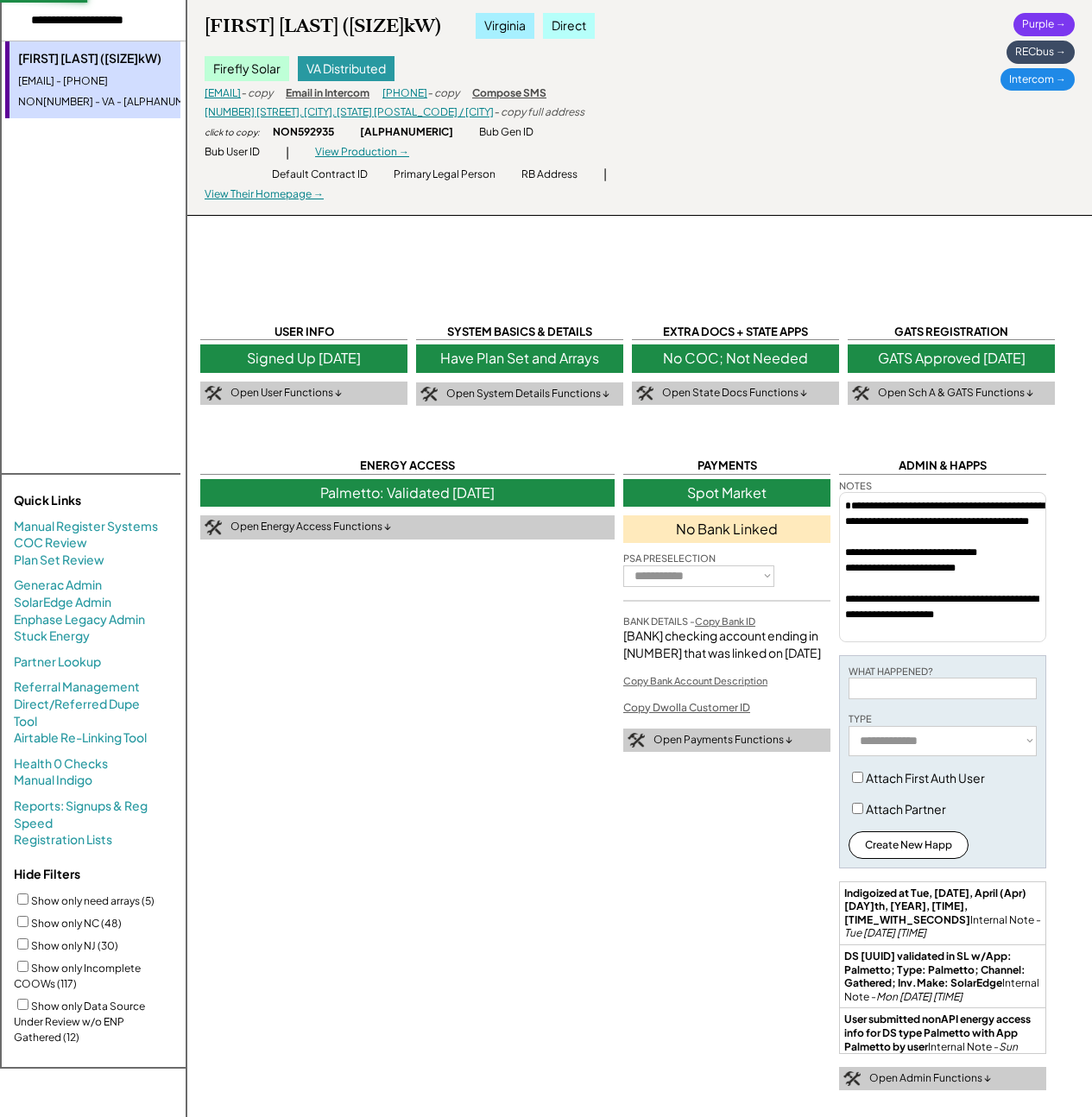 click on "Denise W Adams & Ellis C Adams (11.89kW) Virginia Direct Firefly Solar VA Distributed ike_adams@hotmail.com - copy Email in Intercom 5404097950 - copy Compose SMS 110 Chisholm Pl, Charlottesville, VA 22902 / Charlottesville city - copy full address click to copy: NON592935 3l0lf3k1 Bub Gen ID Bub User ID Invite Link | View Production → Default Contract ID Primary Legal Person RB Address | View Their Homepage → Blue → Purple → RECbus → Intercom →" at bounding box center (640, 108) 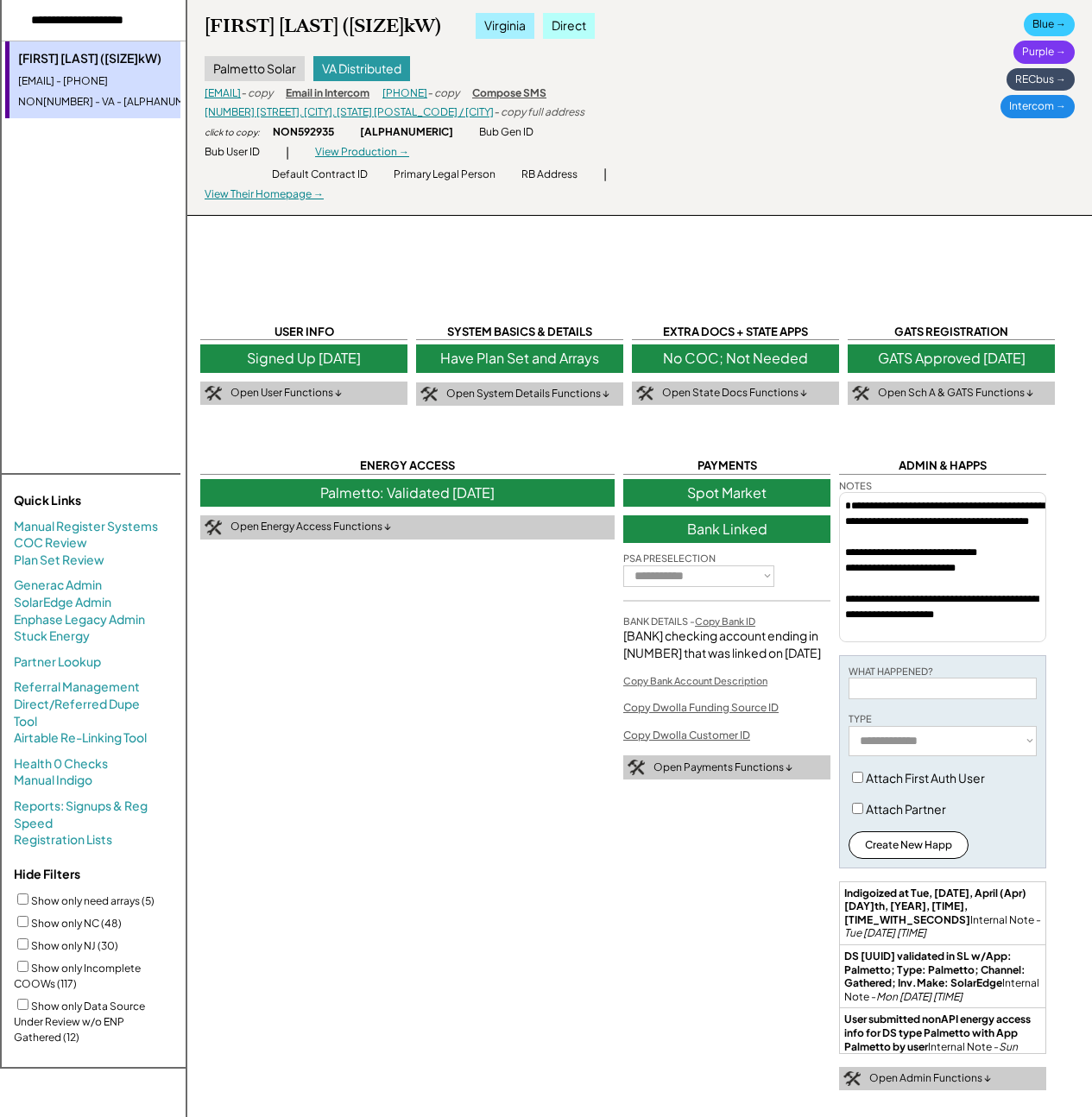 click on "Blue →" at bounding box center (1049, 24) 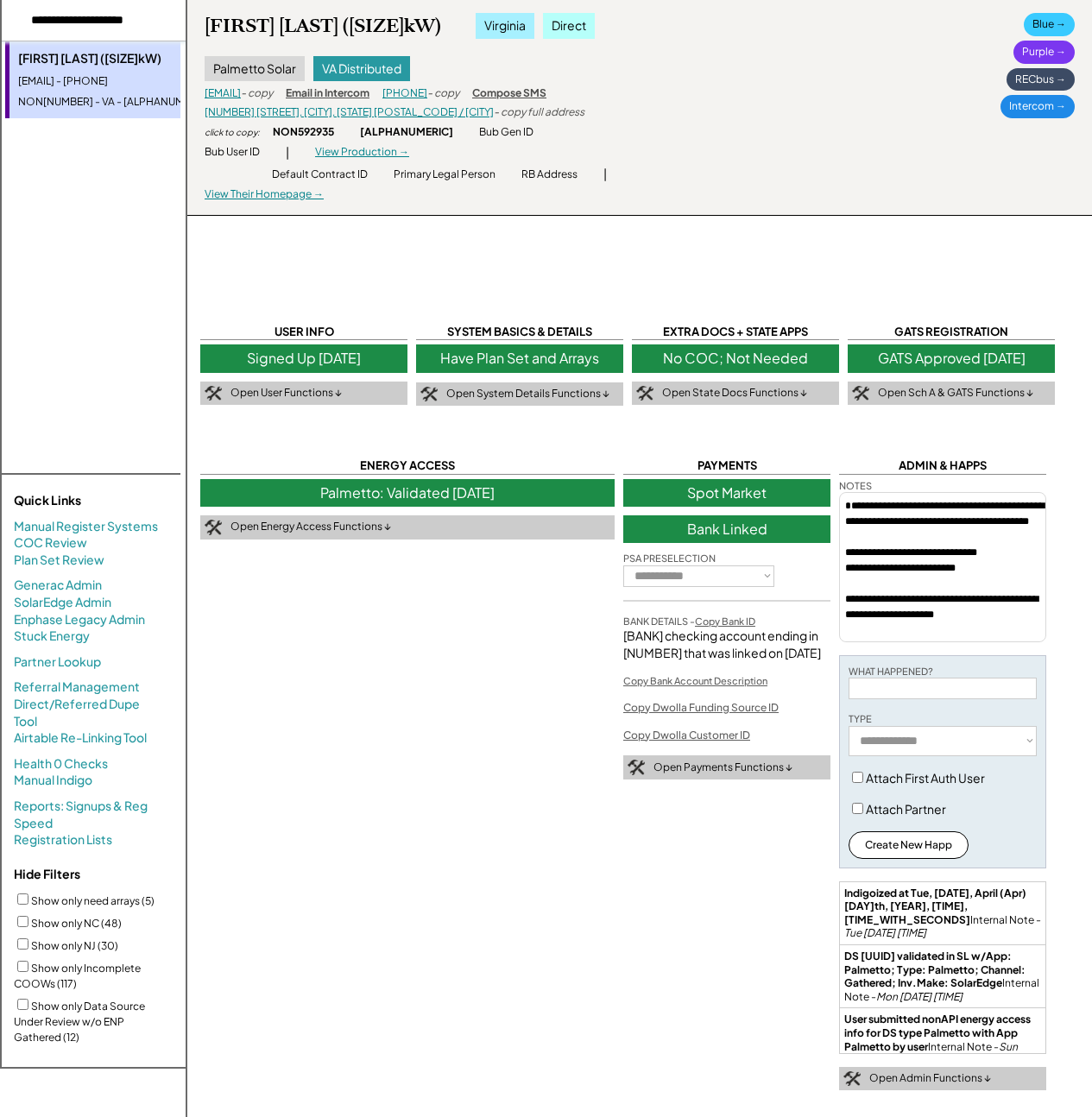 click at bounding box center (104, 21) 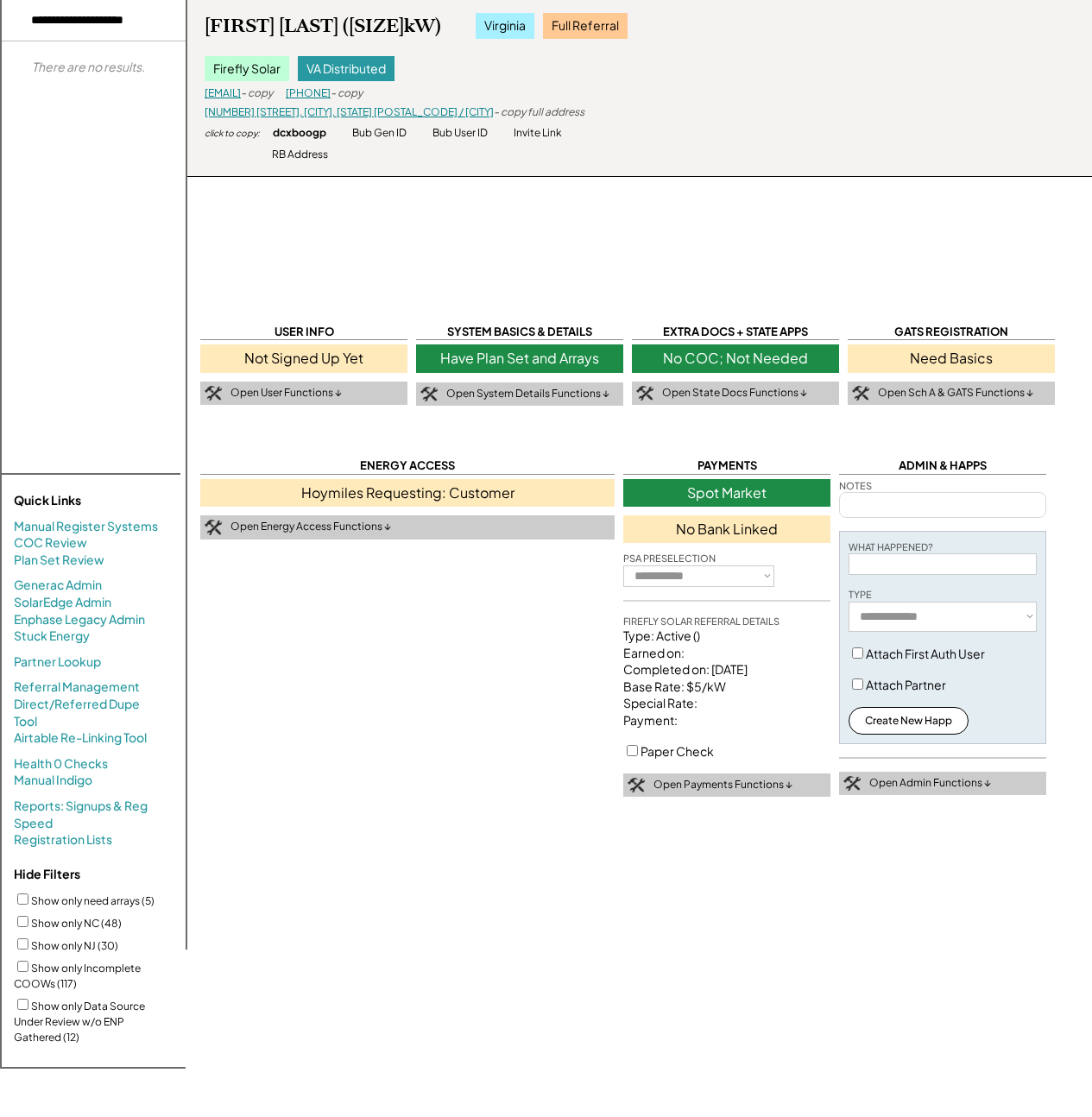 click at bounding box center (104, 21) 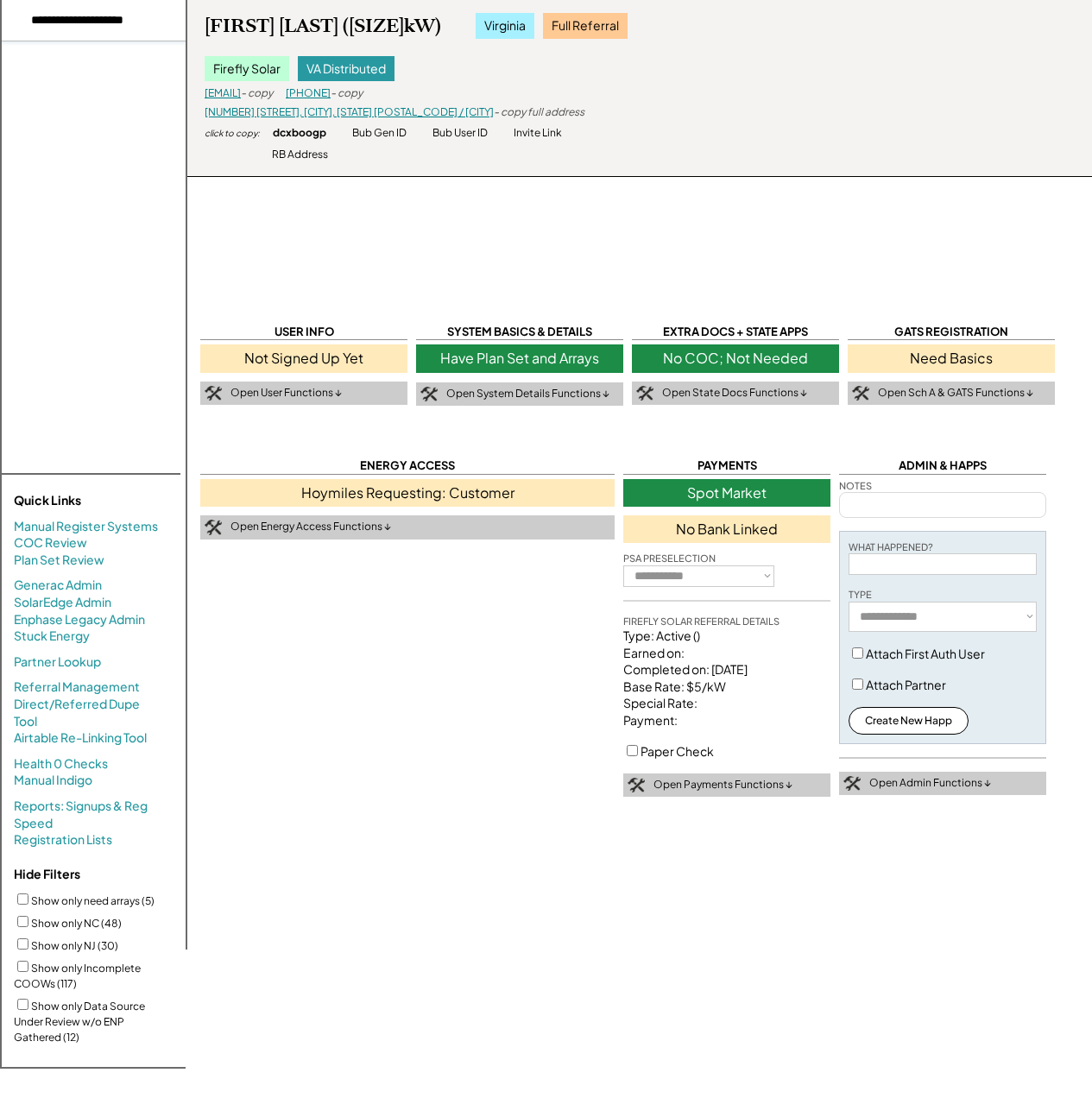 click at bounding box center [104, 21] 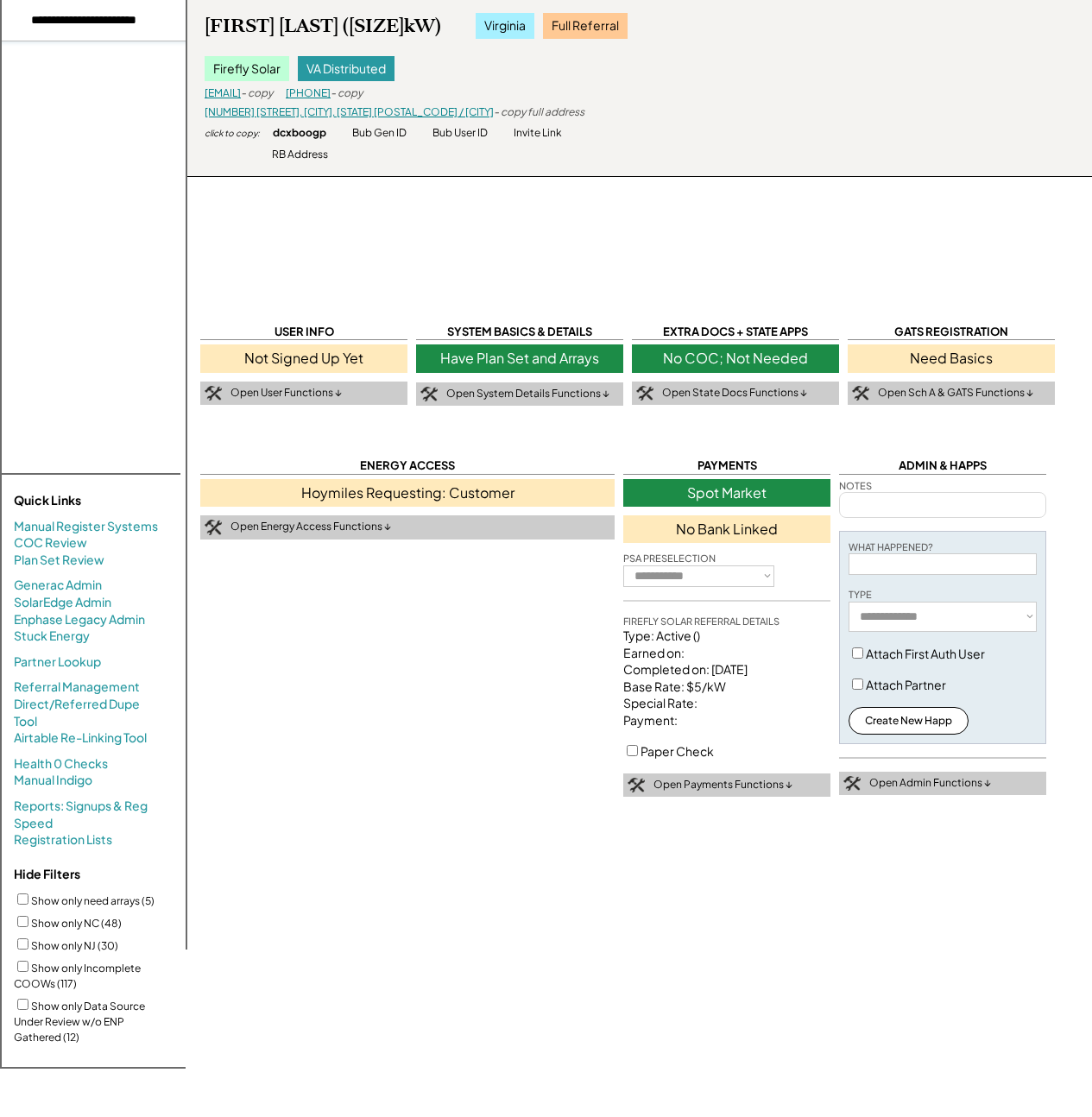 scroll, scrollTop: 0, scrollLeft: 3, axis: horizontal 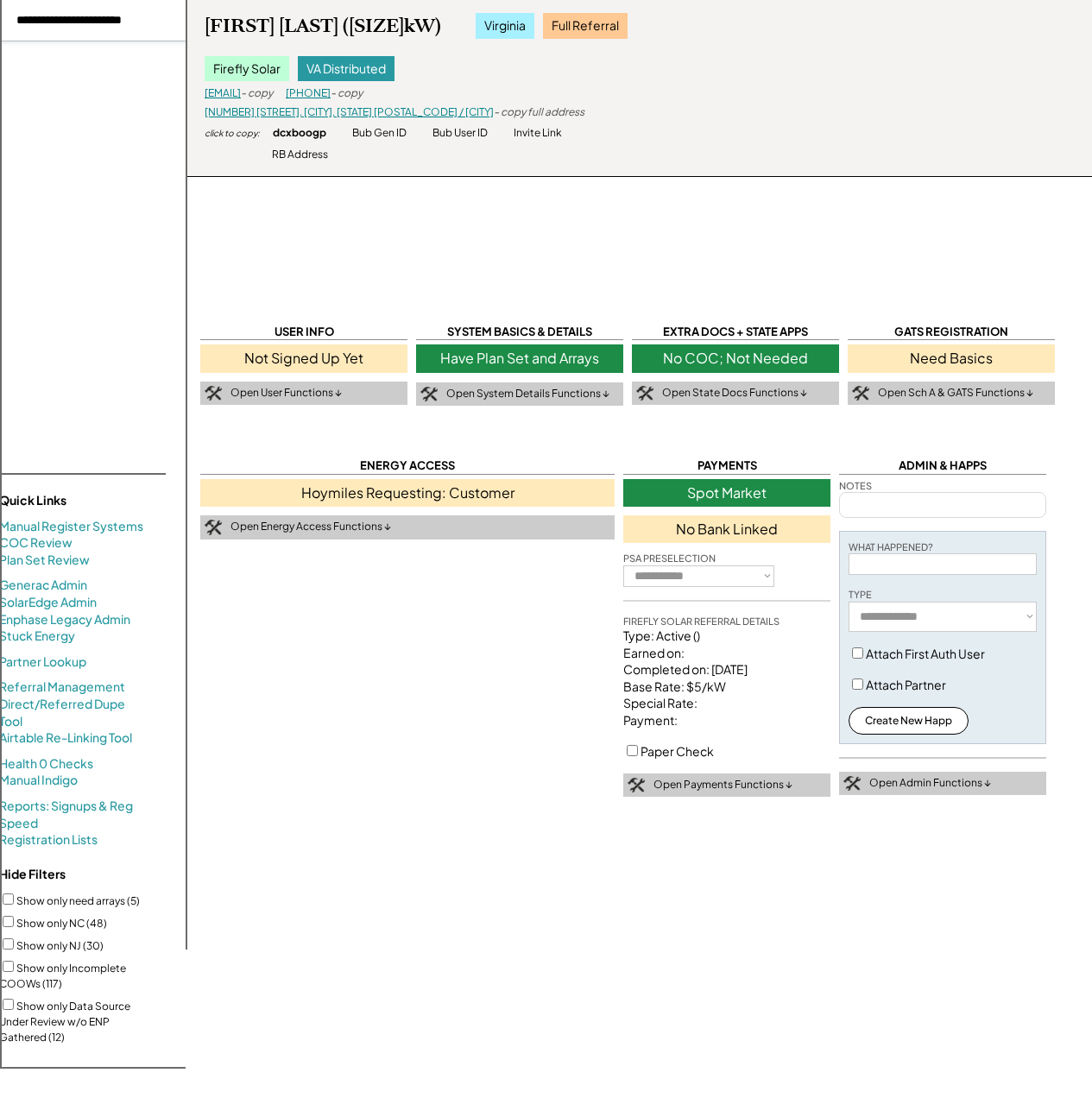 type on "**********" 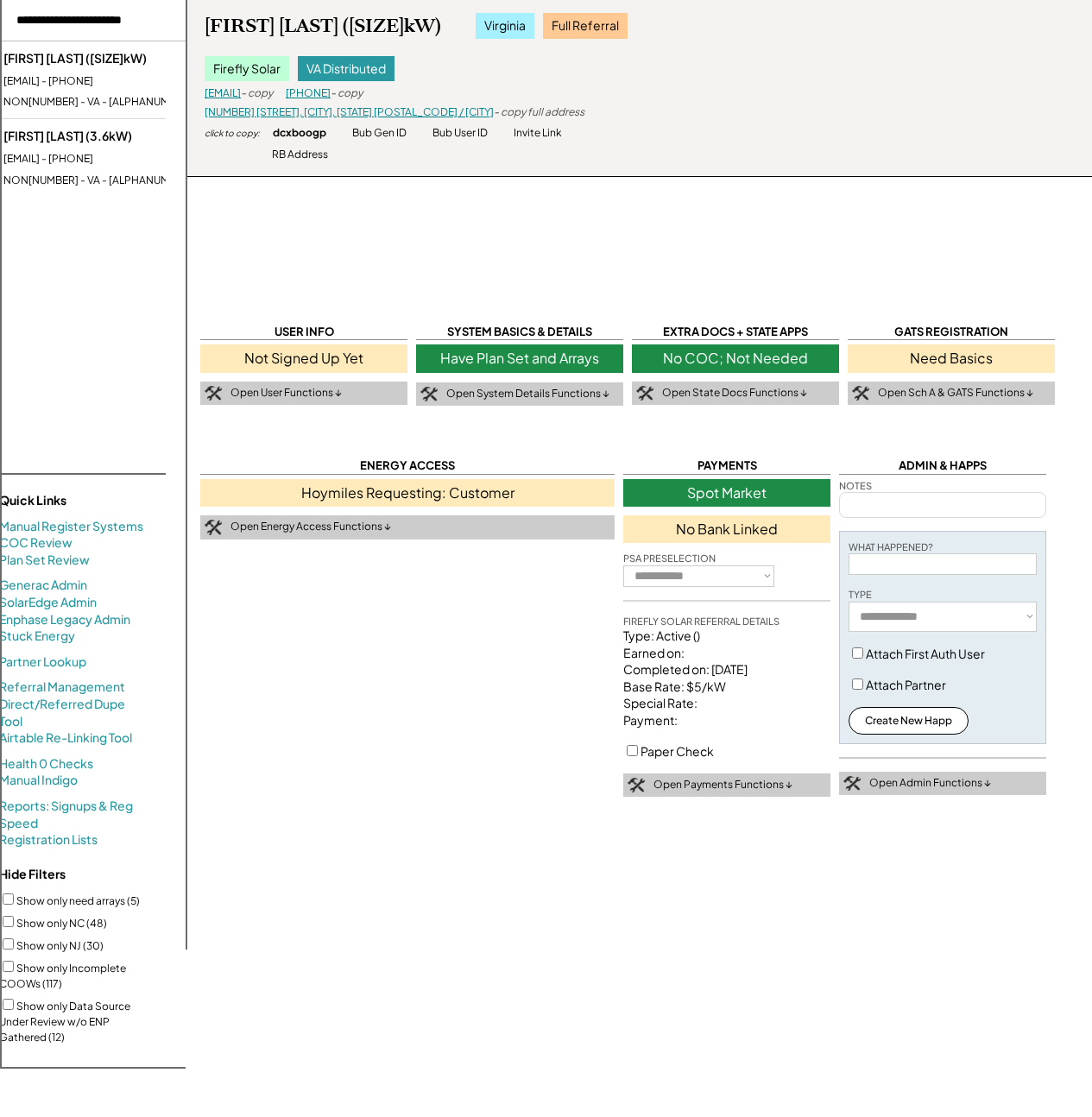 click on "NON436903 - VA - lgett2t2" at bounding box center (108, 102) 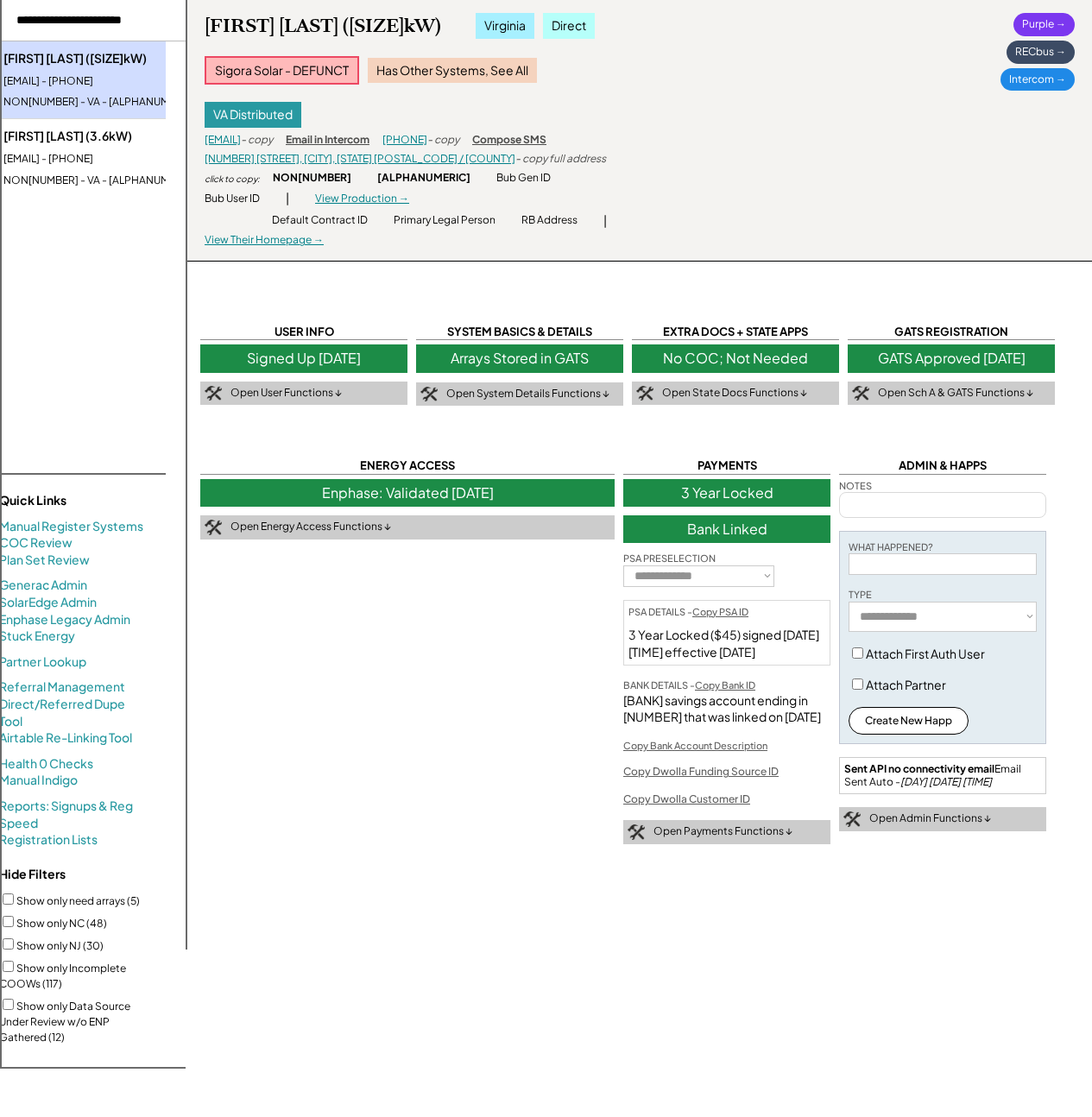 click on "defaucumberg56@gmail.com - 4342387315" at bounding box center [108, 159] 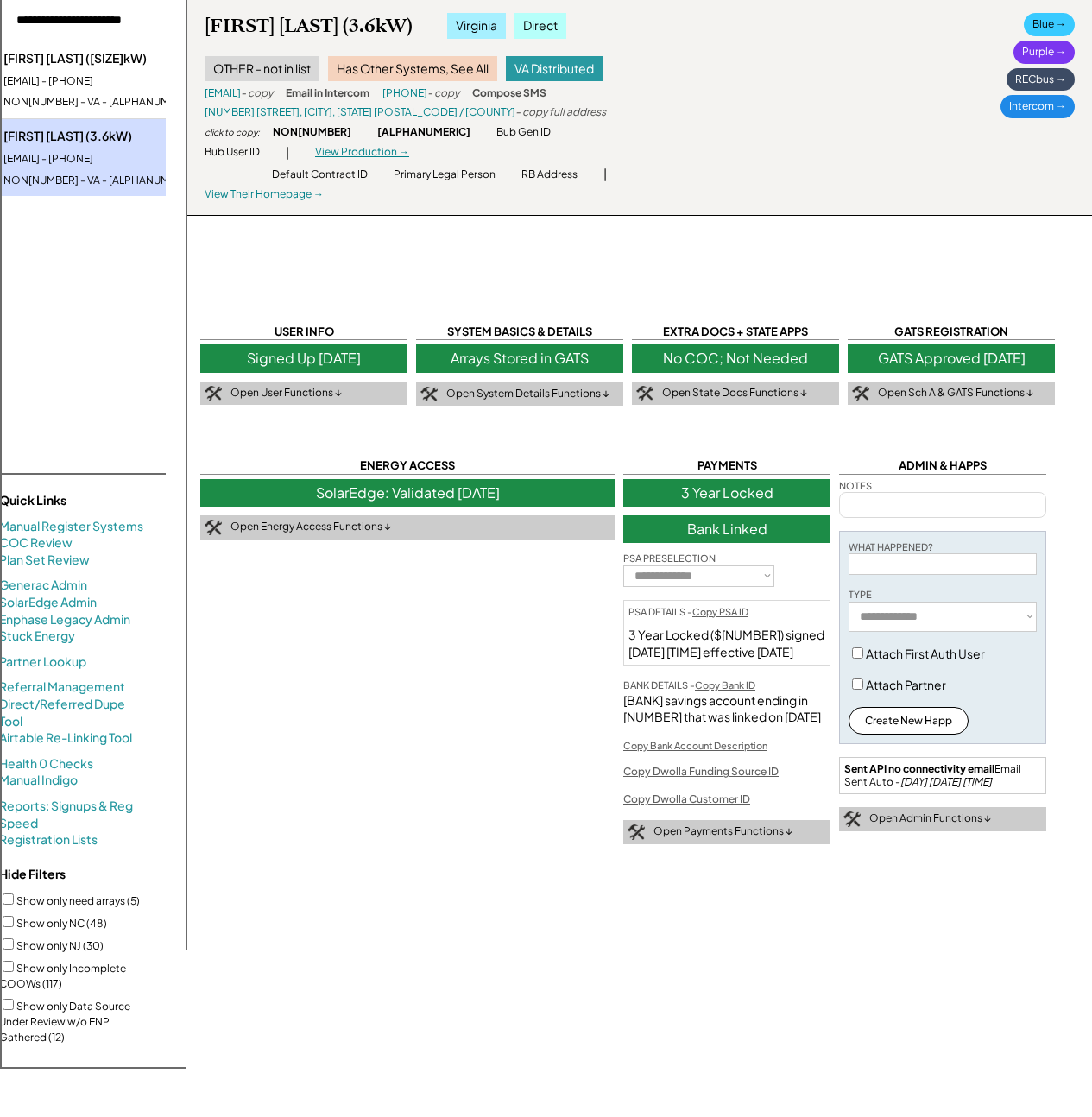 click on "Blue →" at bounding box center [1049, 24] 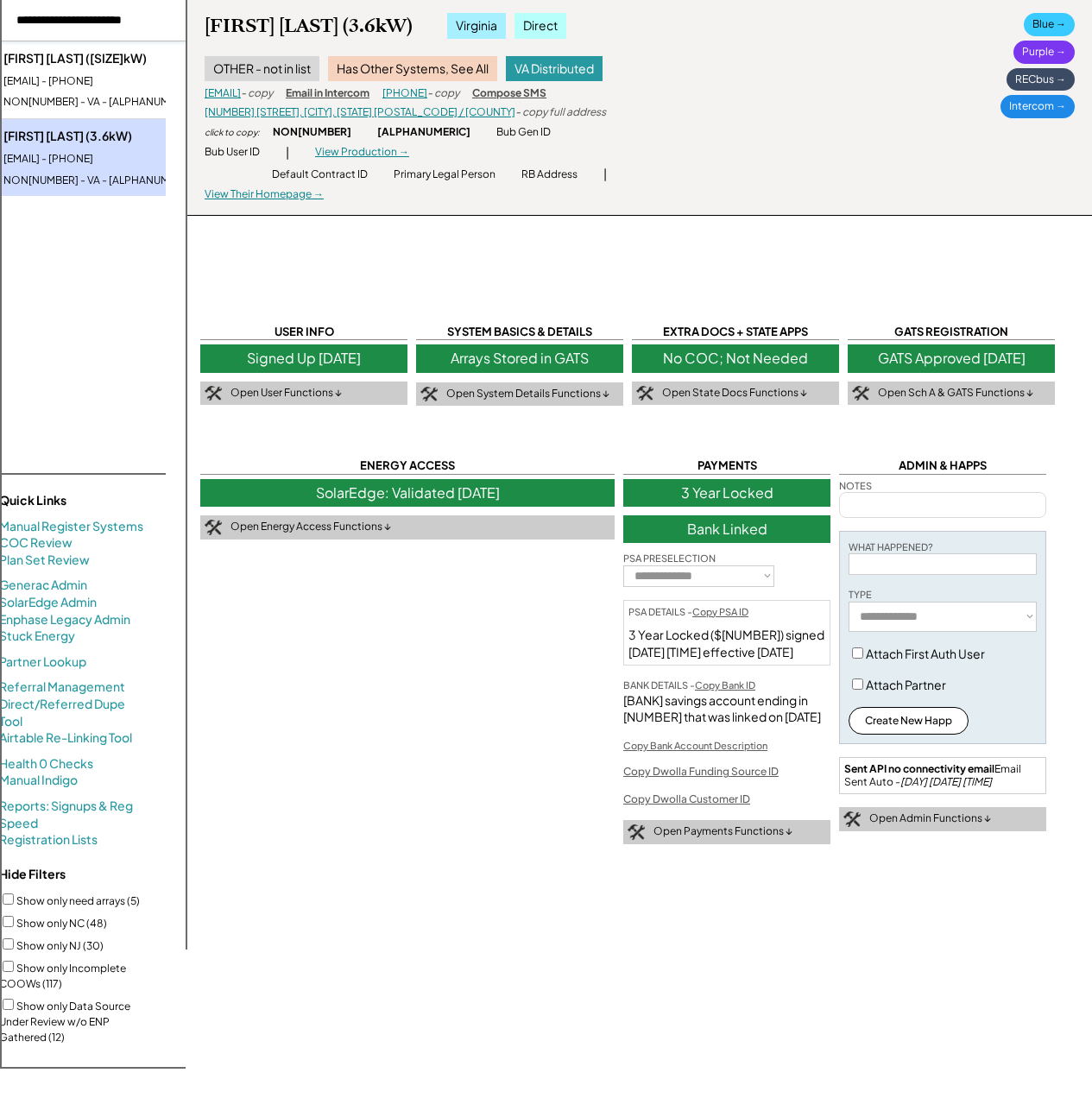click at bounding box center [90, 21] 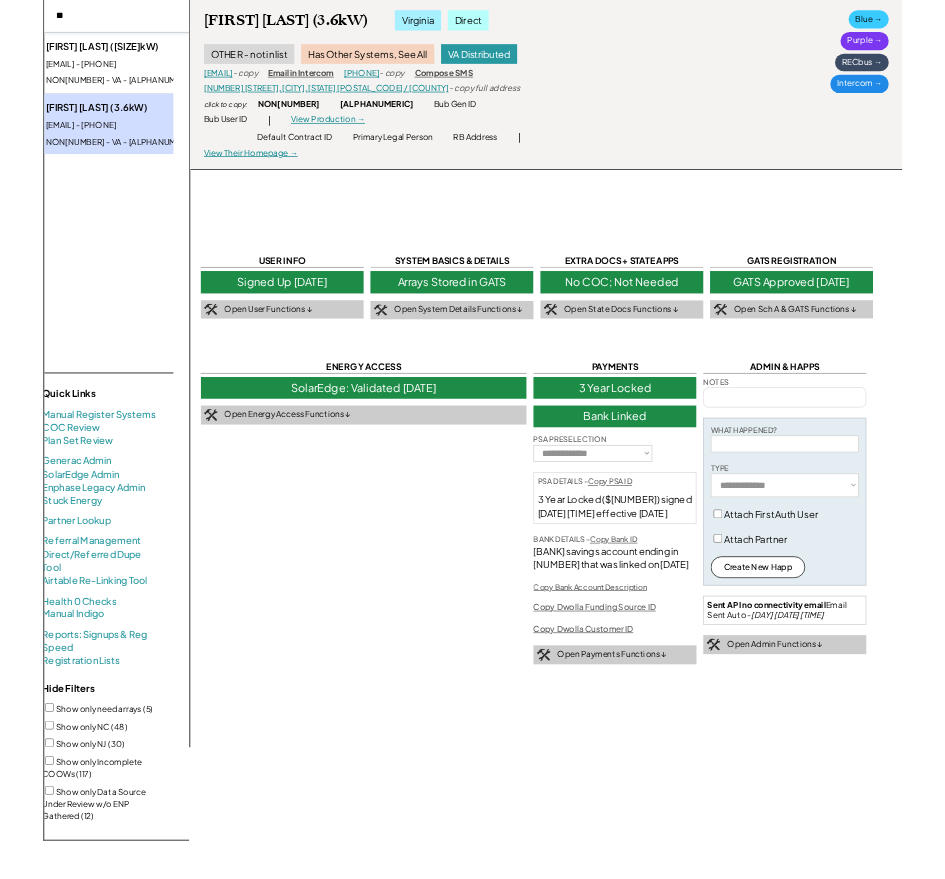 scroll, scrollTop: 0, scrollLeft: 0, axis: both 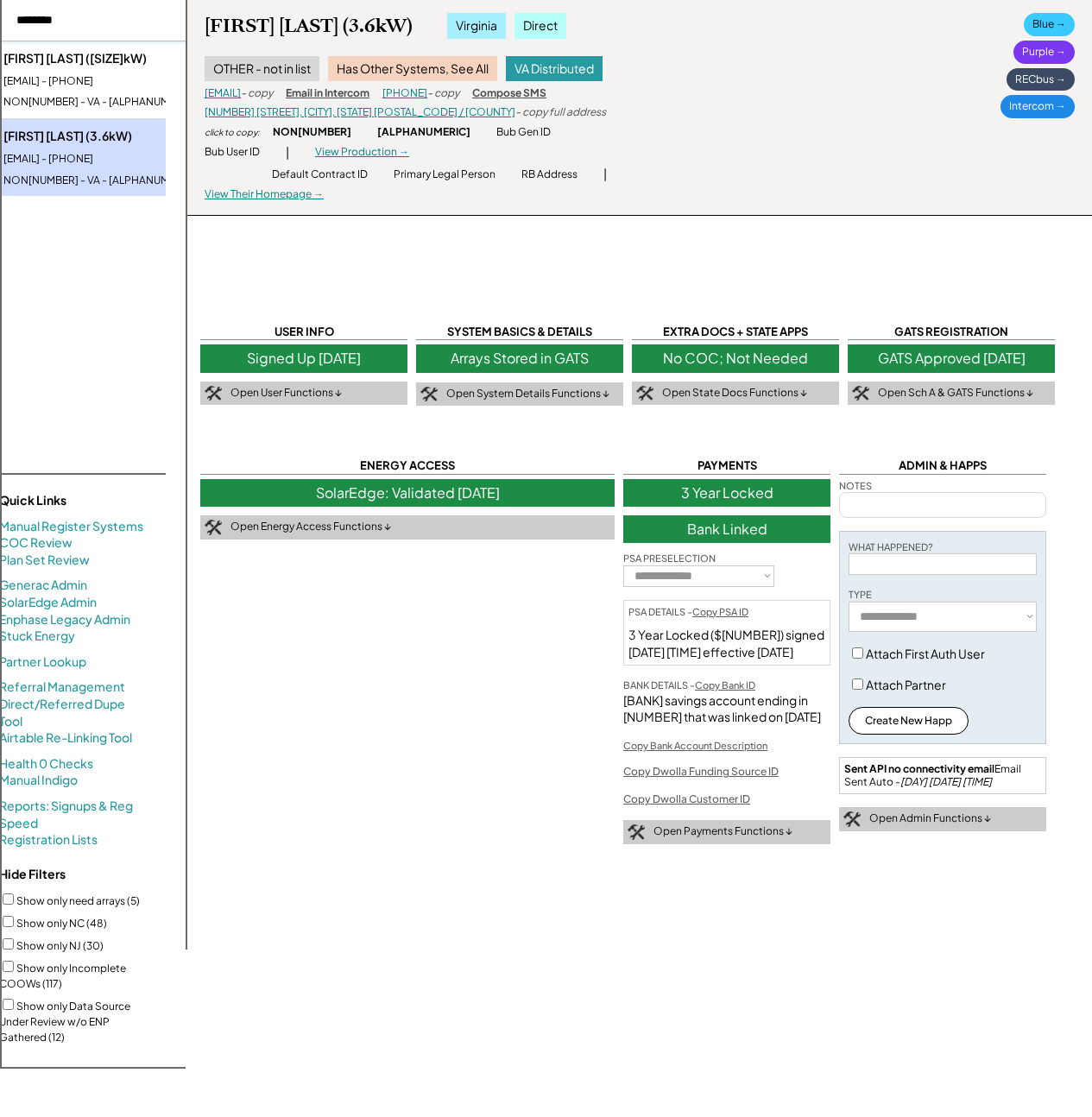 type on "********" 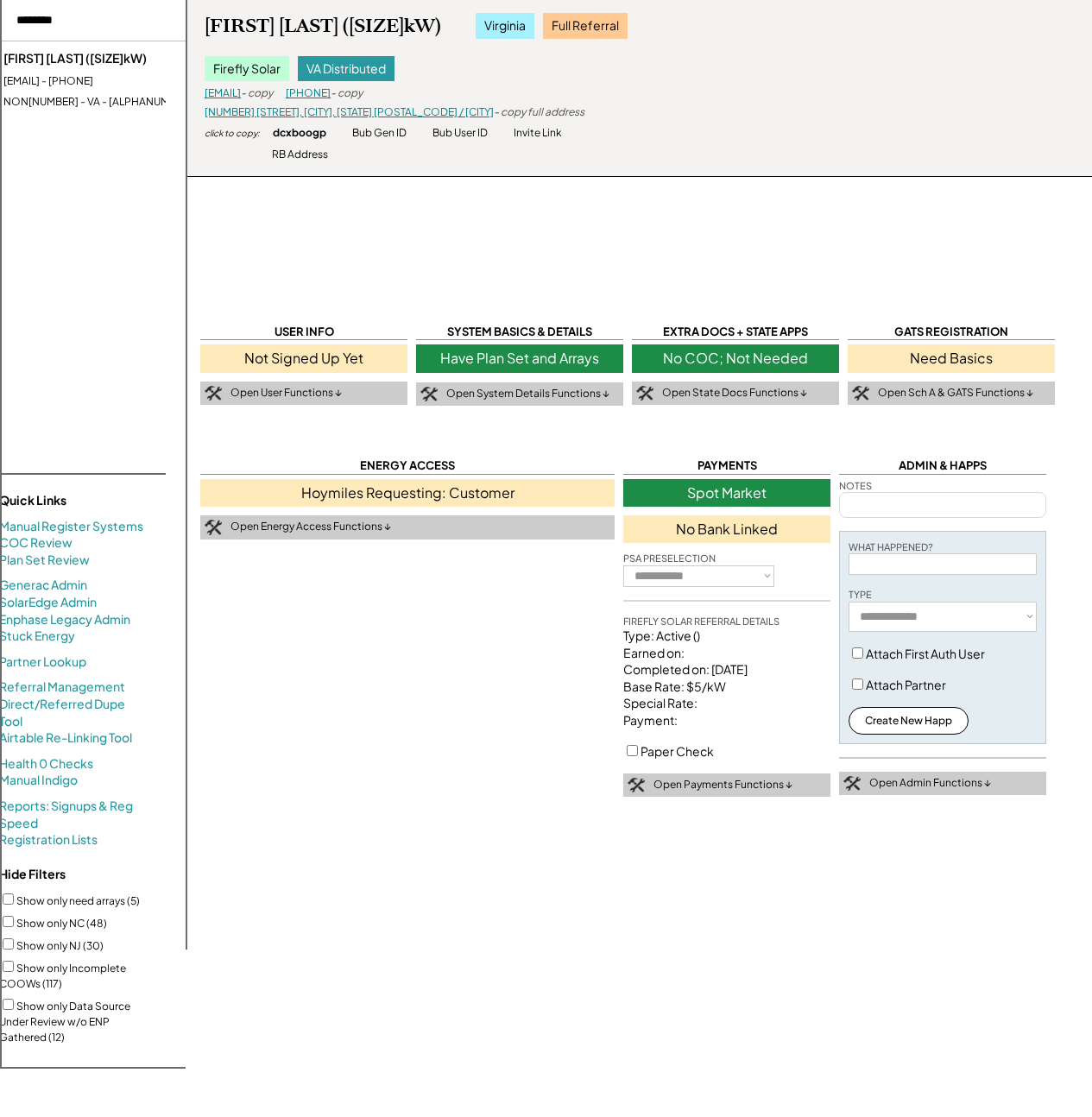 click on "Dan Last (11.02kW) silicon.largish_0v@icloud.com - 8603063028 NON471192 - VA - efrx7wfb" at bounding box center (107, 79) 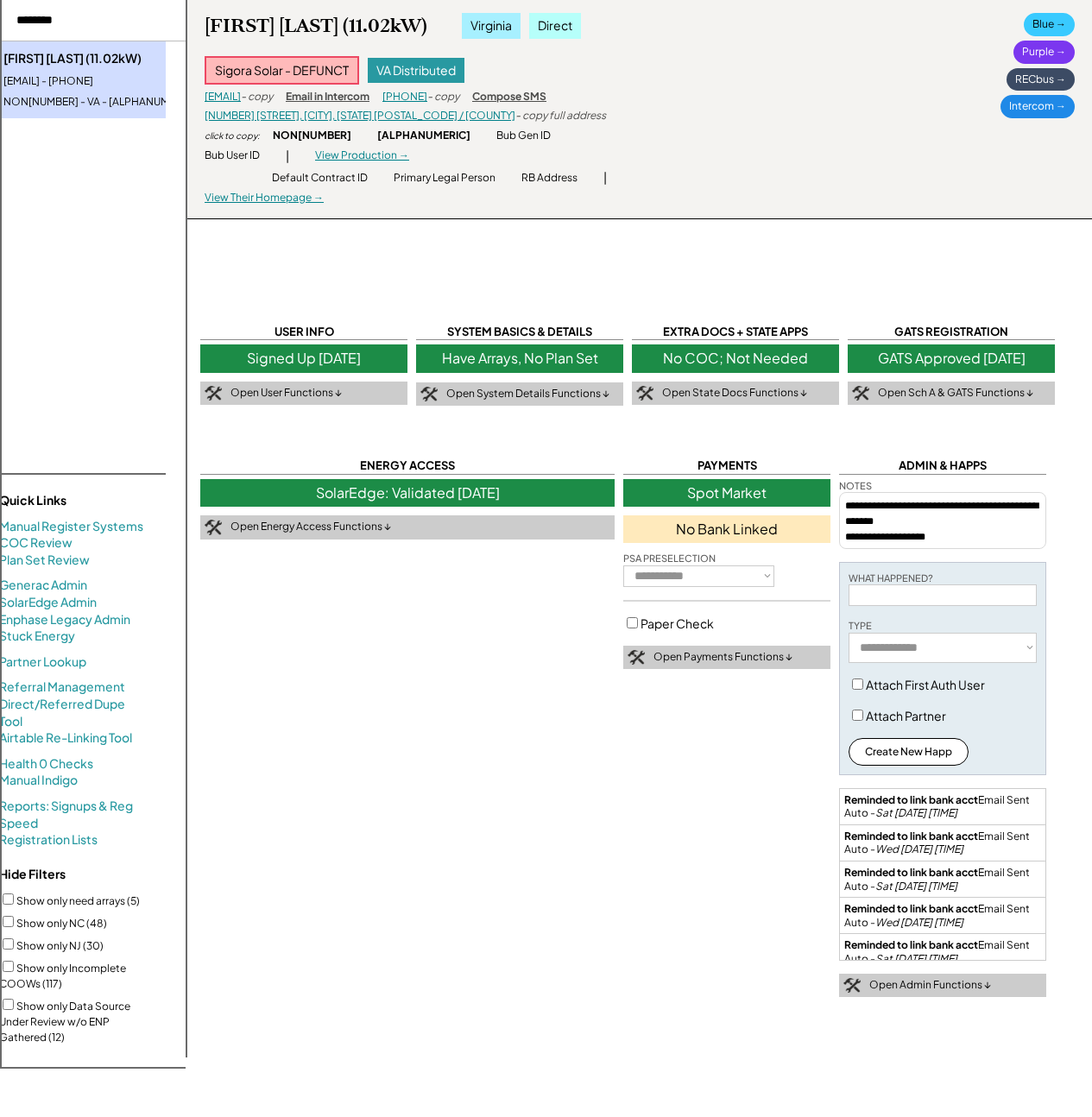 click on "Daniel Last (11.02kW) Virginia Direct Sigora Solar - DEFUNCT Has Other Systems, See All VA Distributed silicon.largish_0v@icloud.com - copy Email in Intercom 8603063028 - copy Compose SMS 24475 Mint Julep Ln, Aldie, VA 20105 / Loudoun County - copy full address click to copy: NON471192 efrx7wfb Bub Gen ID Bub User ID Invite Link | View Production → Default Contract ID Primary Legal Person RB Address | View Their Homepage → Blue → Purple → RECbus → Intercom →" at bounding box center (640, 110) 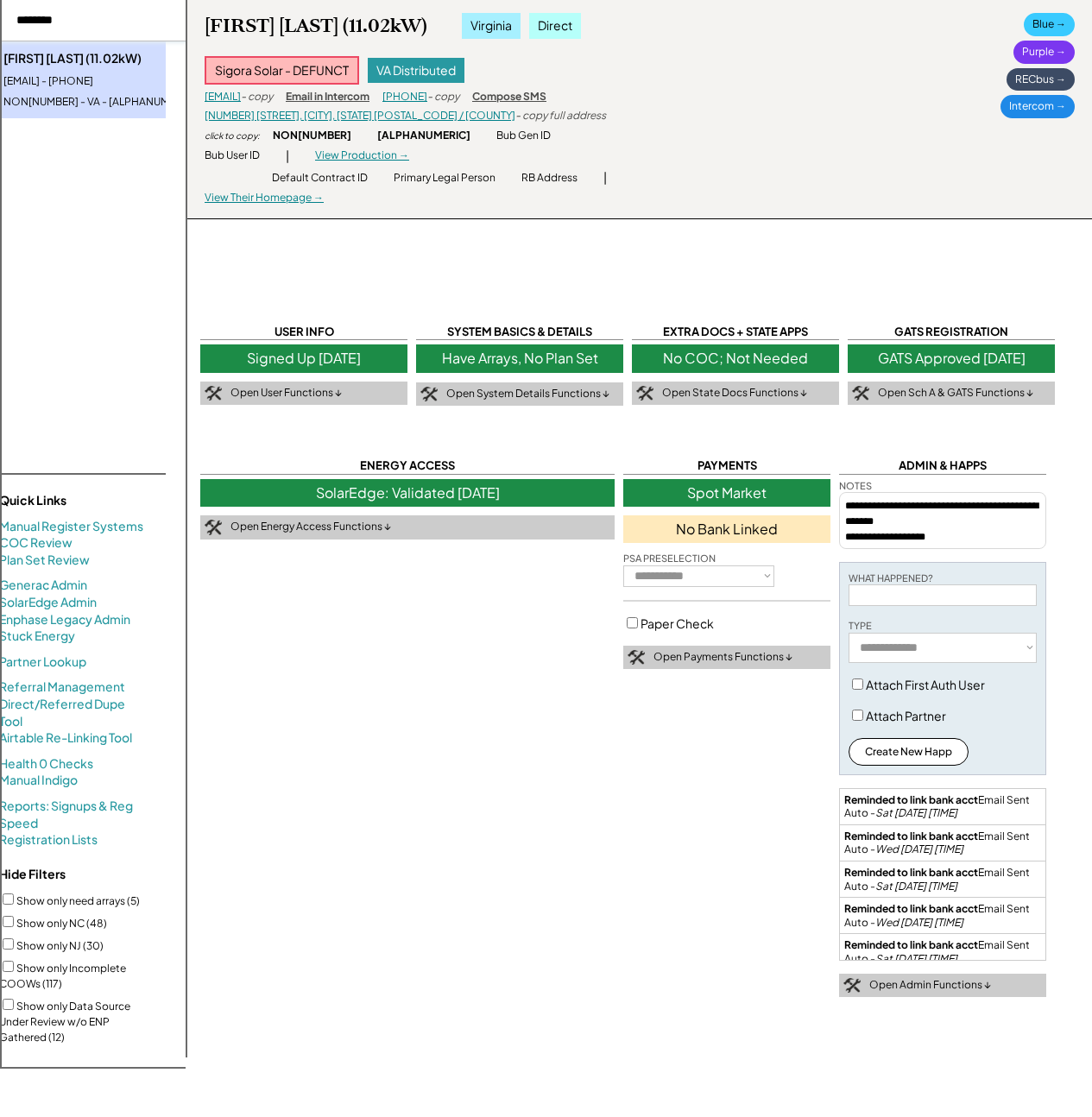 click at bounding box center (90, 21) 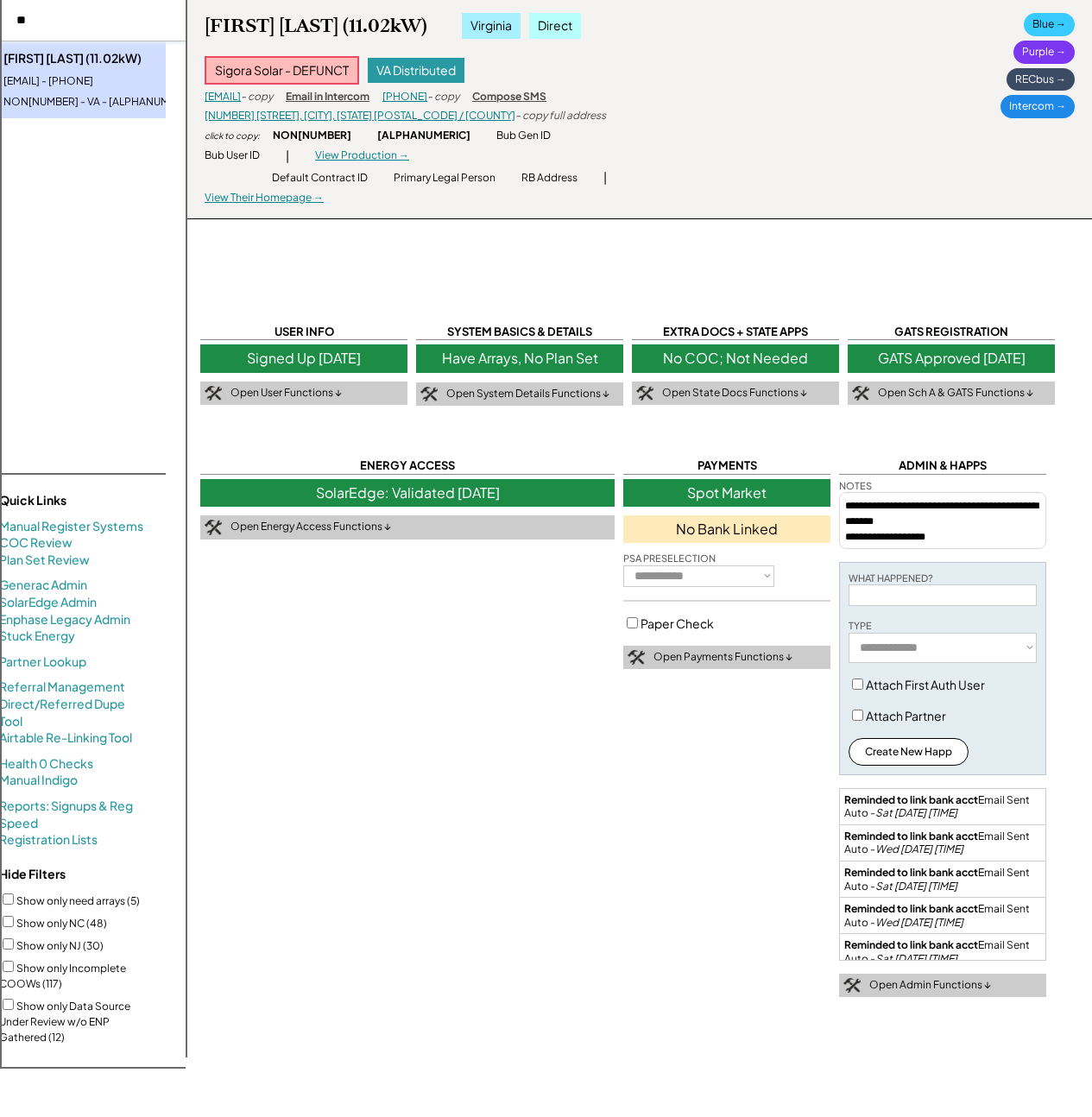 type on "*" 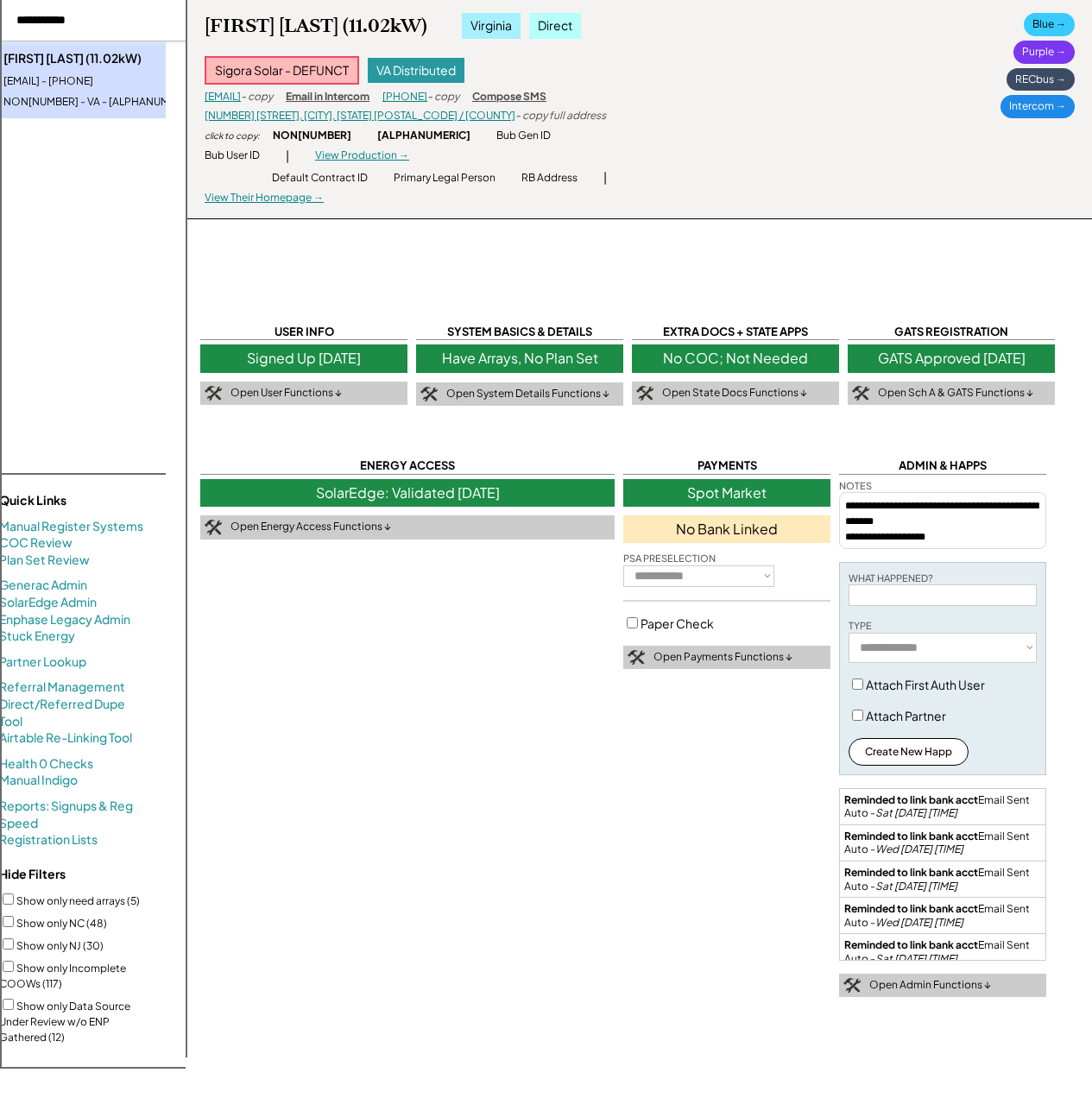 type on "**********" 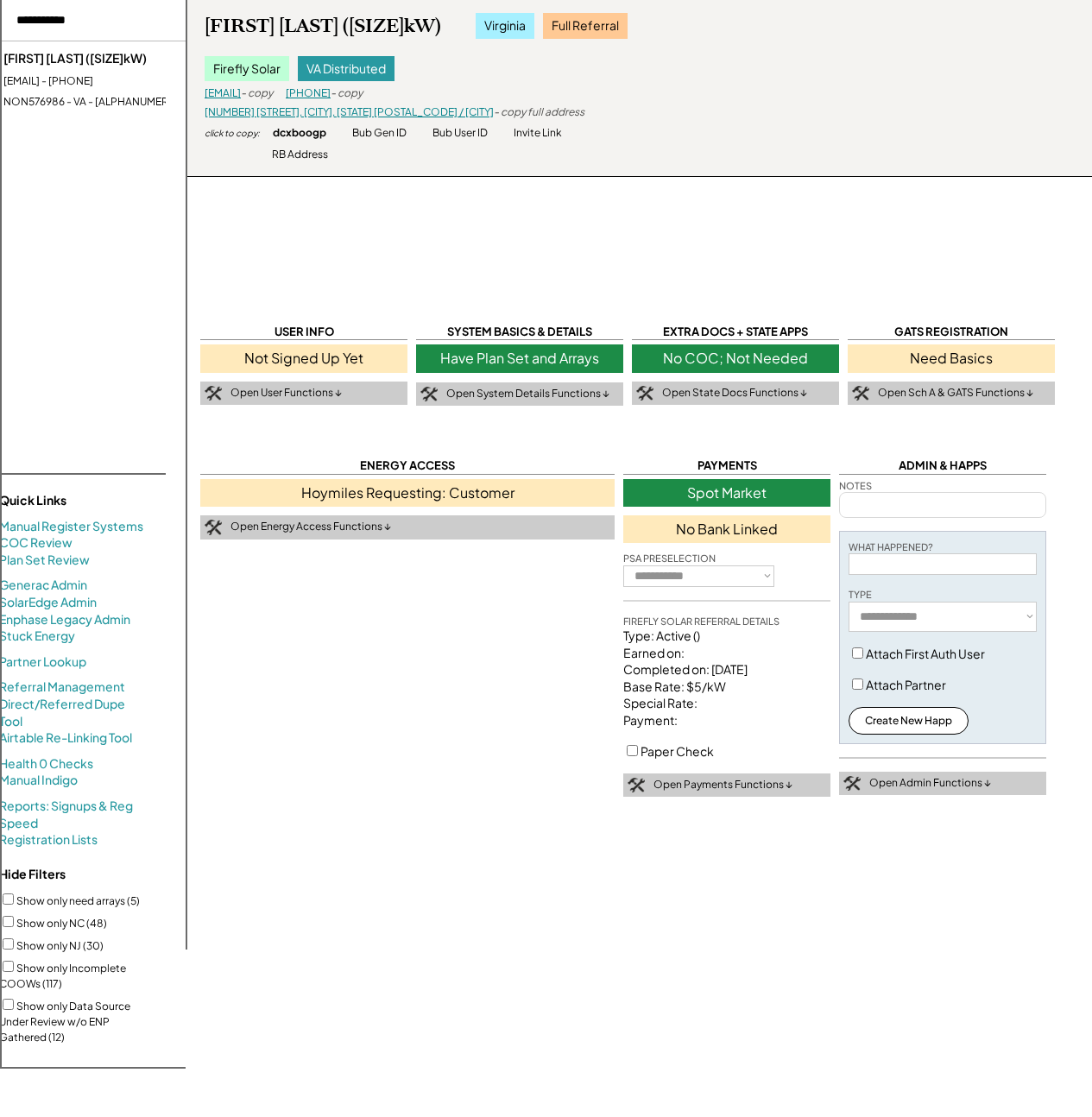 click on "NON576986 - VA - tp64amte" at bounding box center [109, 102] 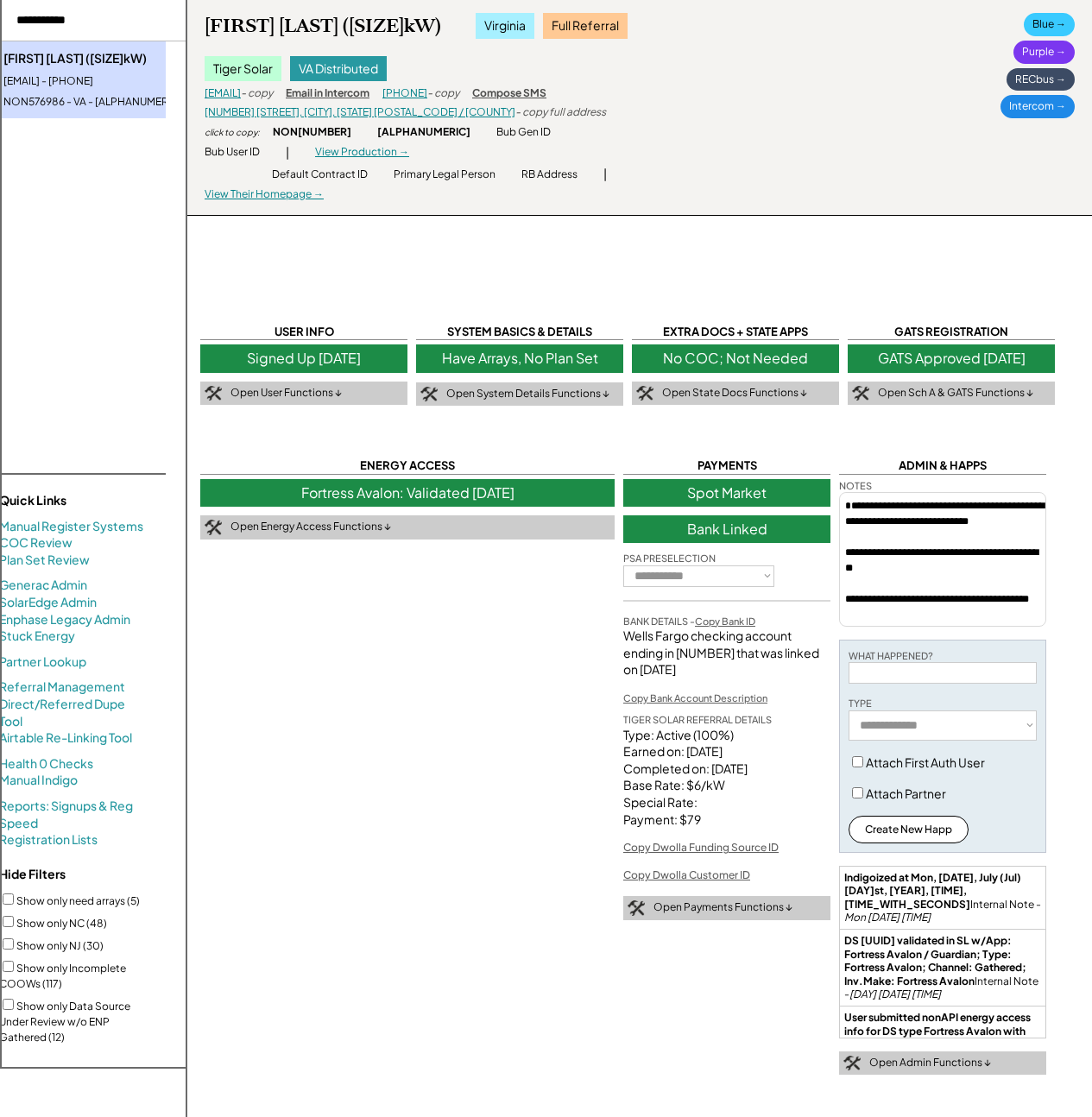 click on "Blue →" at bounding box center (1049, 24) 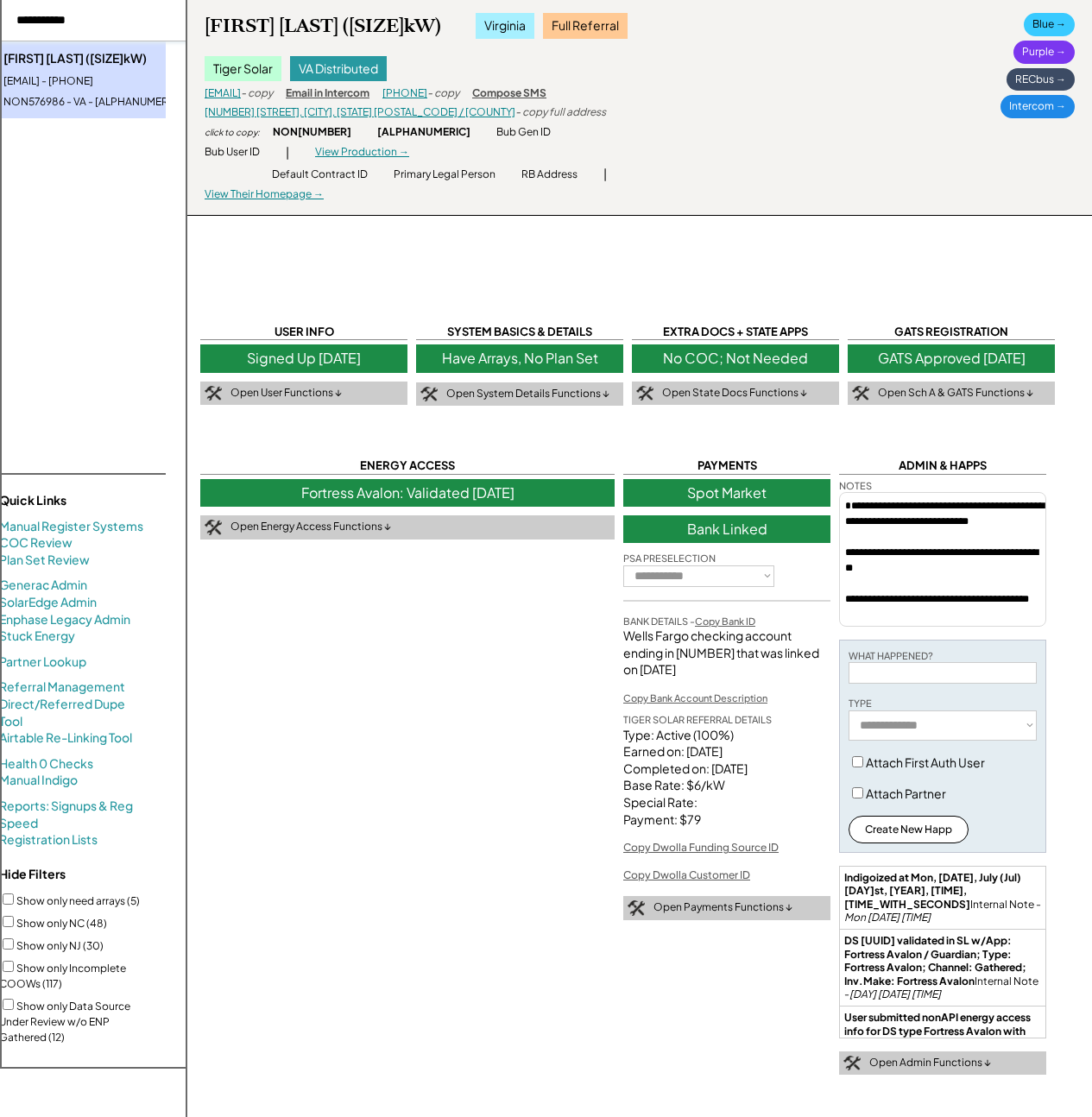 click at bounding box center (90, 21) 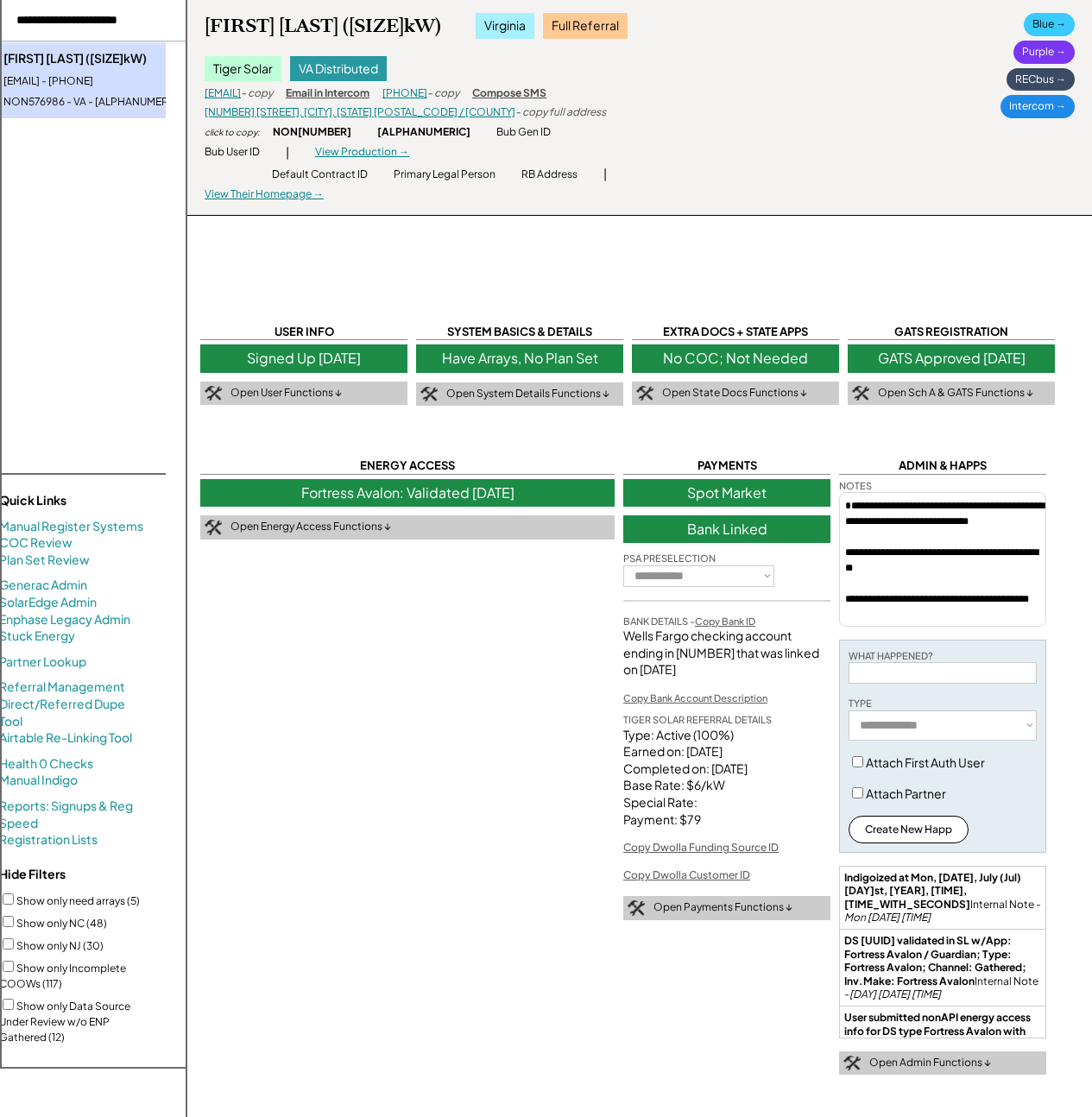 type on "**********" 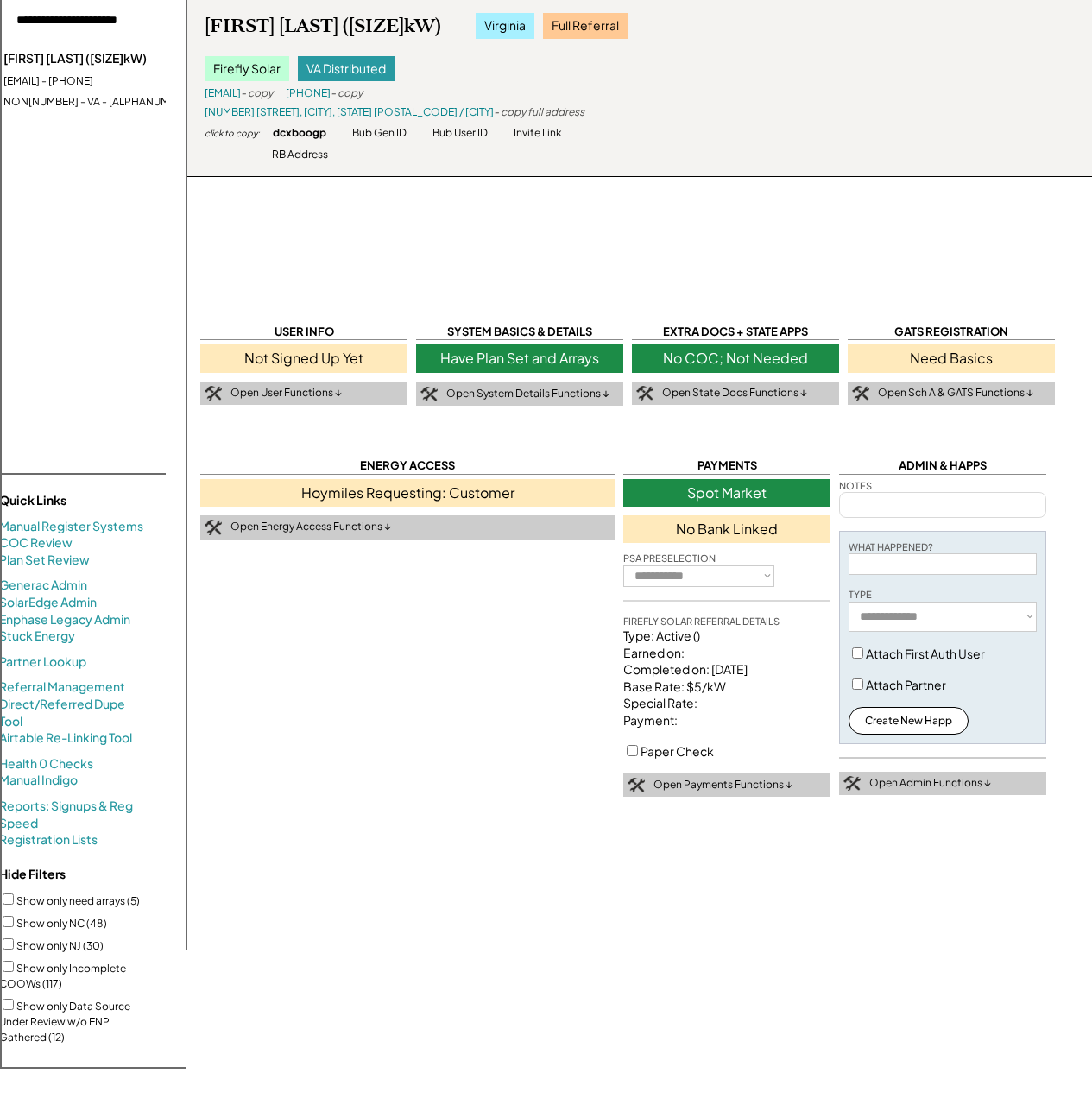 click on "Charles Steven Lane (10.675kW) stevenlane101@gmail.com - 7039195503 NON471727 - VA - utouite9" at bounding box center (107, 79) 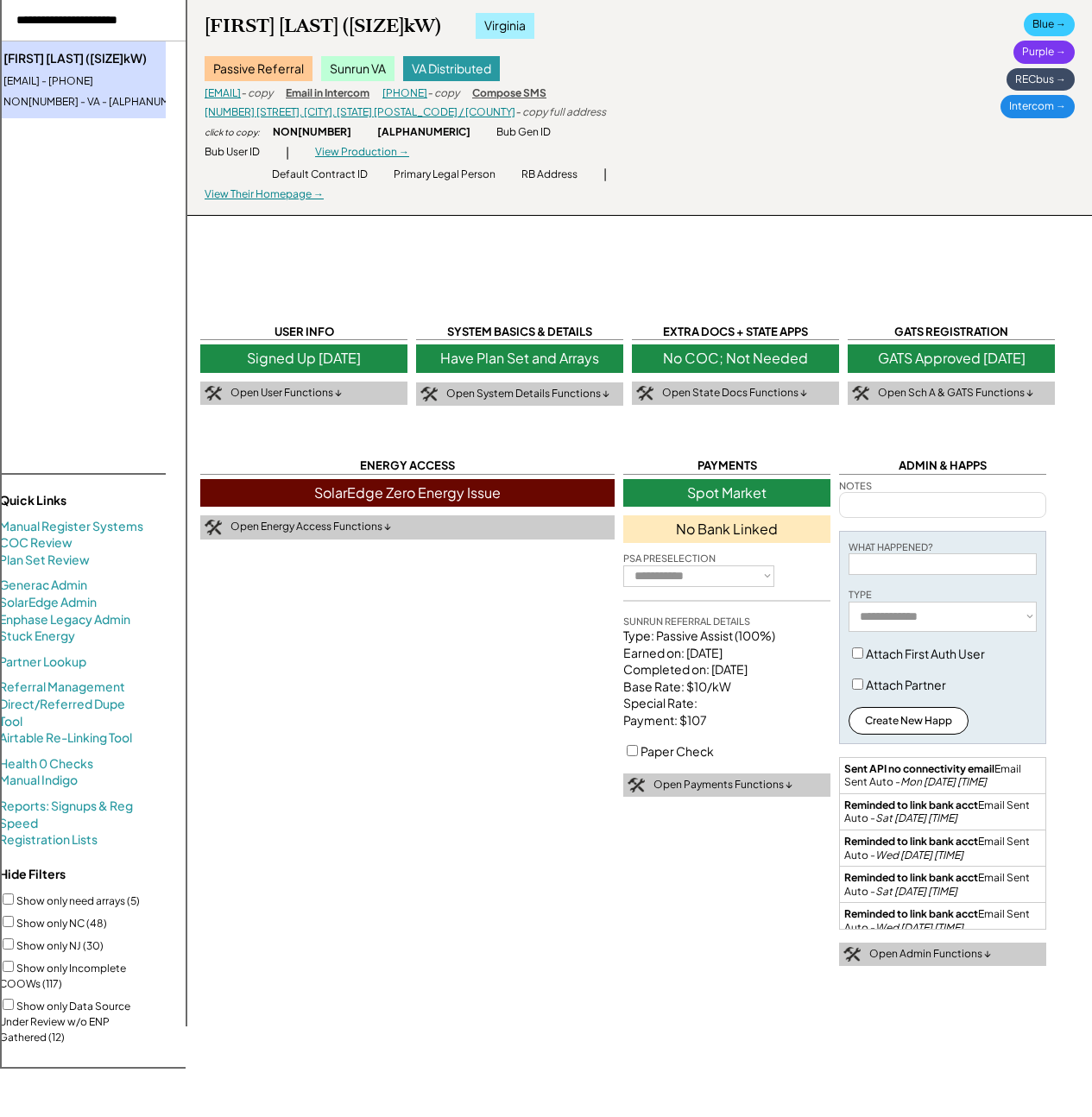 click on "Charles Steven Lane (10.675kW) Virginia Passive Referral Sunrun VA Has Other Systems, See All VA Distributed stevenlane101@gmail.com - copy Email in Intercom 7039195503 - copy Compose SMS 10019 Morningside Ct, Fairfax, VA 22030 / Fairfax city - copy full address click to copy: NON471727 utouite9 Bub Gen ID Bub User ID Invite Link | View Production → Default Contract ID Primary Legal Person RB Address | View Their Homepage → Blue → Purple → RECbus → Intercom →" at bounding box center [640, 108] 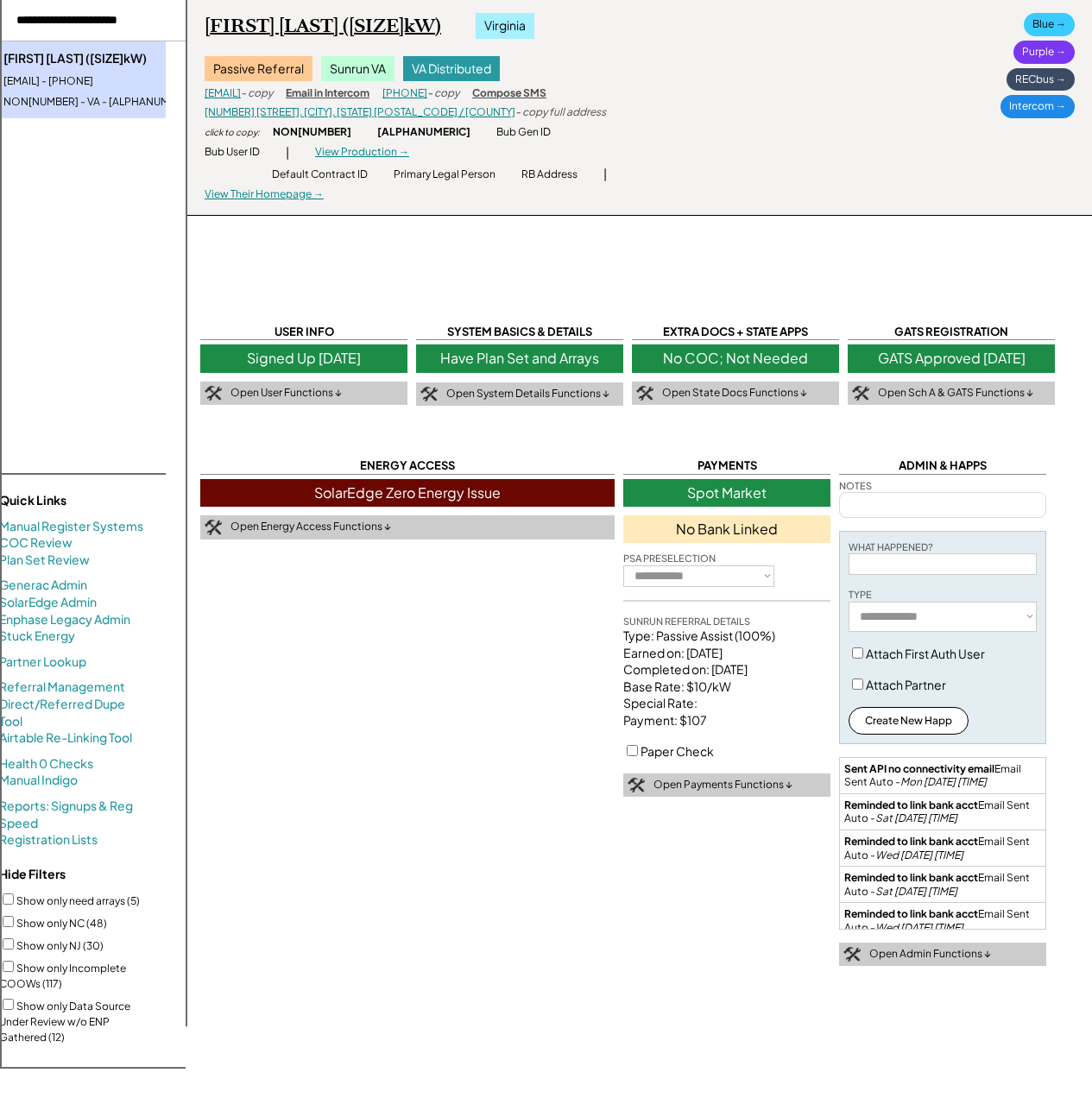 click on "Charles Steven Lane (10.675kW)" at bounding box center (323, 26) 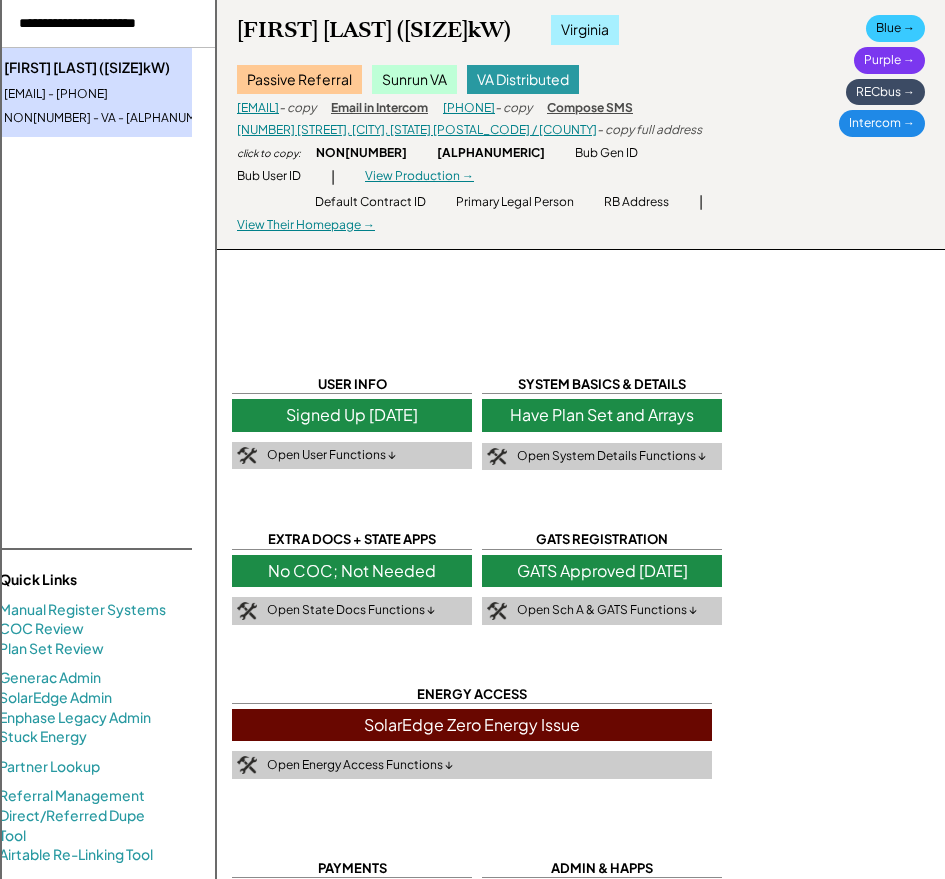 scroll, scrollTop: 0, scrollLeft: 23, axis: horizontal 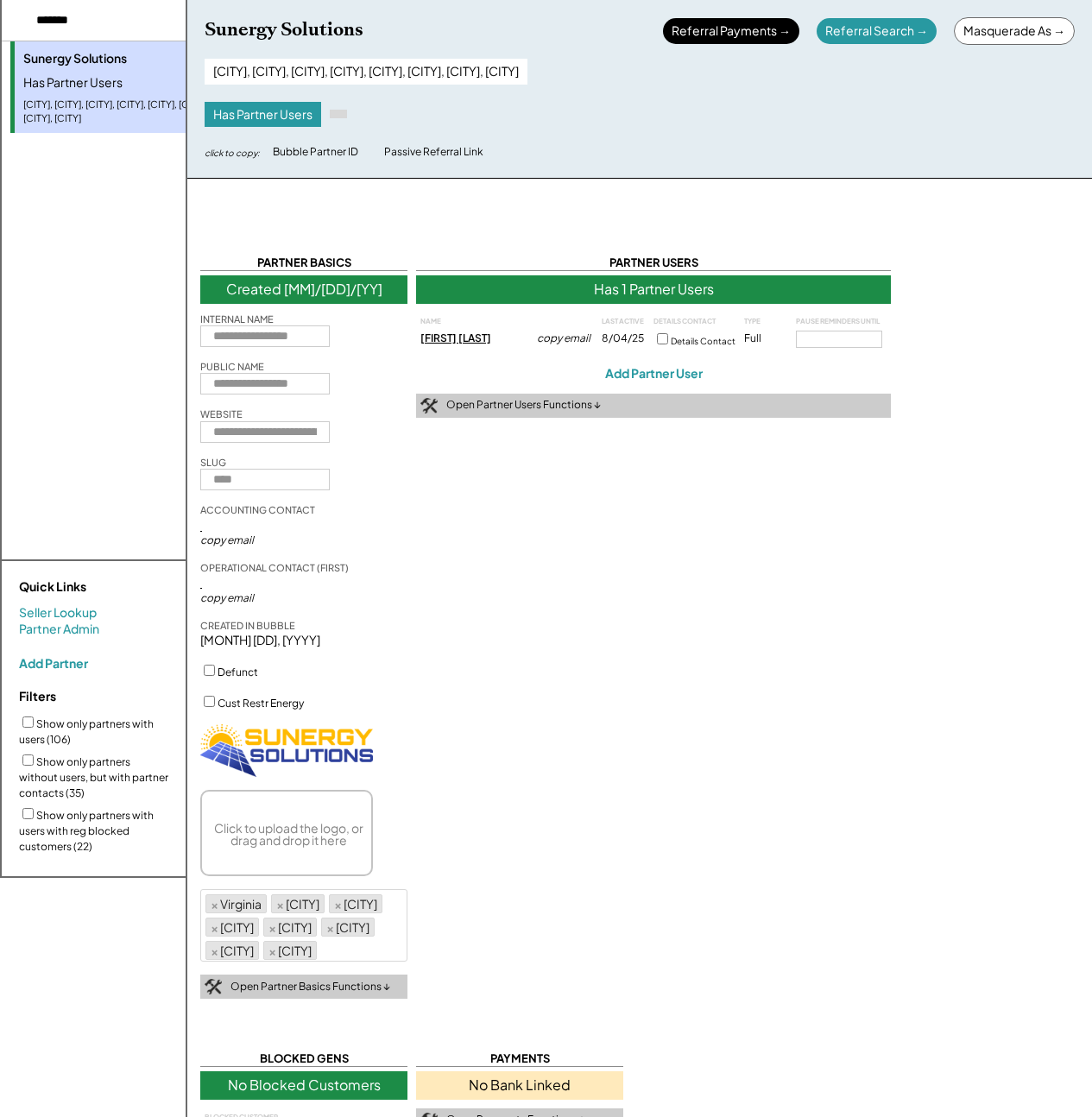 select on "********" 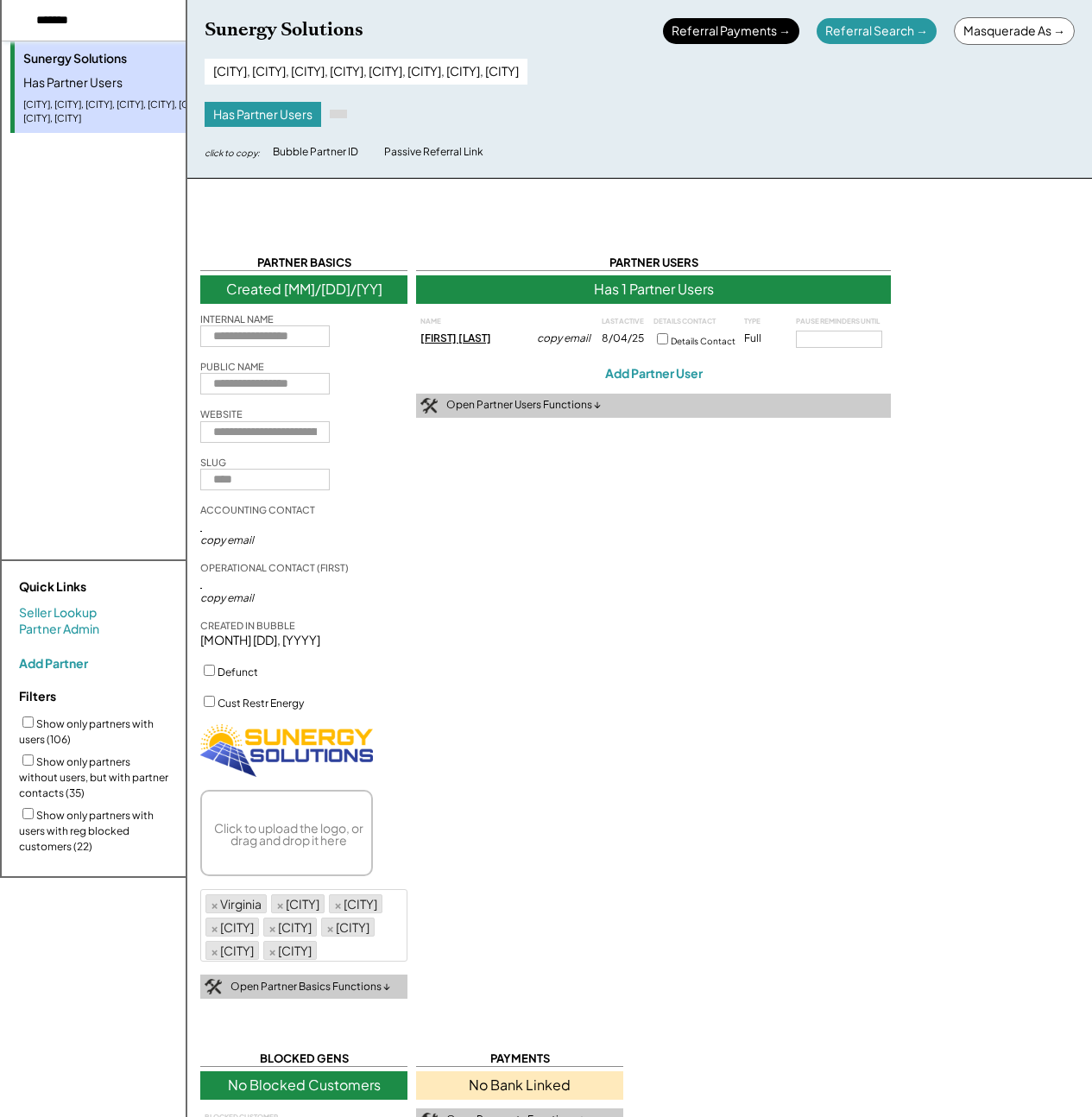 click at bounding box center [110, 21] 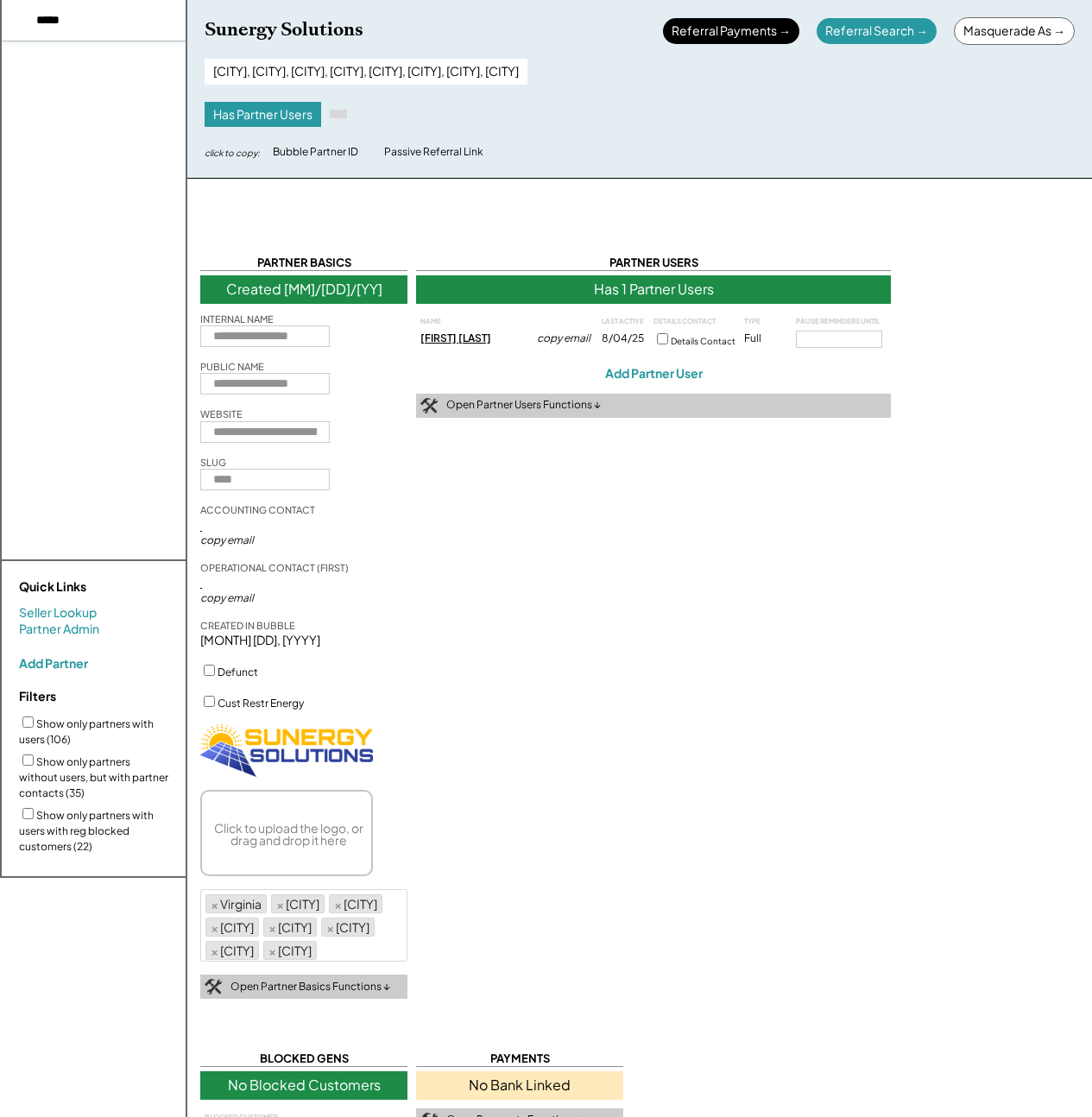 type on "*****" 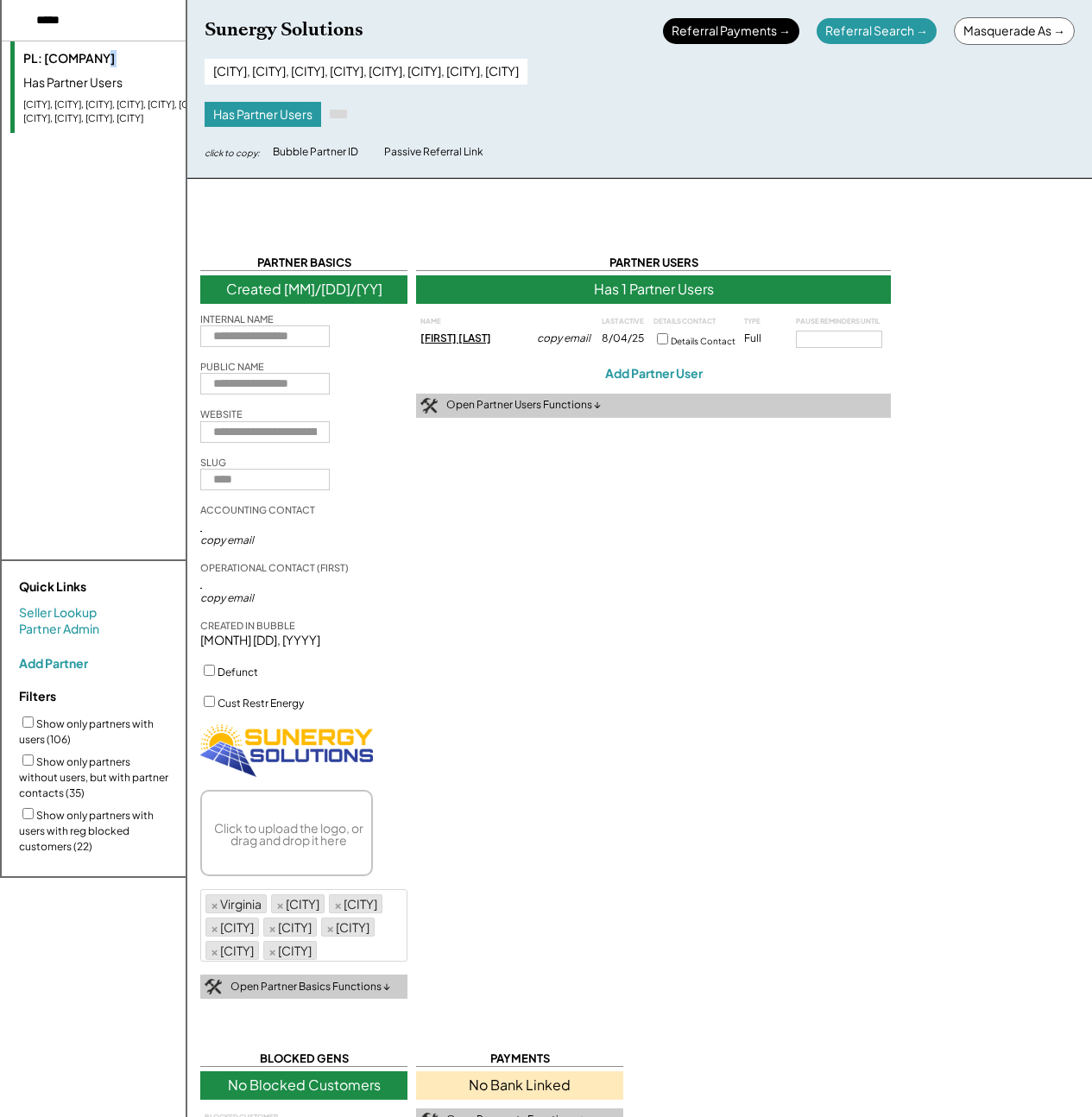 click on "Ambia Solar  Has Partner Users PA, OH, CO, ID, IL, MI, MN, UT, WA, MD" at bounding box center (127, 87) 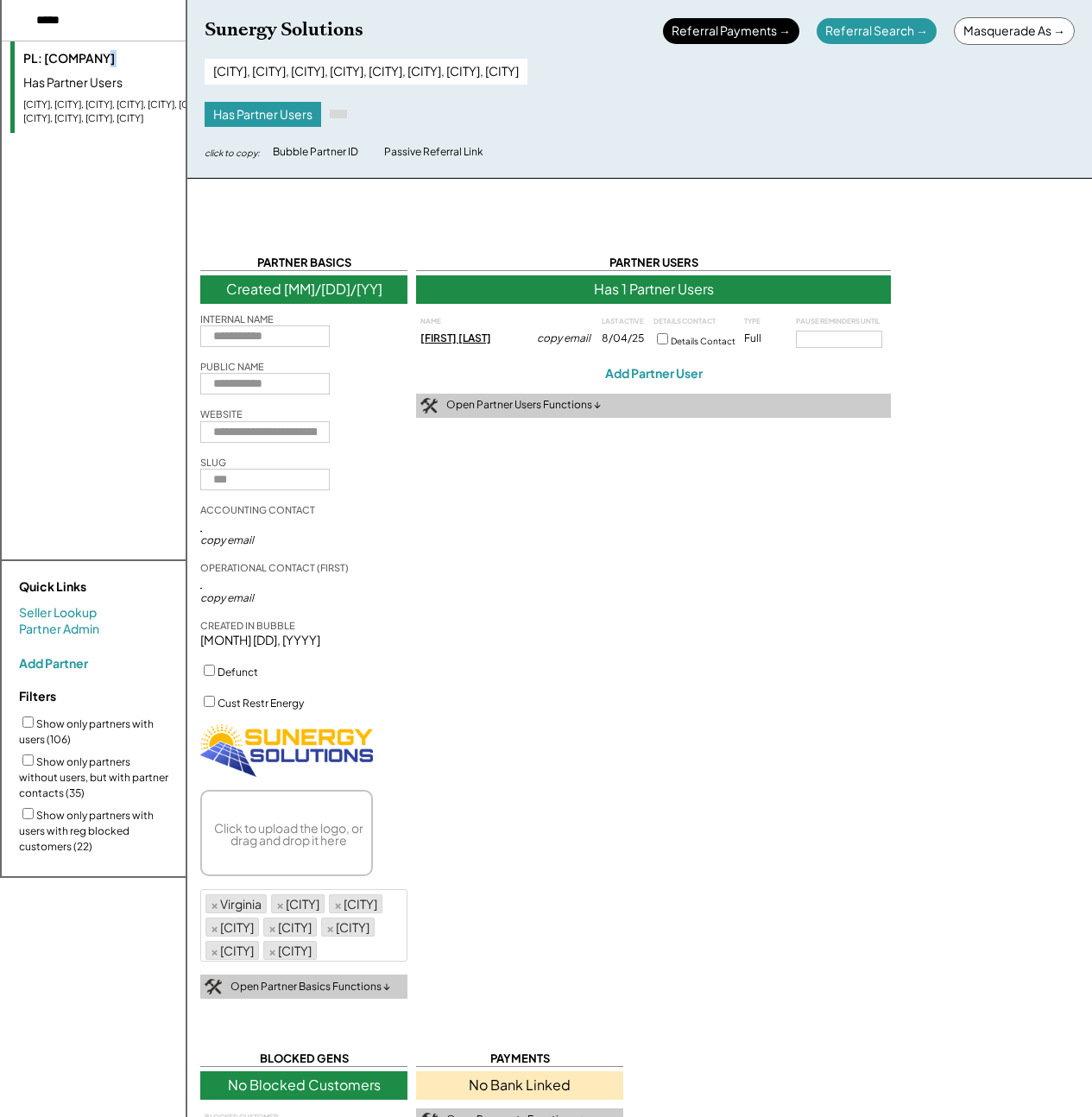 scroll, scrollTop: 690, scrollLeft: 0, axis: vertical 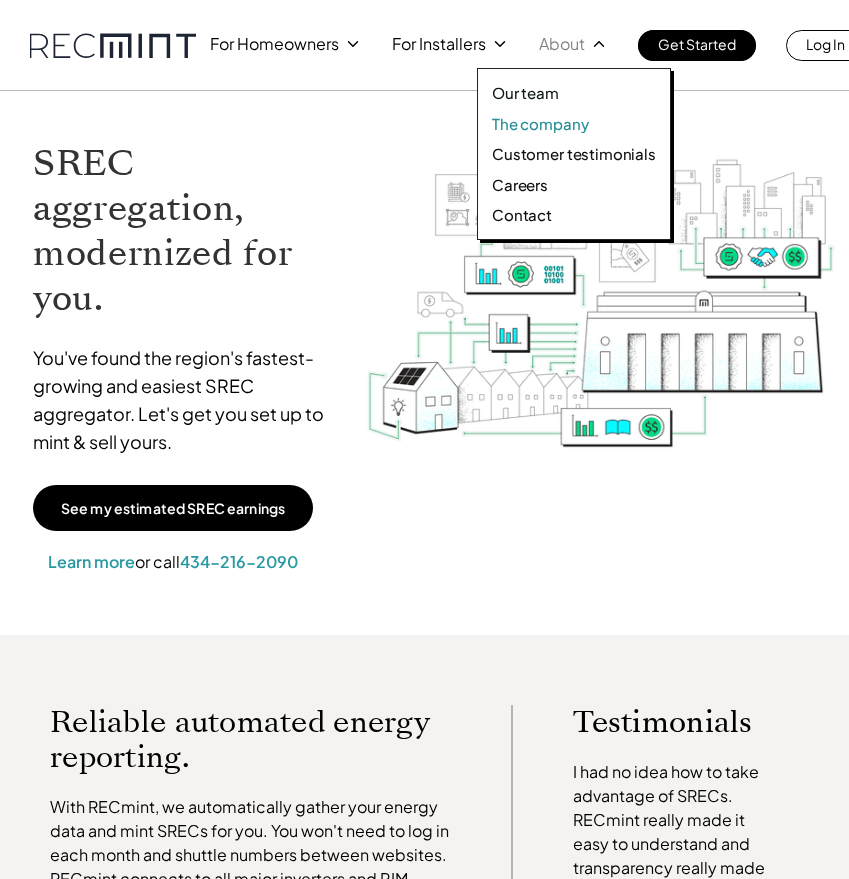click on "The company" at bounding box center (540, 124) 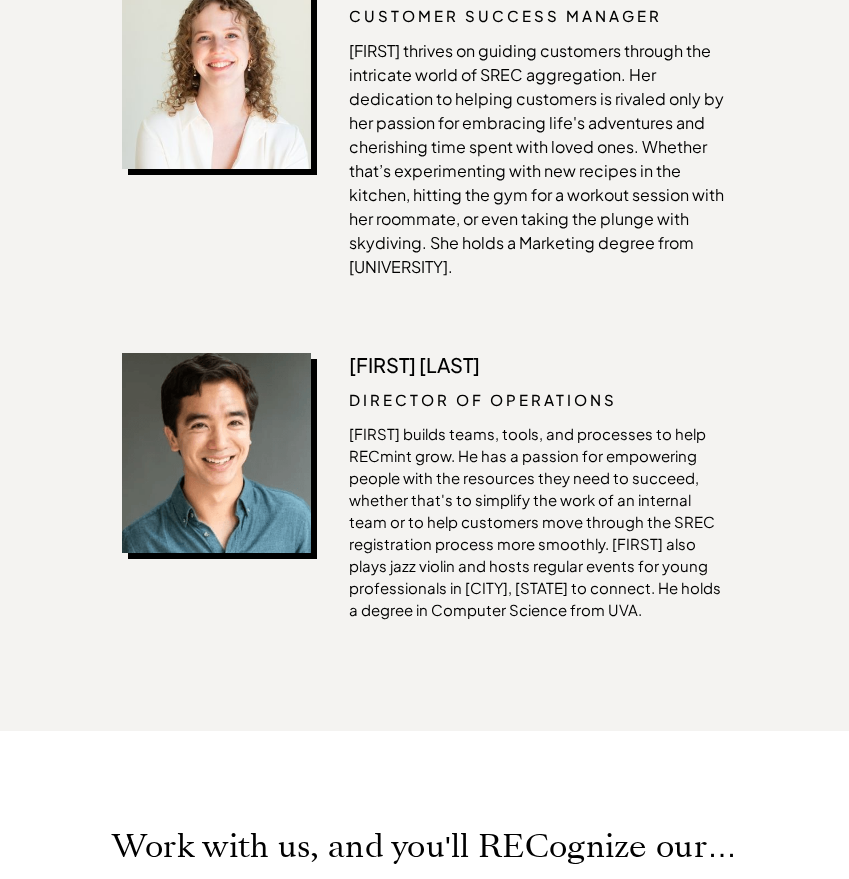 scroll, scrollTop: 3988, scrollLeft: 0, axis: vertical 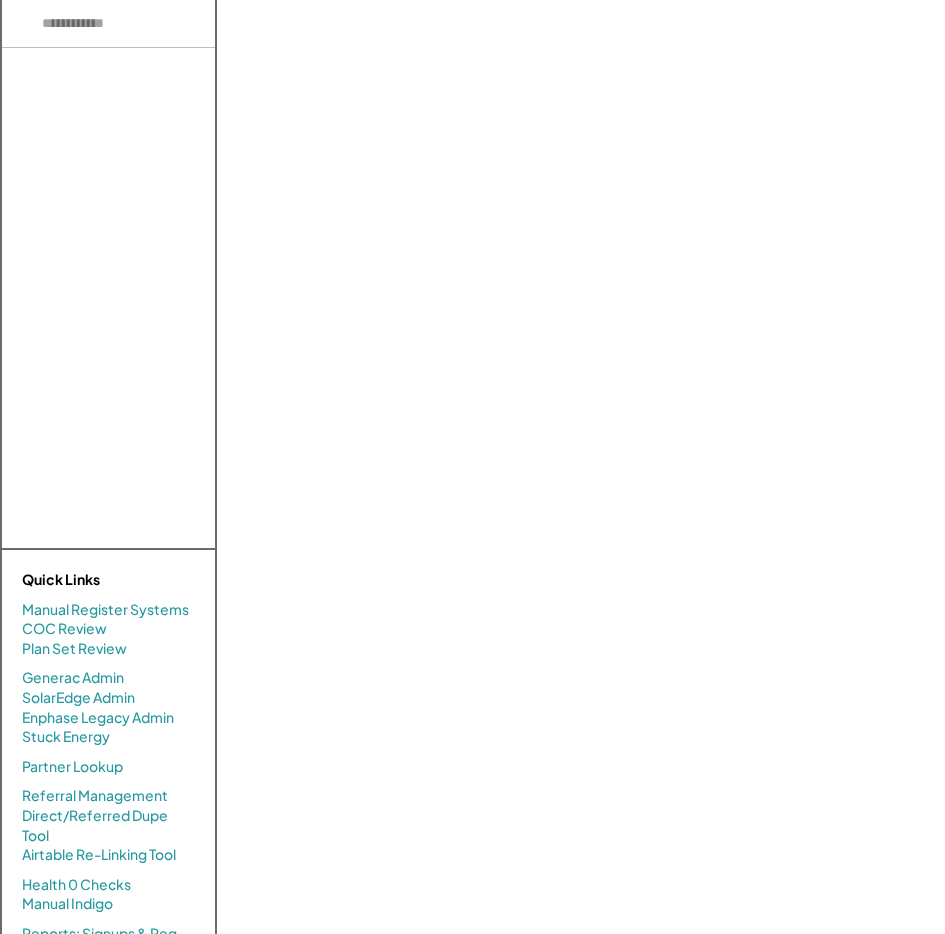 click at bounding box center [127, 24] 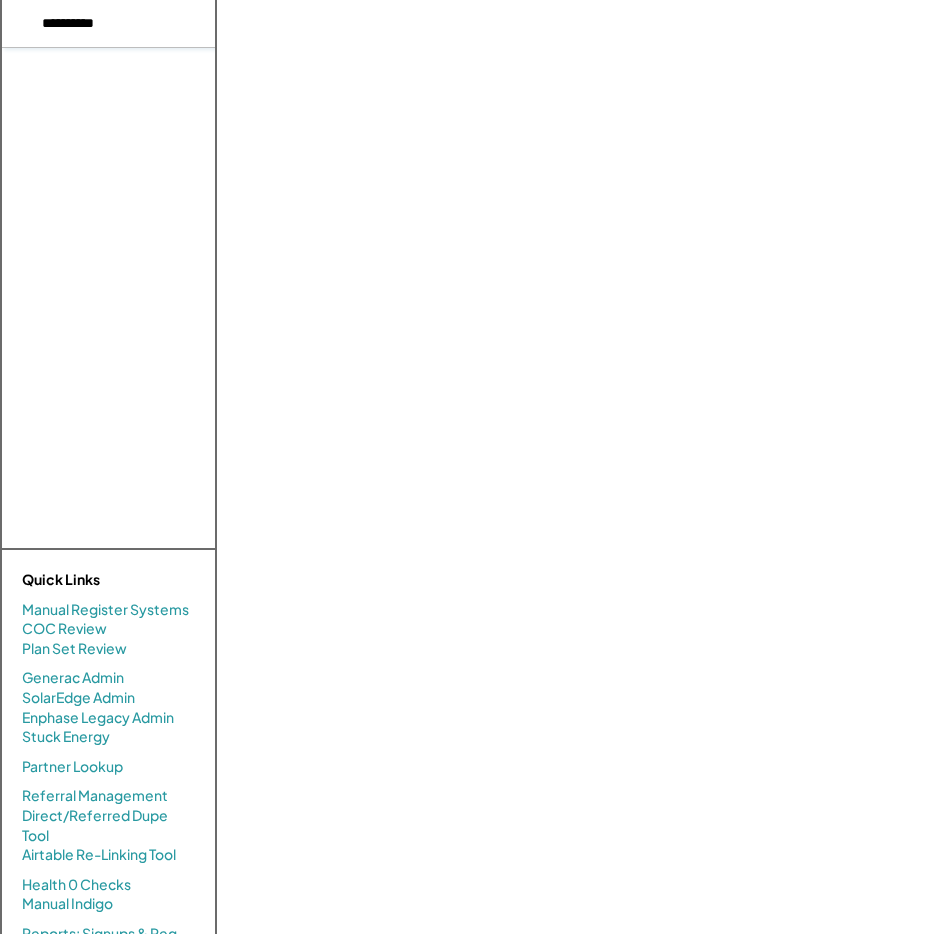 type on "**********" 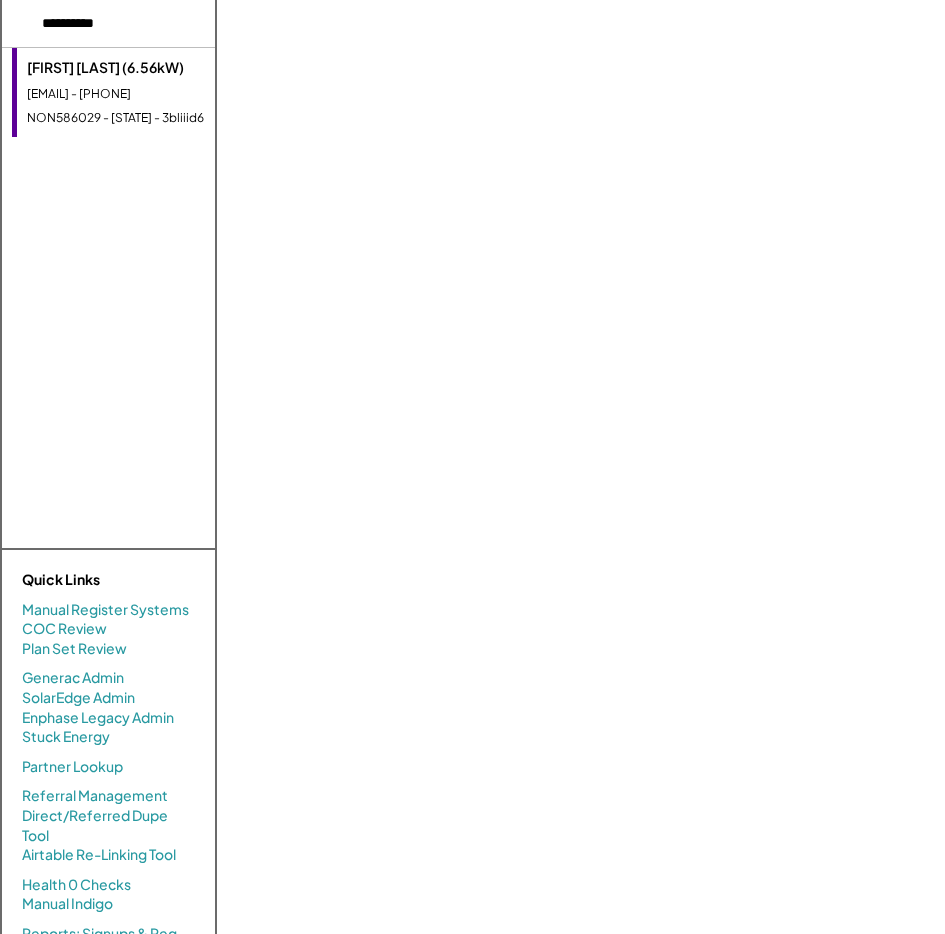 click on "[FIRST] [LAST] (6.56kW) [EMAIL] - [PHONE] NON586029 - [STATE] - 3bliiid6" at bounding box center (147, 92) 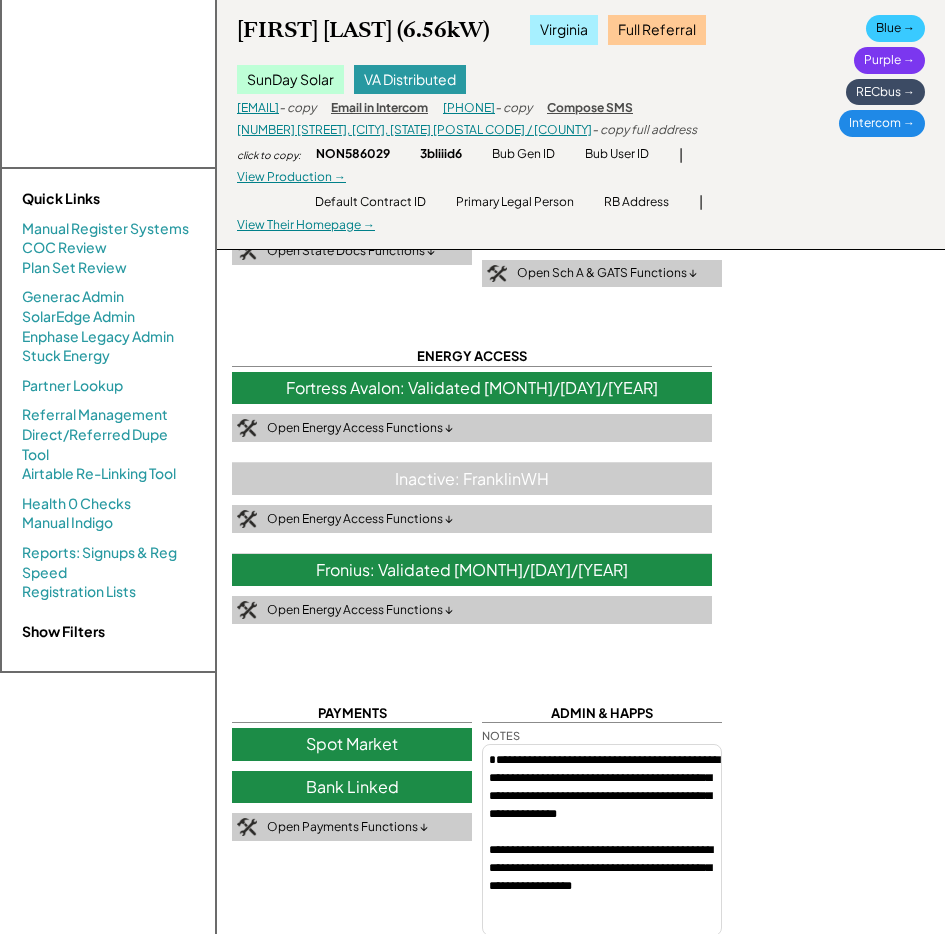 scroll, scrollTop: 281, scrollLeft: 0, axis: vertical 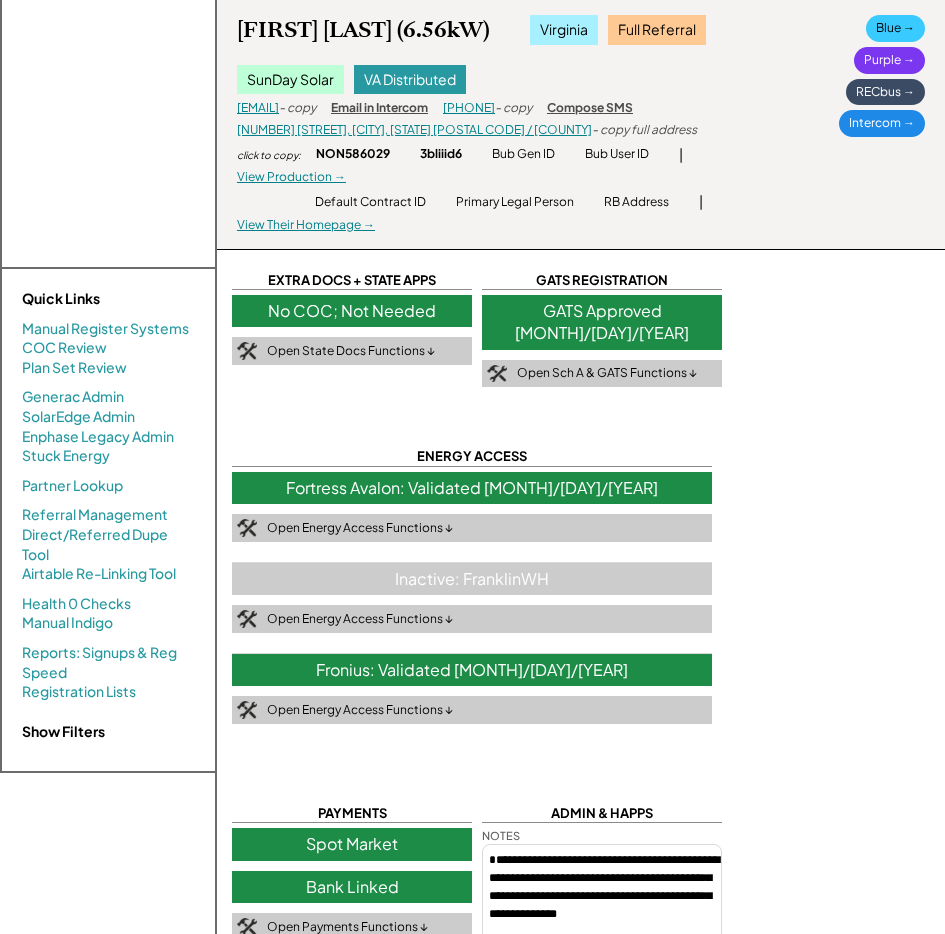 drag, startPoint x: 577, startPoint y: 541, endPoint x: 639, endPoint y: 532, distance: 62.649822 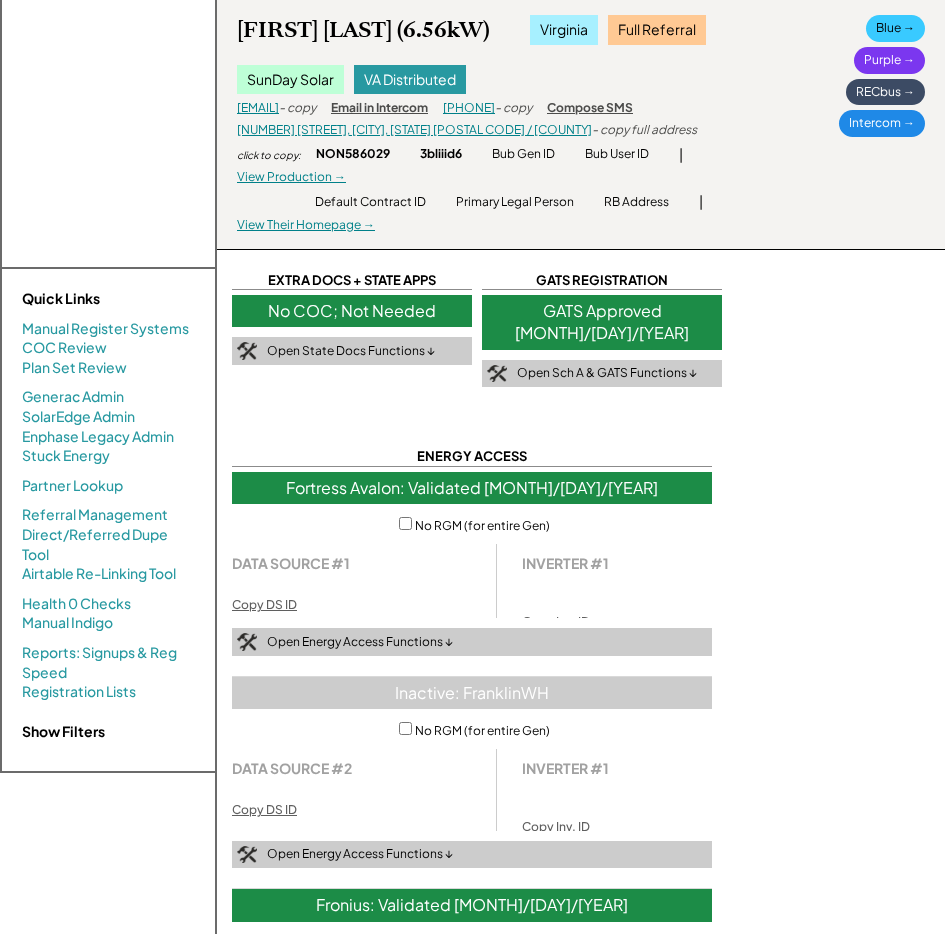 type on "*" 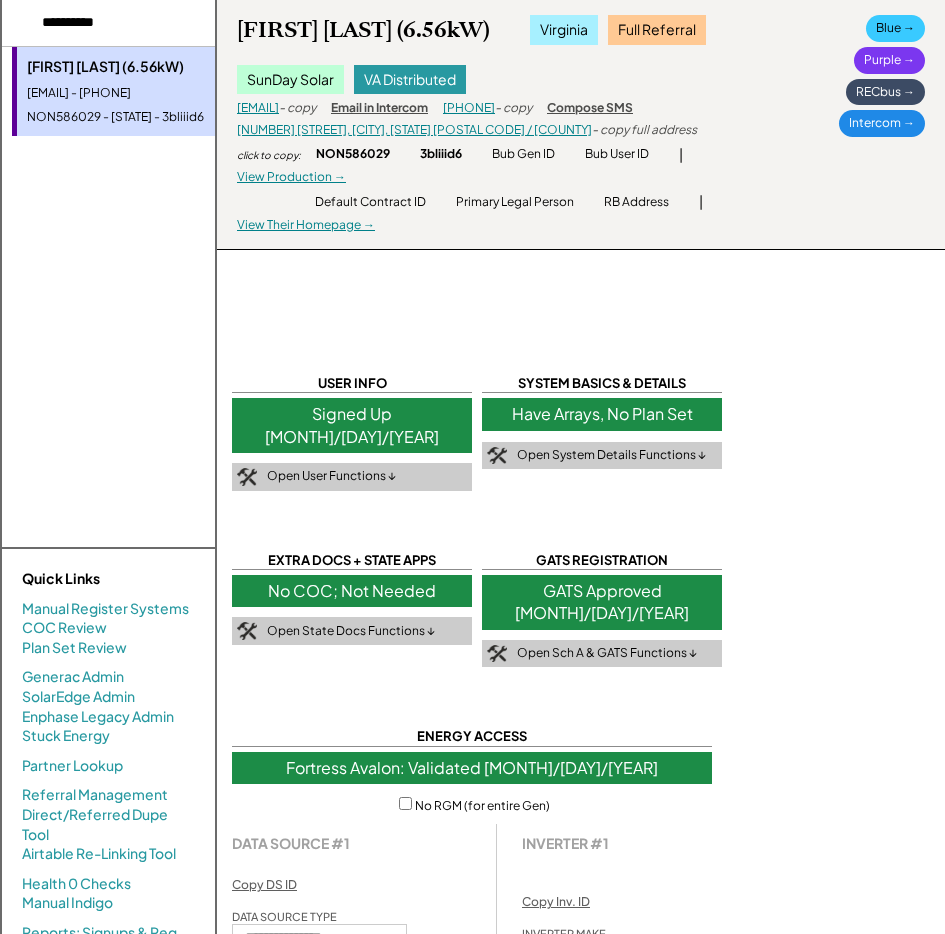 scroll, scrollTop: 0, scrollLeft: 0, axis: both 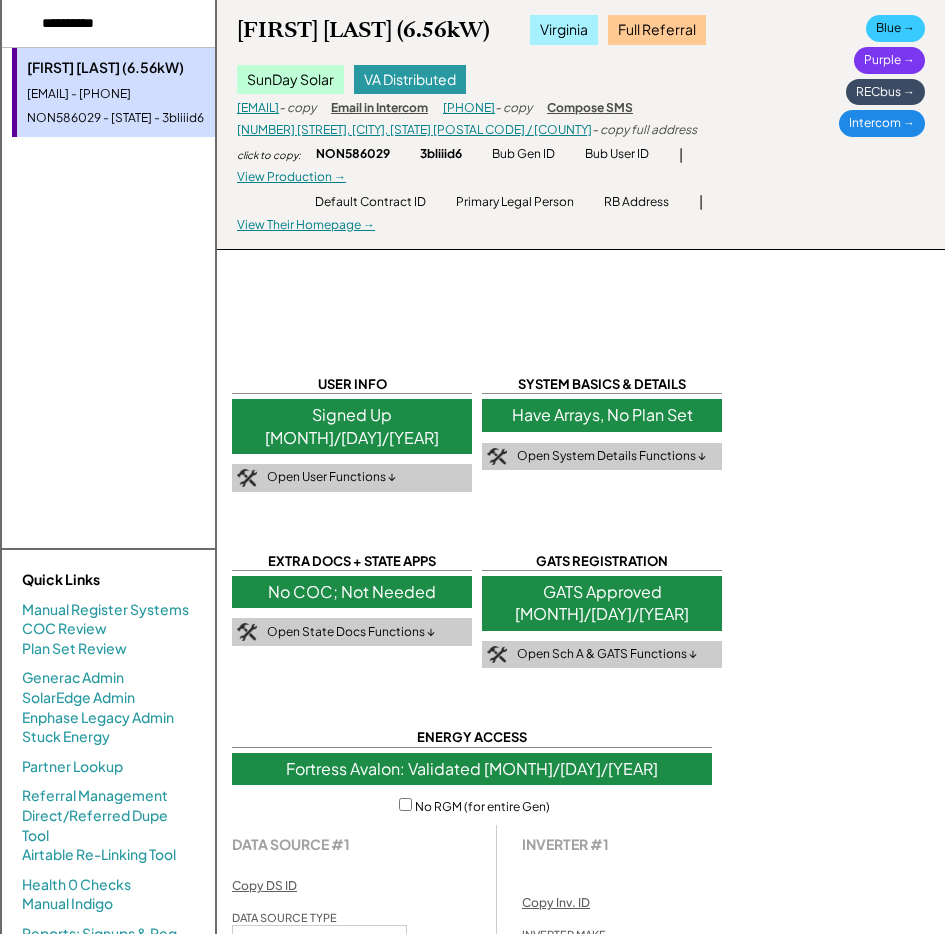 click on "Fortress Avalon: Validated 5/14/25" at bounding box center (472, 769) 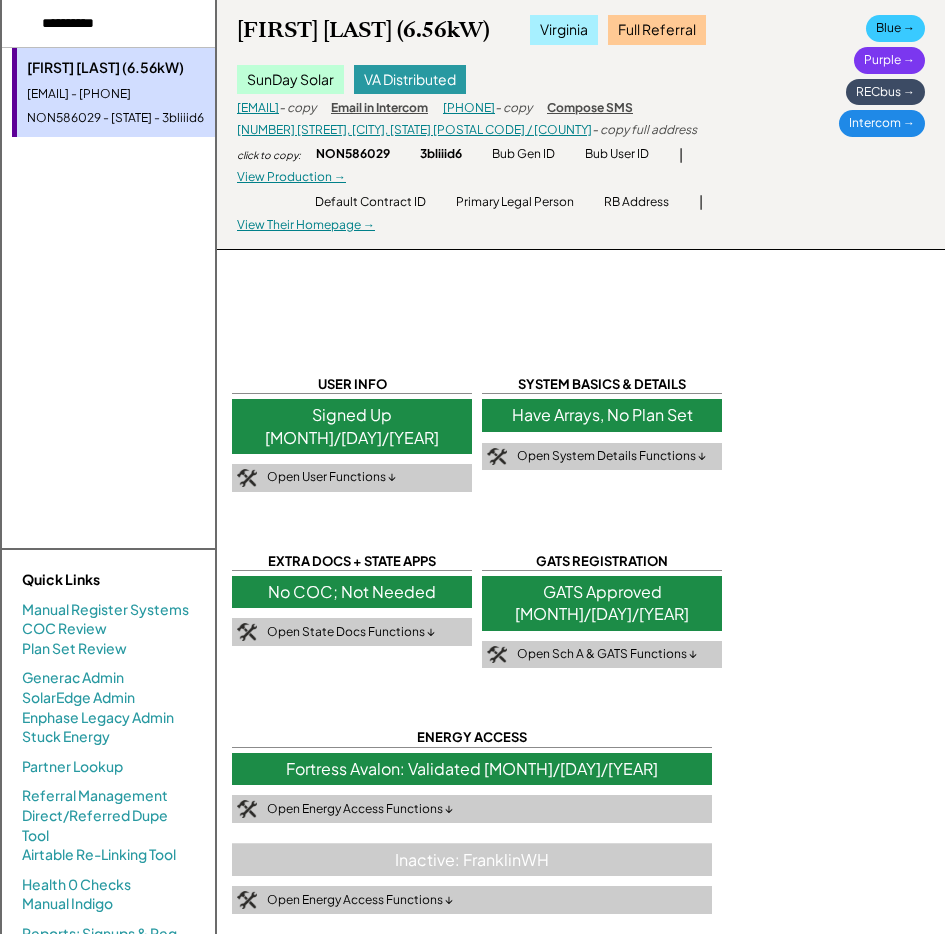 click on "**********" at bounding box center (581, 1120) 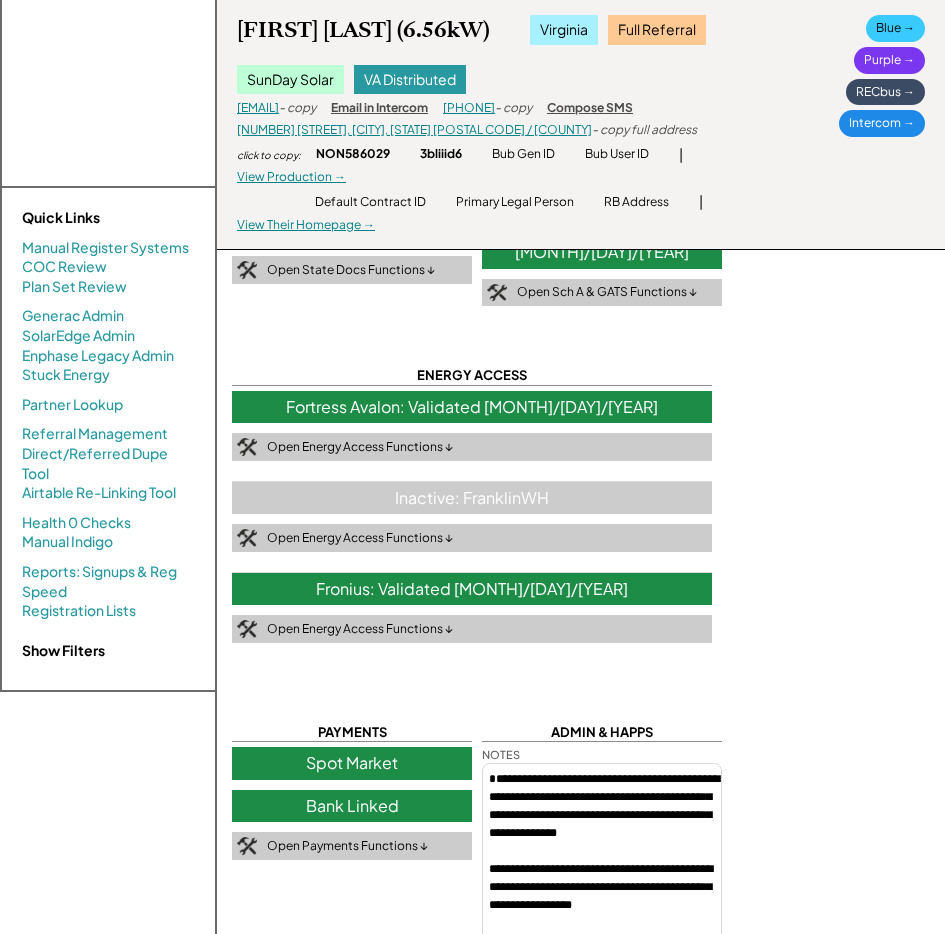 click on "Show Filters" at bounding box center [122, 651] 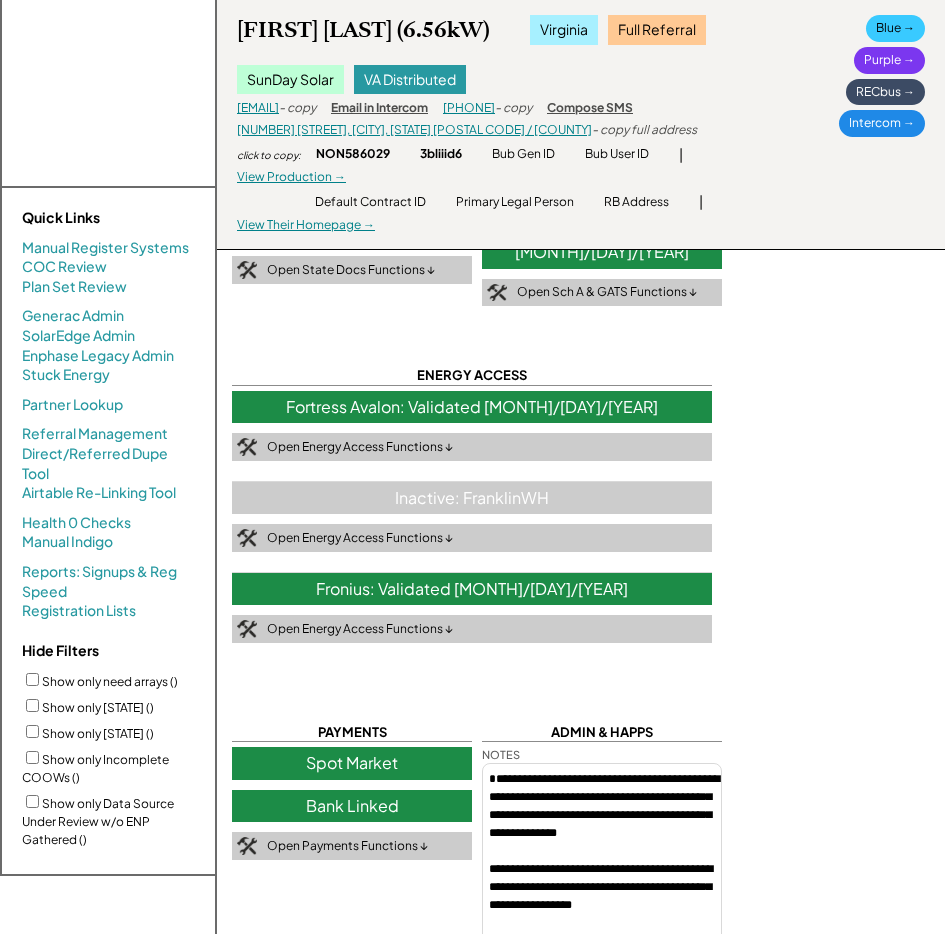 scroll, scrollTop: 742, scrollLeft: 0, axis: vertical 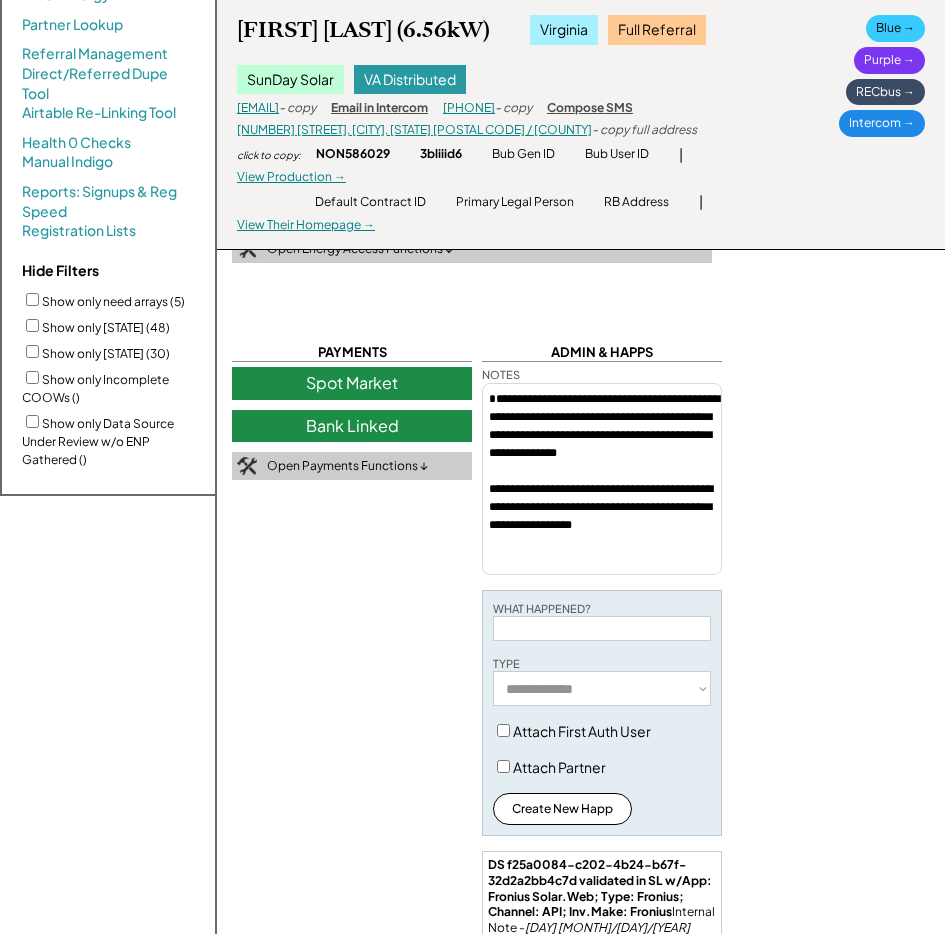 click on "Hide Filters" at bounding box center (60, 270) 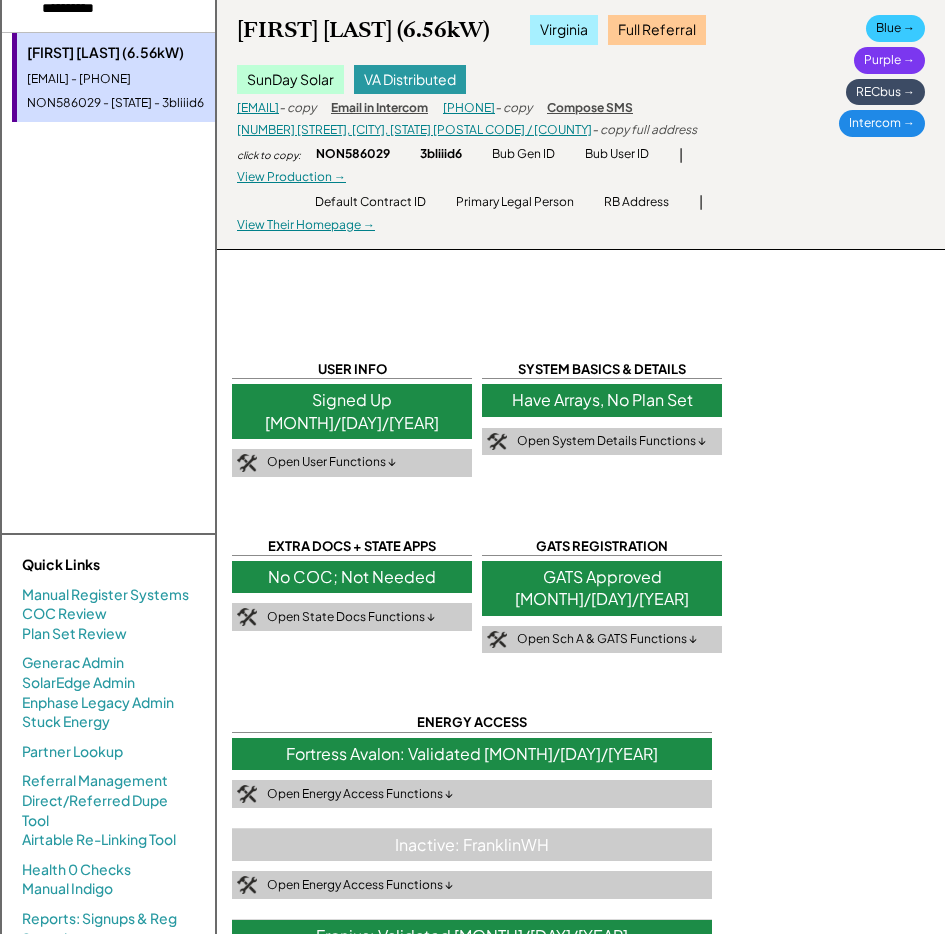 scroll, scrollTop: 0, scrollLeft: 0, axis: both 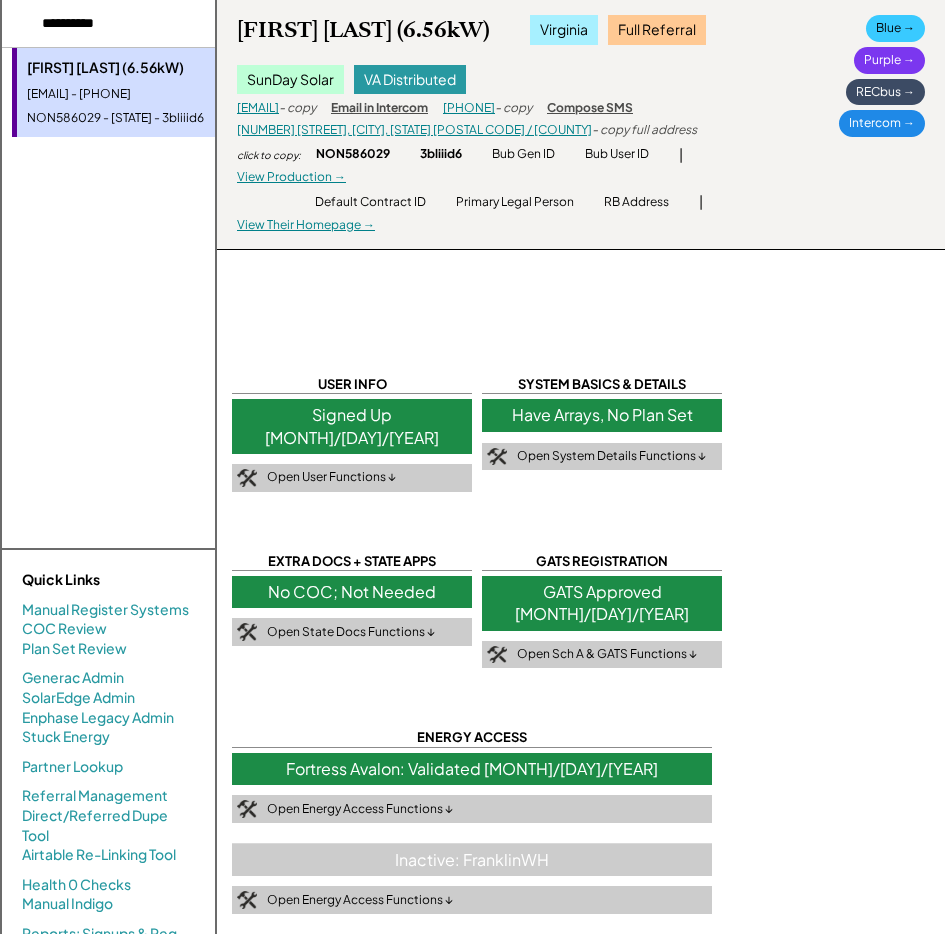 click at bounding box center [127, 24] 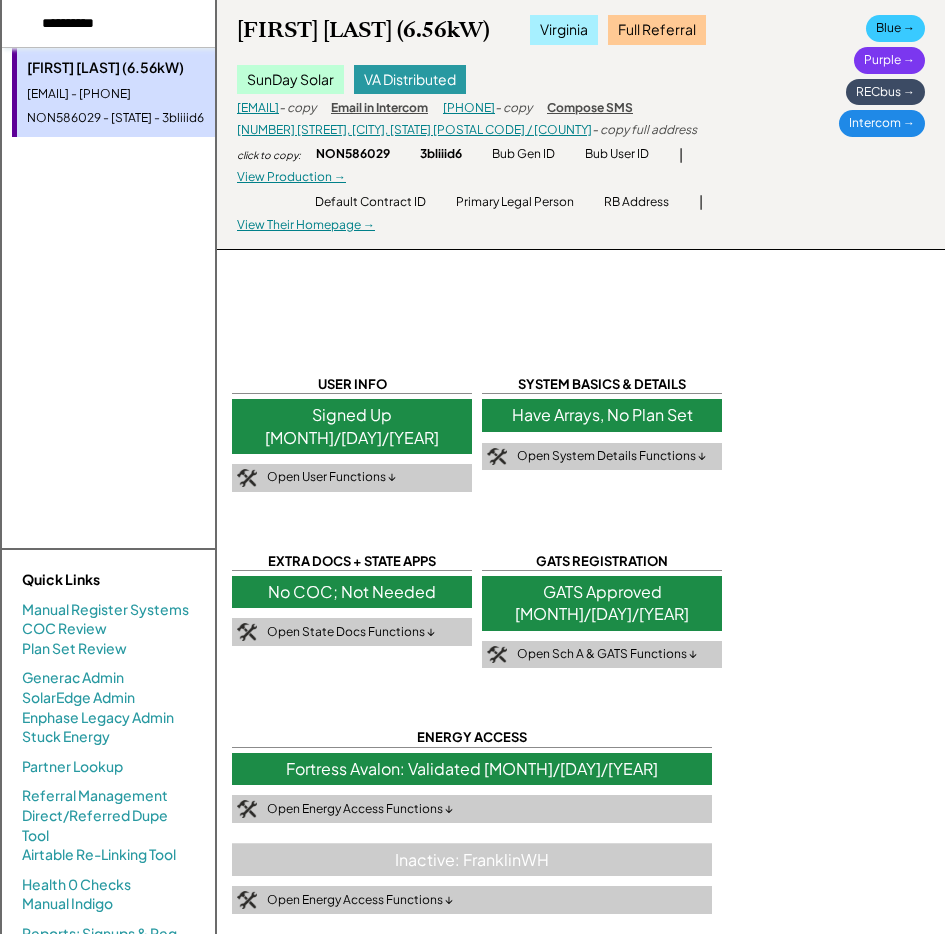 click at bounding box center [127, 24] 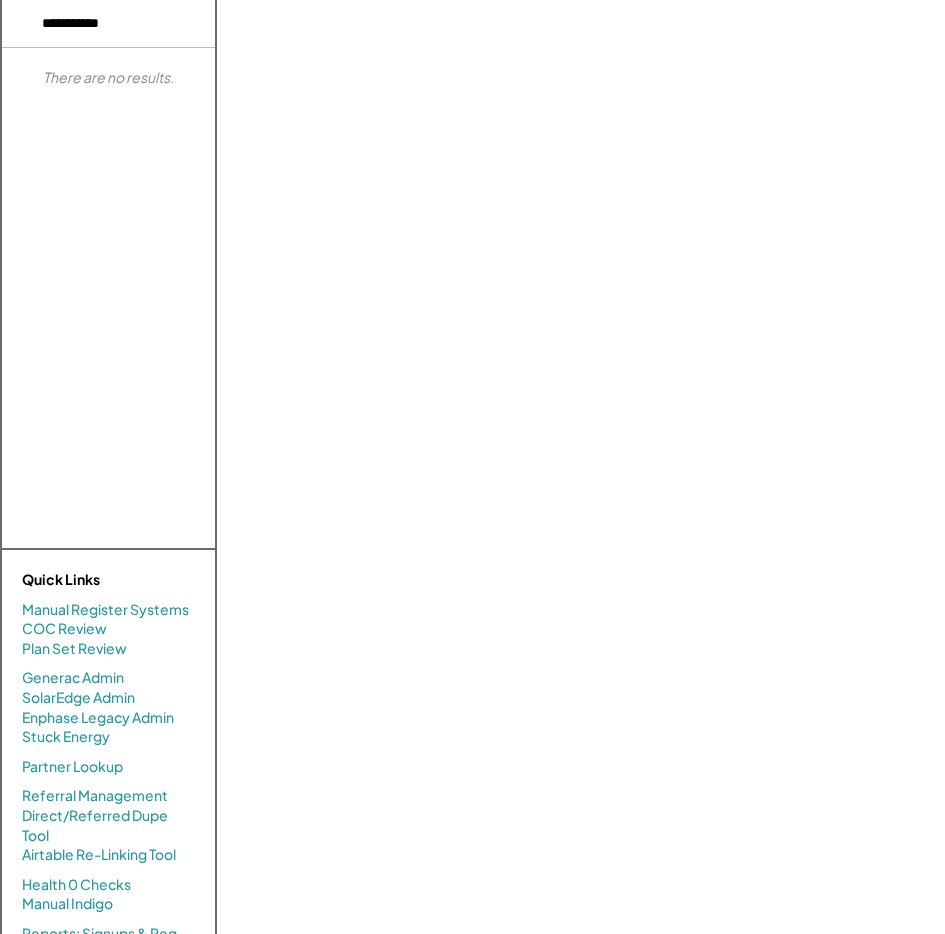 click at bounding box center (127, 24) 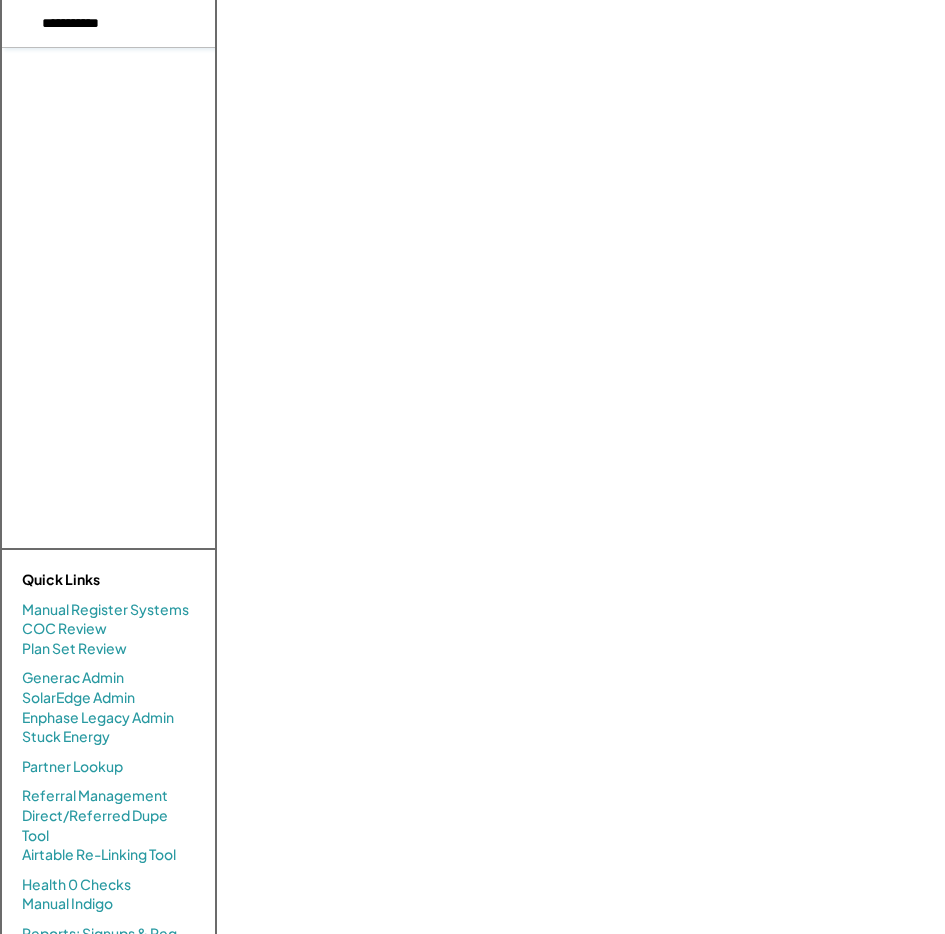 click at bounding box center [127, 24] 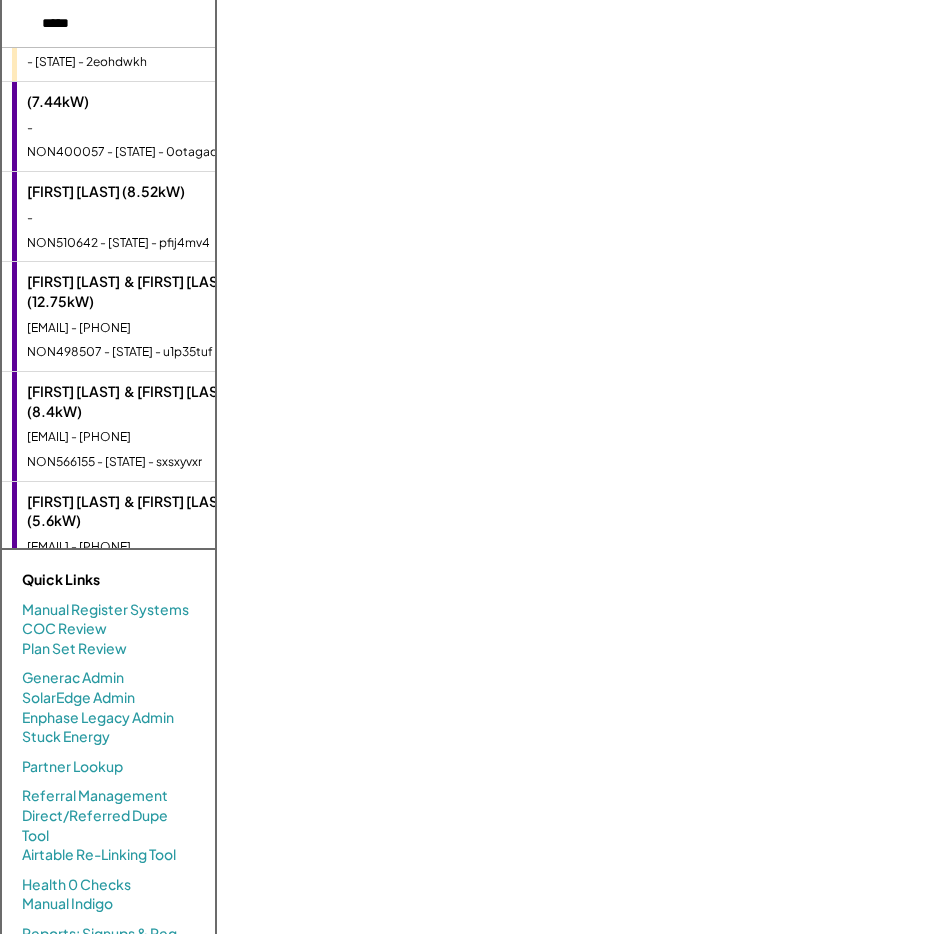 scroll, scrollTop: 496, scrollLeft: 0, axis: vertical 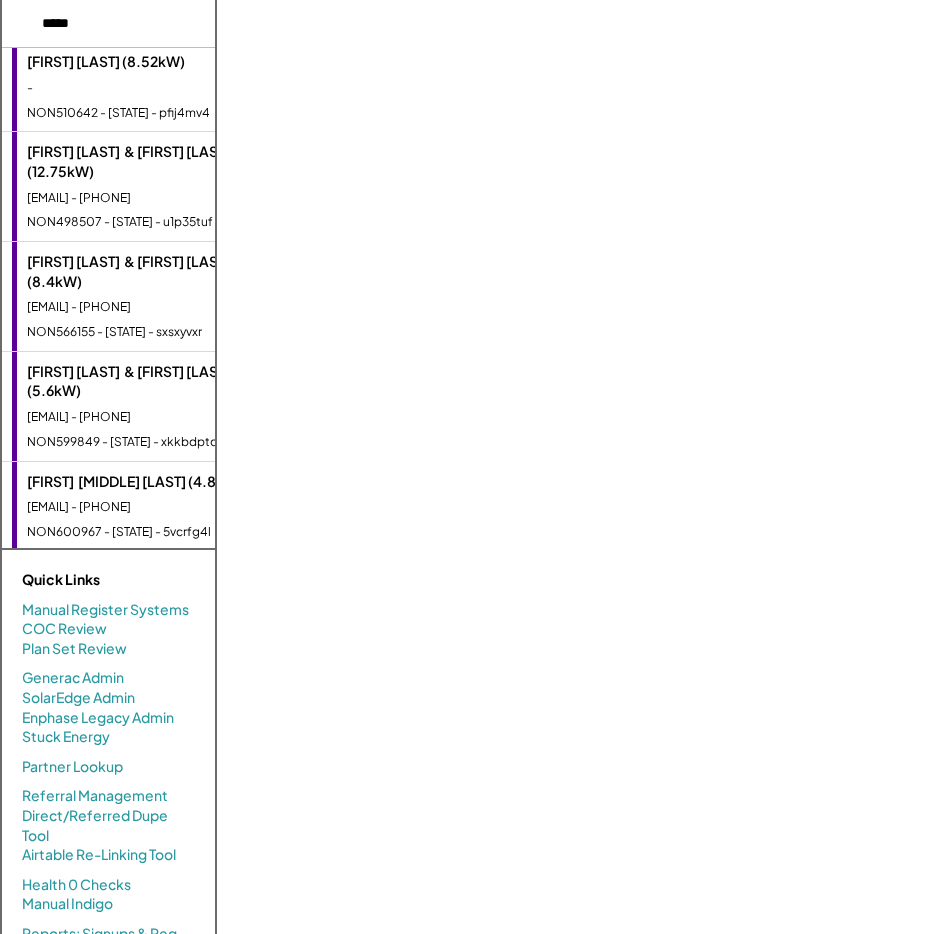 click at bounding box center (127, 24) 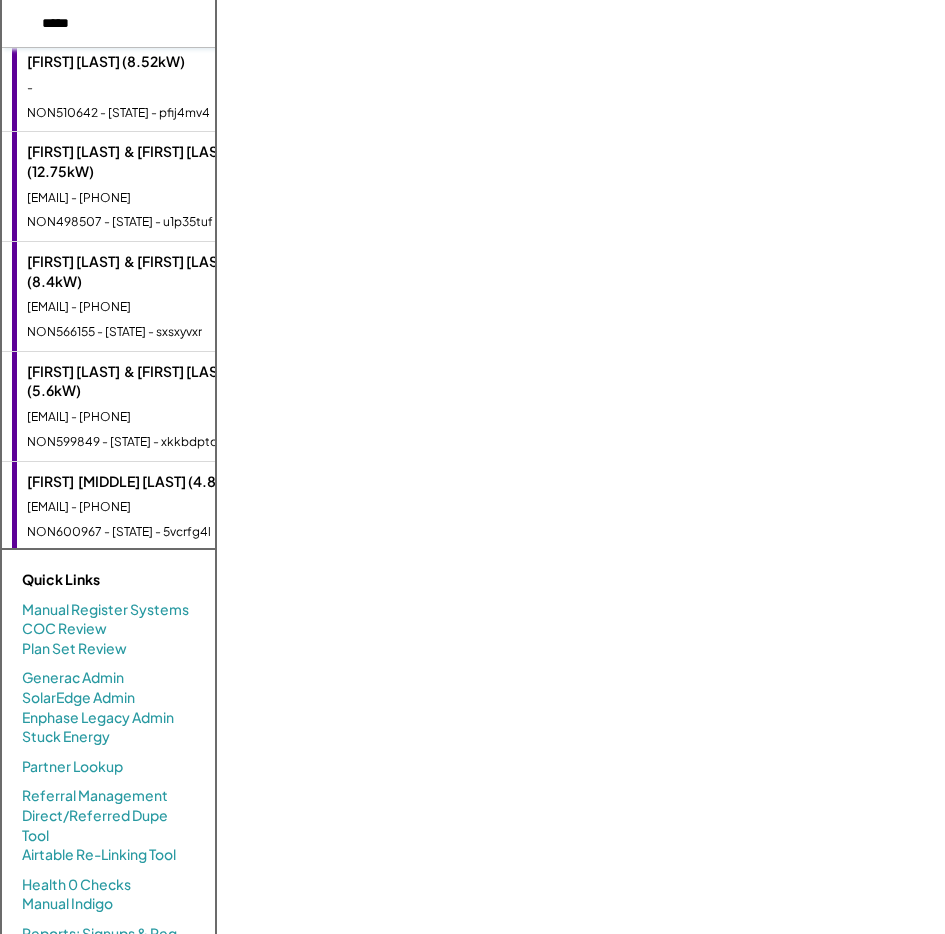 click at bounding box center [127, 24] 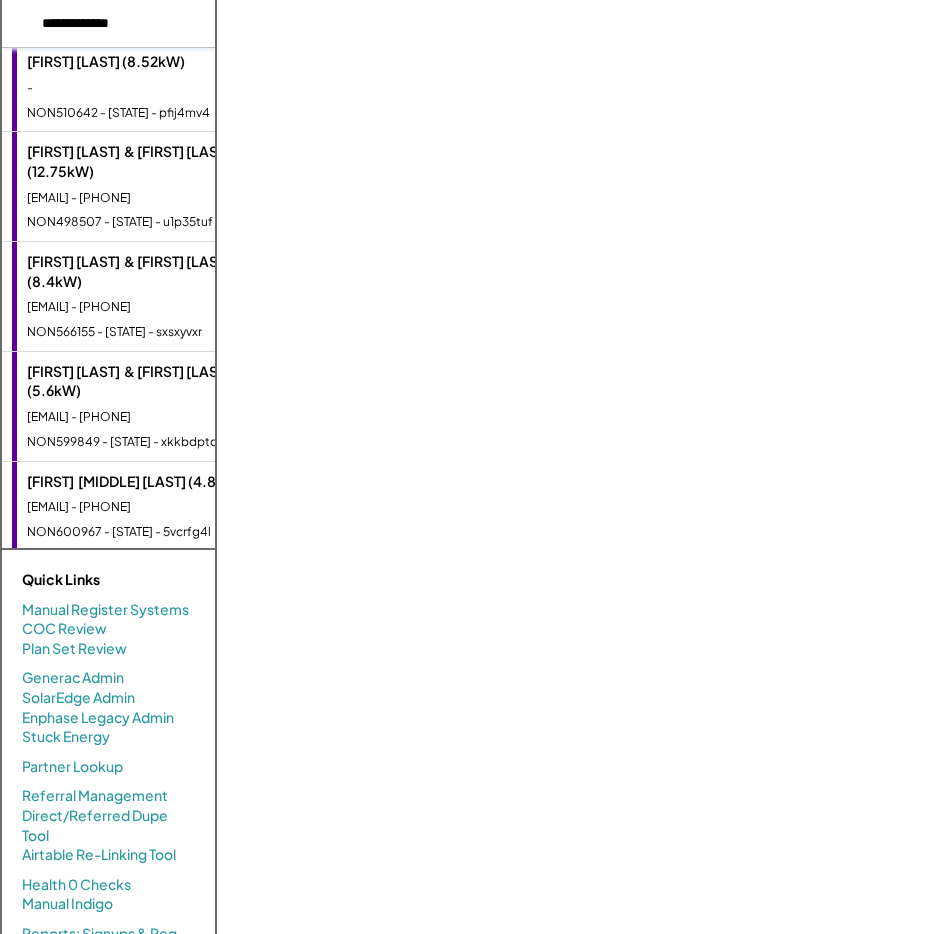 type on "**********" 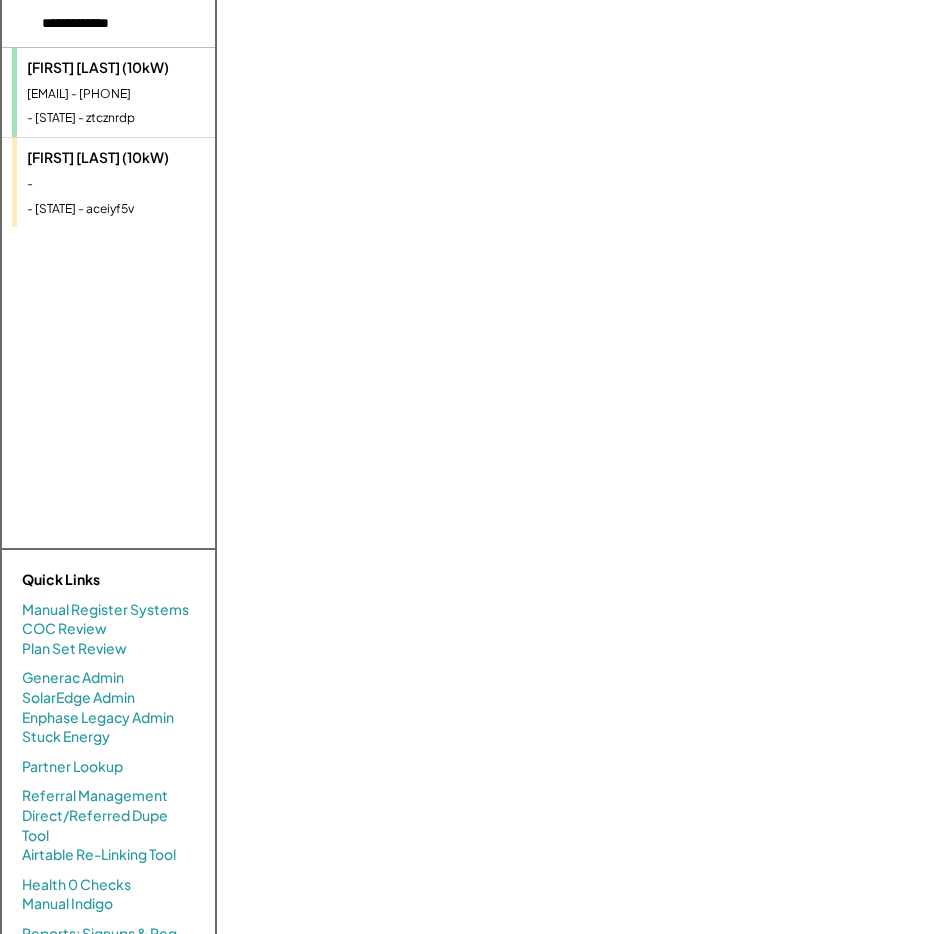 scroll, scrollTop: 0, scrollLeft: 0, axis: both 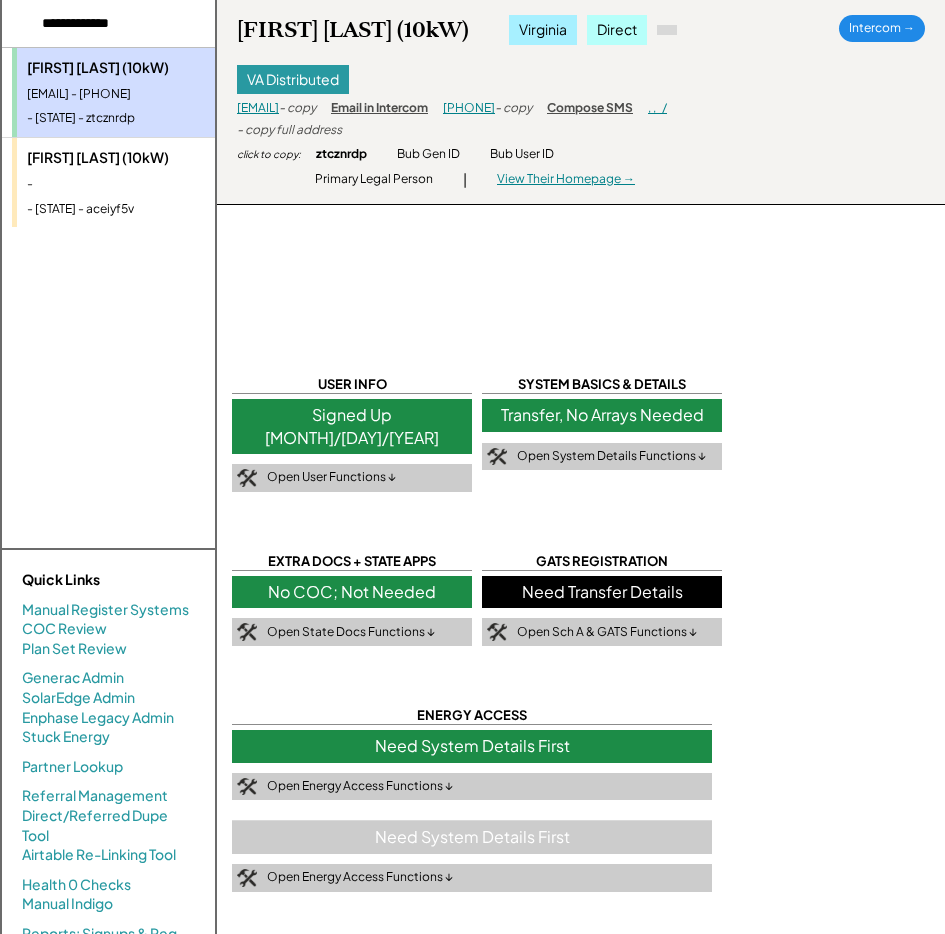 select on "*********" 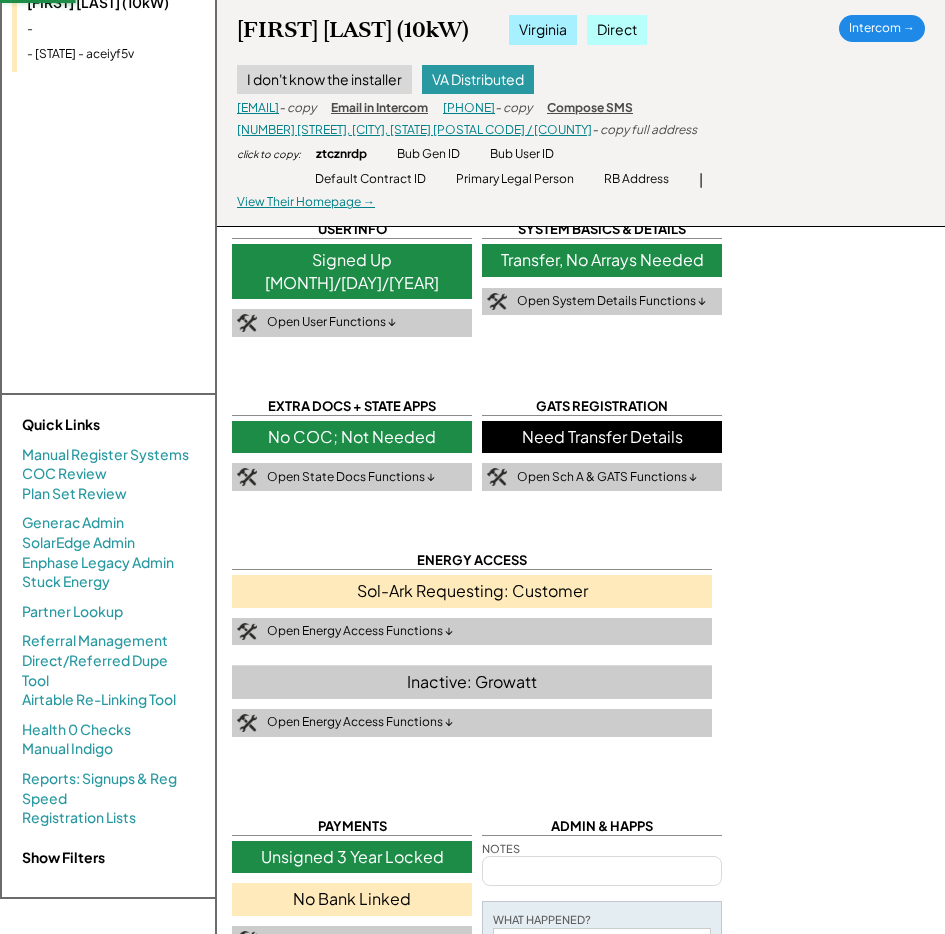 select on "*********" 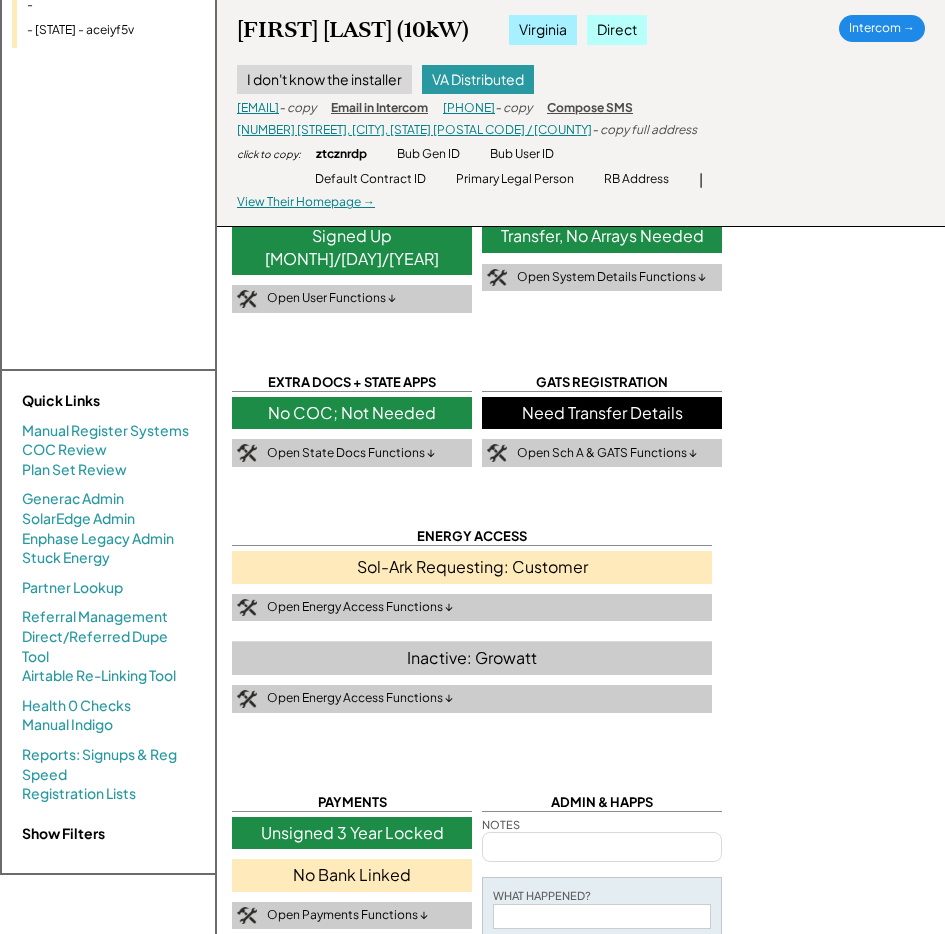 click on "Sol-Ark Requesting: Customer" at bounding box center (472, 567) 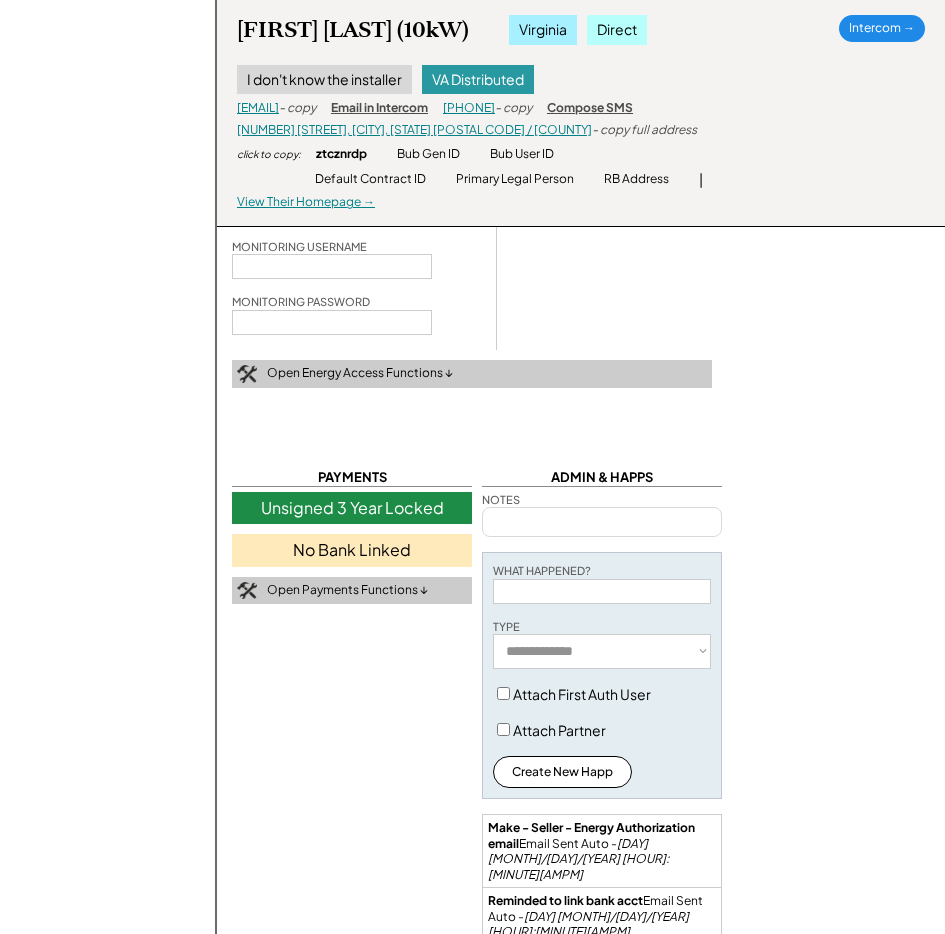 click on "Open Energy Access Functions ↓" at bounding box center [360, 373] 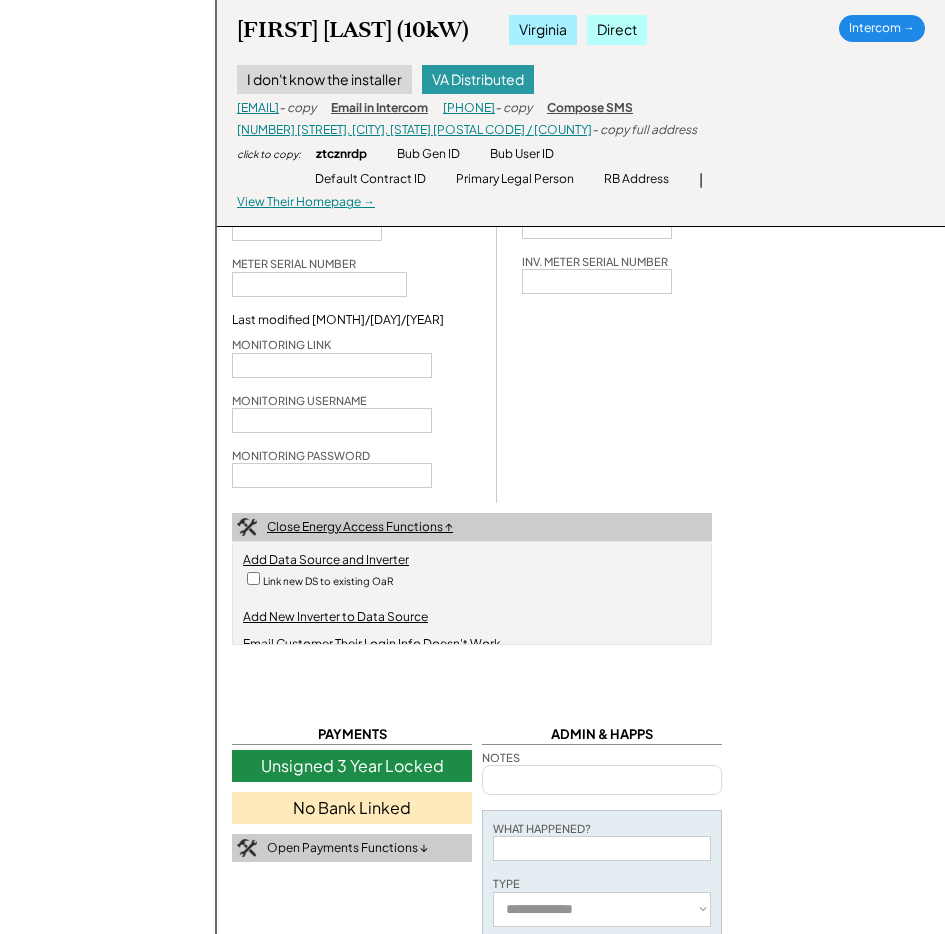 scroll, scrollTop: 2113, scrollLeft: 0, axis: vertical 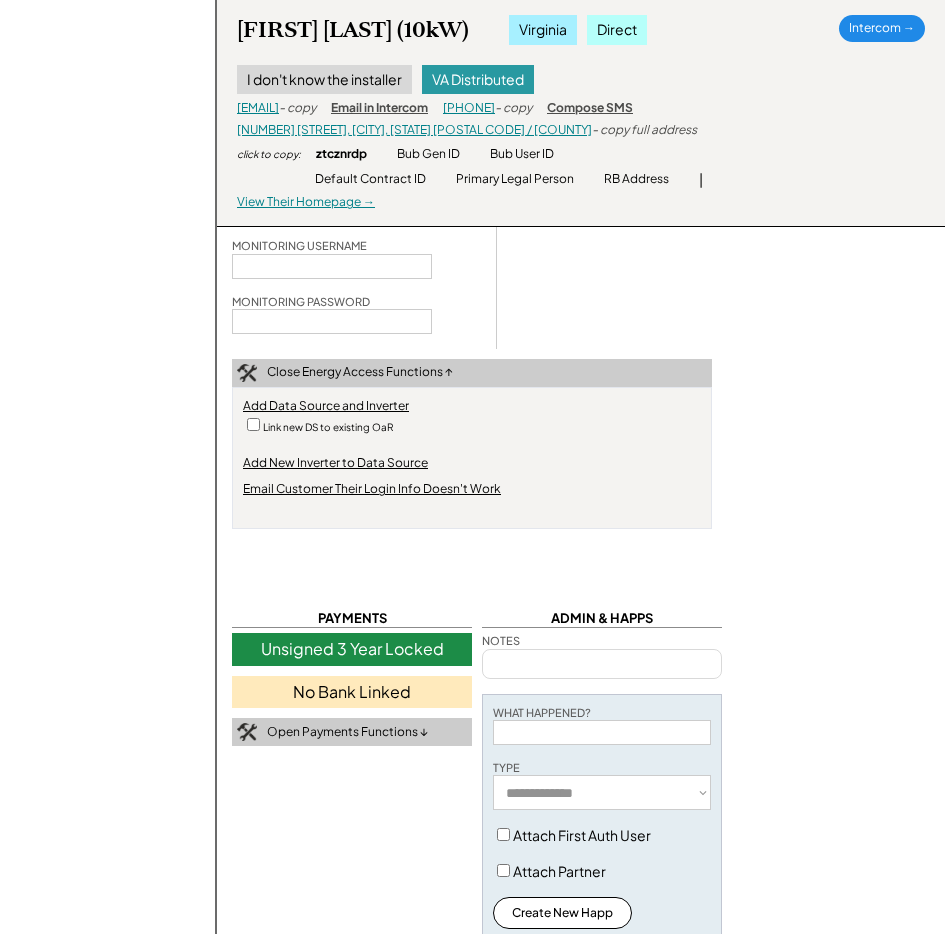 click on "Add Data Source and Inverter" at bounding box center (326, 406) 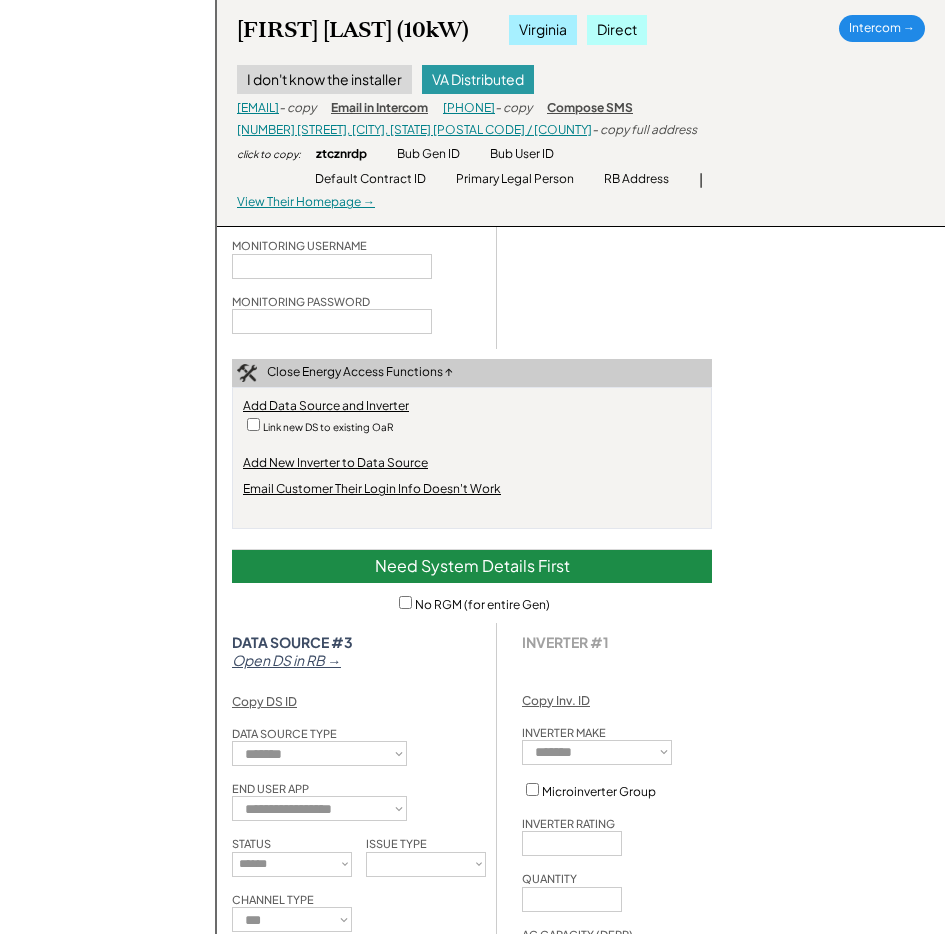 type 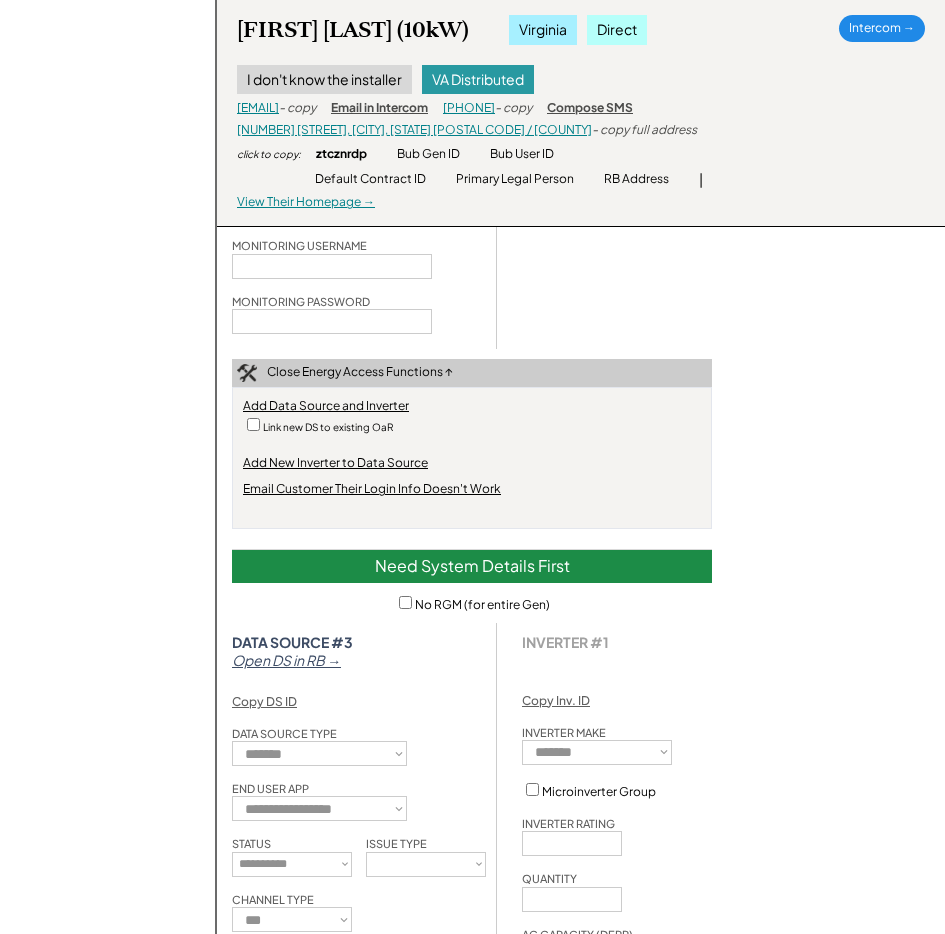 select on "**********" 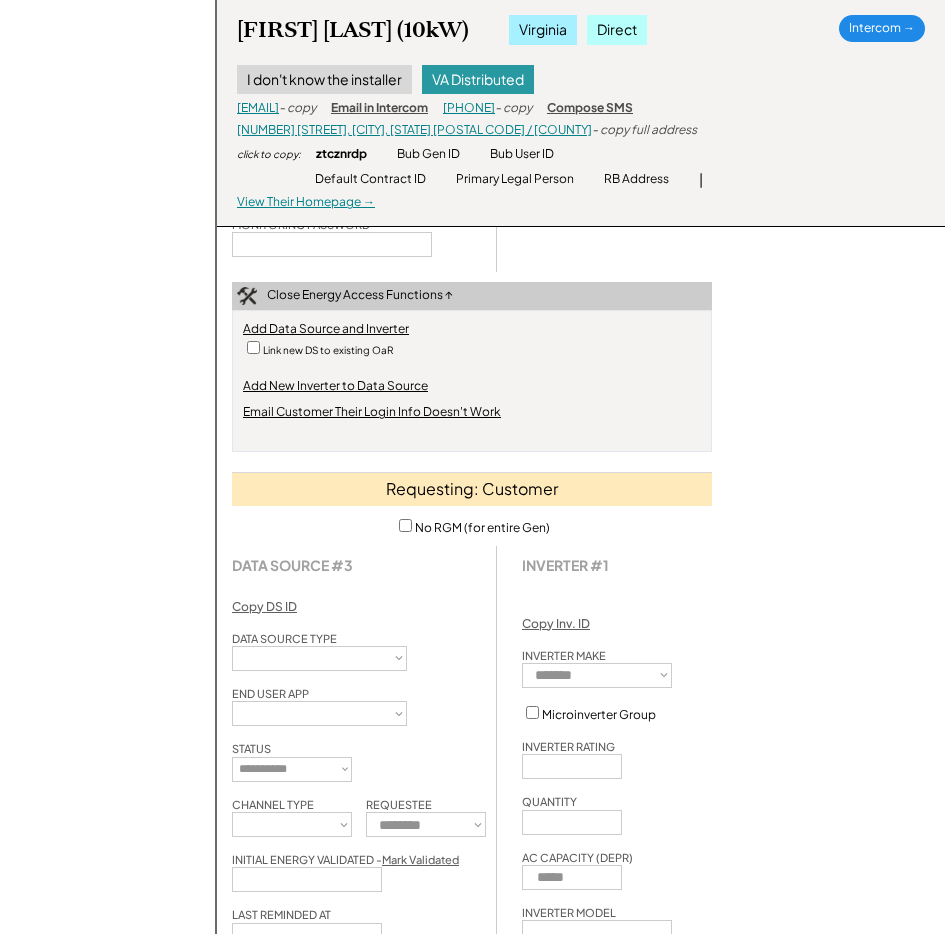 scroll, scrollTop: 2287, scrollLeft: 0, axis: vertical 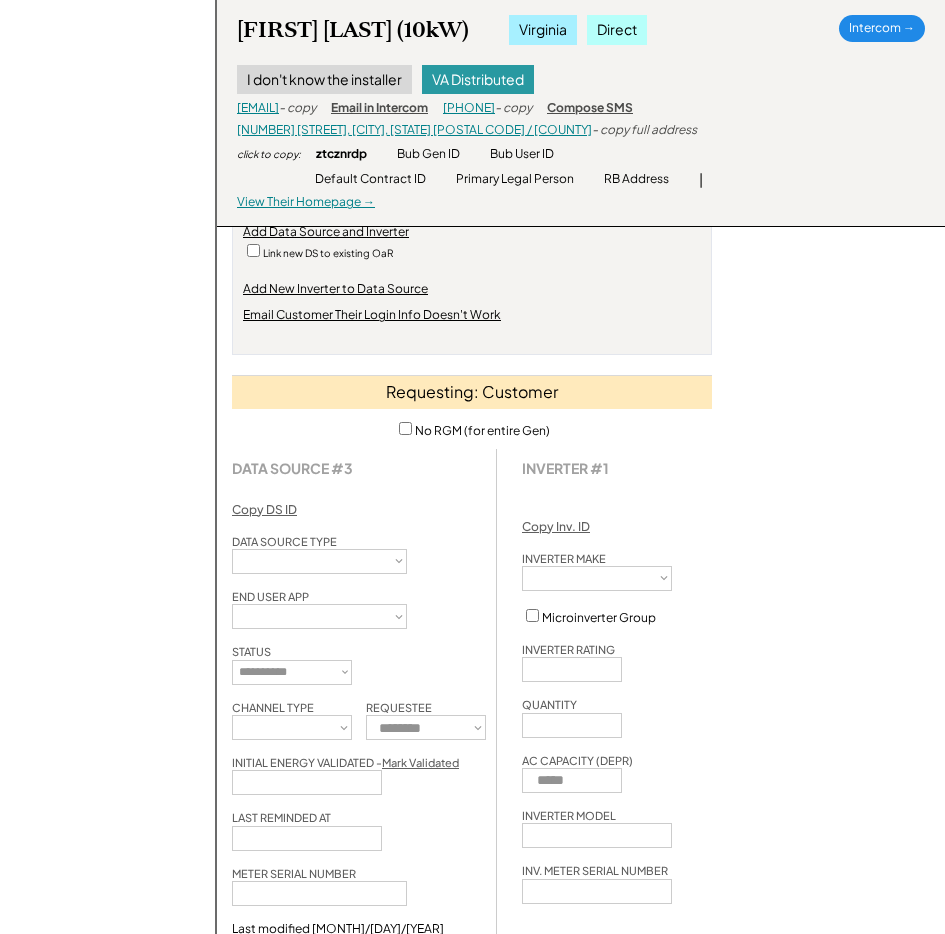 click on "**********" at bounding box center (597, 578) 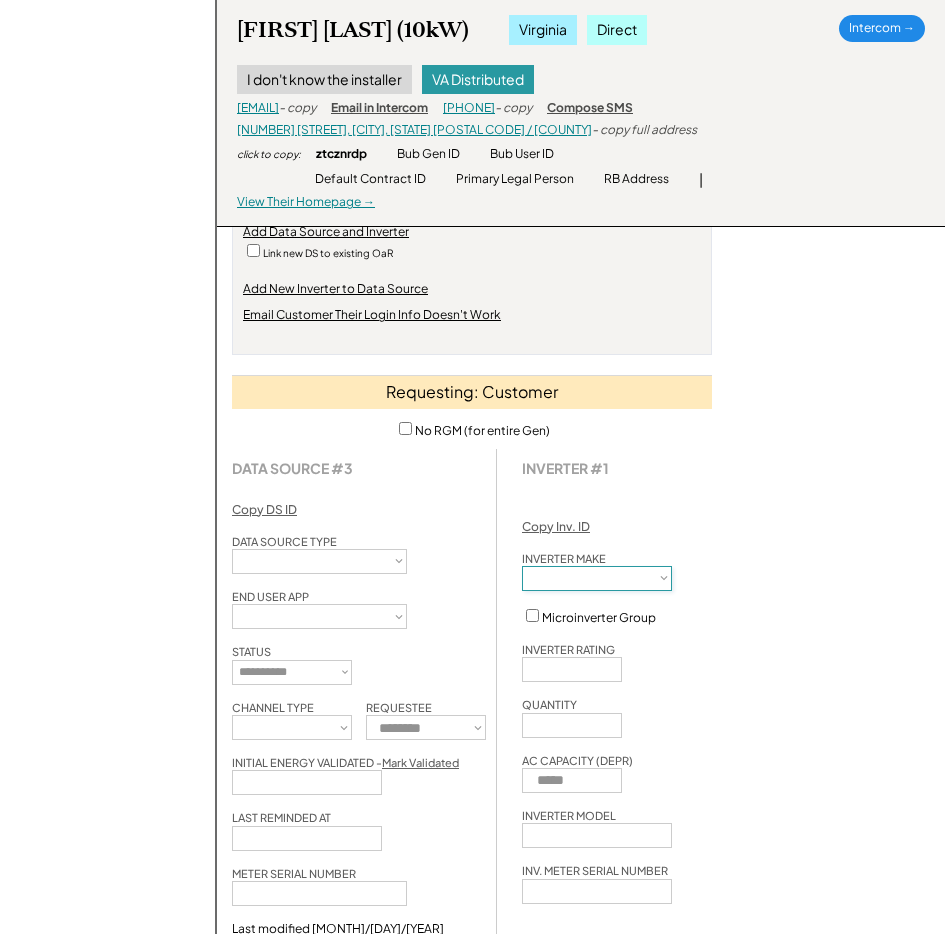 select on "**********" 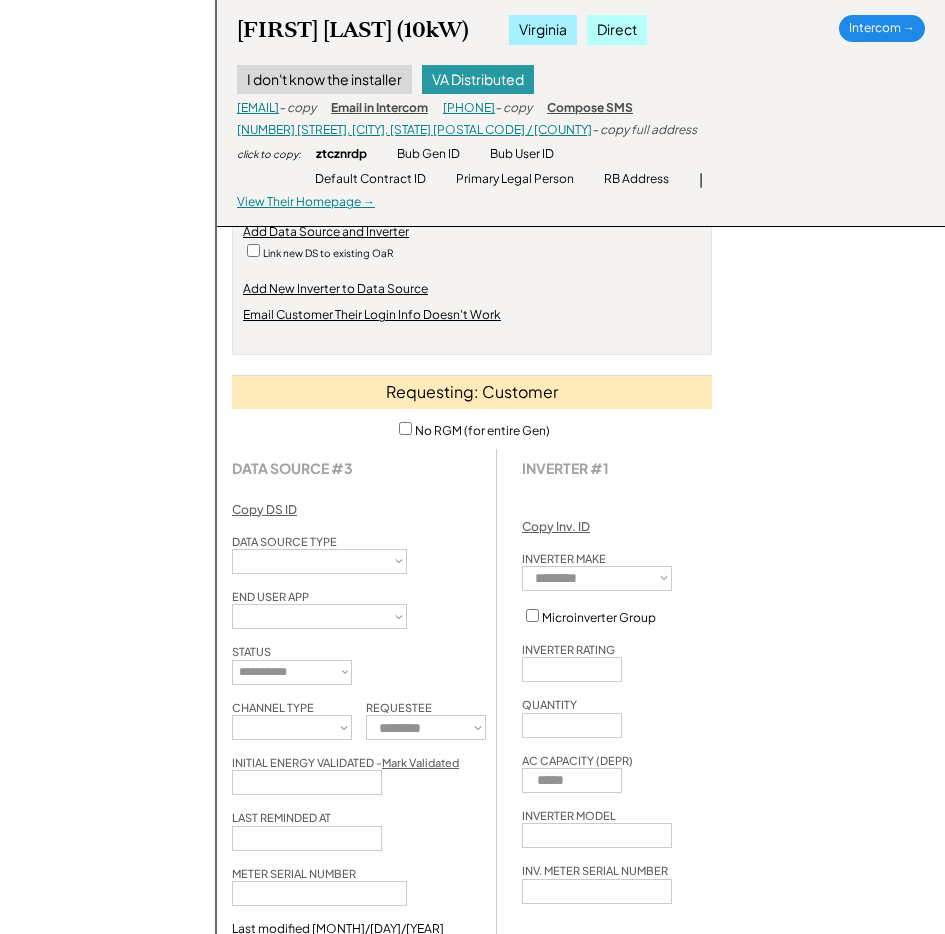 click on "**********" at bounding box center (319, 561) 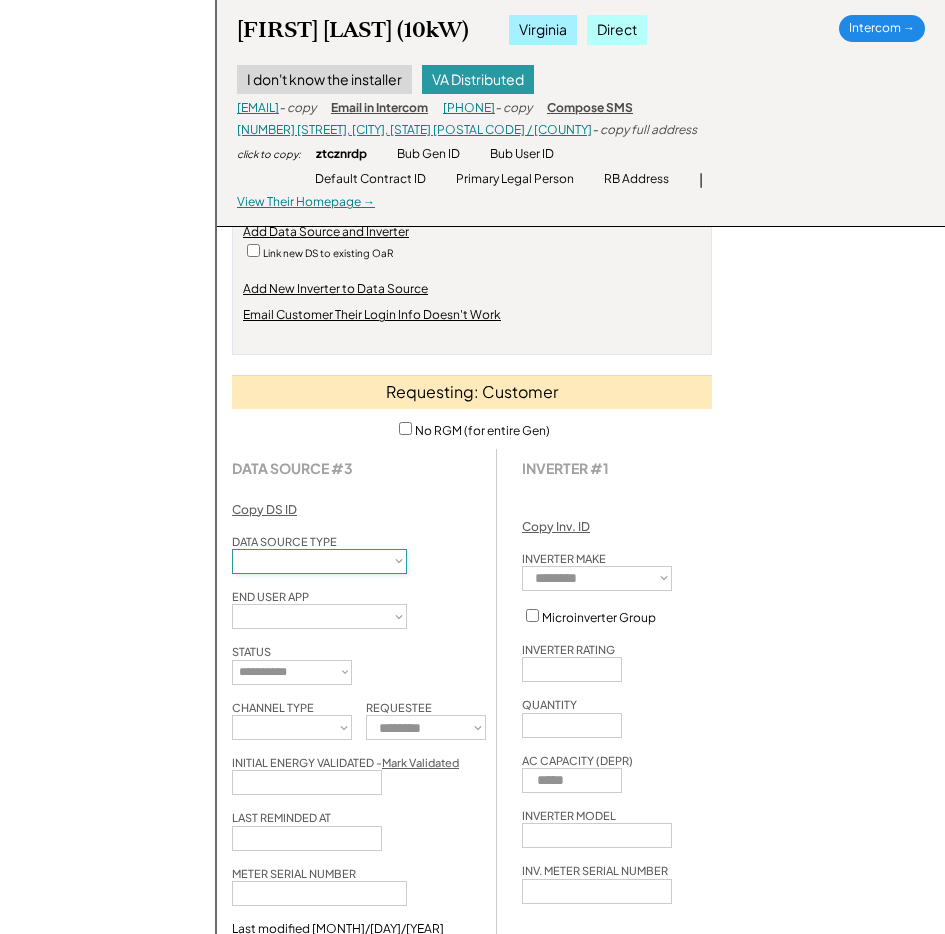 select on "**********" 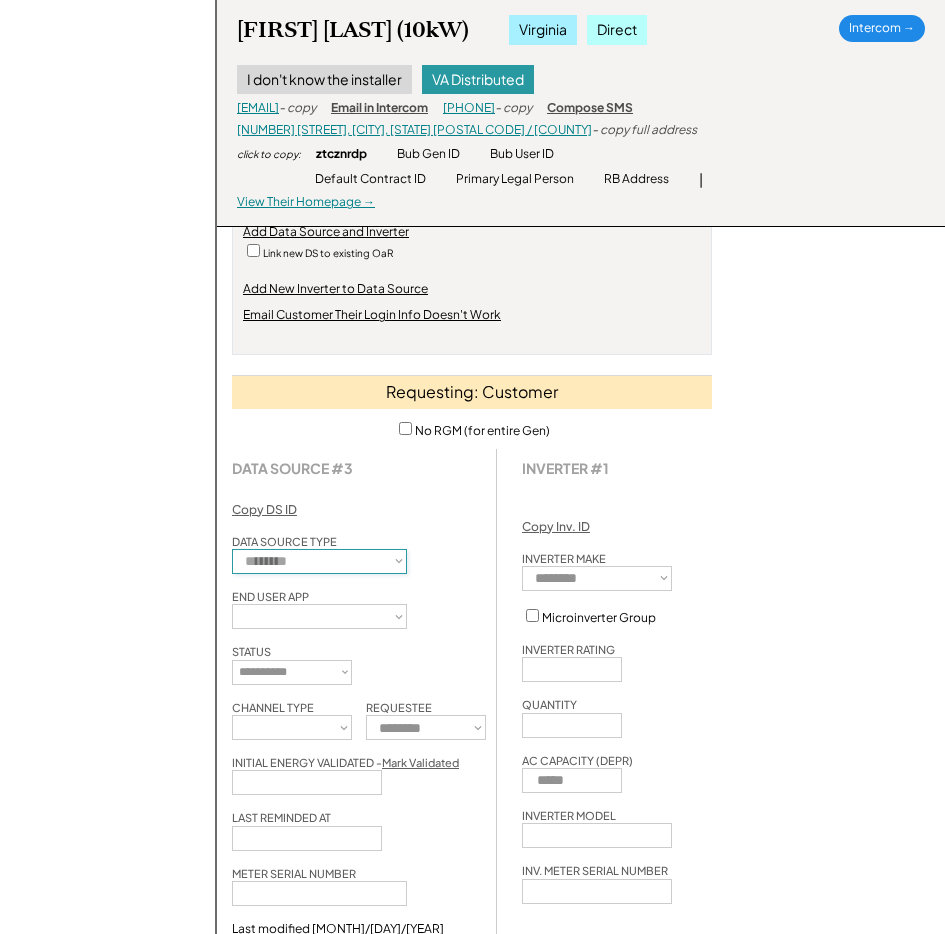 type 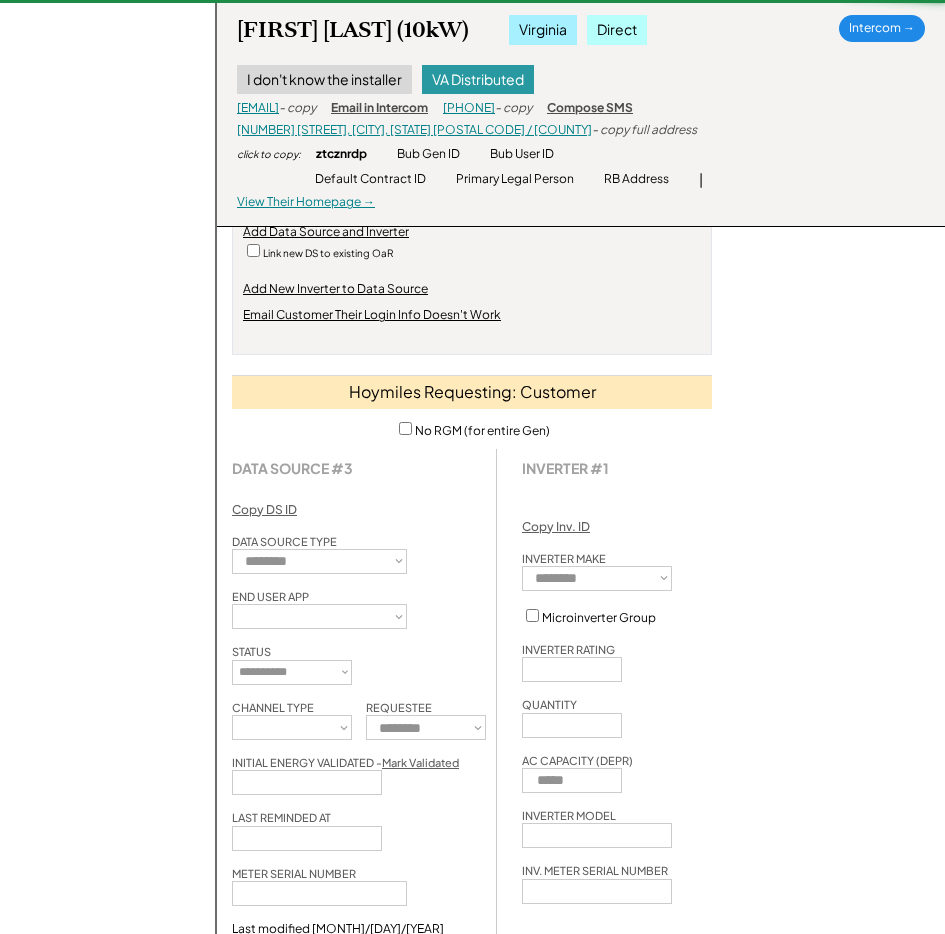 type 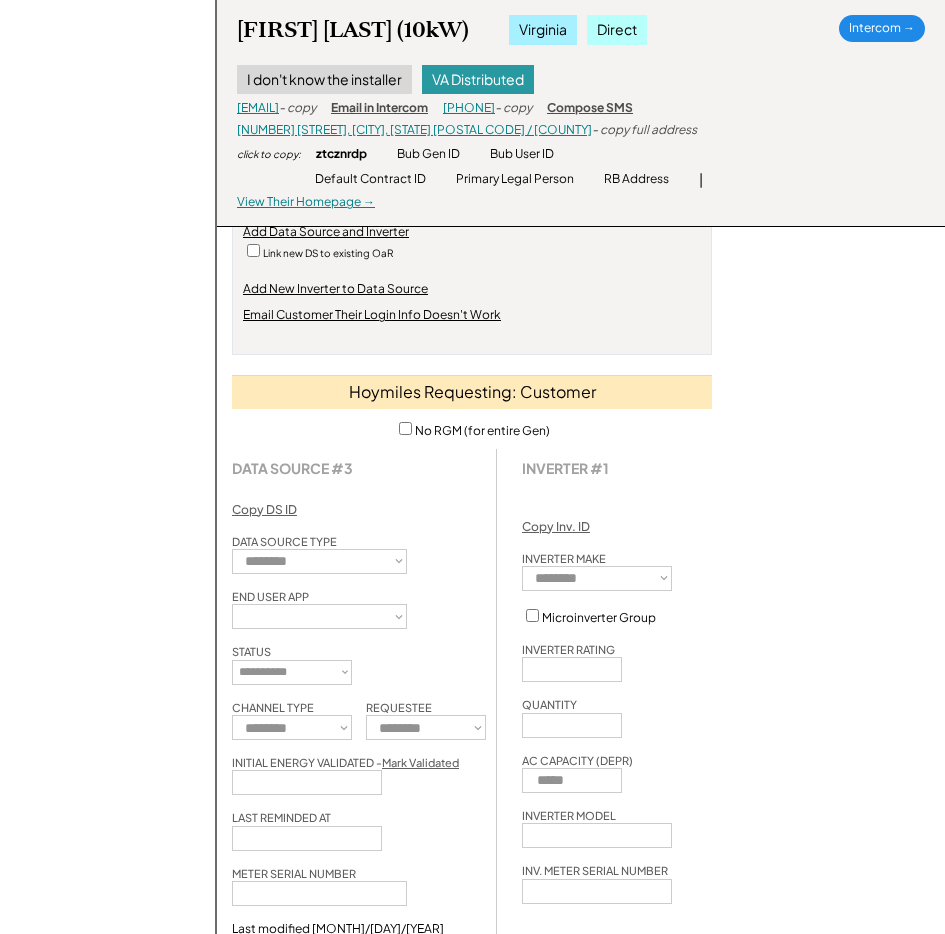 click on "**********" at bounding box center (319, 616) 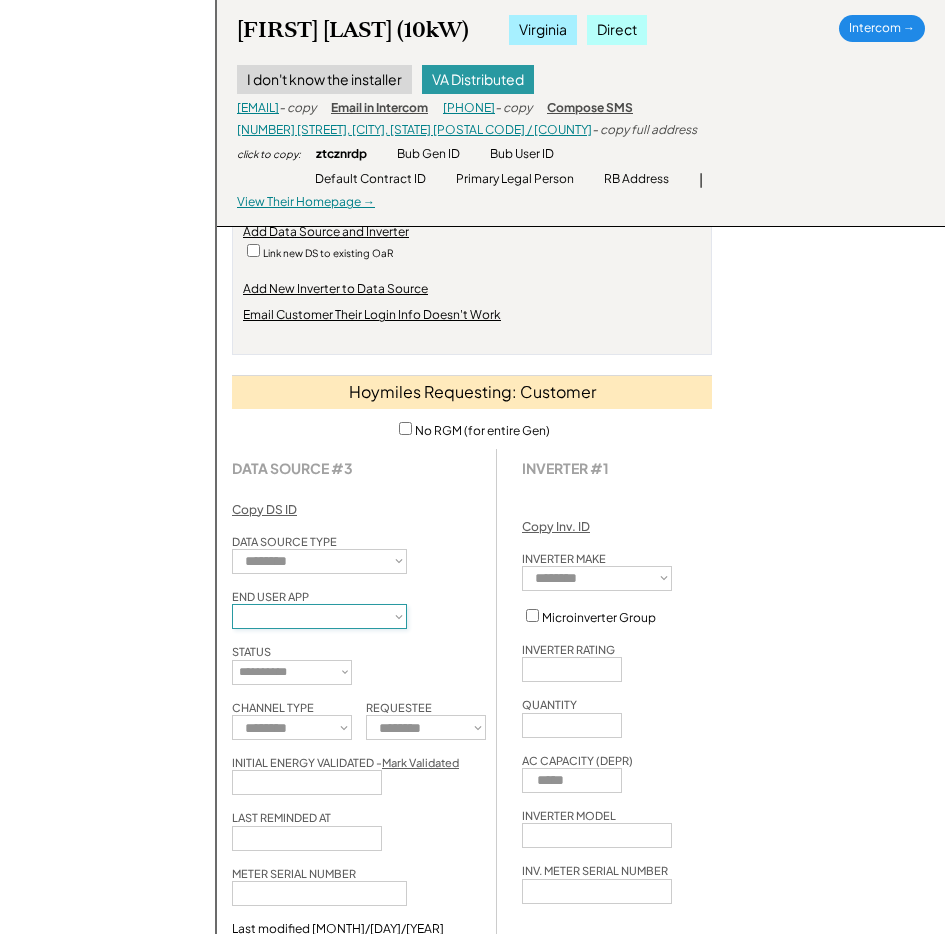 select on "**********" 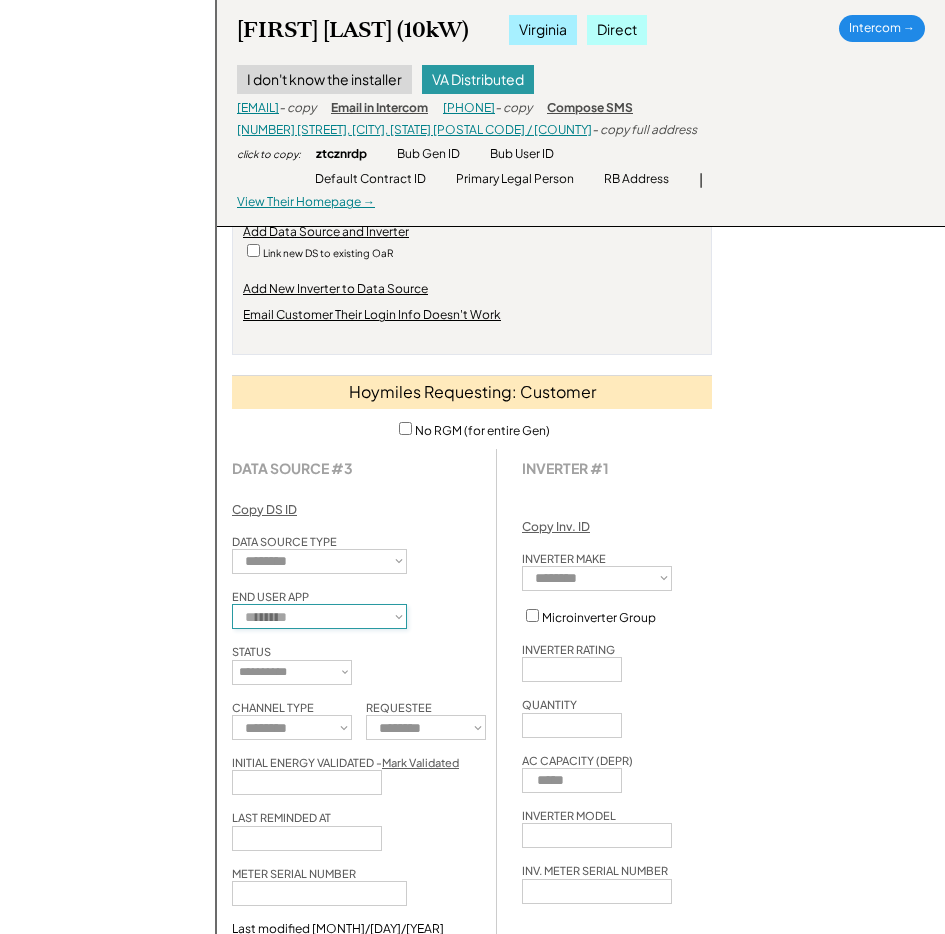 type 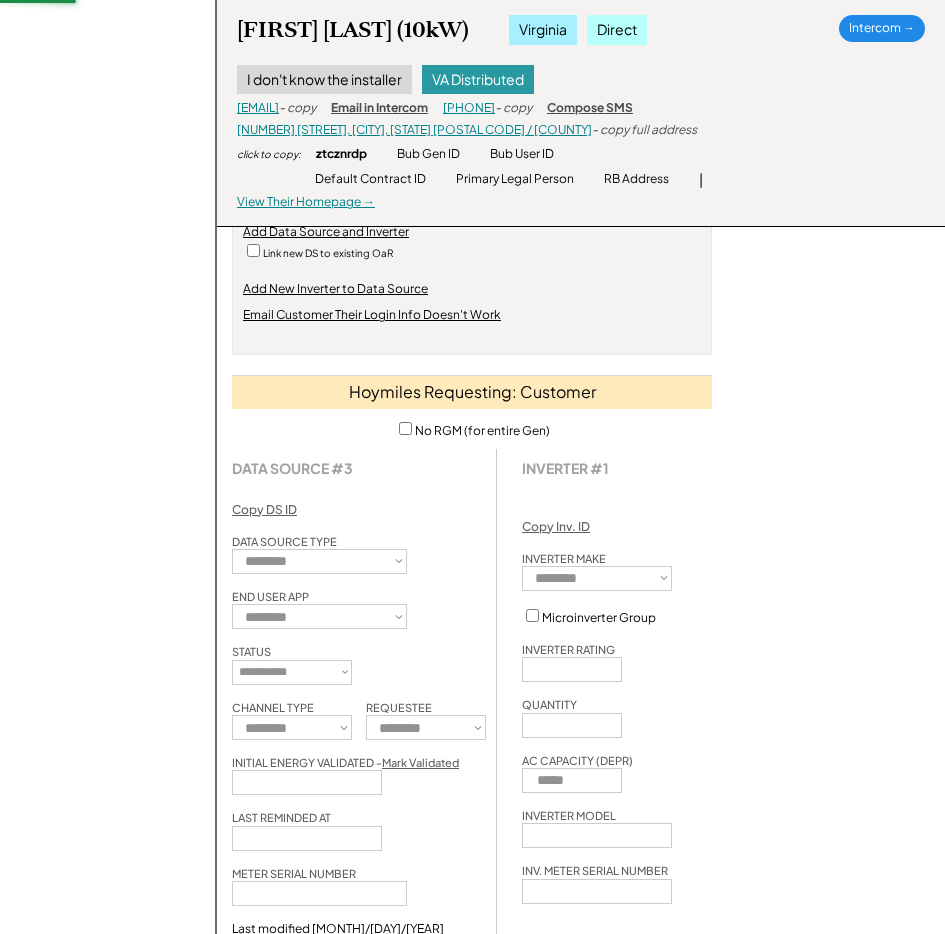 type 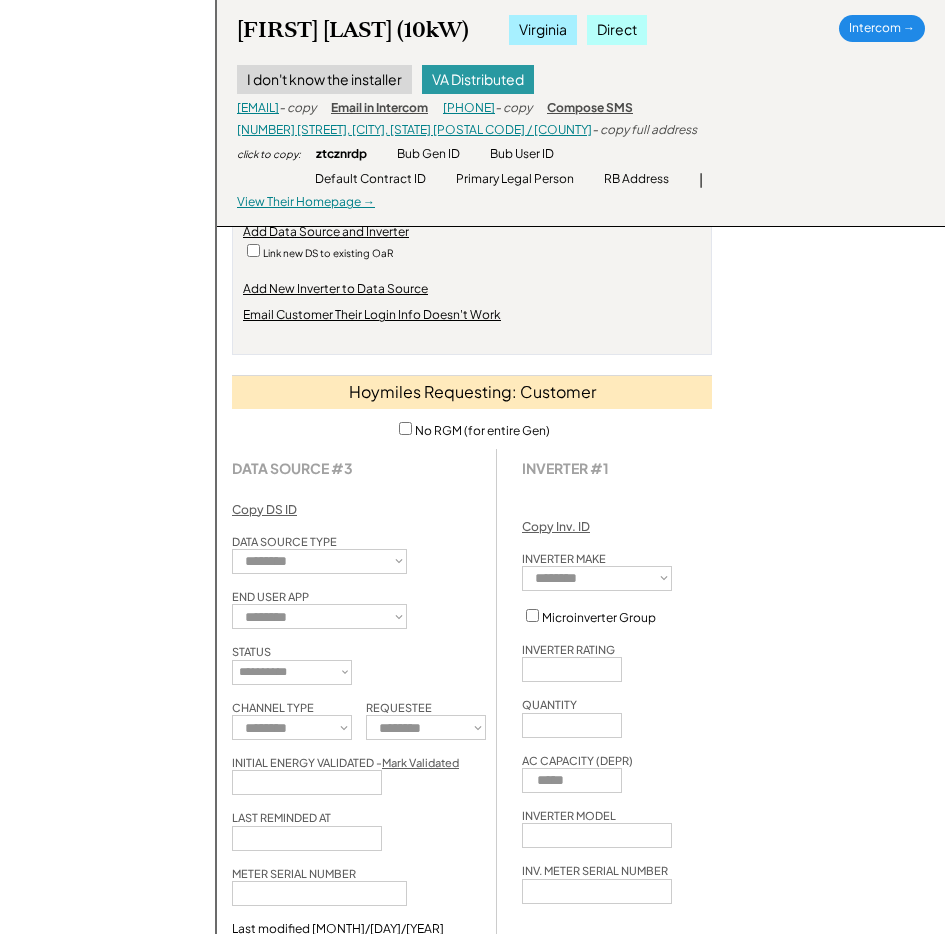 click on "**********" at bounding box center [581, 68] 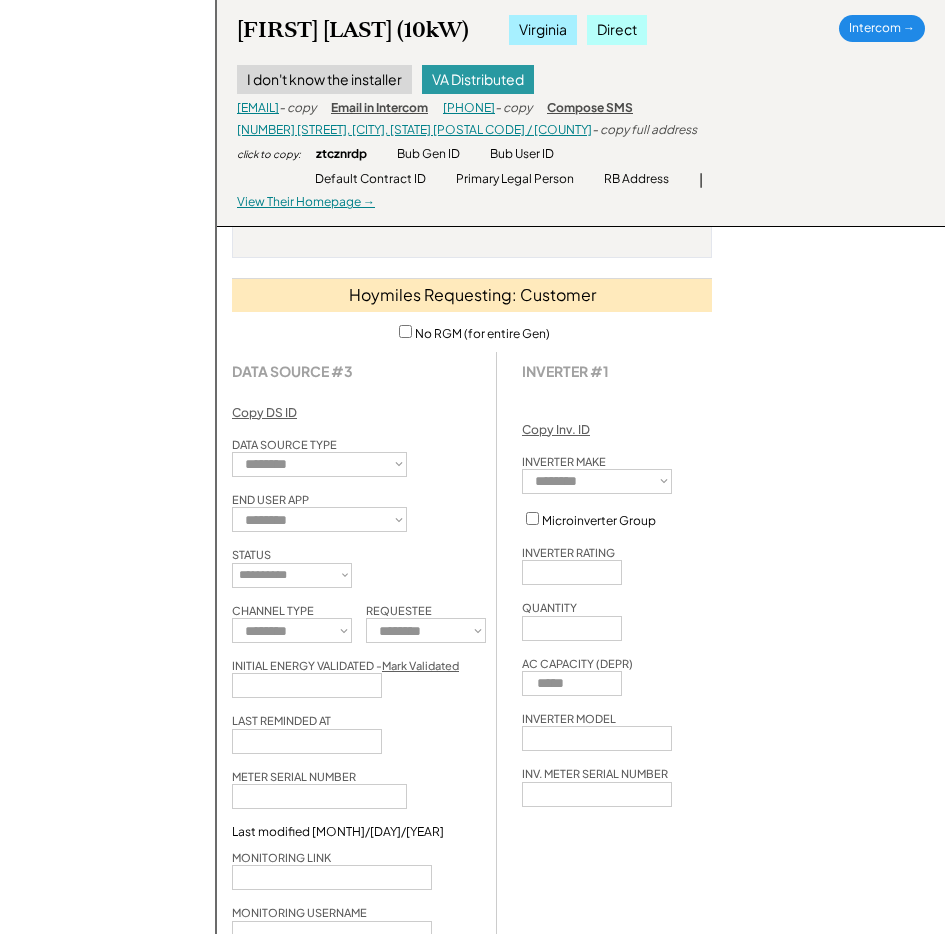 scroll, scrollTop: 2473, scrollLeft: 0, axis: vertical 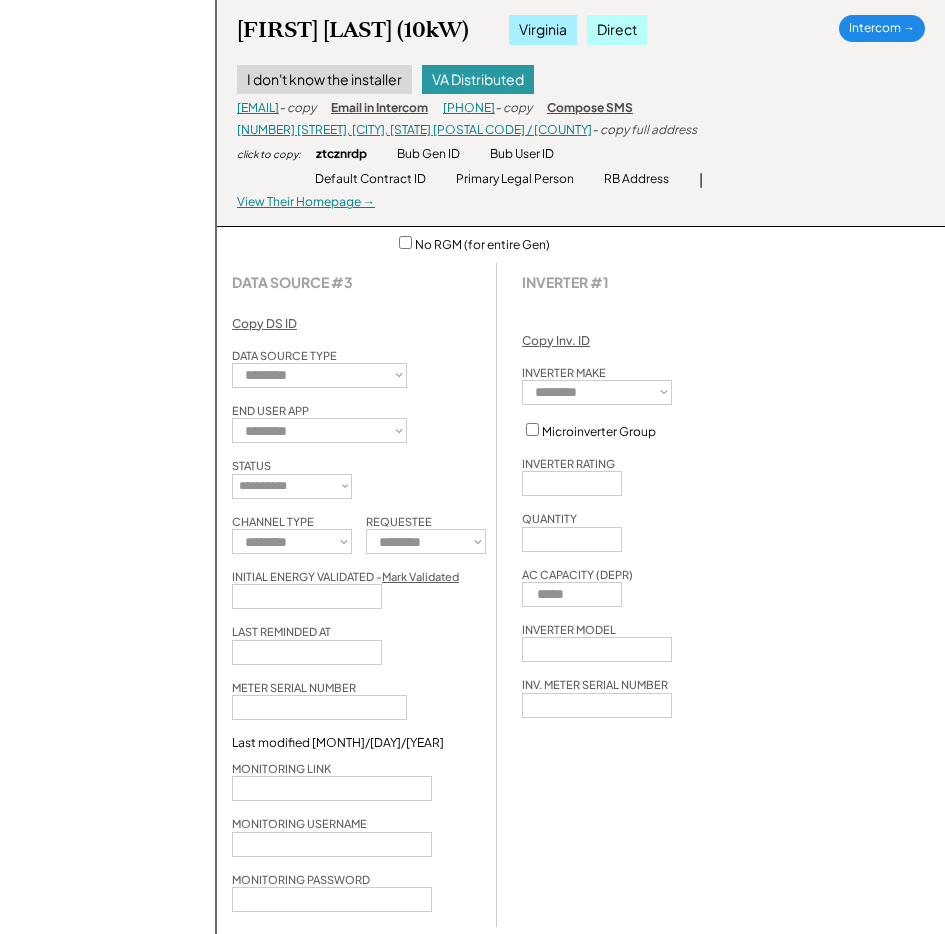 click on "**********" at bounding box center [581, -118] 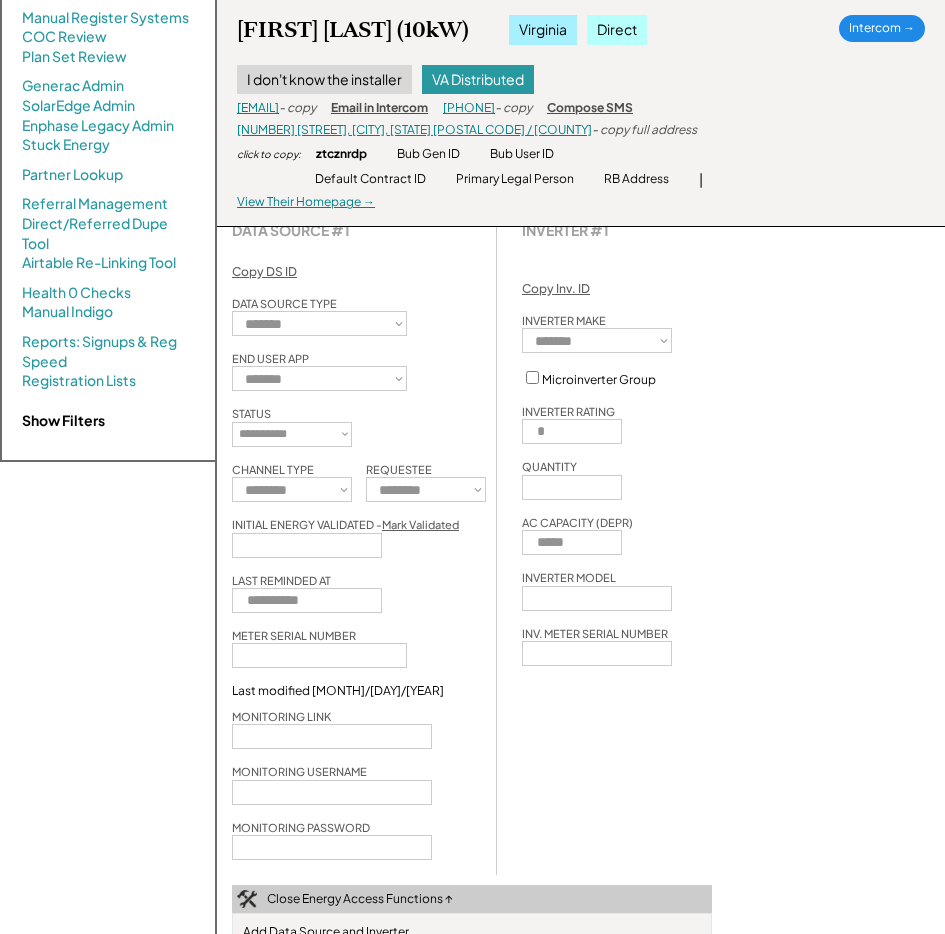 scroll, scrollTop: 1155, scrollLeft: 0, axis: vertical 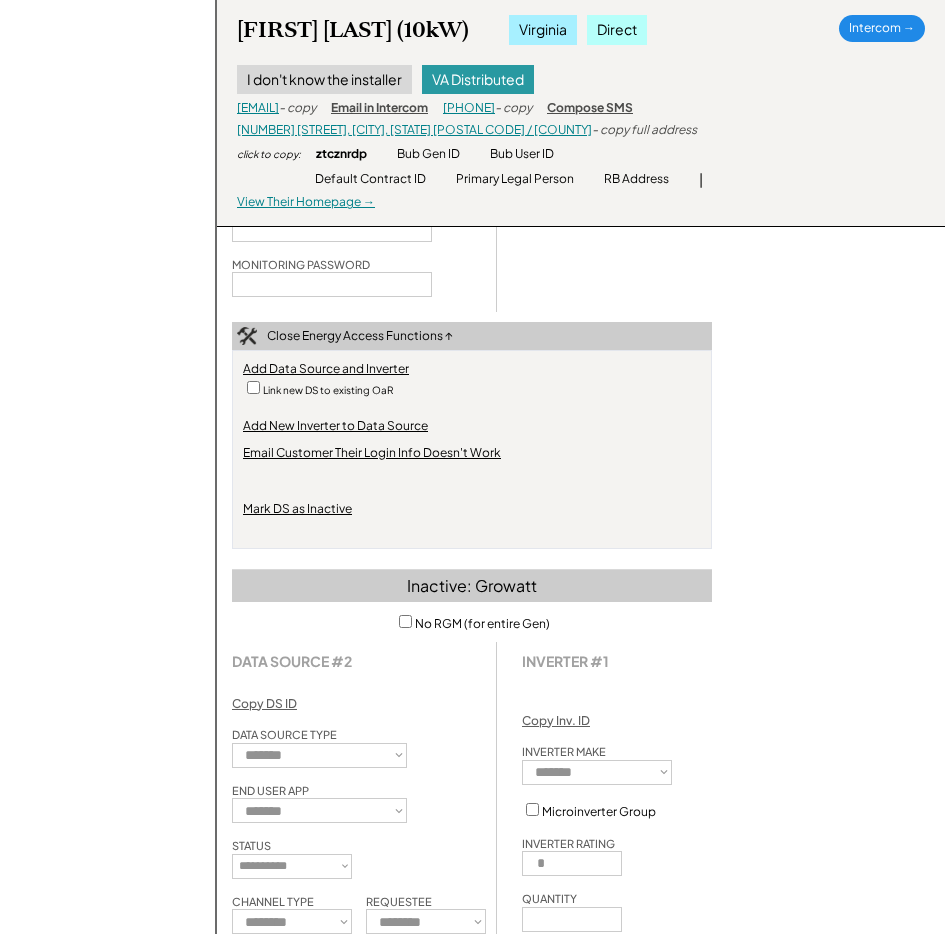 click on "Close Energy Access Functions ↑" at bounding box center (472, 336) 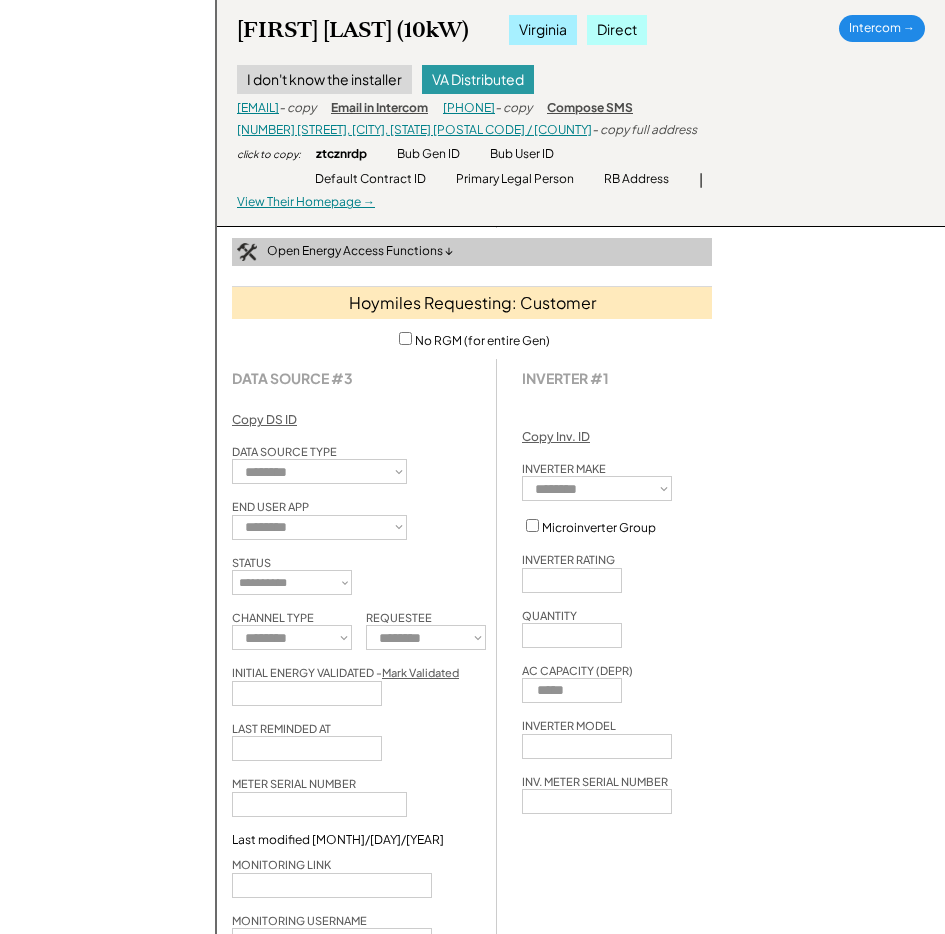 scroll, scrollTop: 2039, scrollLeft: 0, axis: vertical 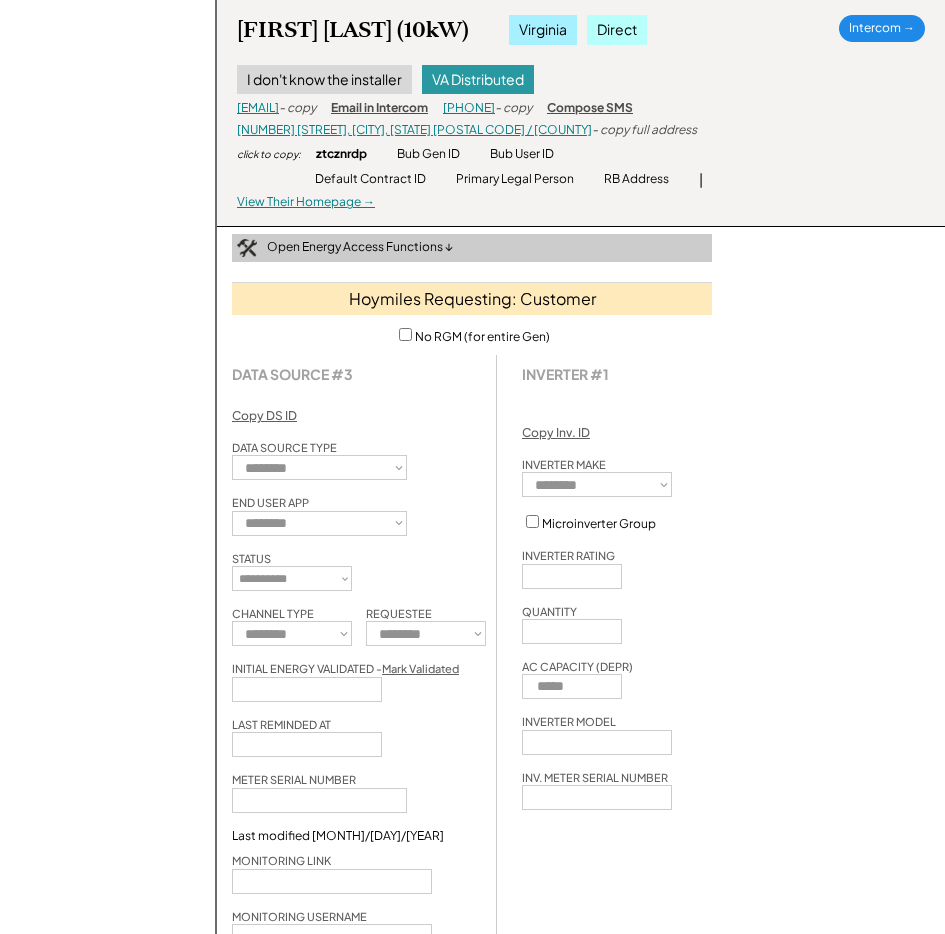 click on "**********" at bounding box center (581, 46) 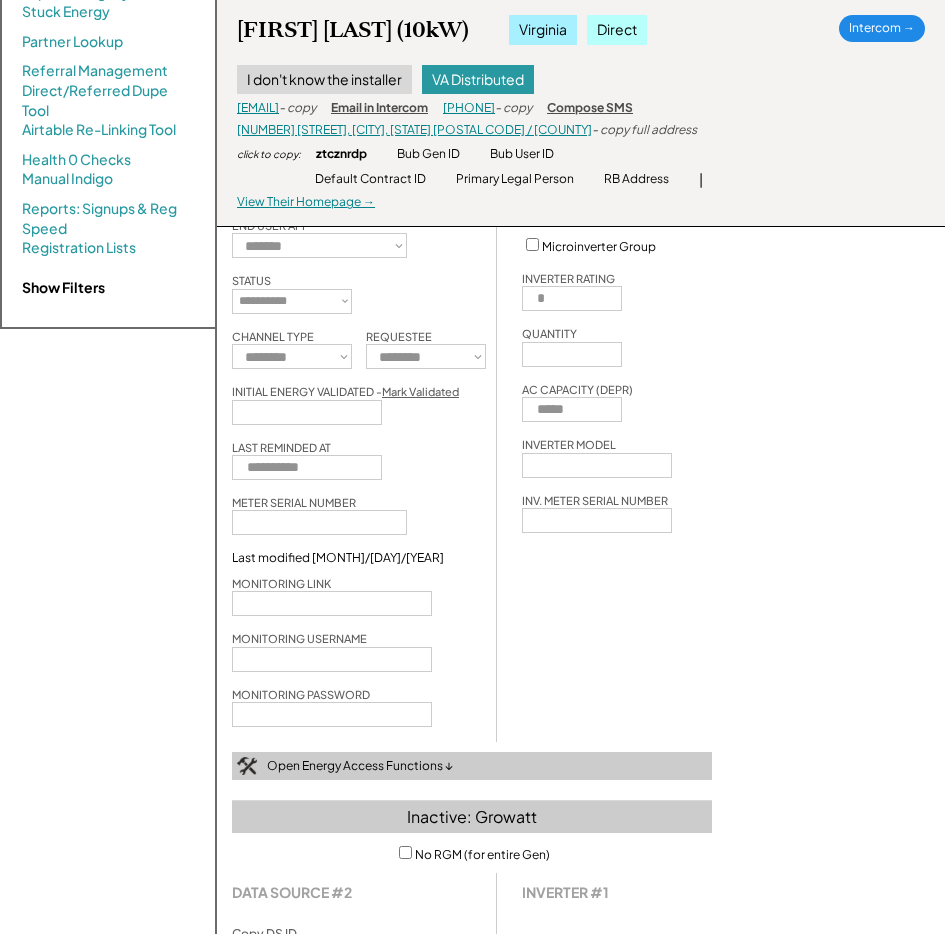 scroll, scrollTop: 306, scrollLeft: 0, axis: vertical 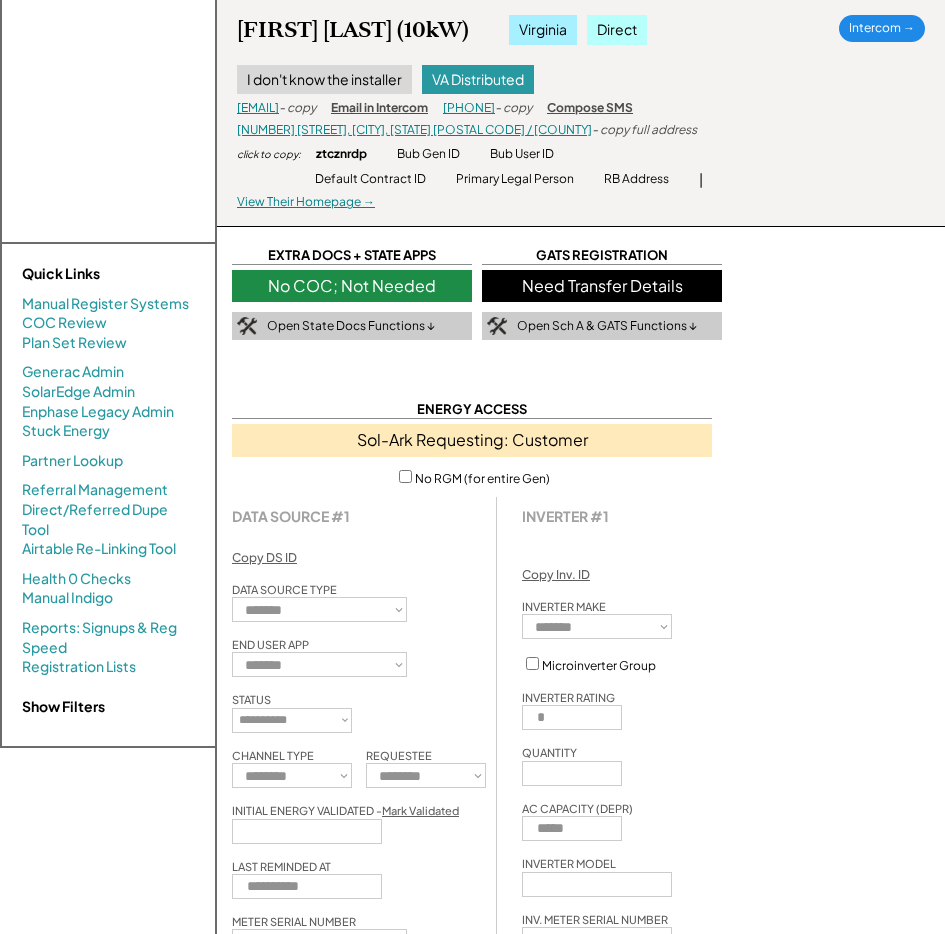 click on "Sol-Ark Requesting: Customer" at bounding box center [472, 440] 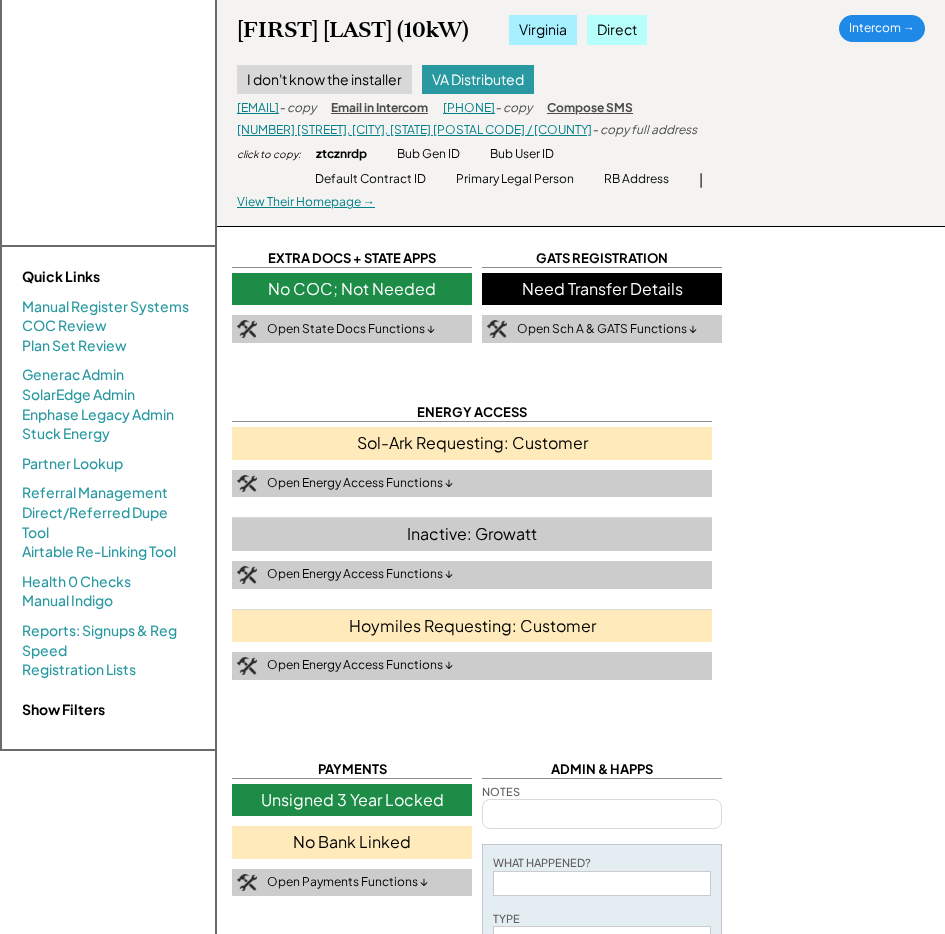 scroll, scrollTop: 302, scrollLeft: 0, axis: vertical 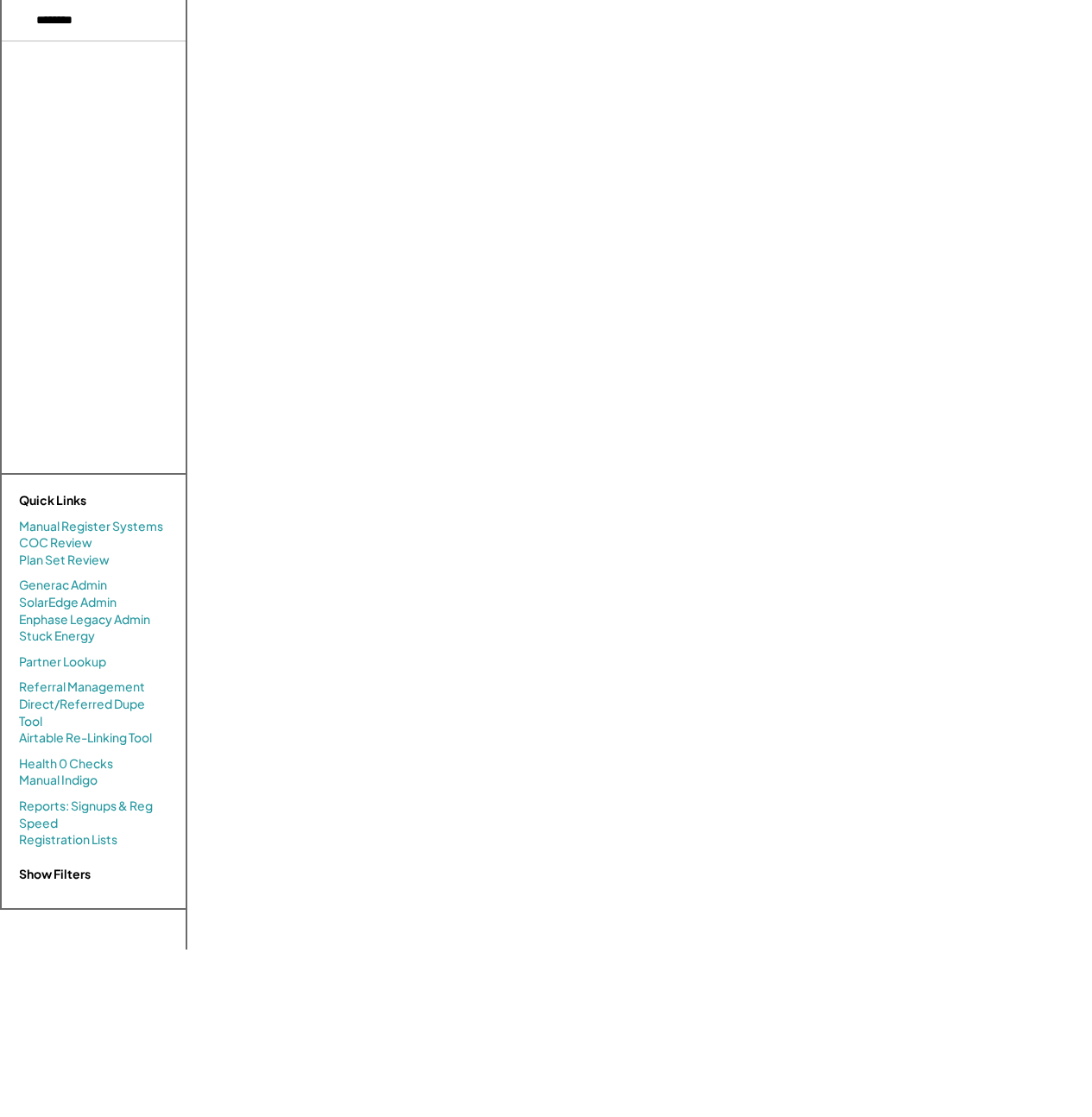 select on "**********" 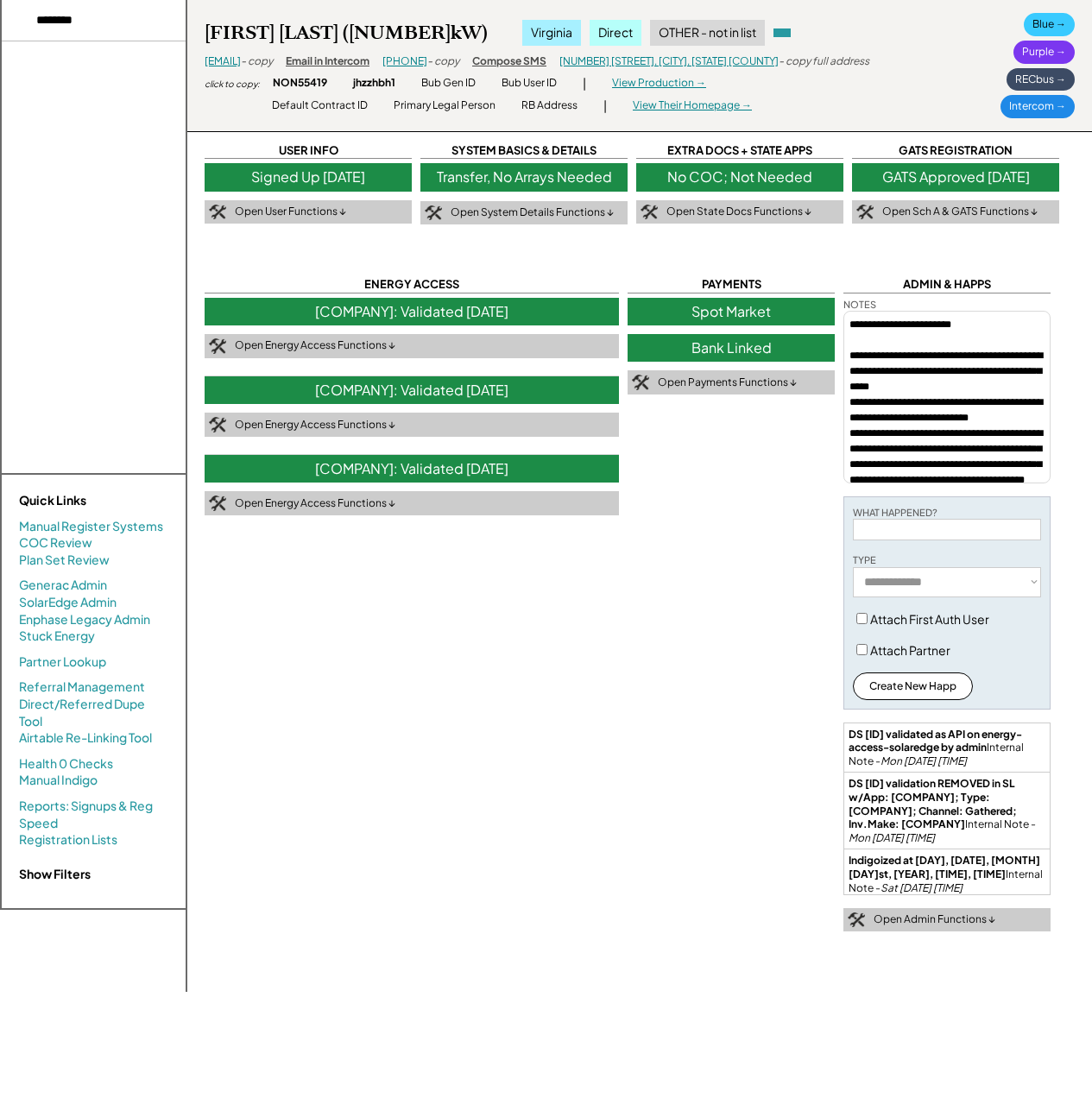 click on "- copy" at bounding box center (256, 61) 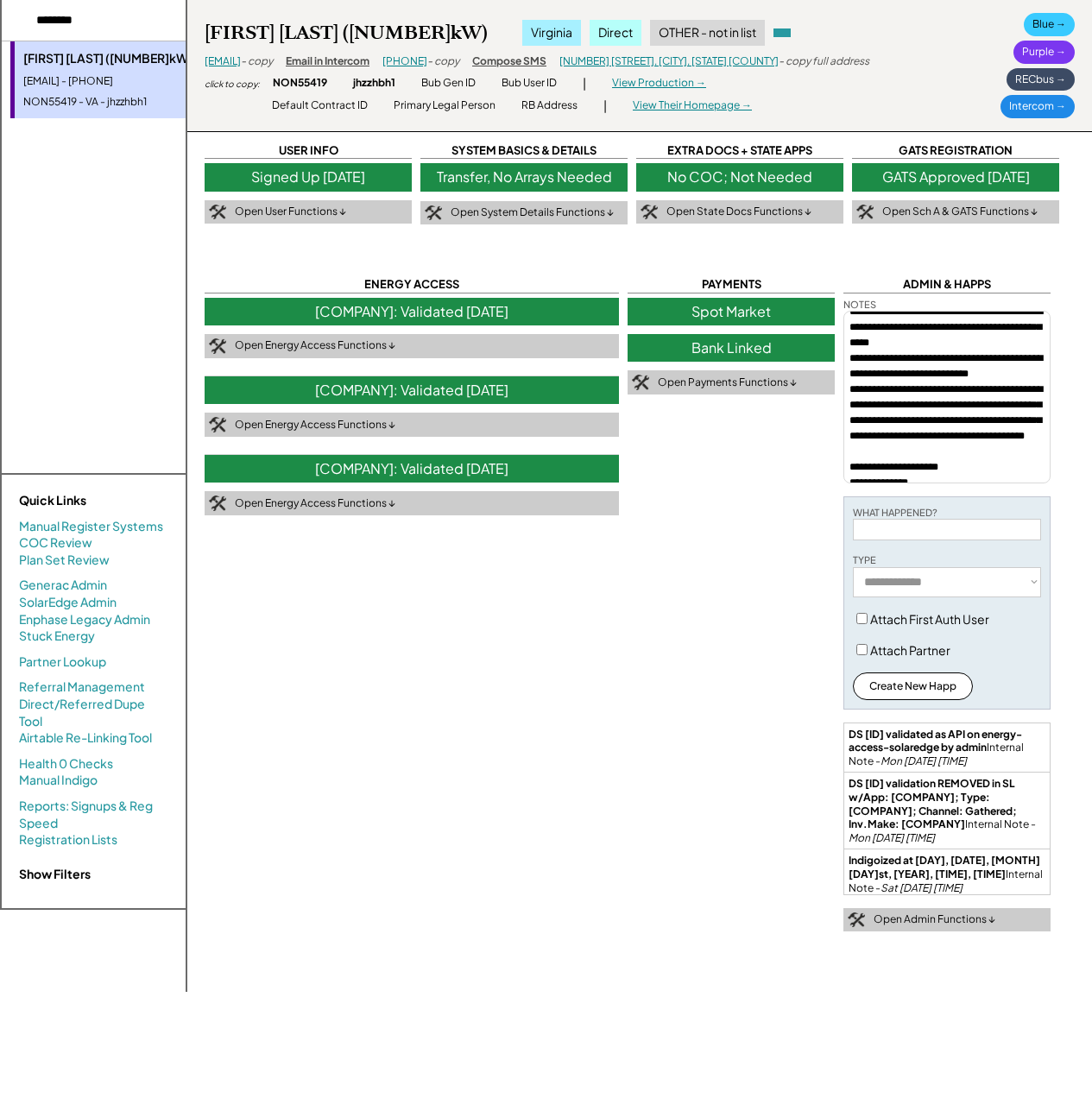 scroll, scrollTop: 0, scrollLeft: 0, axis: both 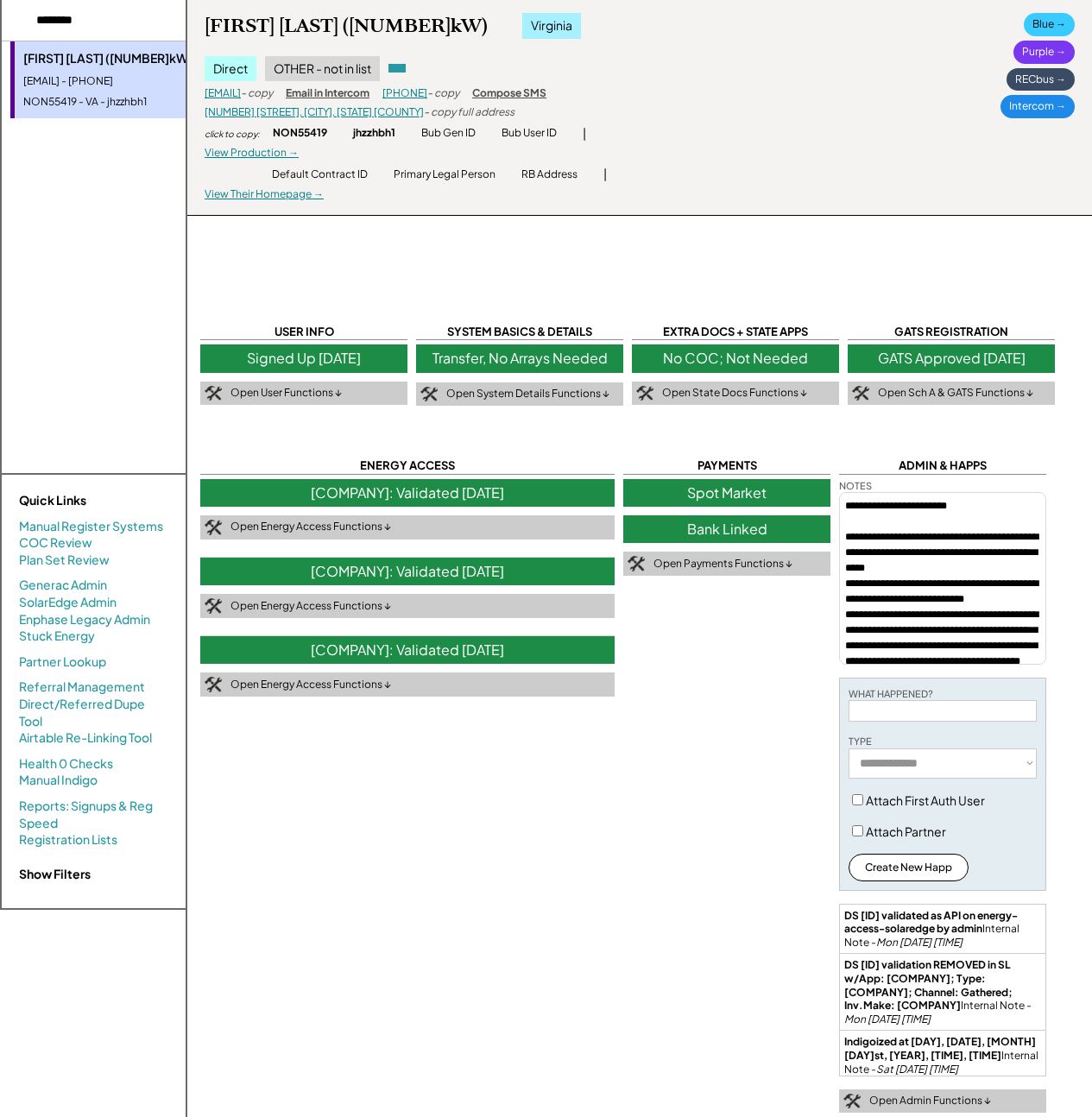 click on "Transfer, No Arrays Needed" at bounding box center (520, 358) 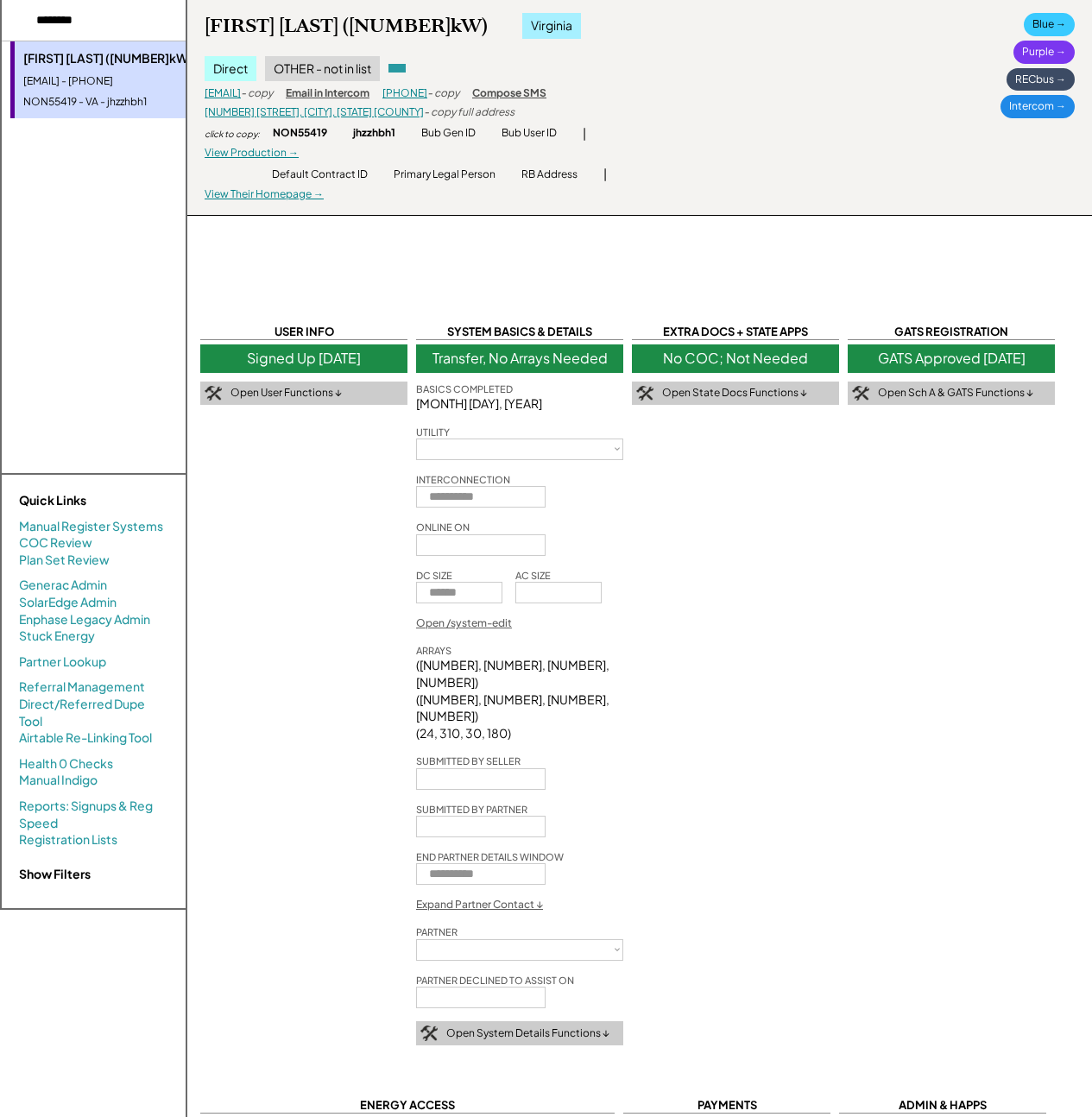 select on "**********" 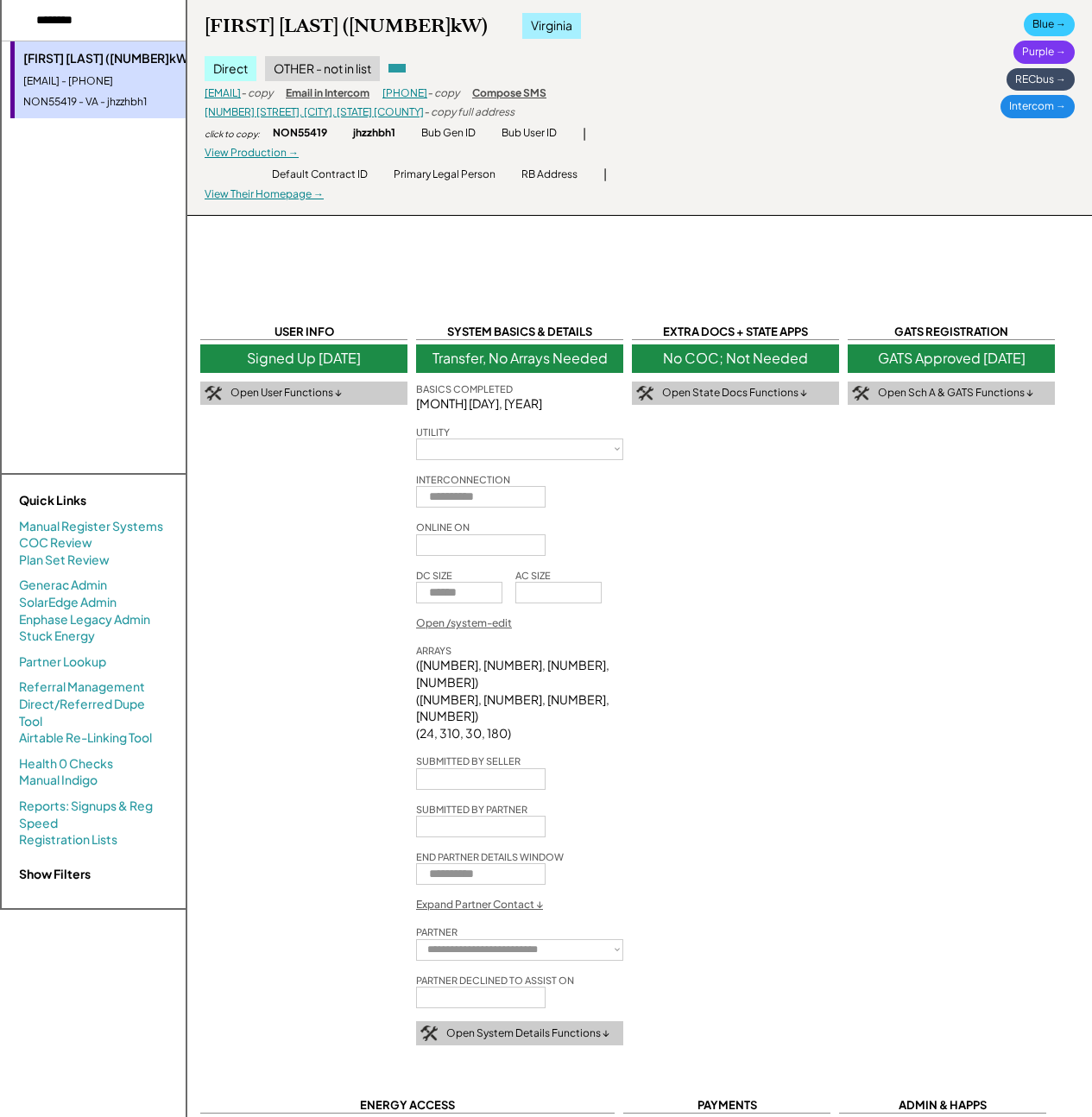 click on "Expand Partner Contact ↓" at bounding box center [479, 905] 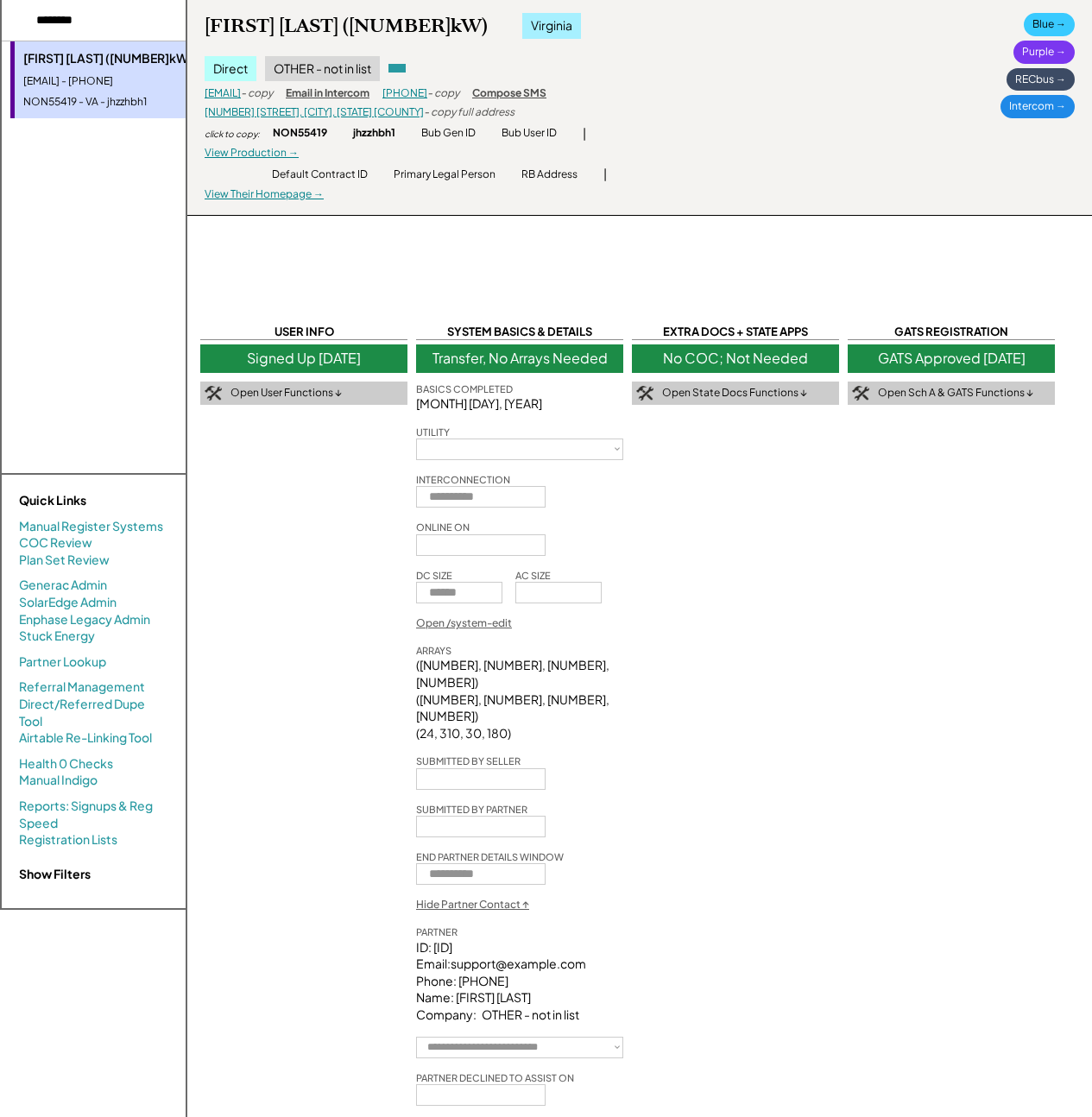 select on "**********" 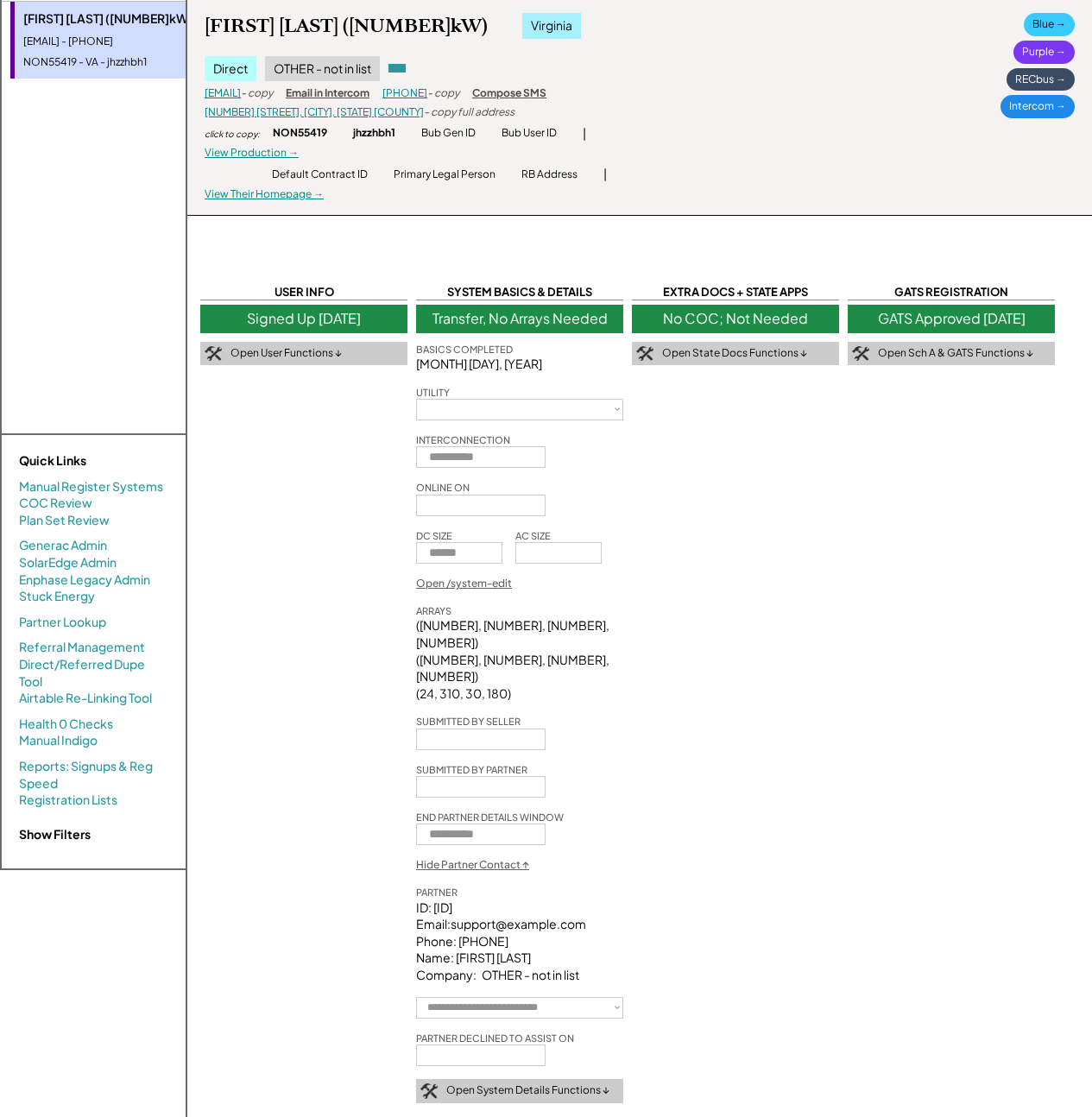 scroll, scrollTop: 0, scrollLeft: 0, axis: both 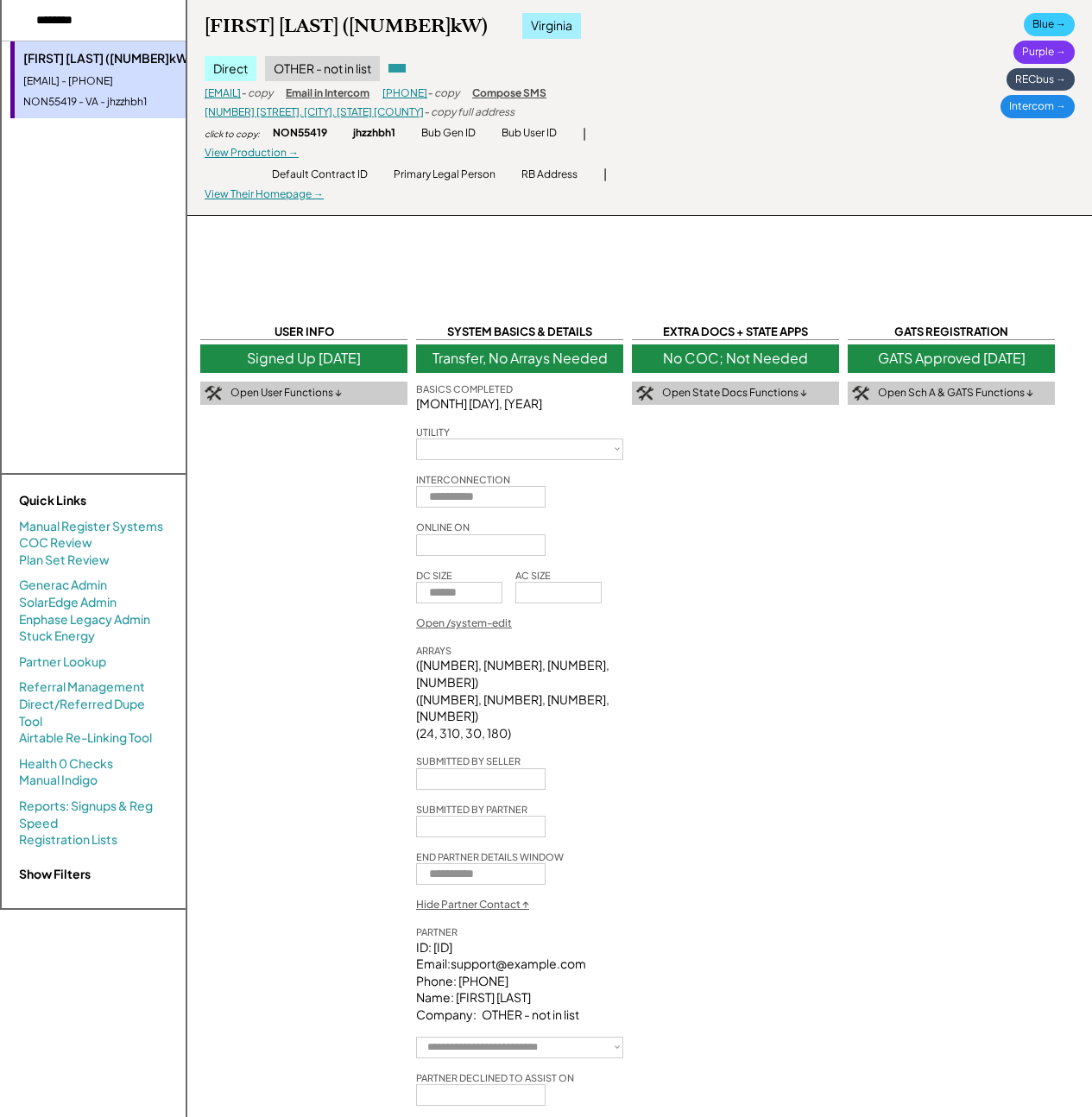 click on "Transfer, No Arrays Needed" at bounding box center (520, 358) 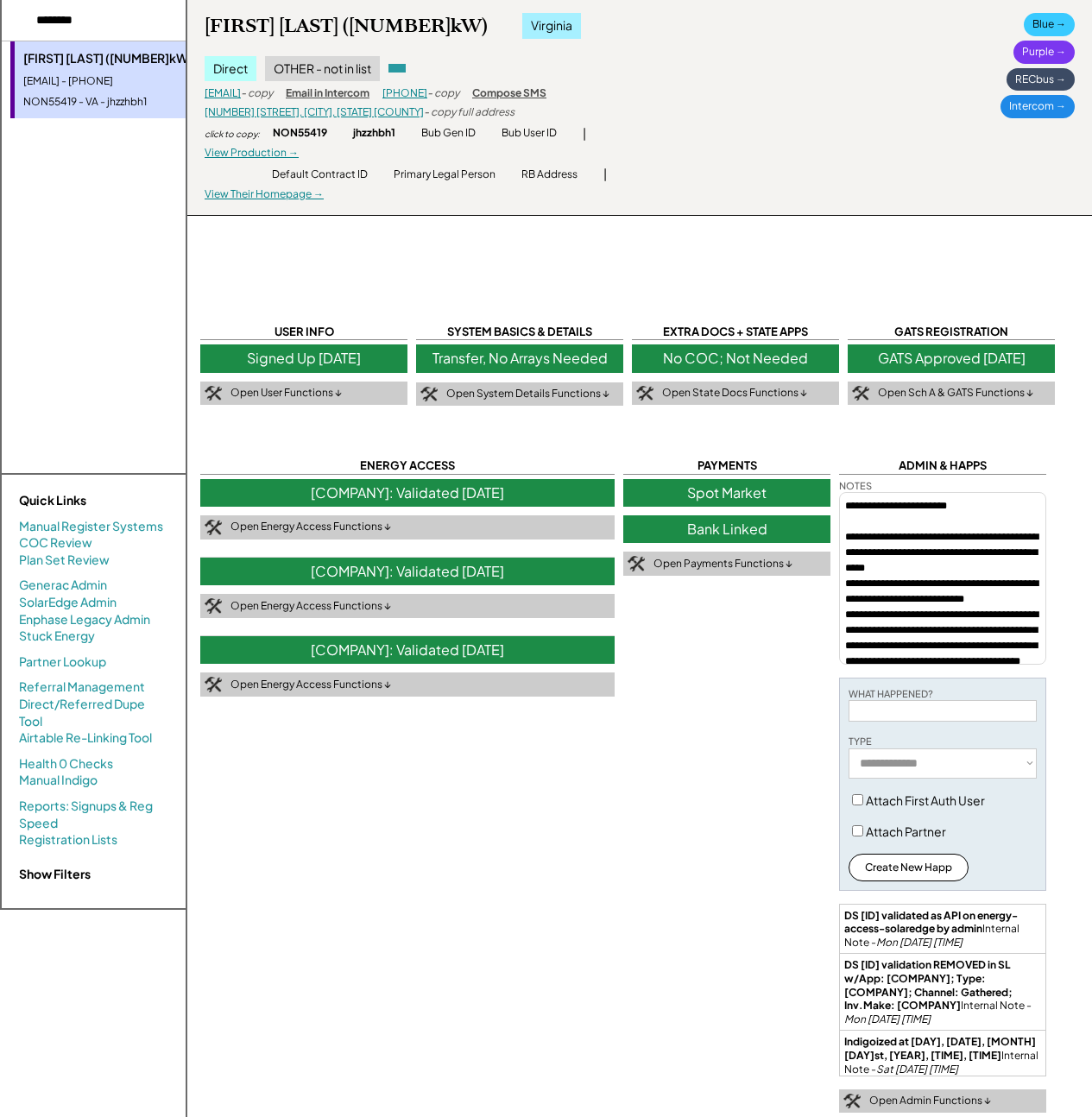 drag, startPoint x: 732, startPoint y: 111, endPoint x: 710, endPoint y: 108, distance: 22.203603 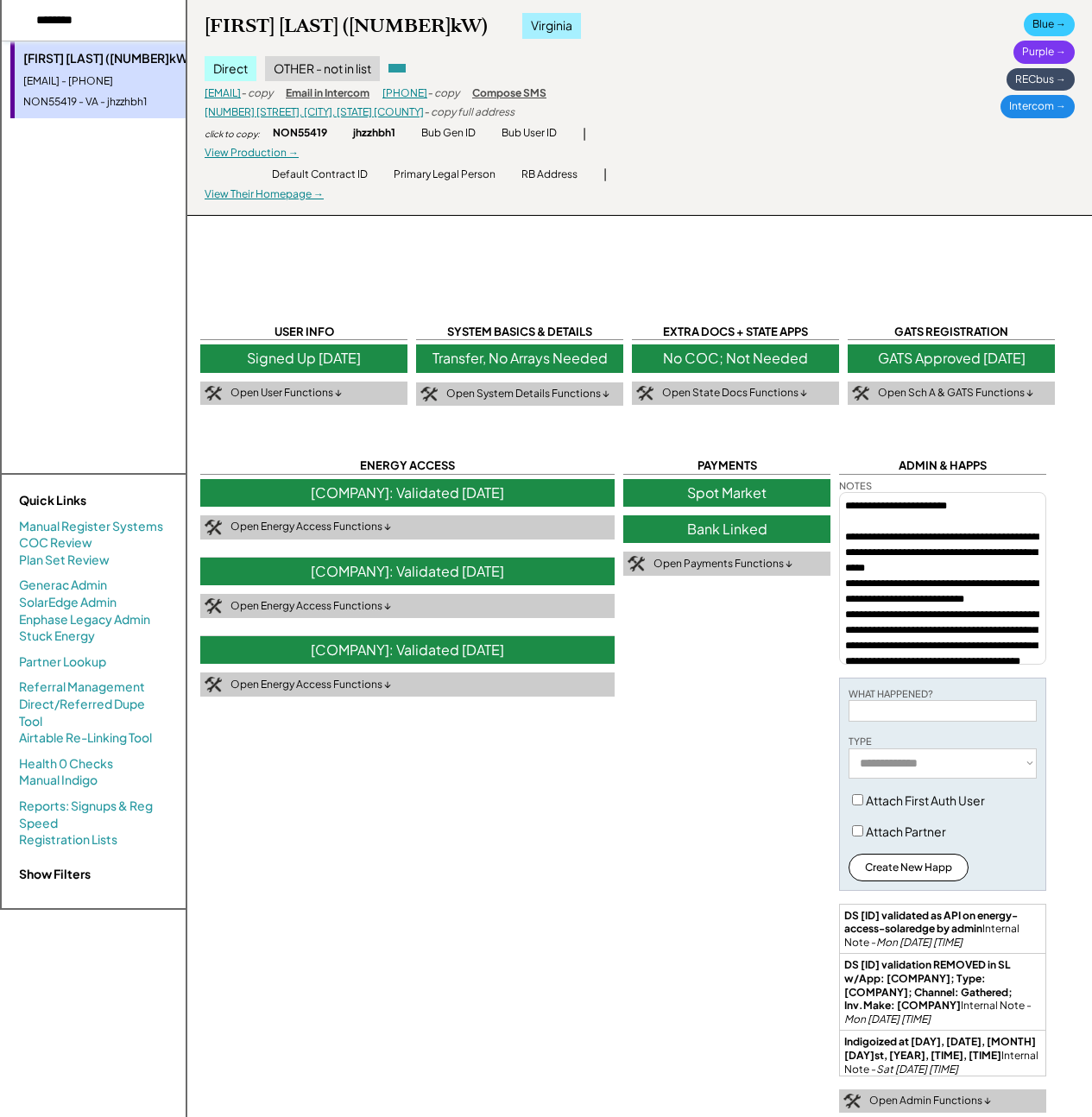 click at bounding box center [110, 21] 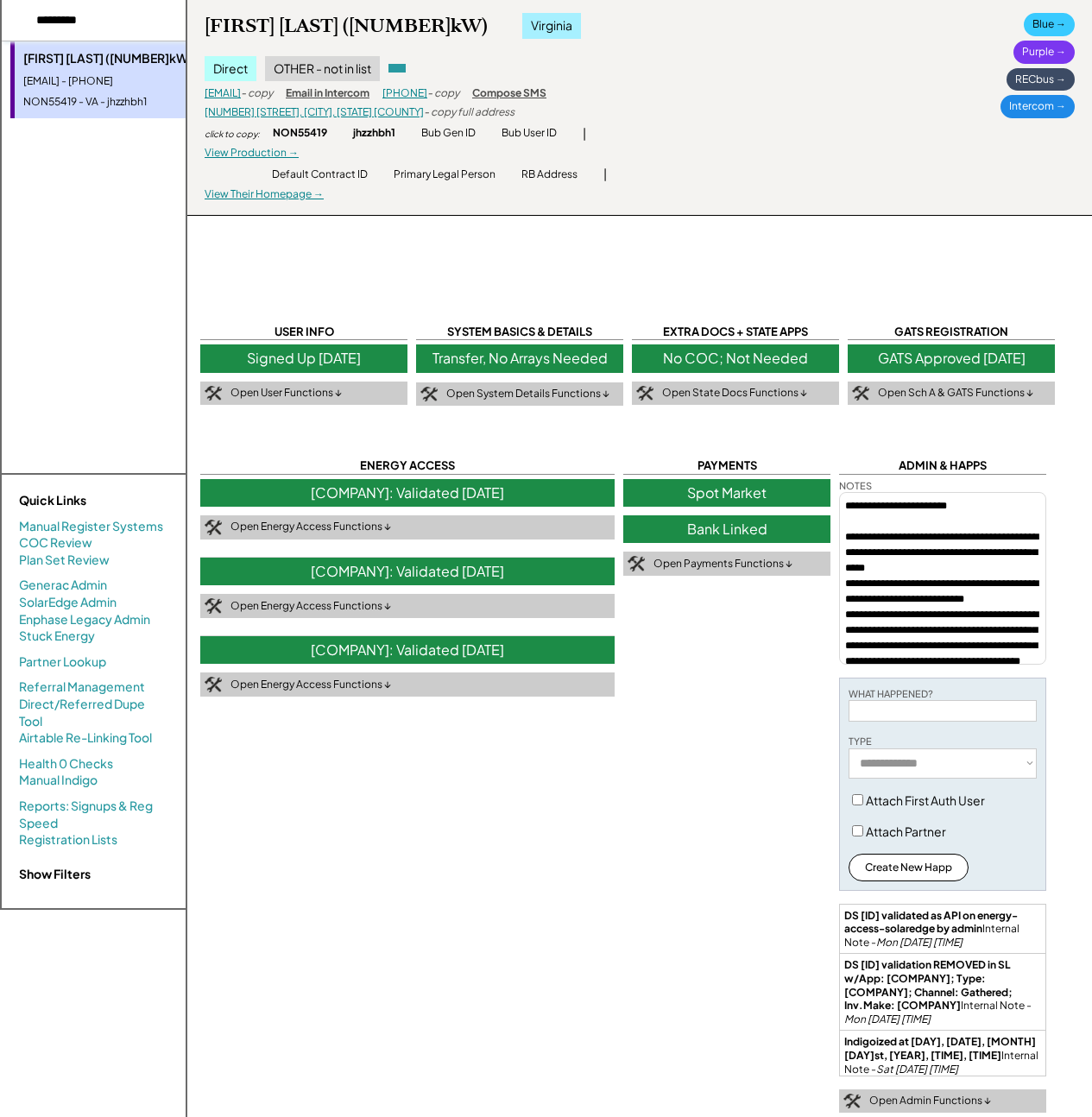 type on "*********" 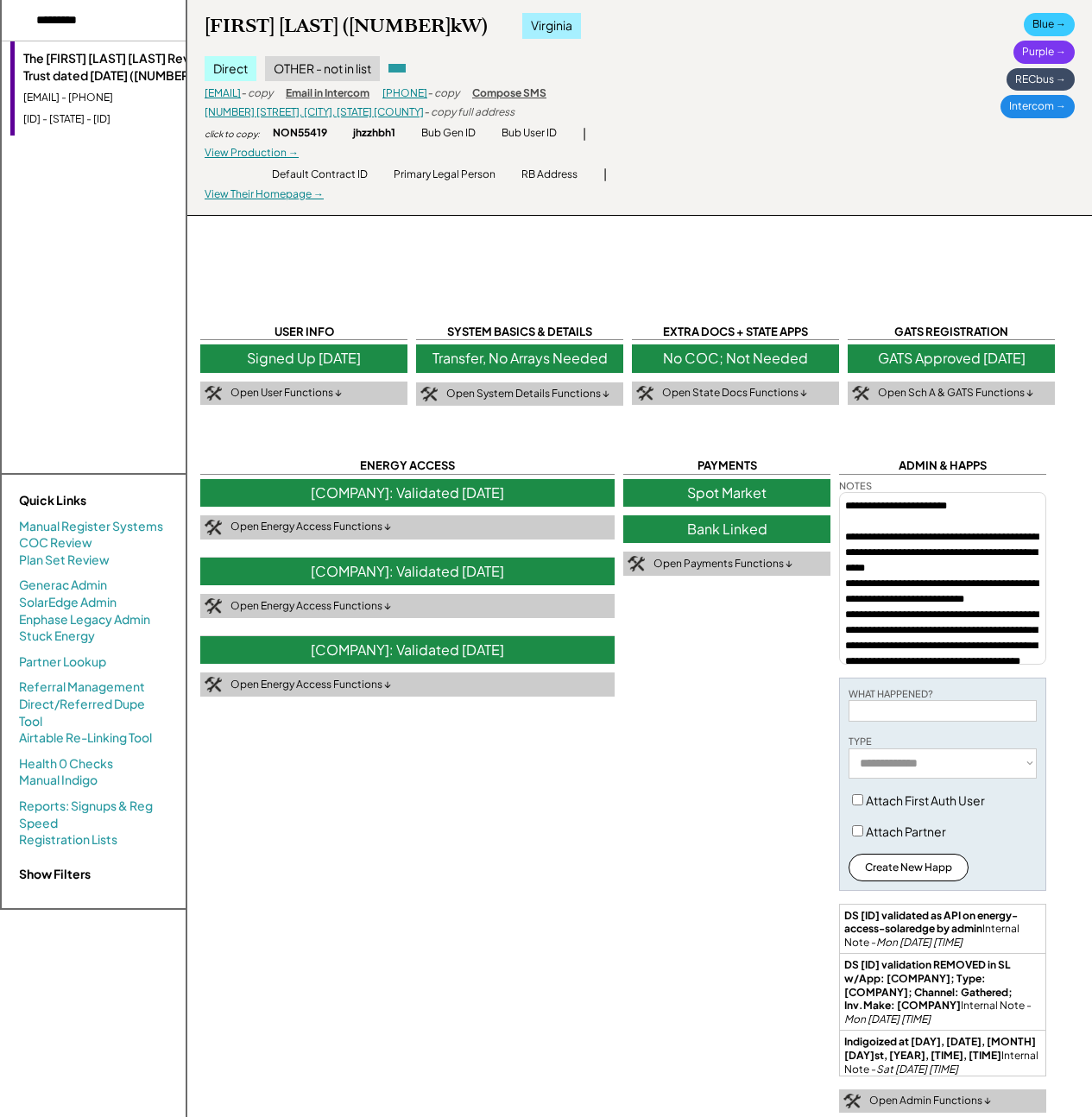 click at bounding box center [110, 21] 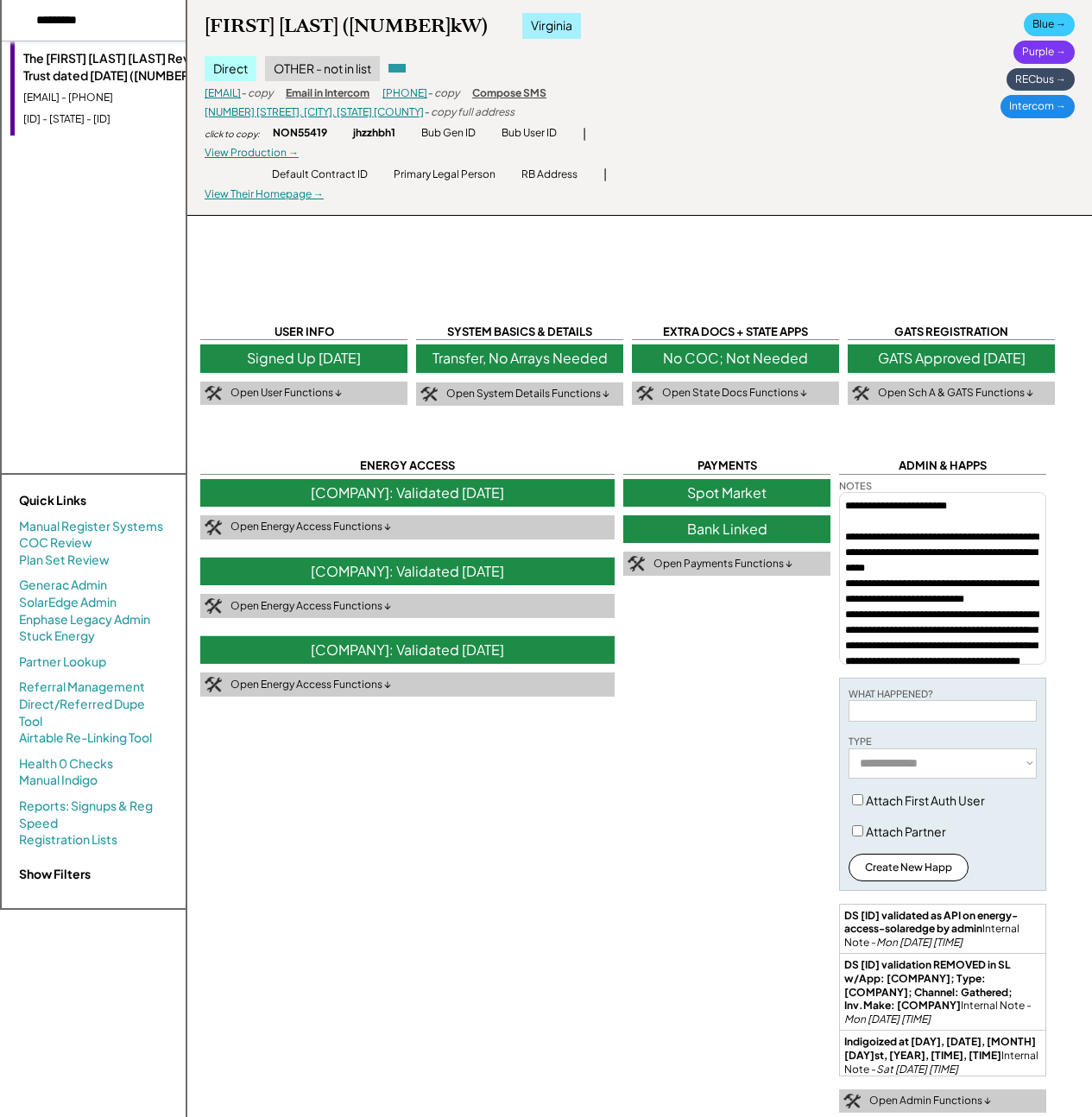 click at bounding box center (110, 21) 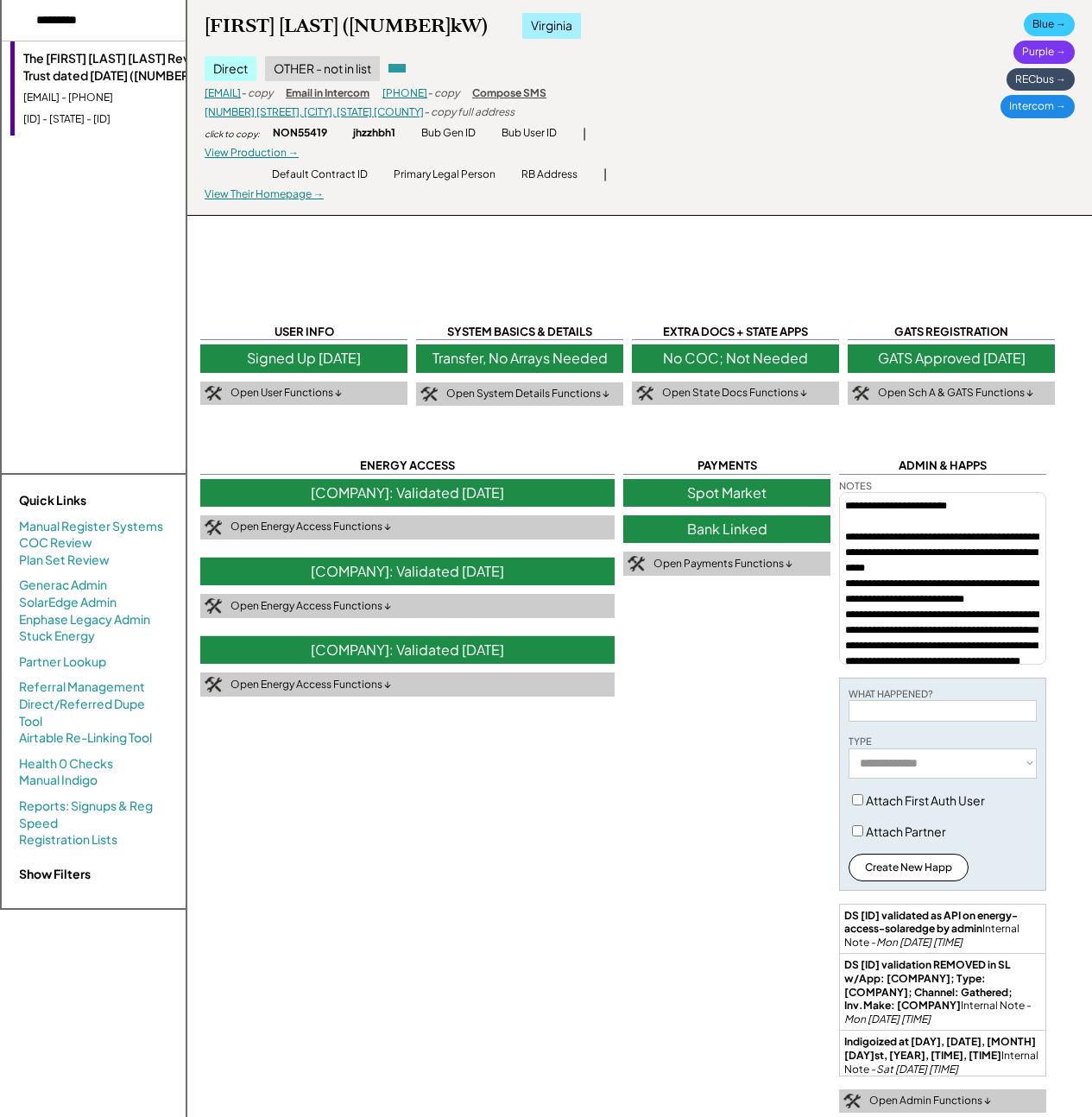 click on "The Daniel Curtis Earman and Mary Anne Albright Revocable Trust dated March 10, 2025 (9.36kW)" at bounding box center (129, 66) 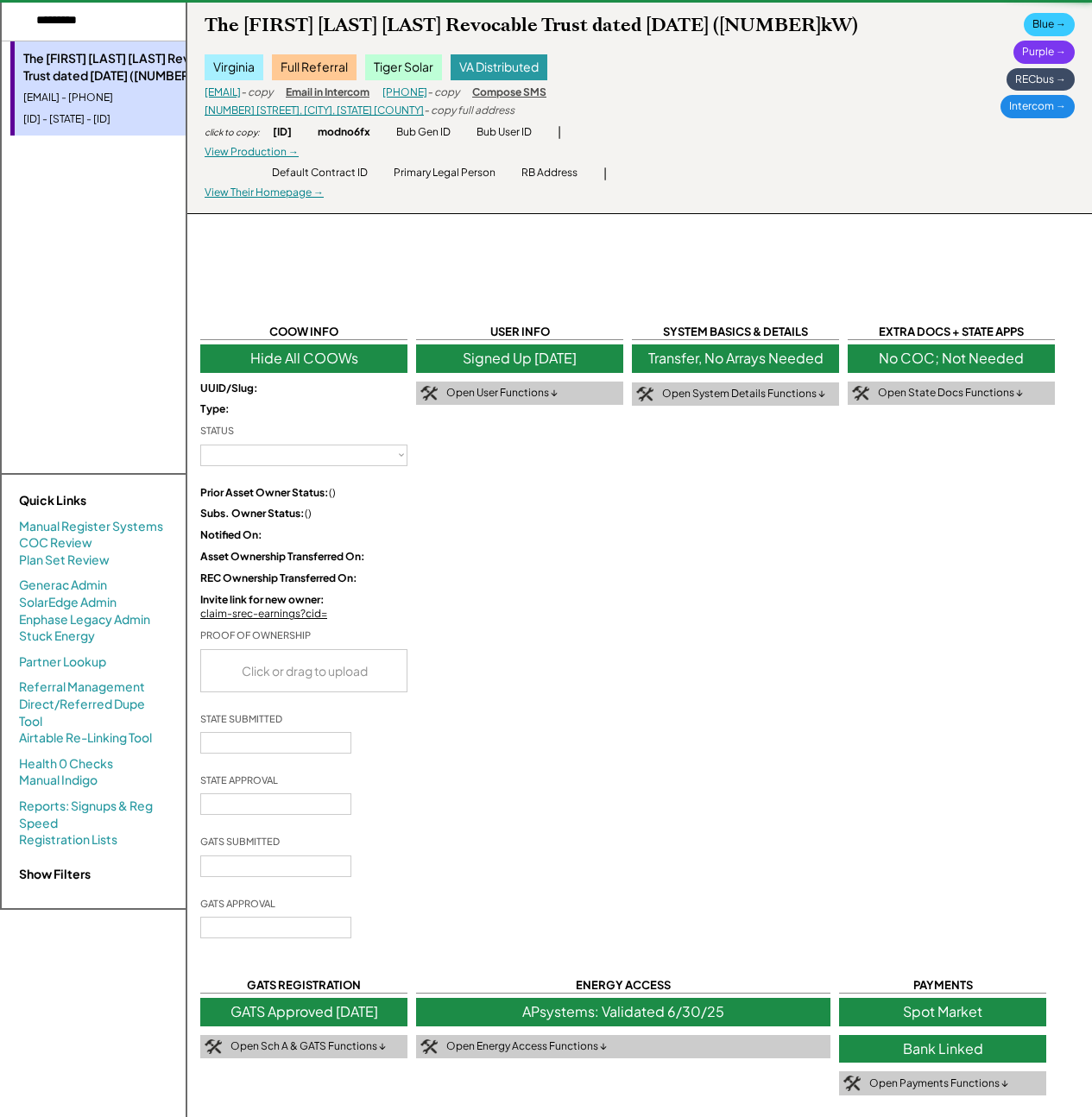 type 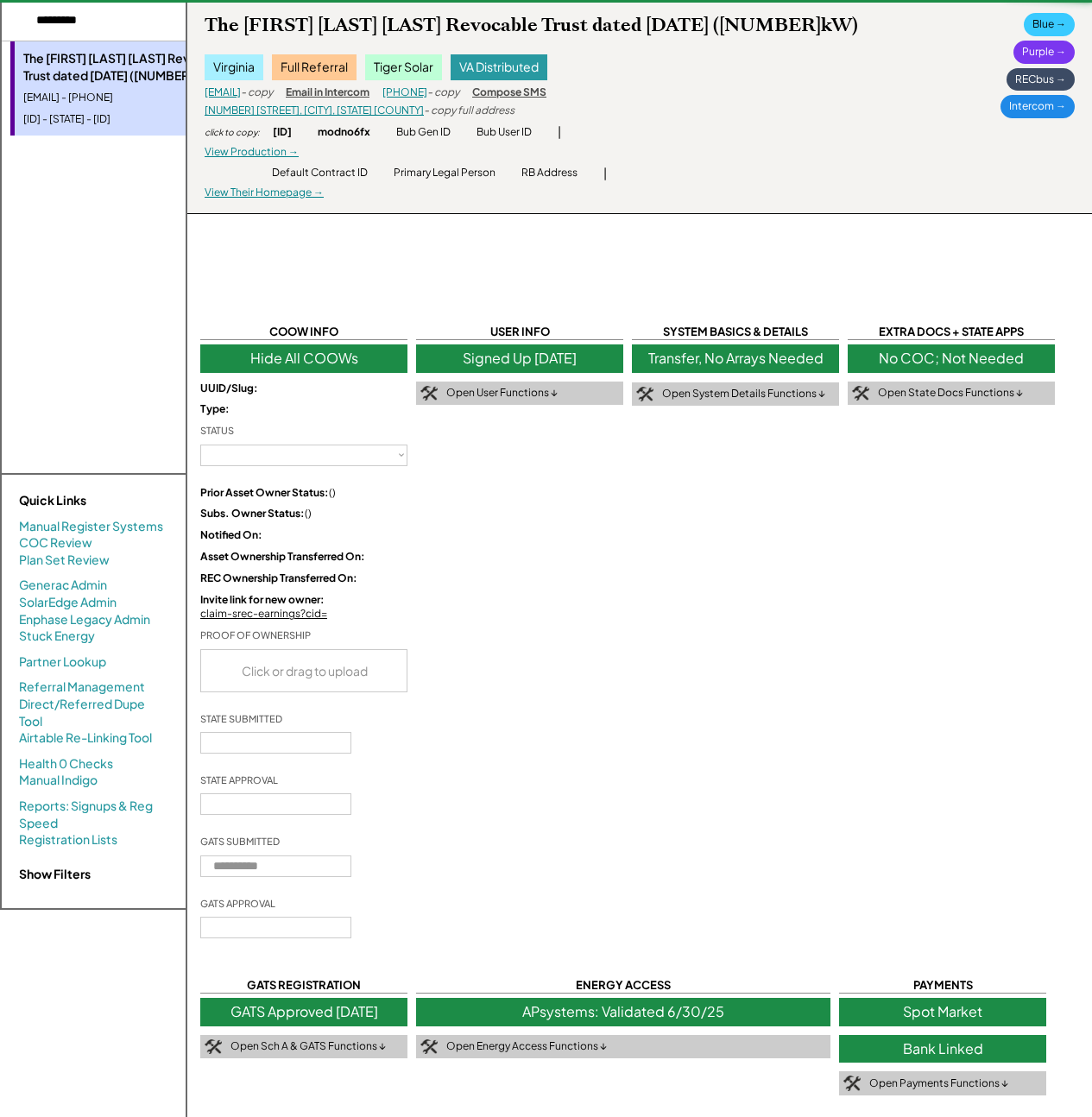 select on "**********" 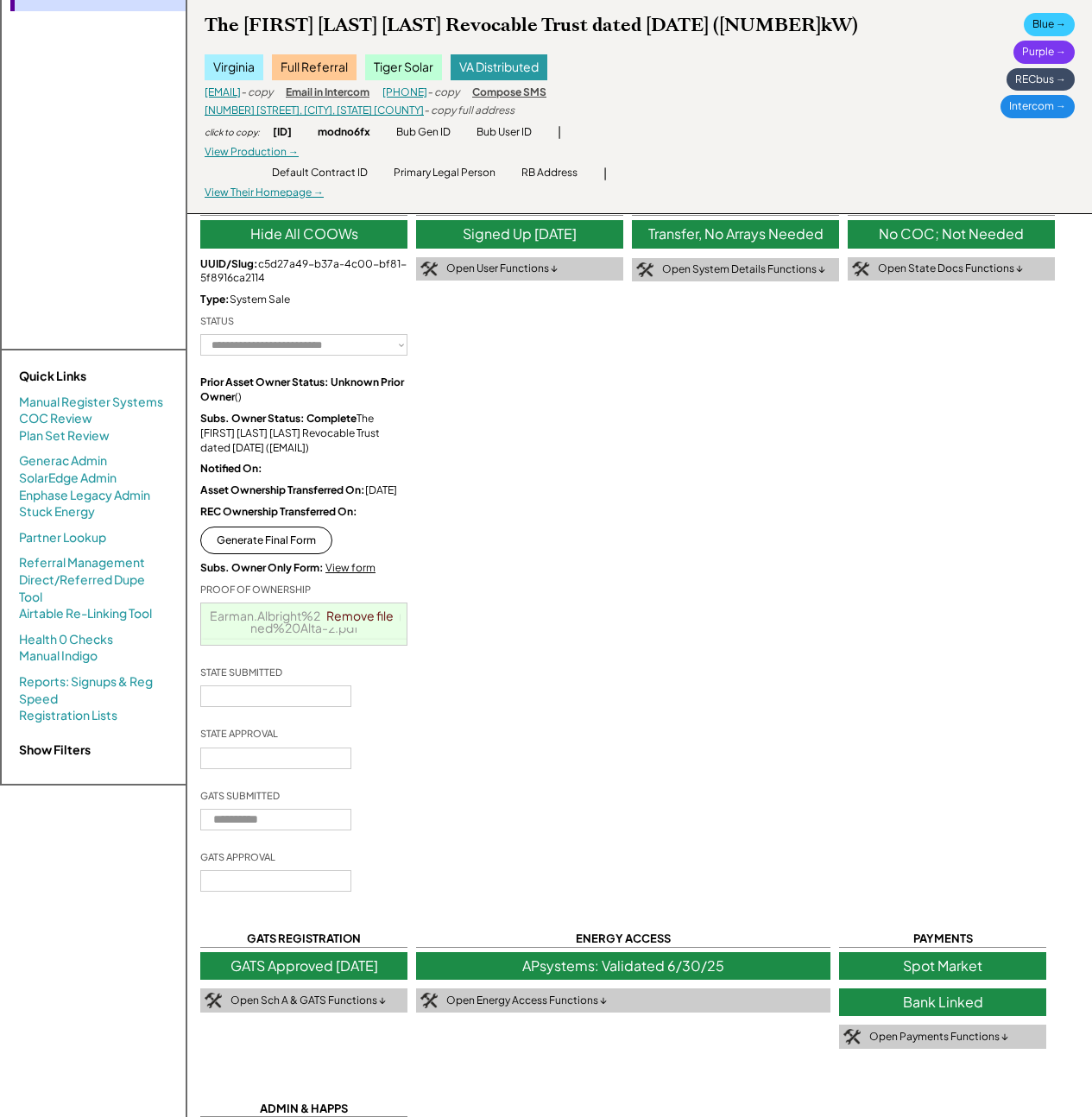 scroll, scrollTop: 0, scrollLeft: 0, axis: both 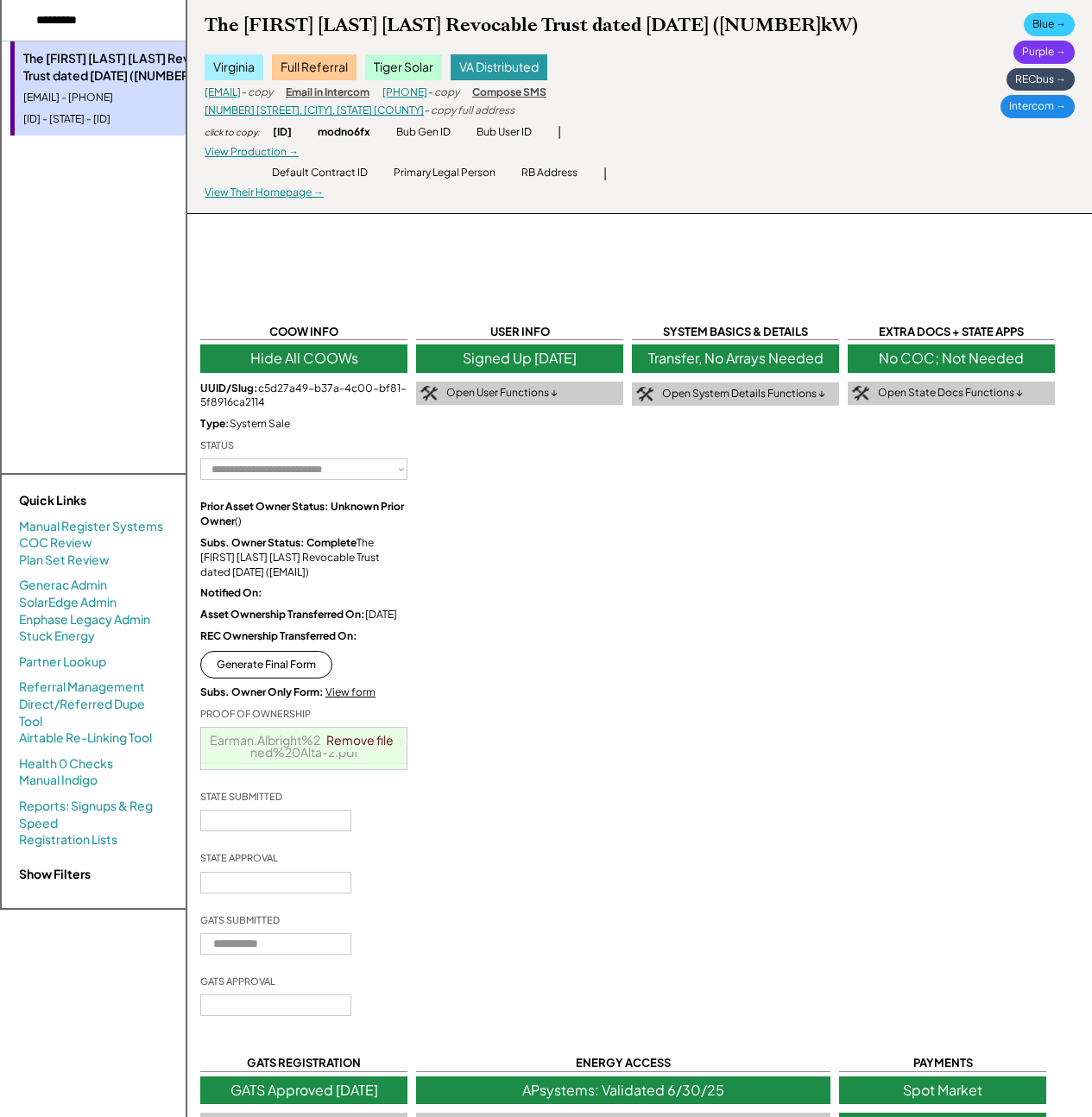 click at bounding box center [110, 21] 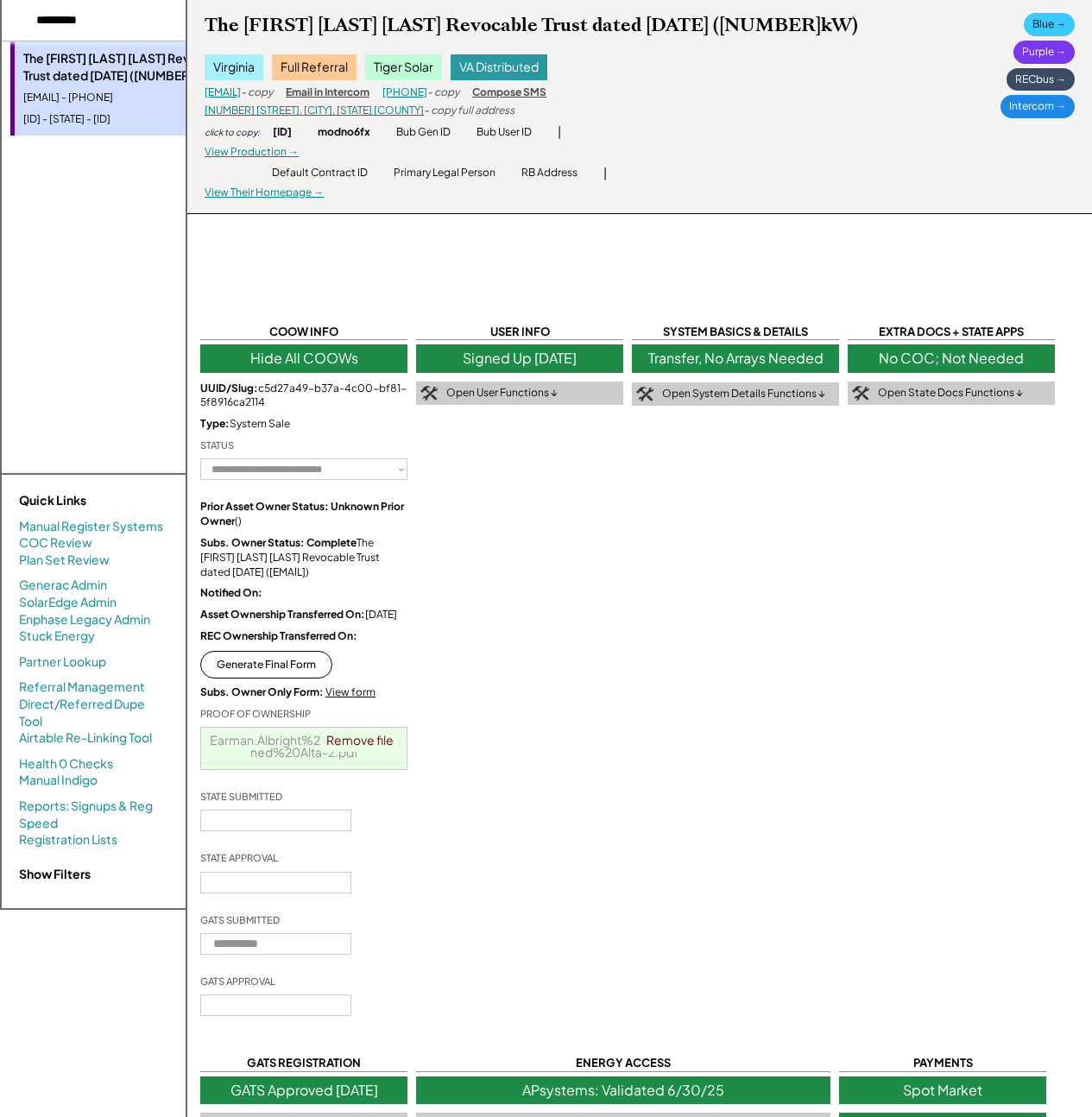click at bounding box center (110, 21) 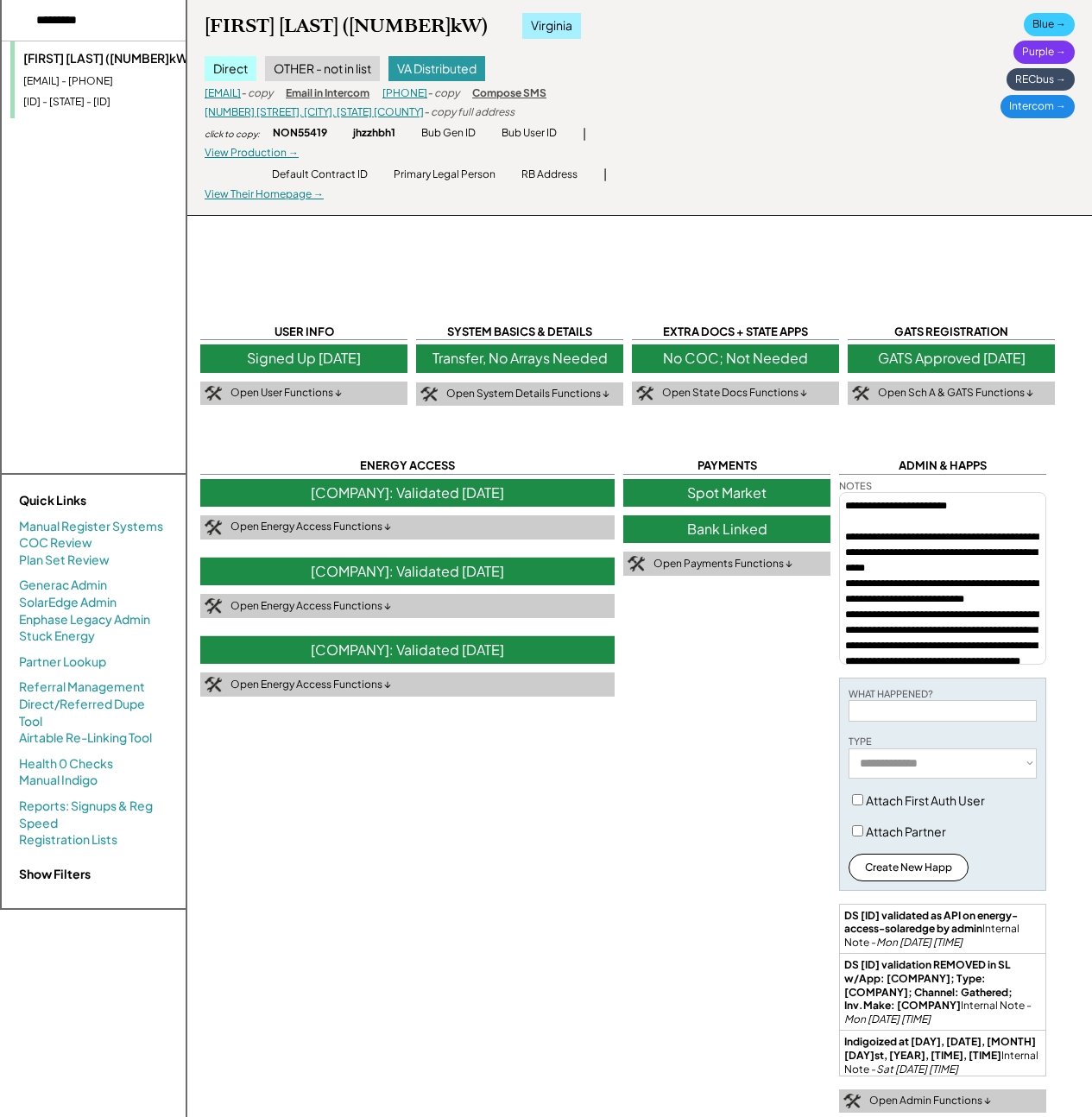 click on "John Davis (8.4kW)" at bounding box center [129, 59] 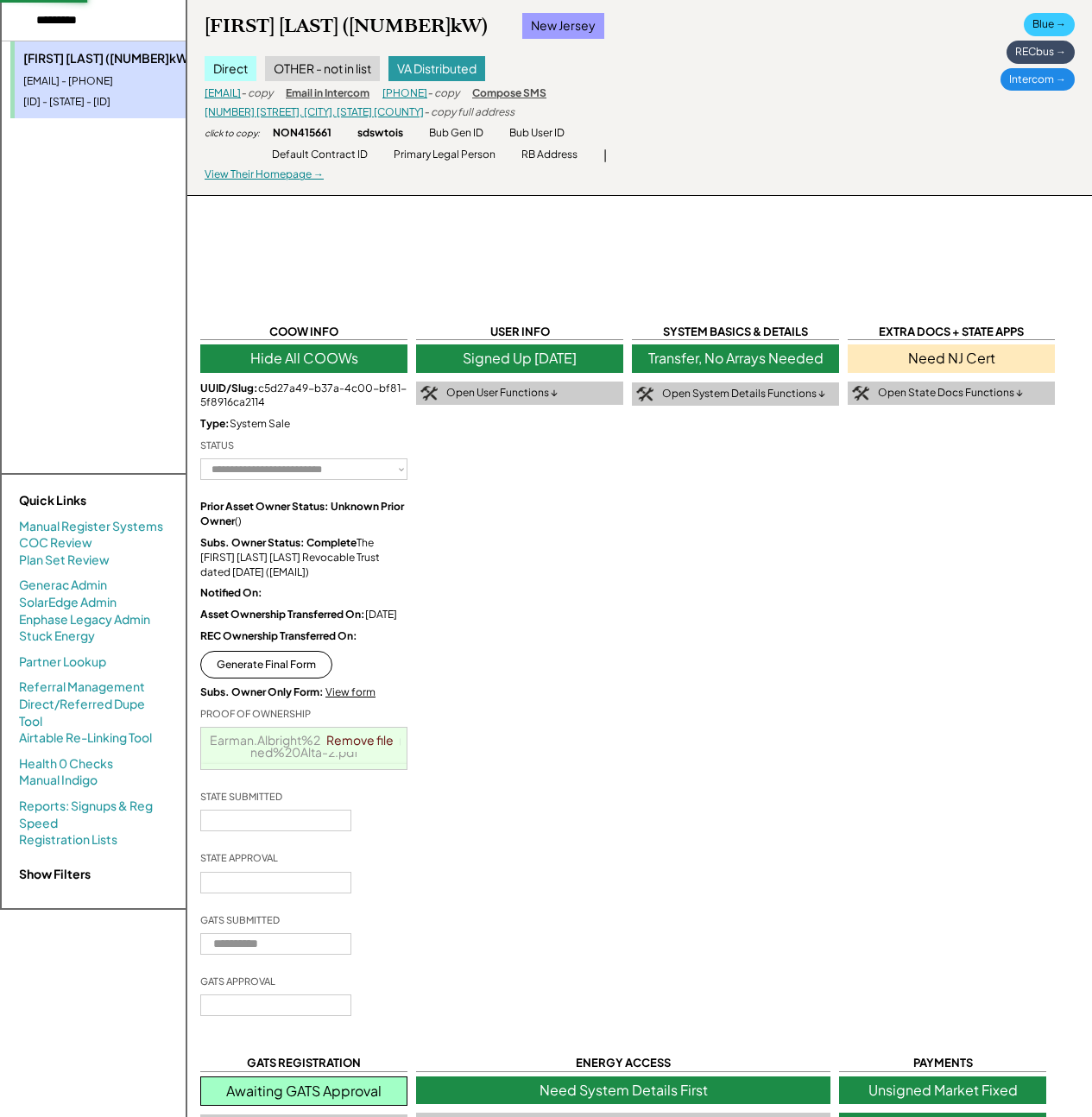 type 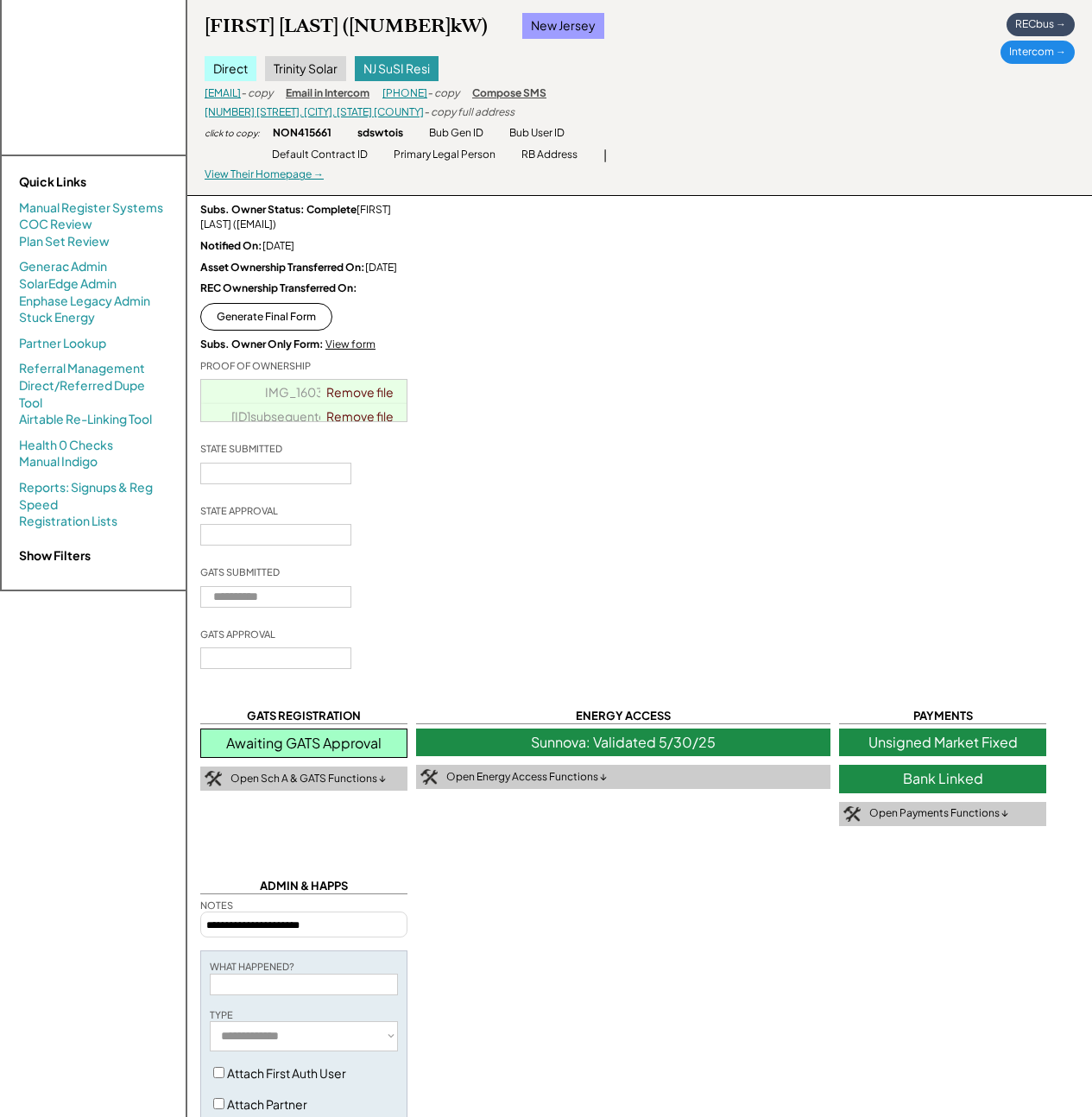 scroll, scrollTop: 0, scrollLeft: 0, axis: both 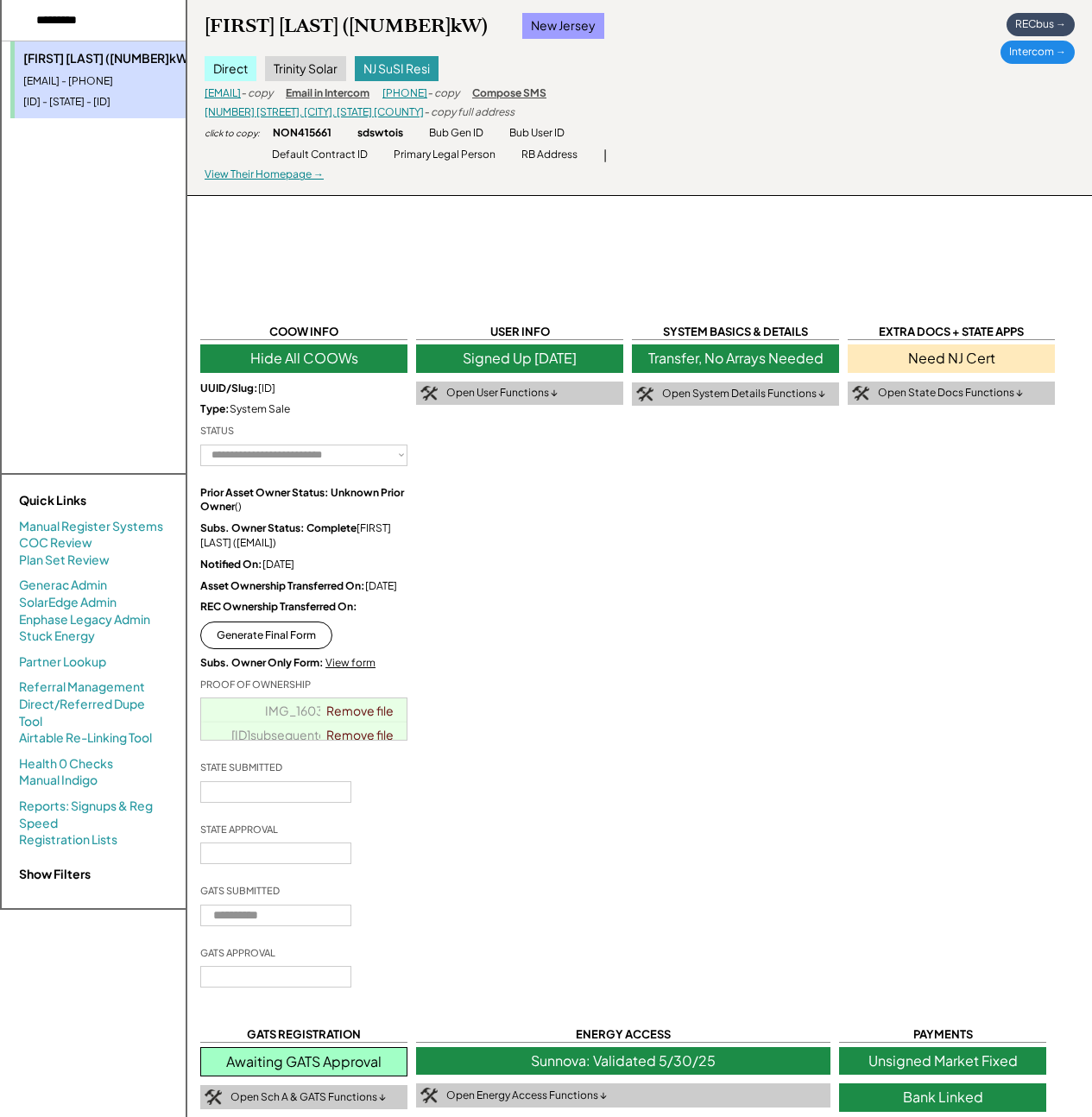 click at bounding box center [110, 21] 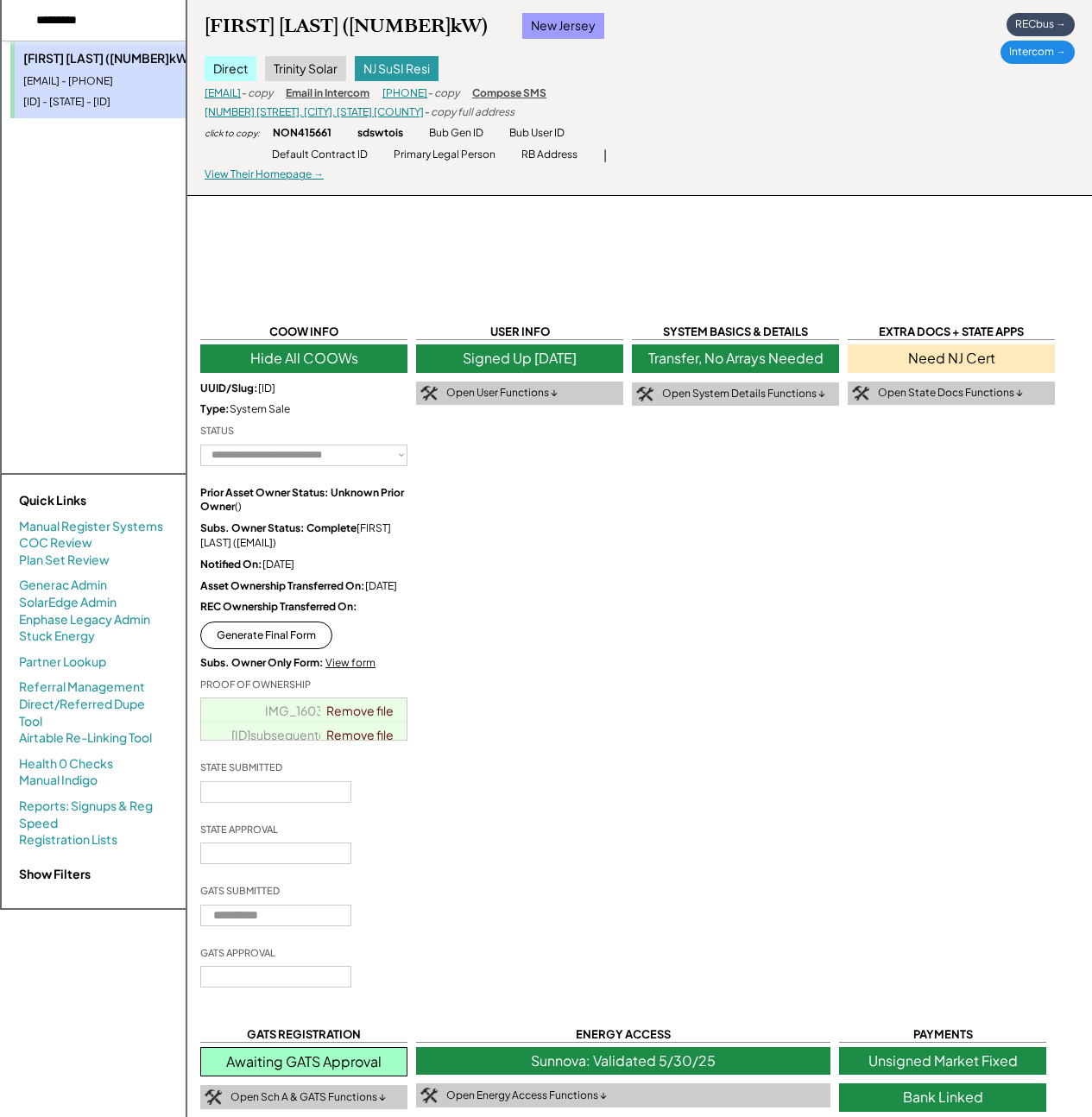 paste on "********" 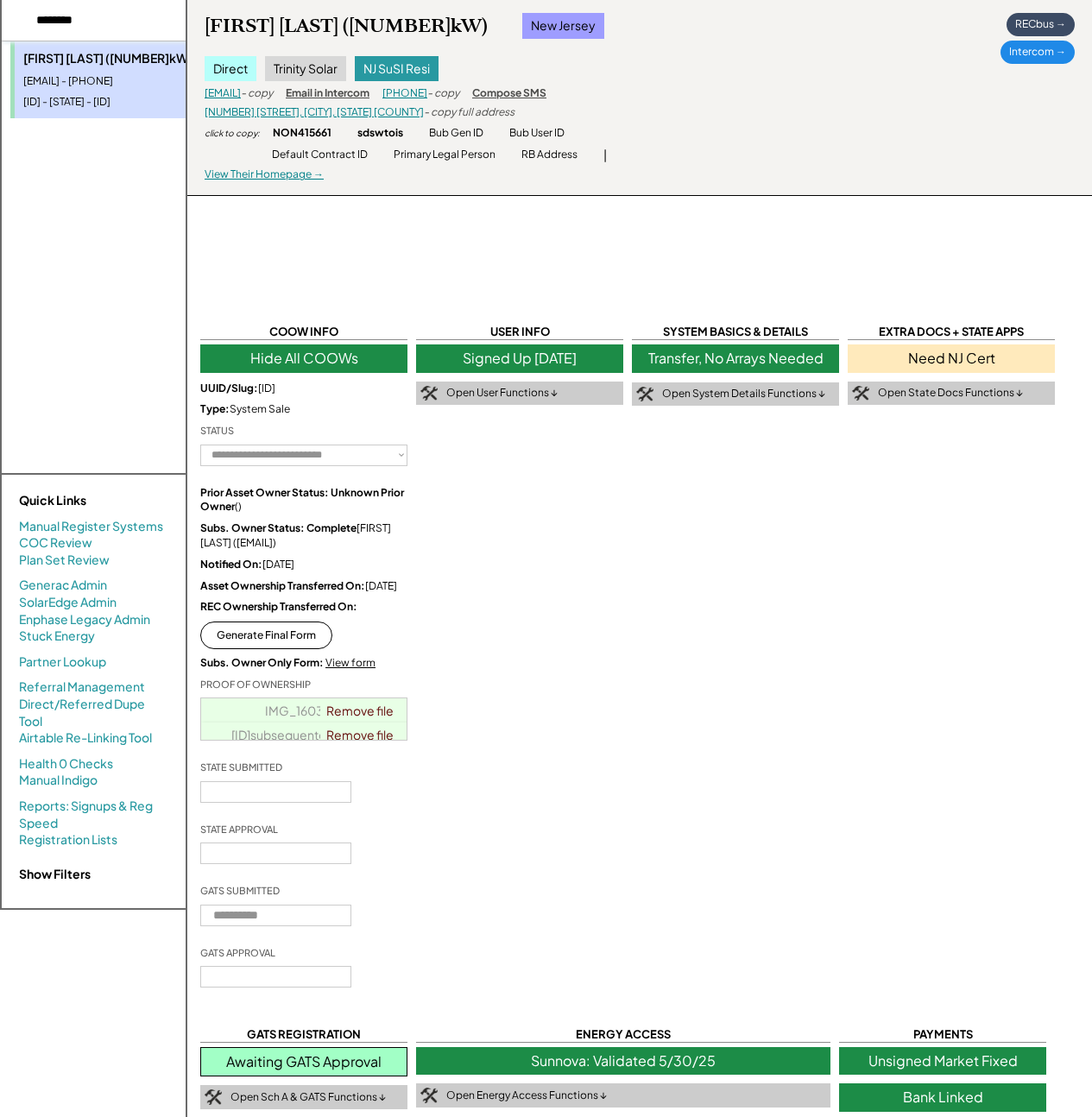 type on "********" 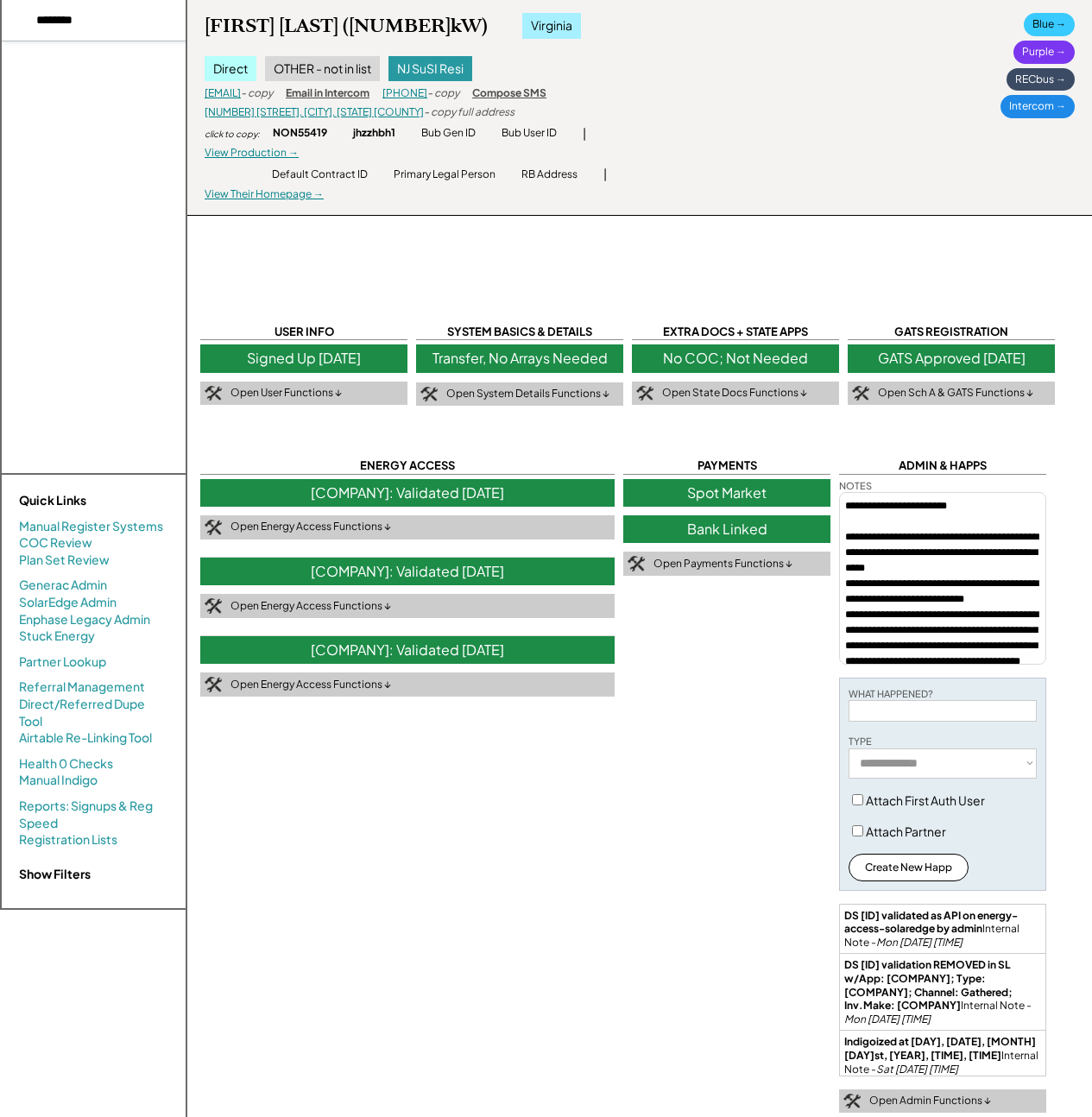click at bounding box center [110, 21] 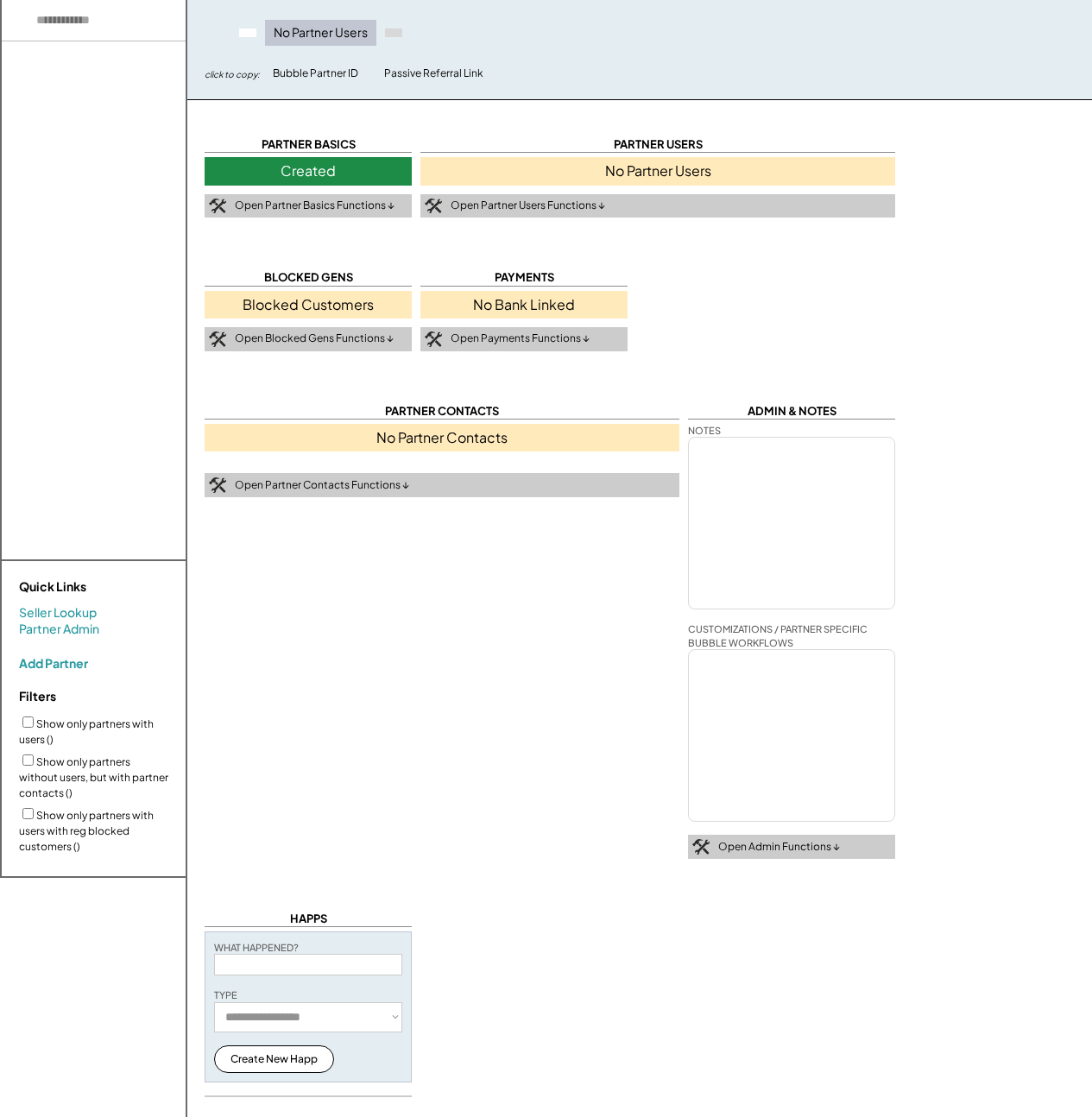 select on "**********" 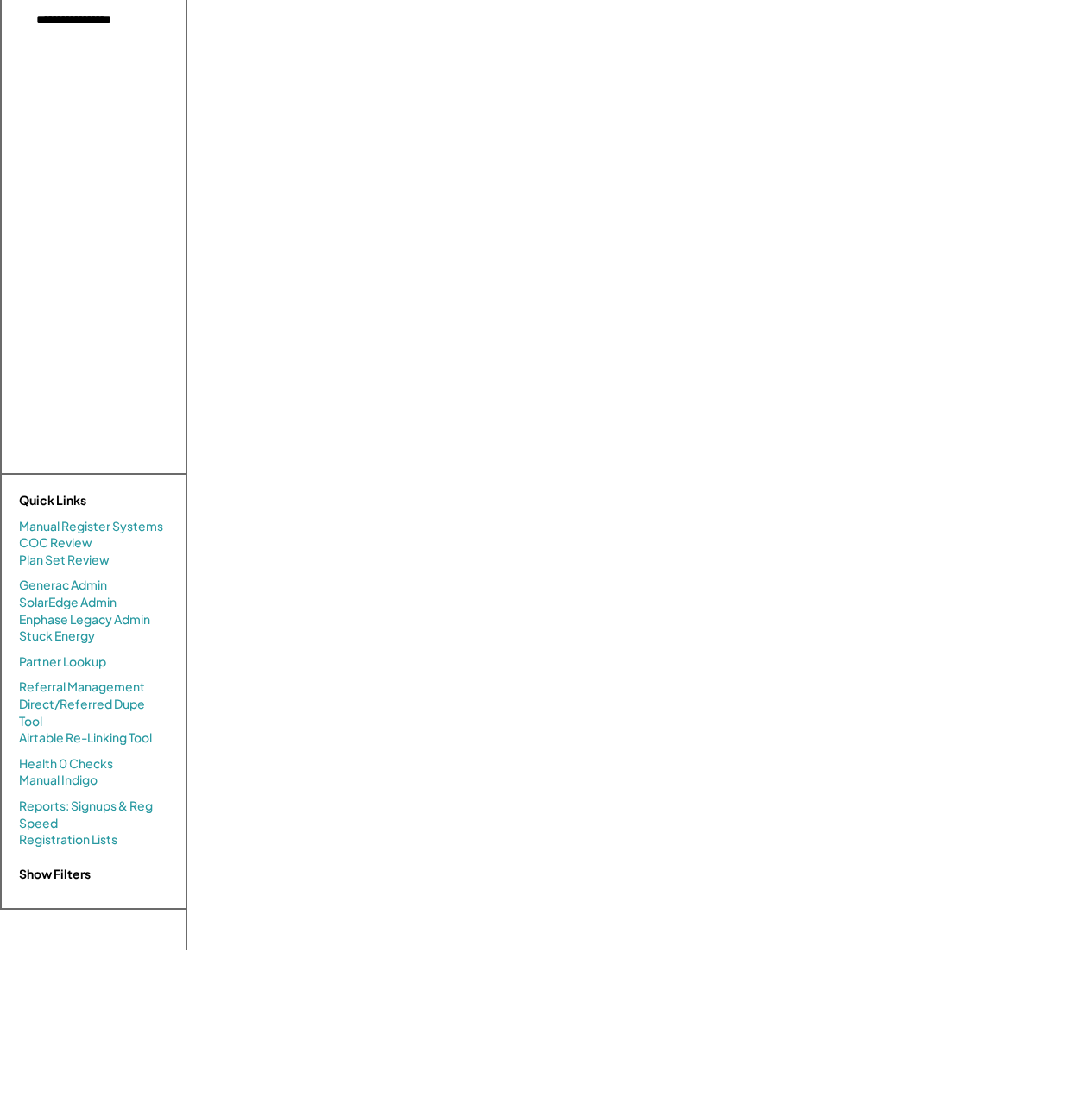 select 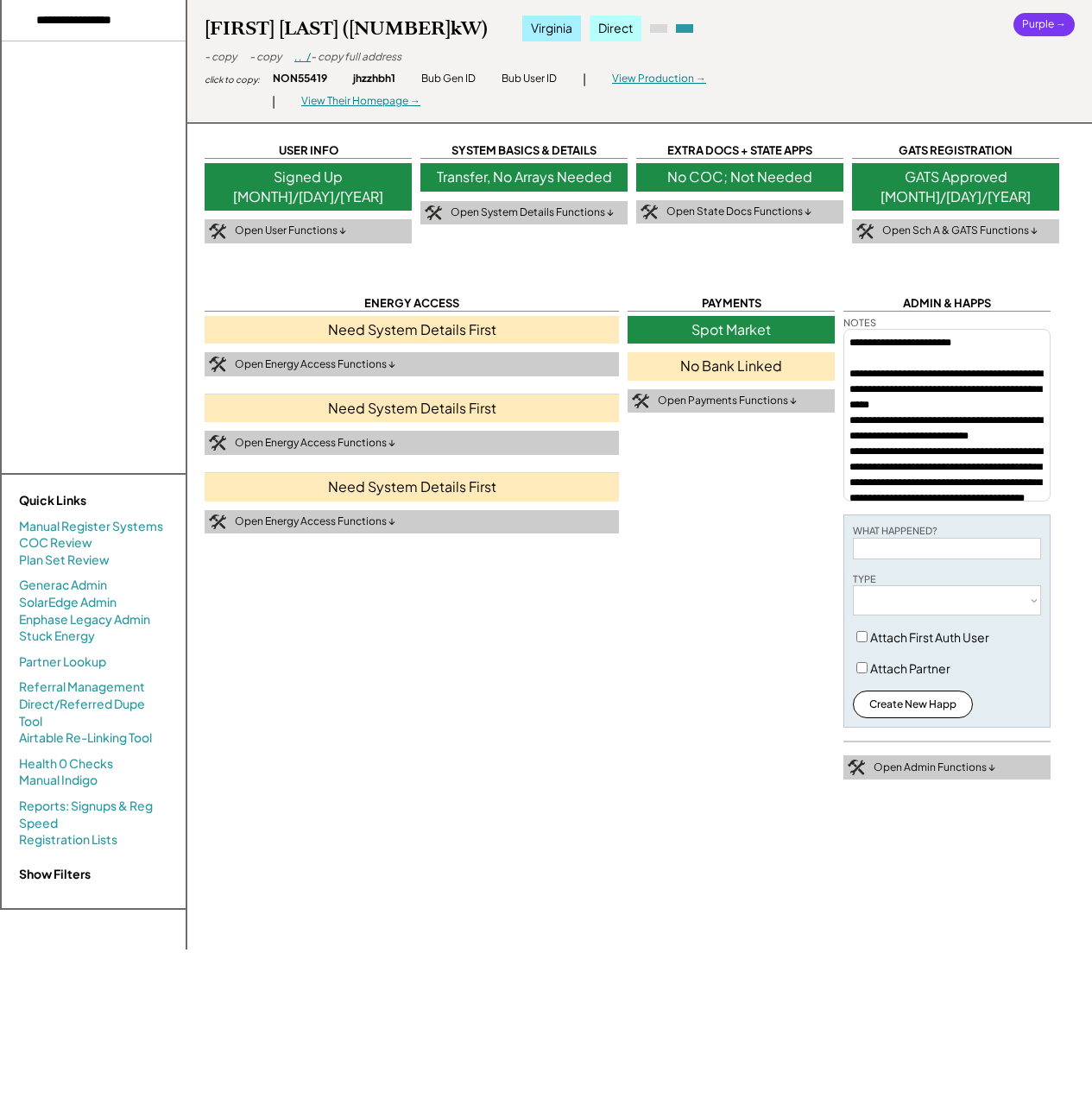 click at bounding box center (93, 257) 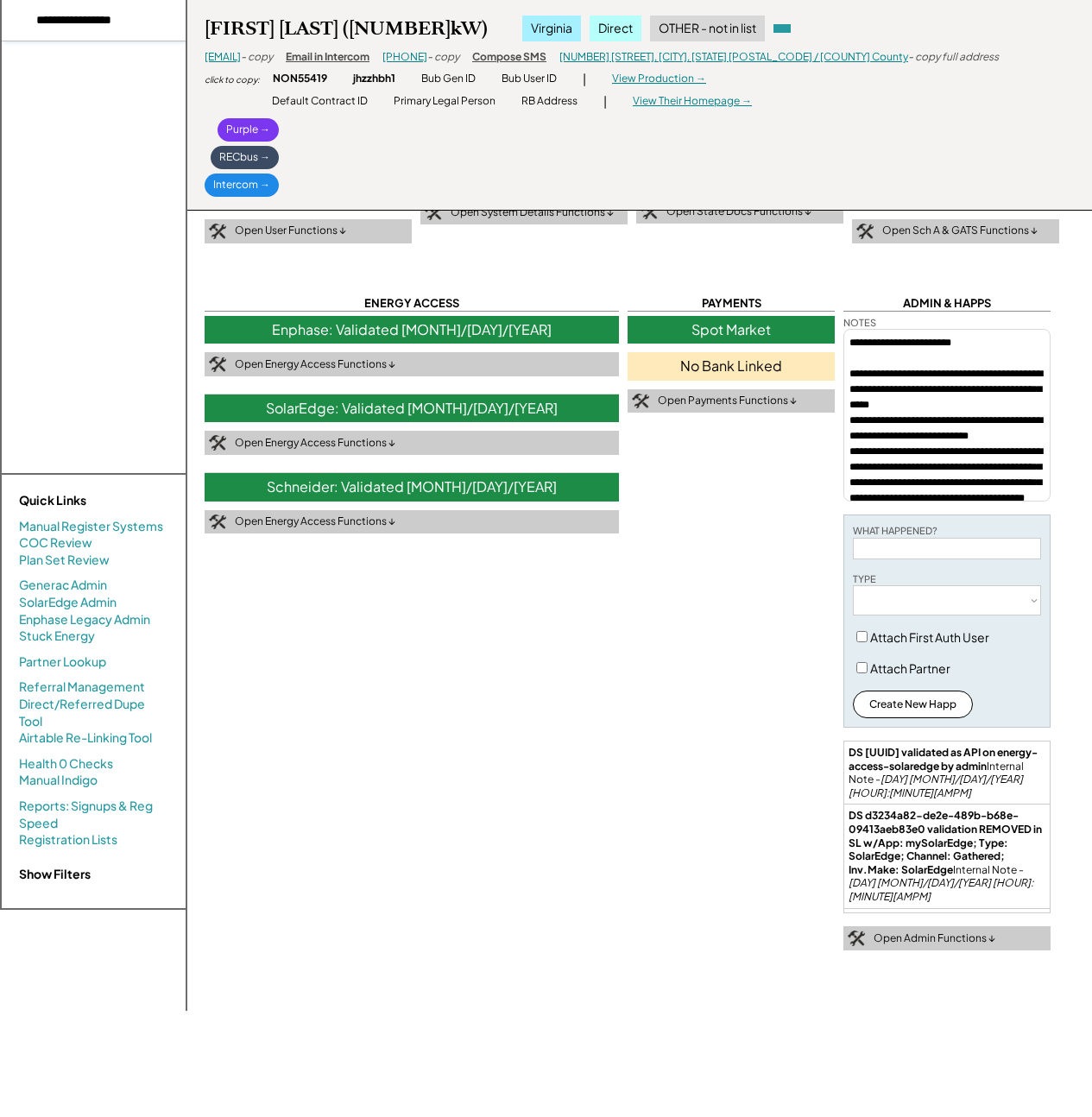 click at bounding box center (110, 21) 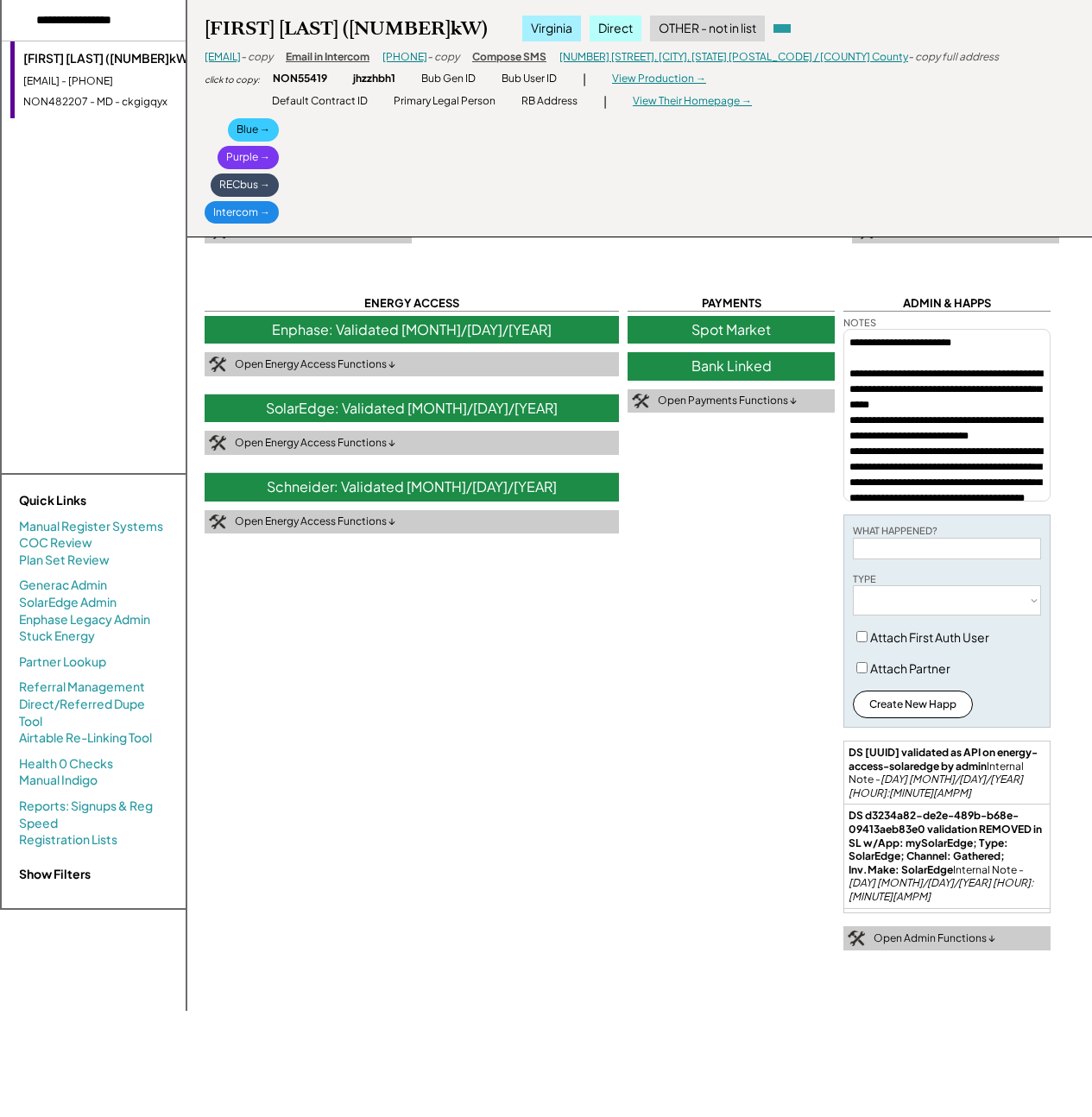 click on "[FIRST] [LAST] ([NUMBER]kW)" at bounding box center [129, 59] 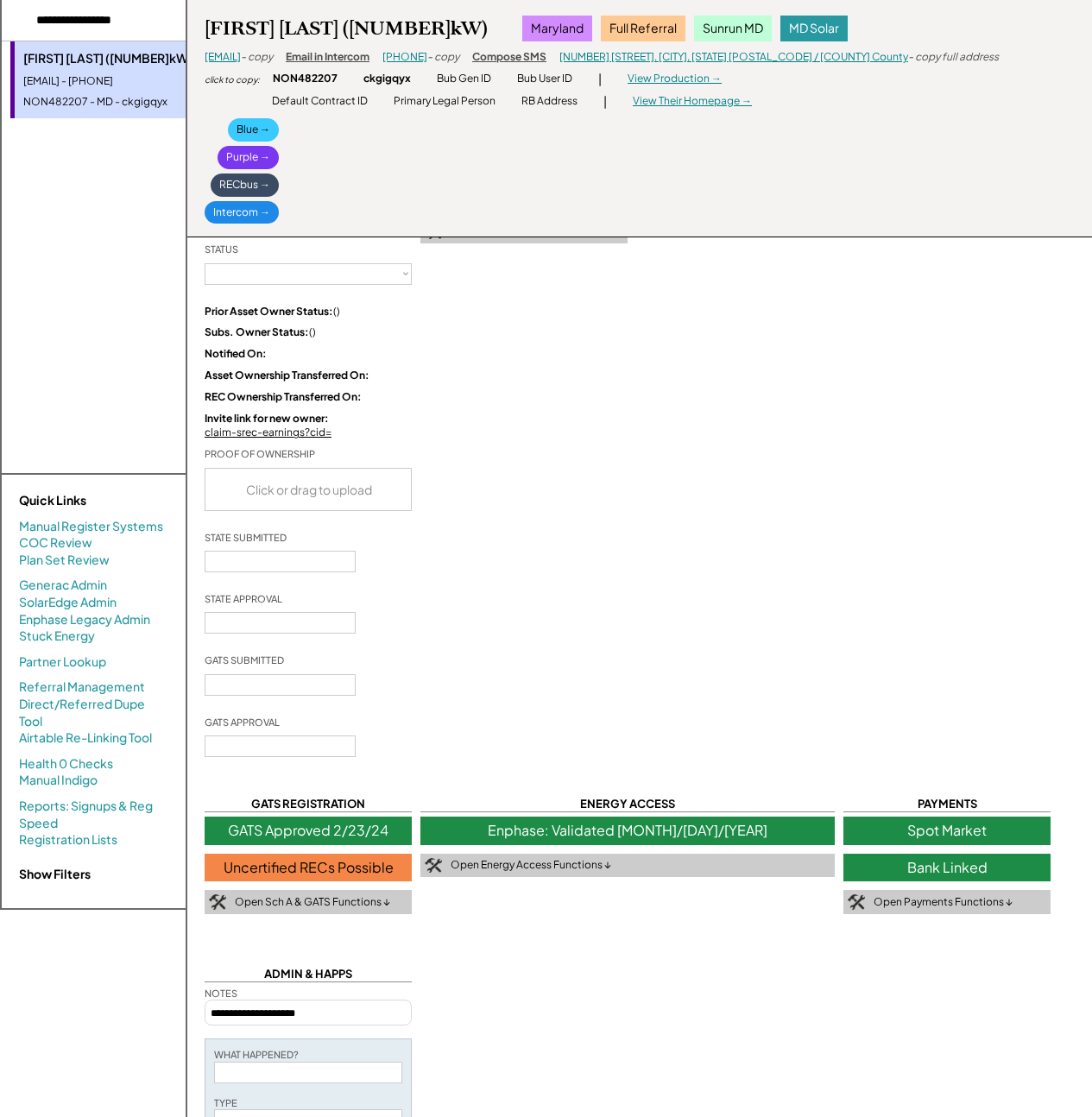 type on "**********" 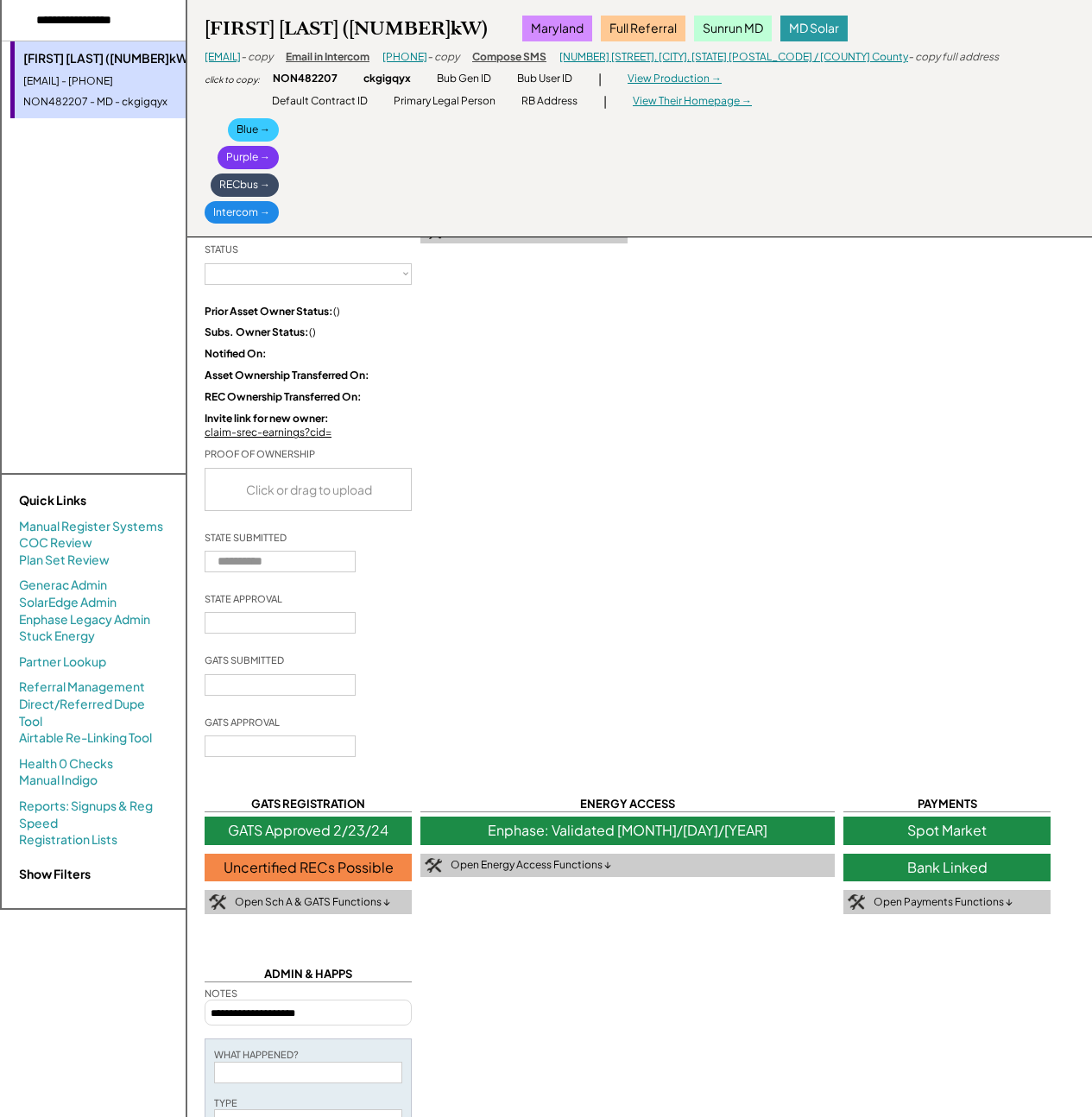 select on "**********" 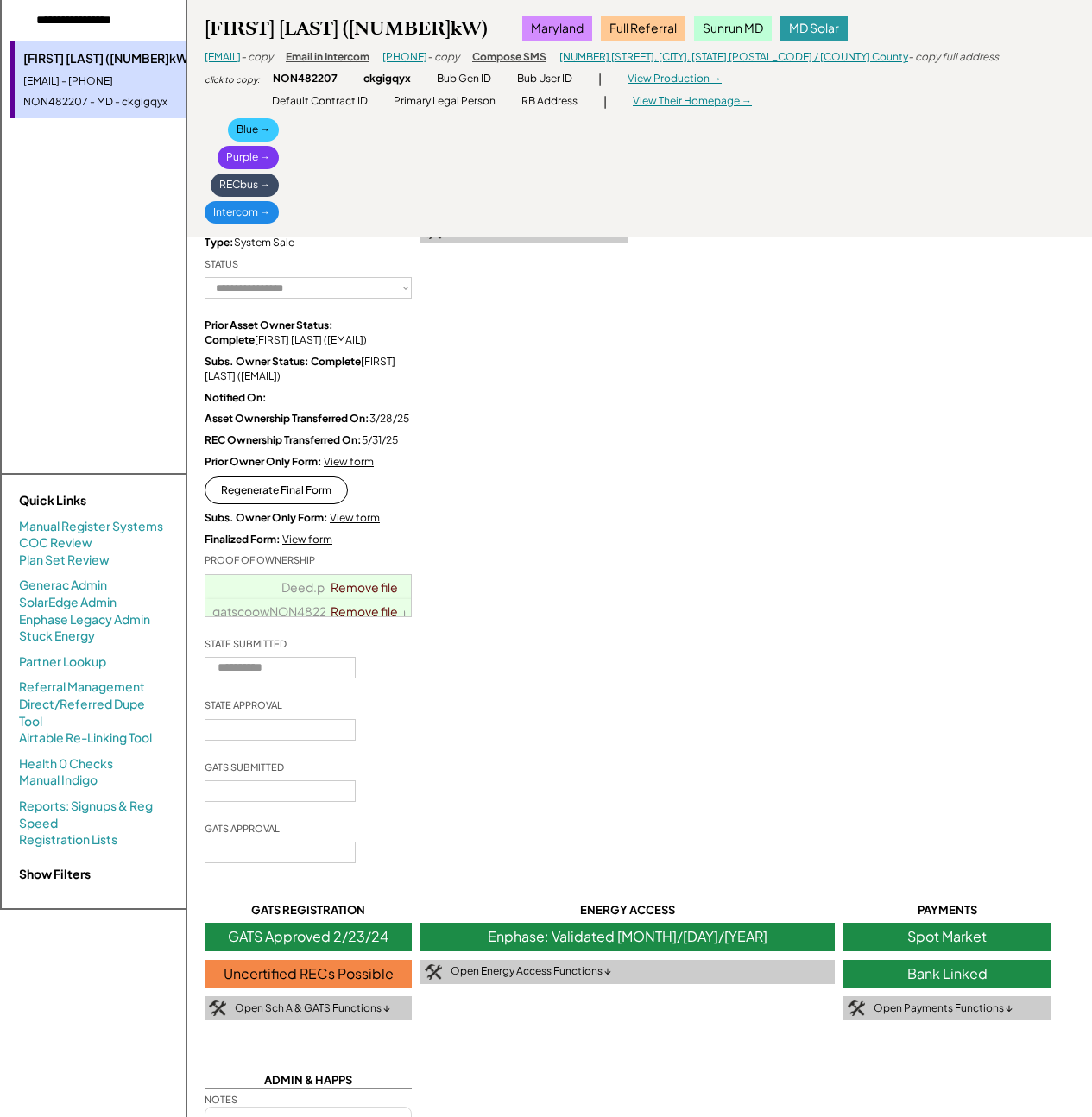 click at bounding box center [110, 21] 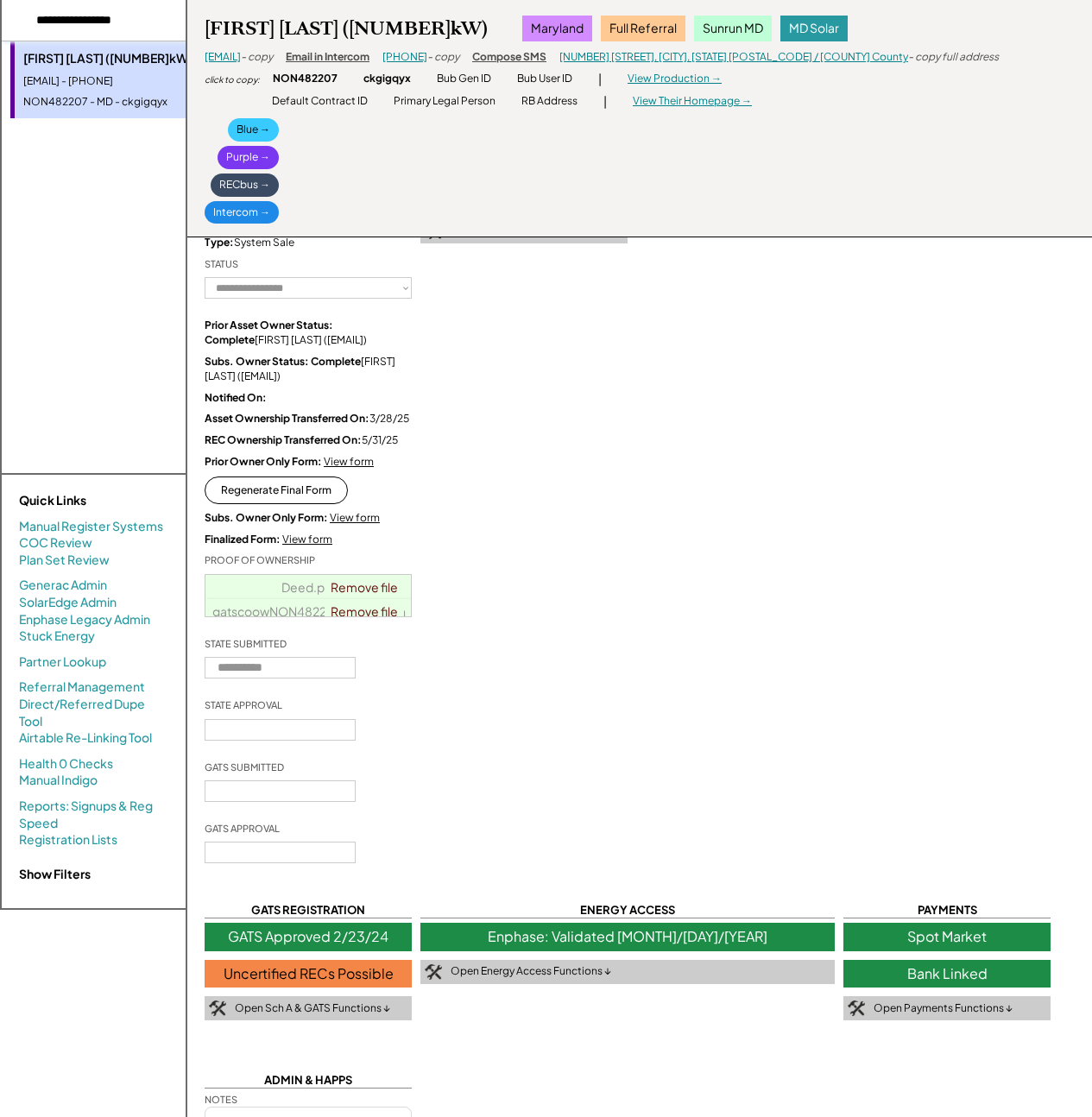 click at bounding box center [110, 21] 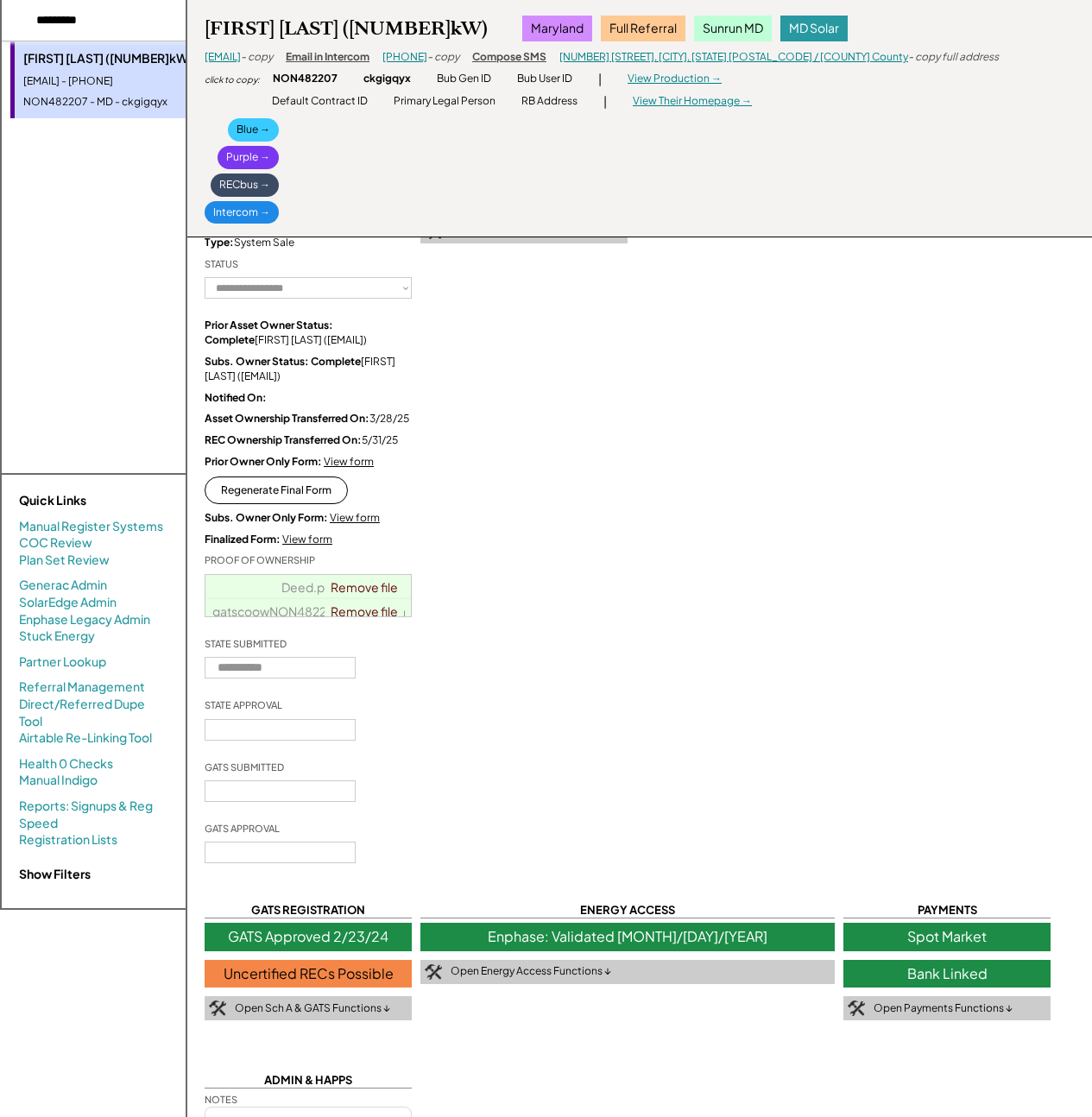 type on "*********" 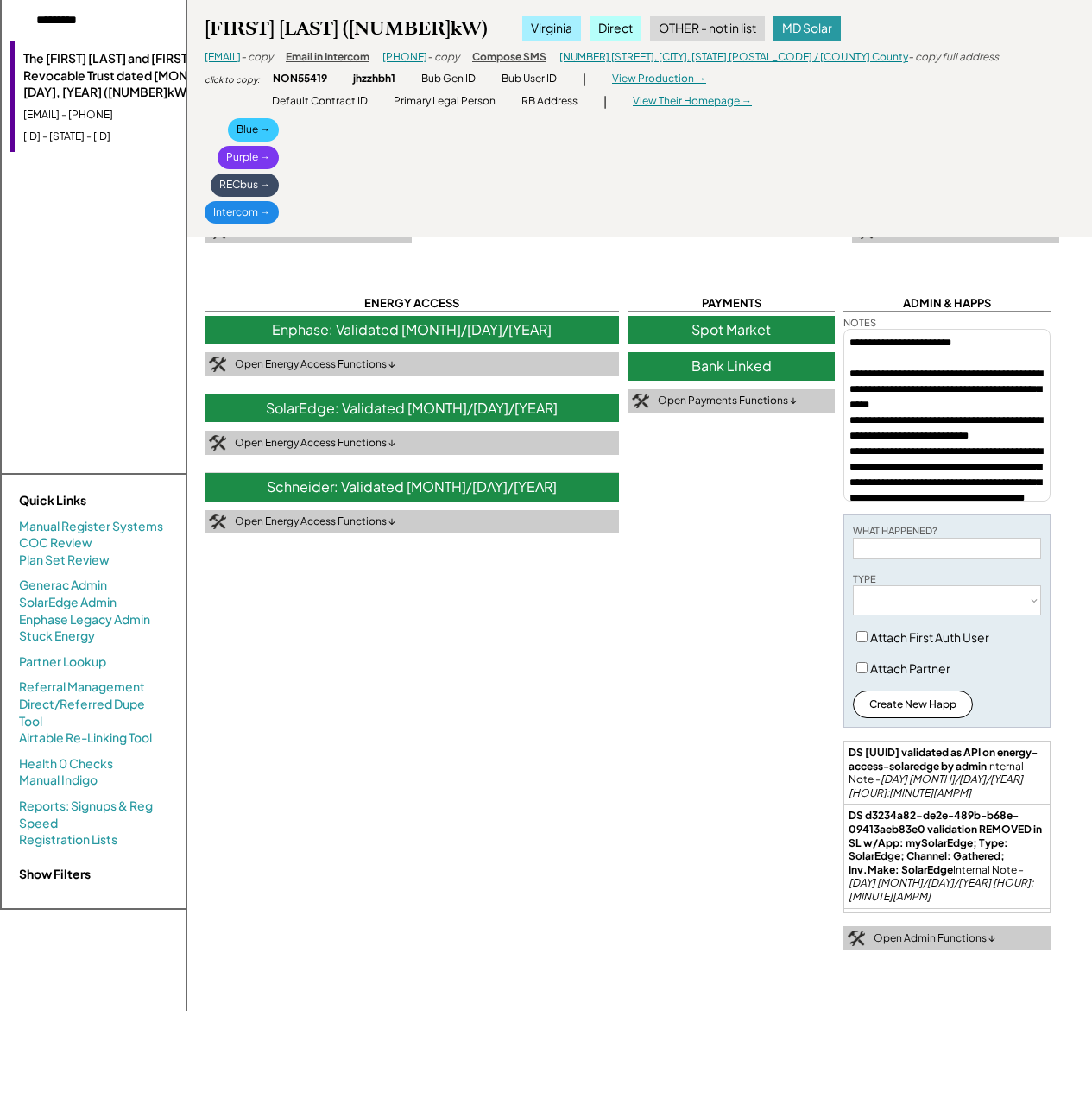 click on "The [FIRST] [LAST] and [FIRST] [LAST] Revocable Trust dated [MONTH] [DAY], [YEAR] ([NUMBER]kW) [EMAIL] - [PHONE] [ID] - [STATE] - [ID]" at bounding box center (127, 97) 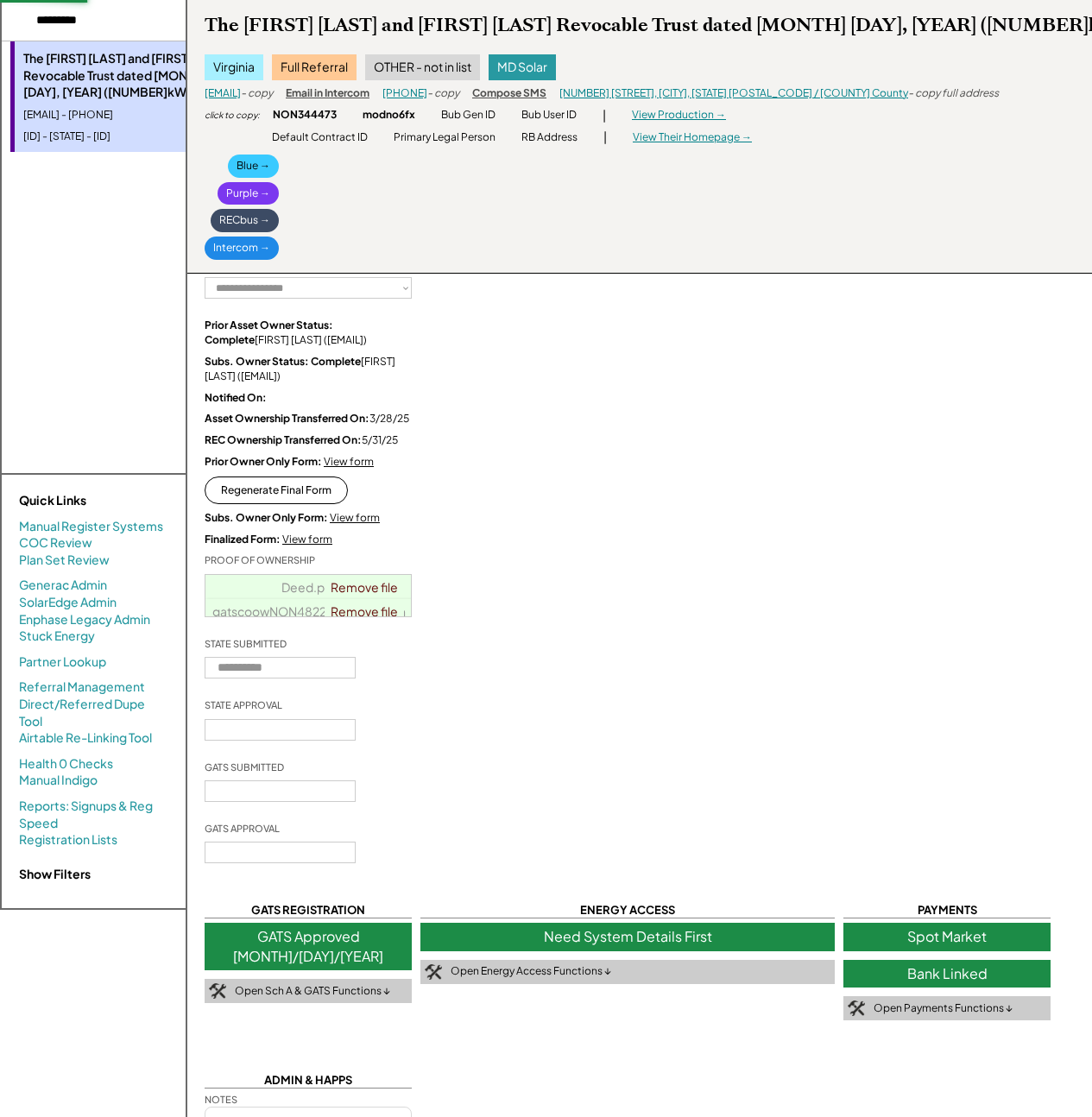 type 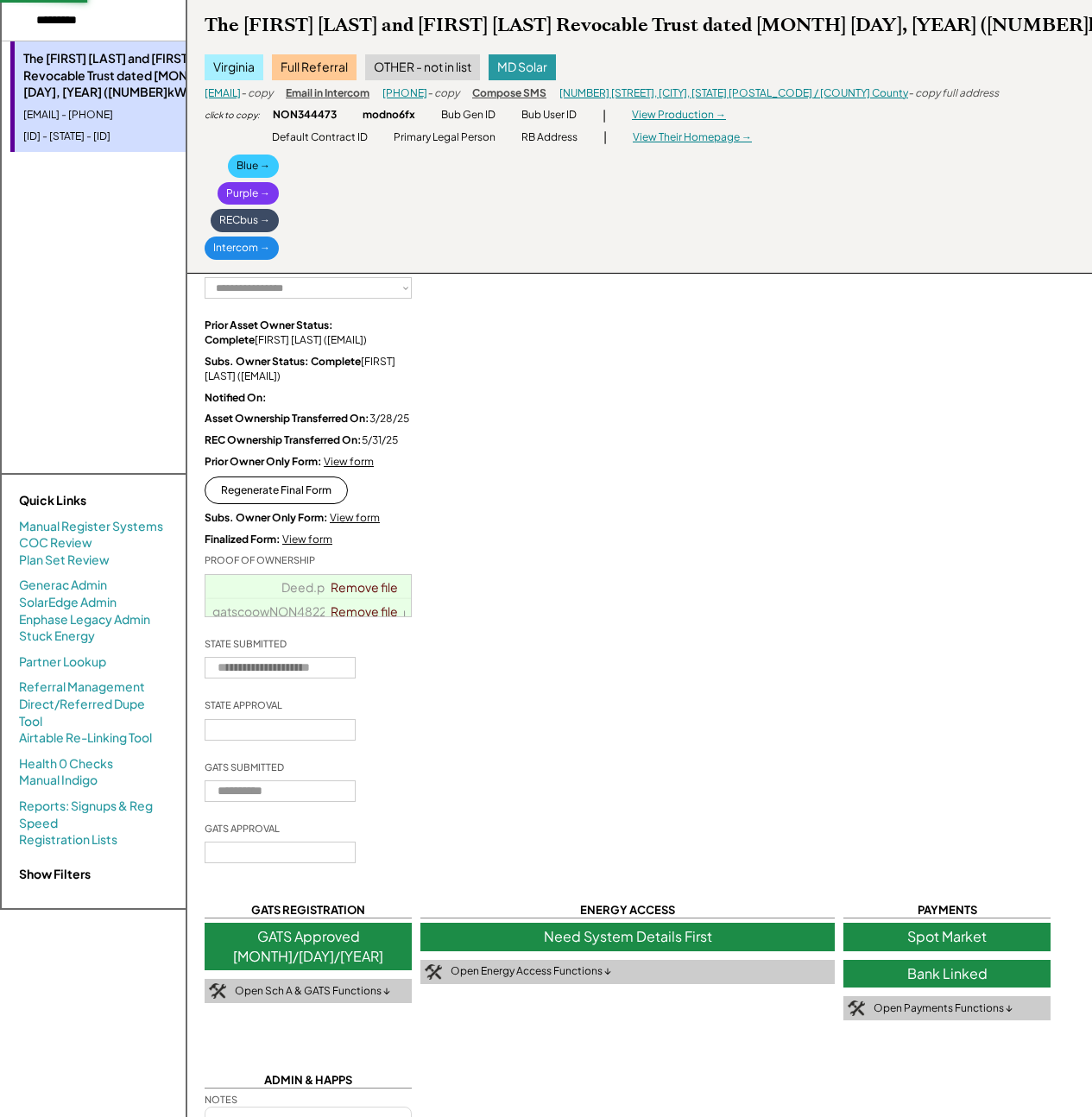 select on "**********" 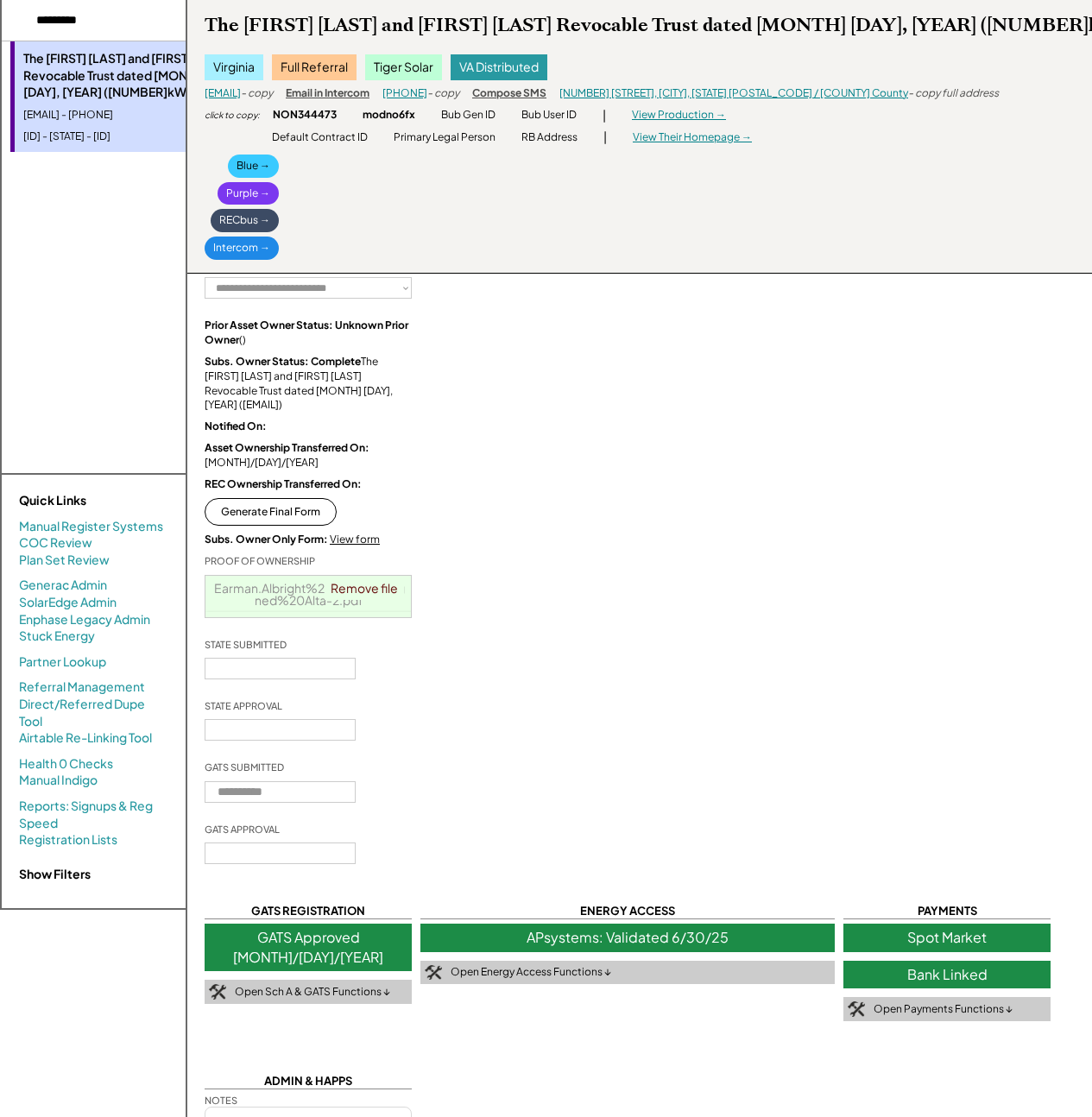 click on "Blue → Purple → RECbus → Intercom →" at bounding box center [242, 207] 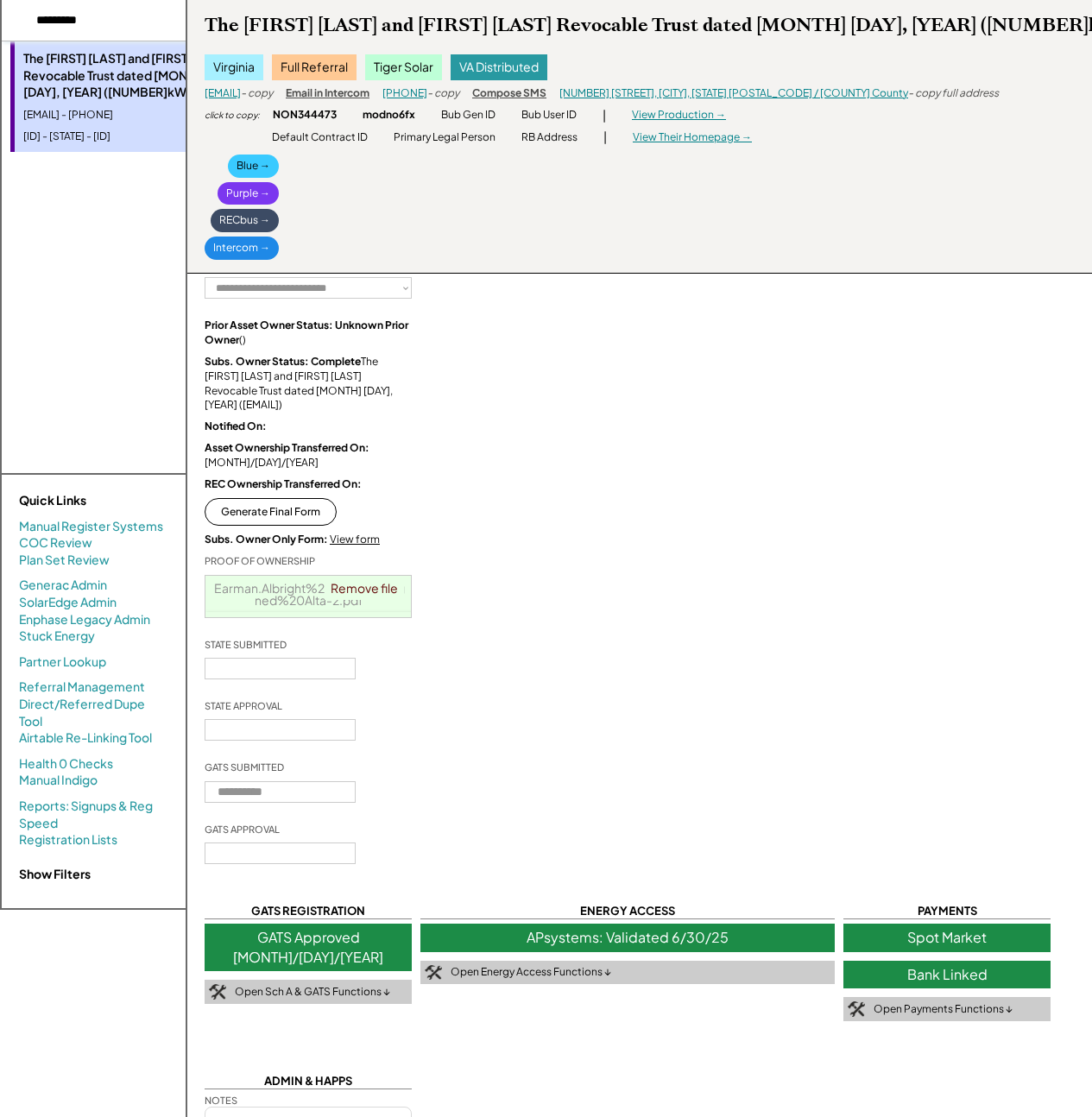paste on "**********" 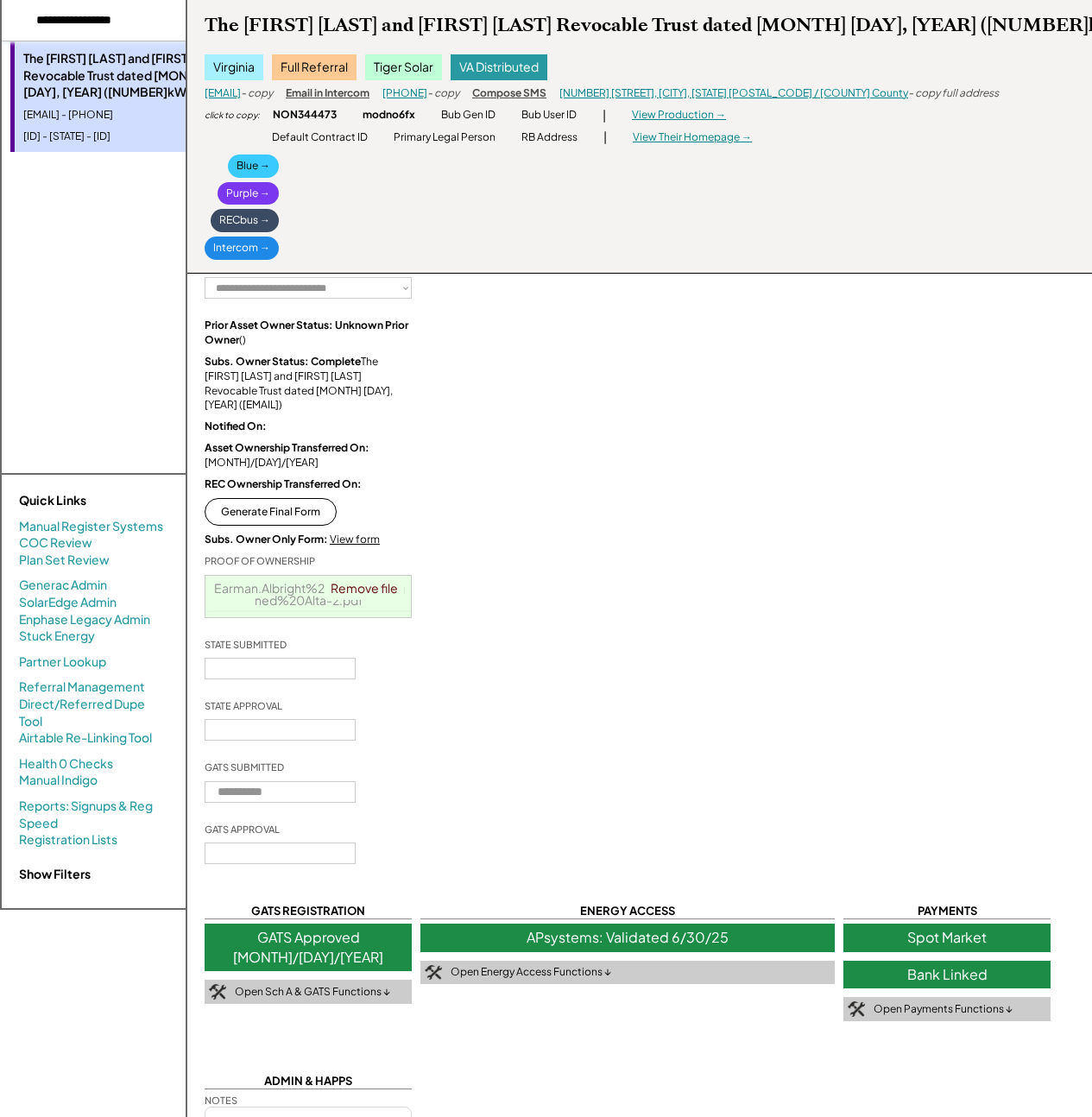 type on "**********" 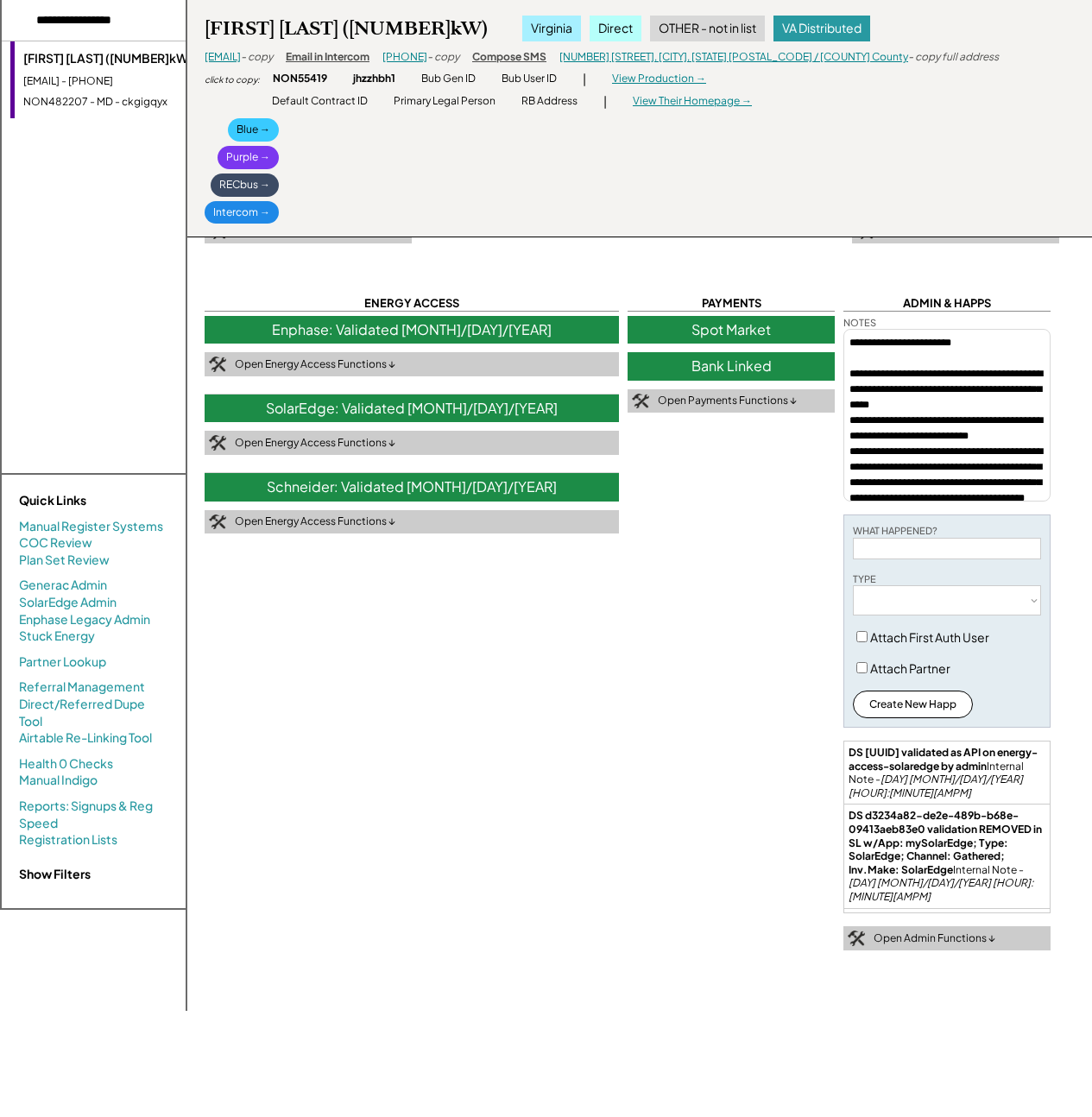 drag, startPoint x: 124, startPoint y: 66, endPoint x: 578, endPoint y: 70, distance: 454.0176 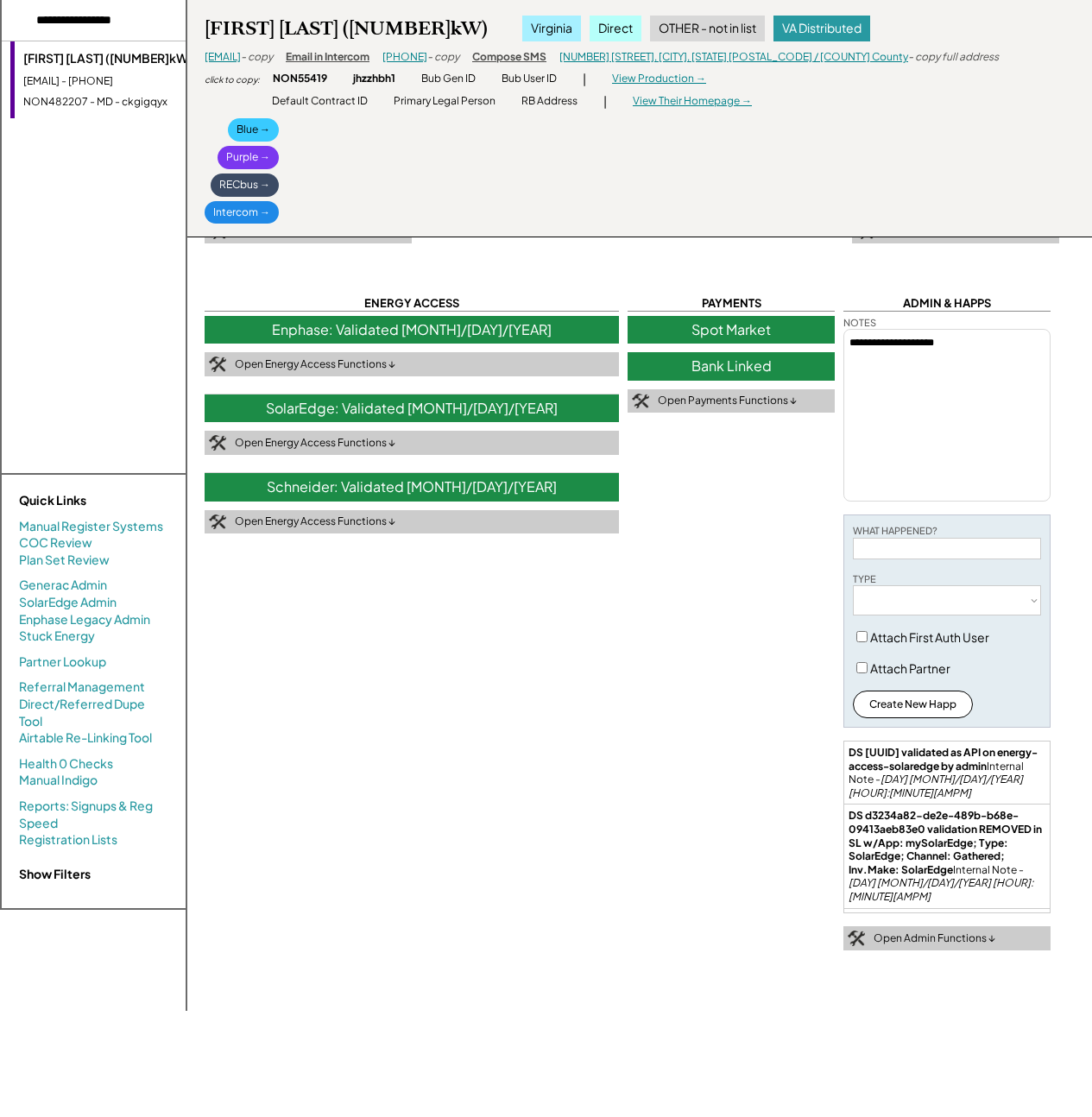 select on "**********" 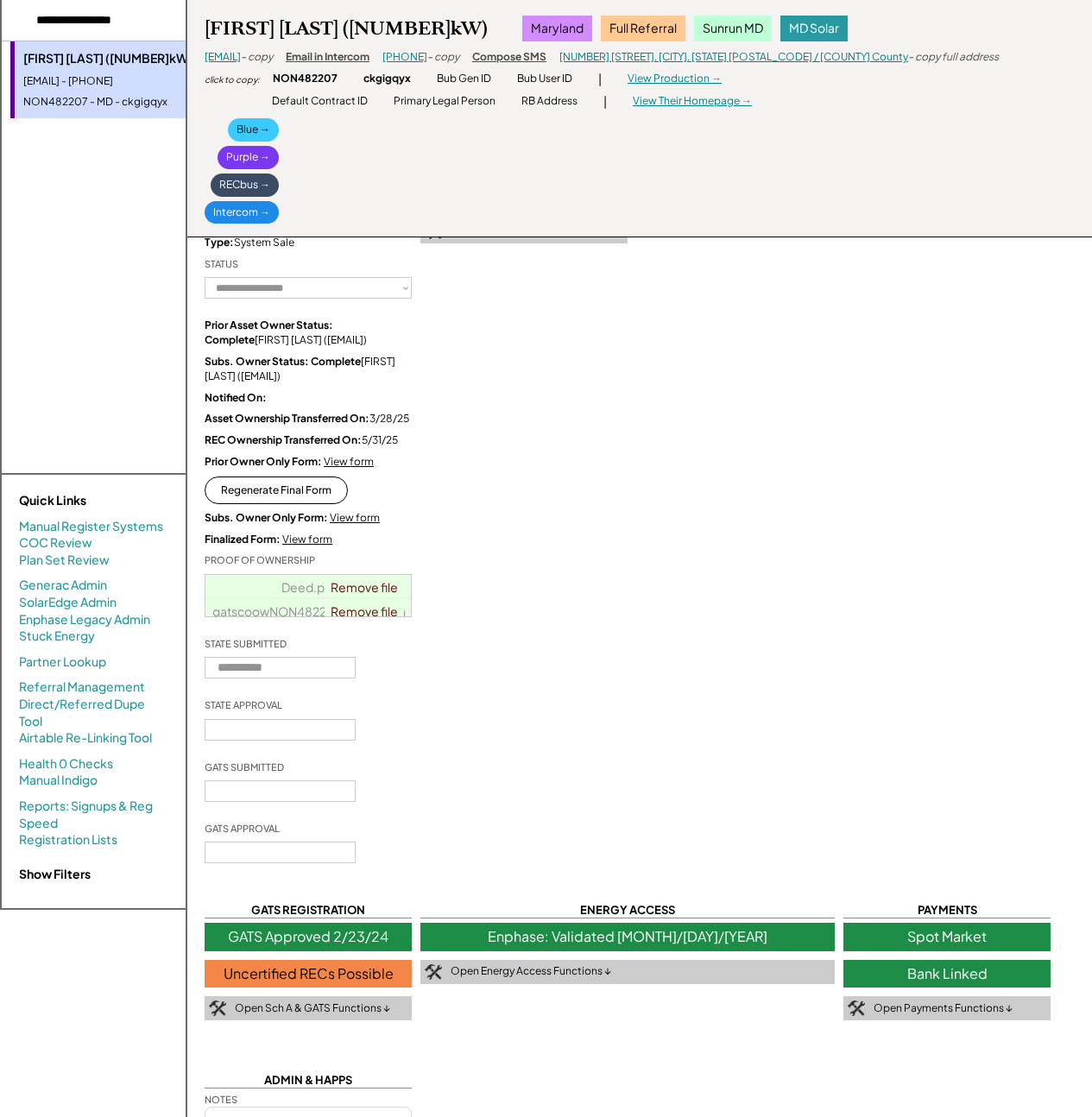 click at bounding box center [110, 21] 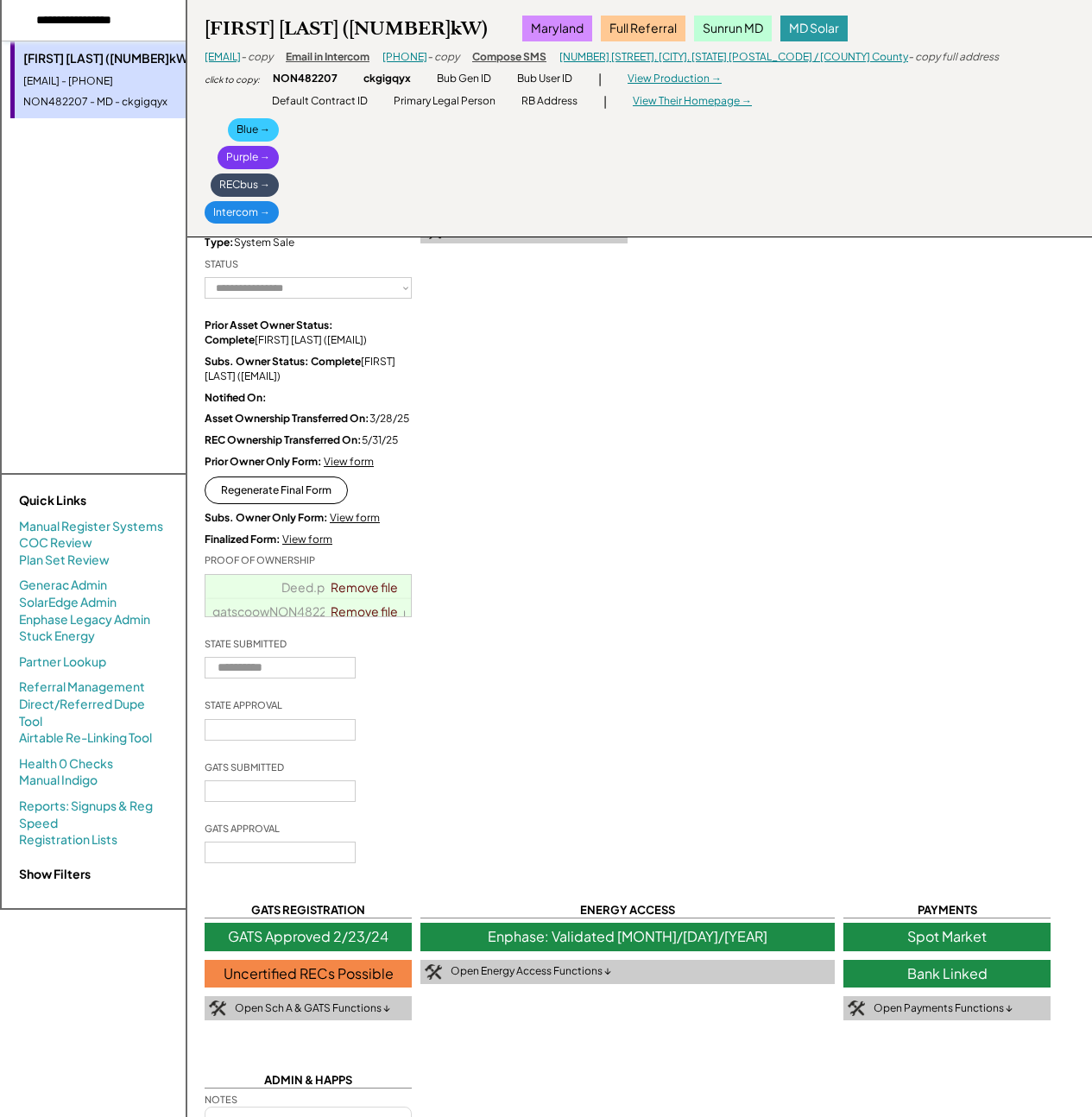 click at bounding box center [110, 21] 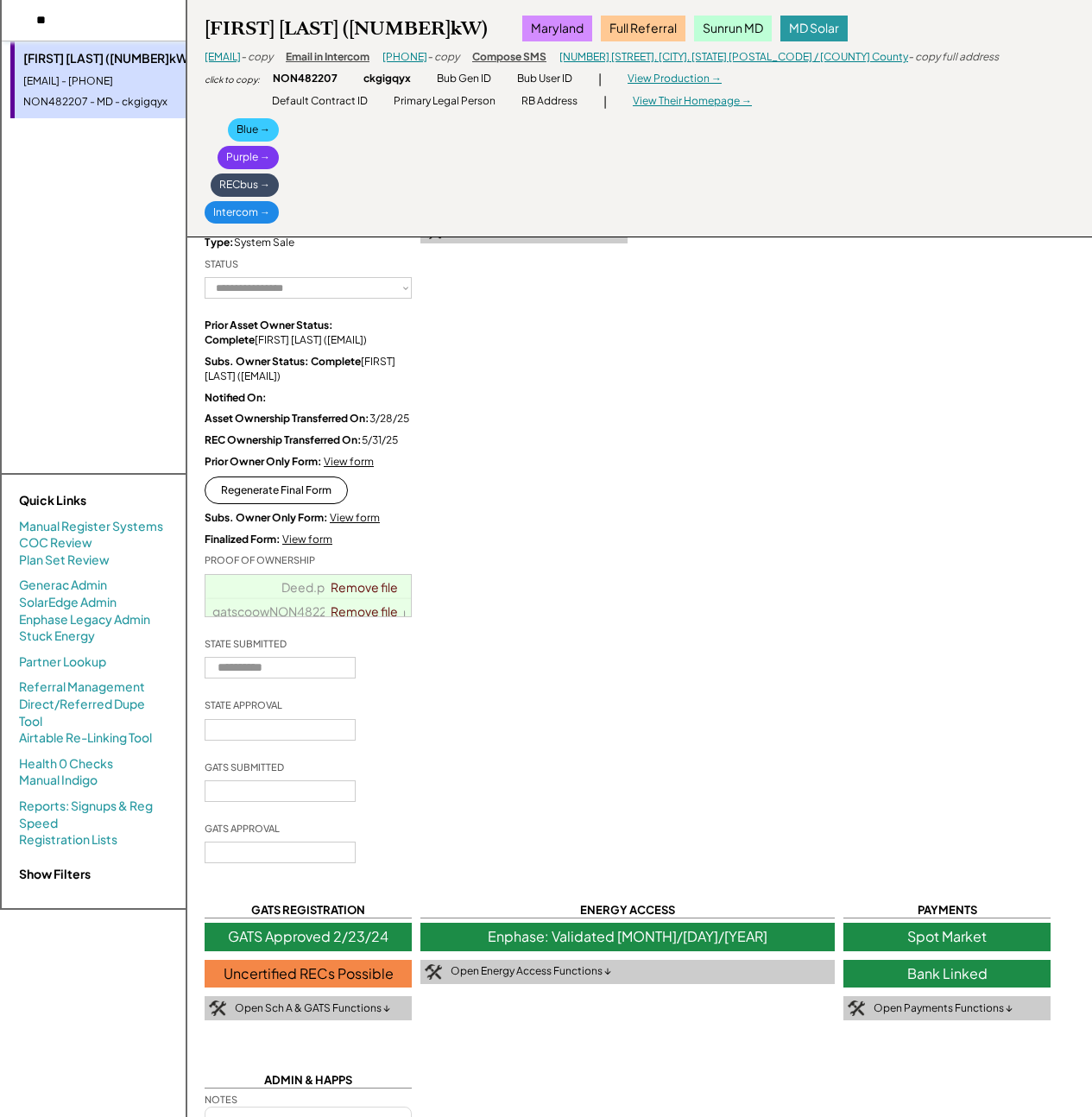 type on "*" 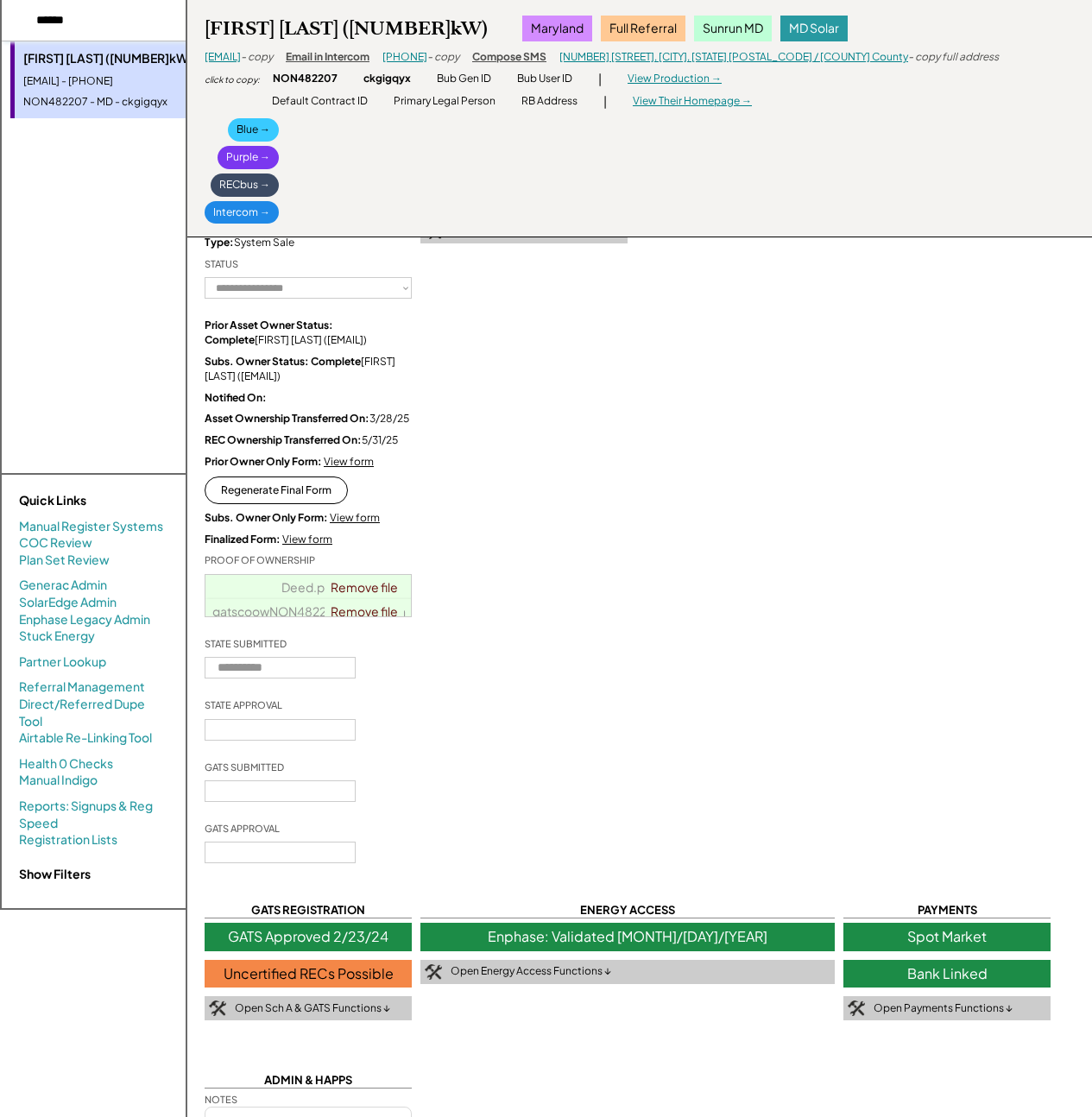 type on "******" 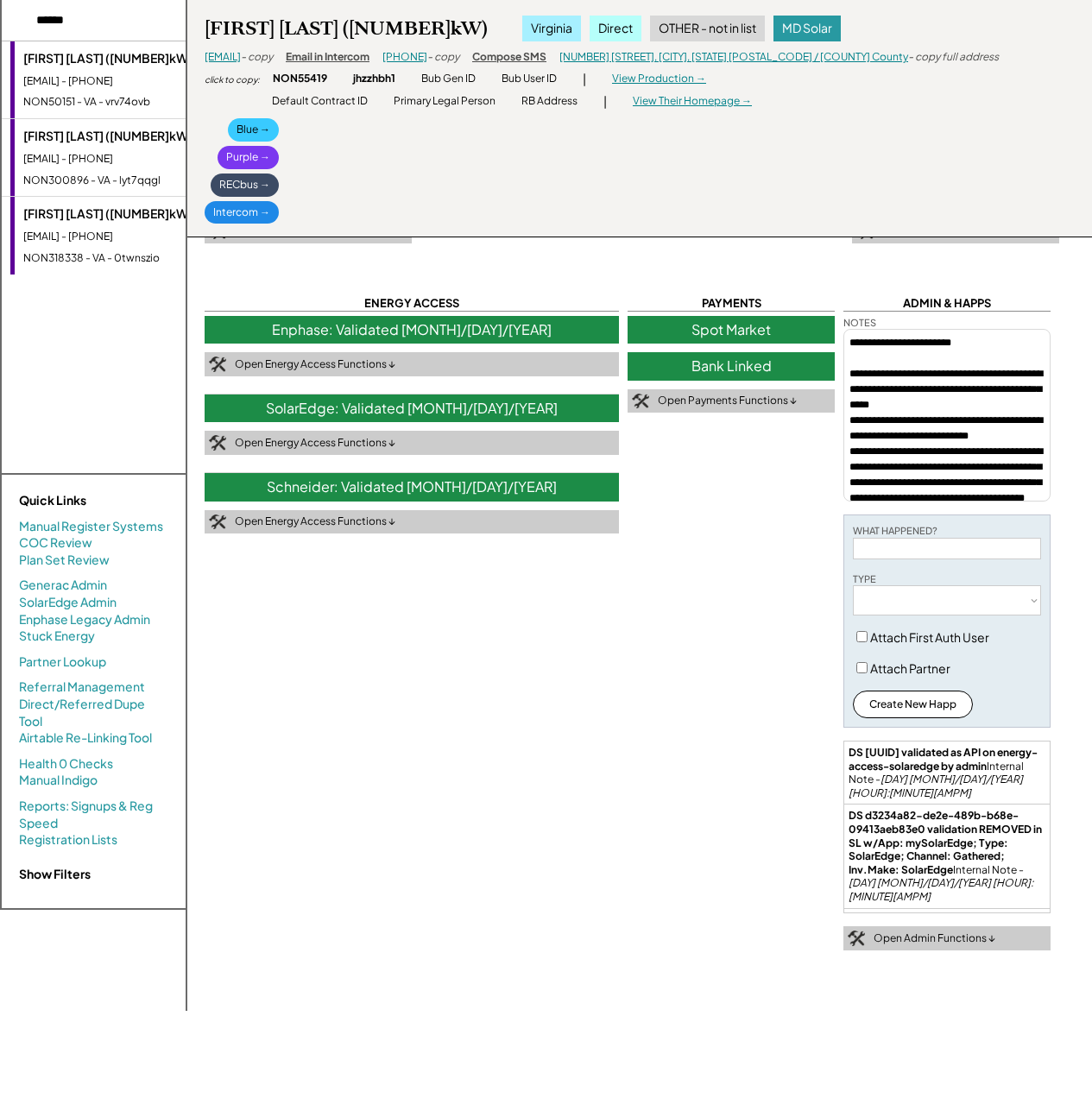 click on "Dillon Ginley (7.72kW) dillonginley@gmail.com - 5713089487 NON50151 - VA - vrv74ovb" at bounding box center [127, 79] 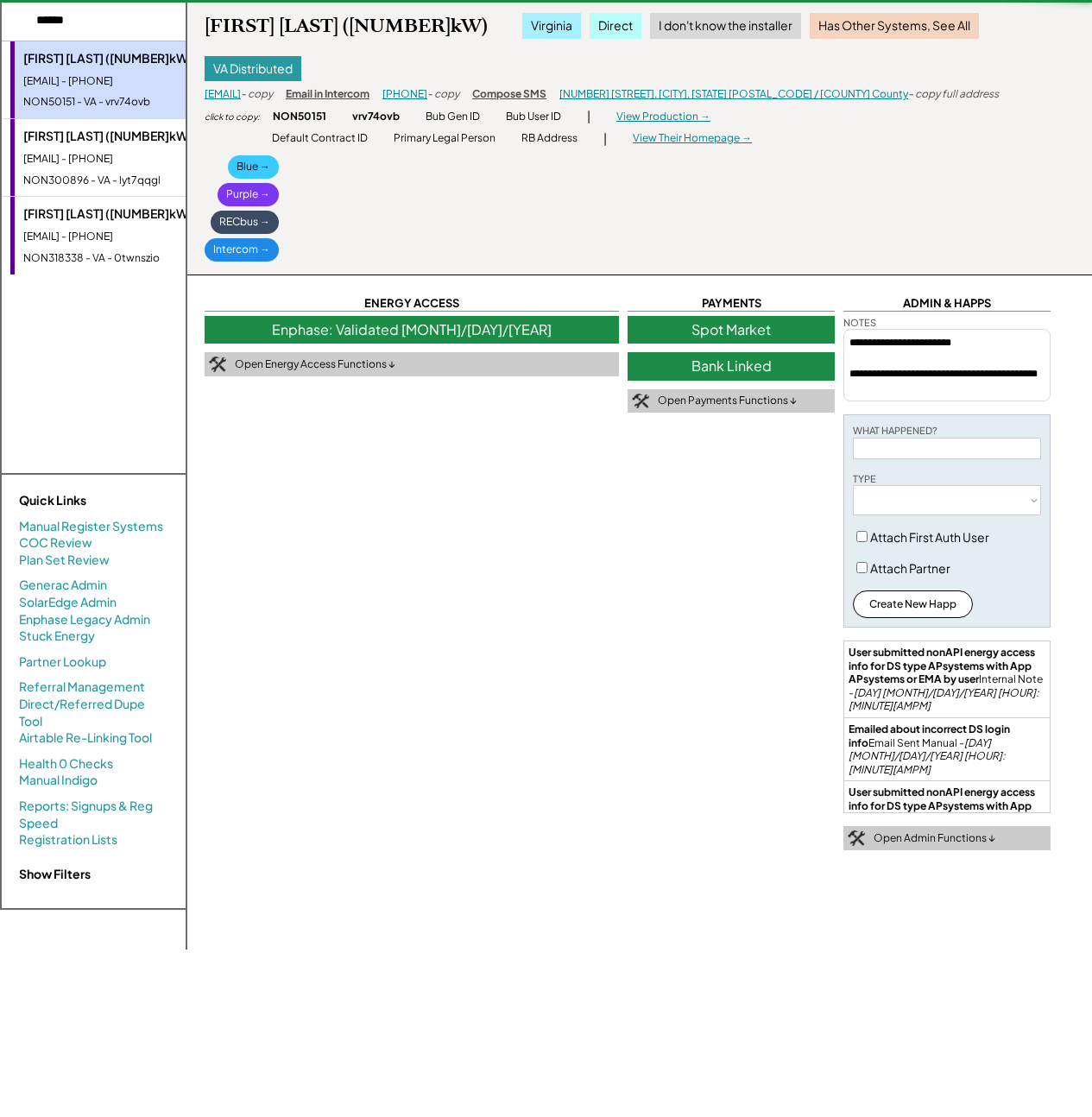 click on "dillonginley@gmail.com - 5713089487" at bounding box center (129, 159) 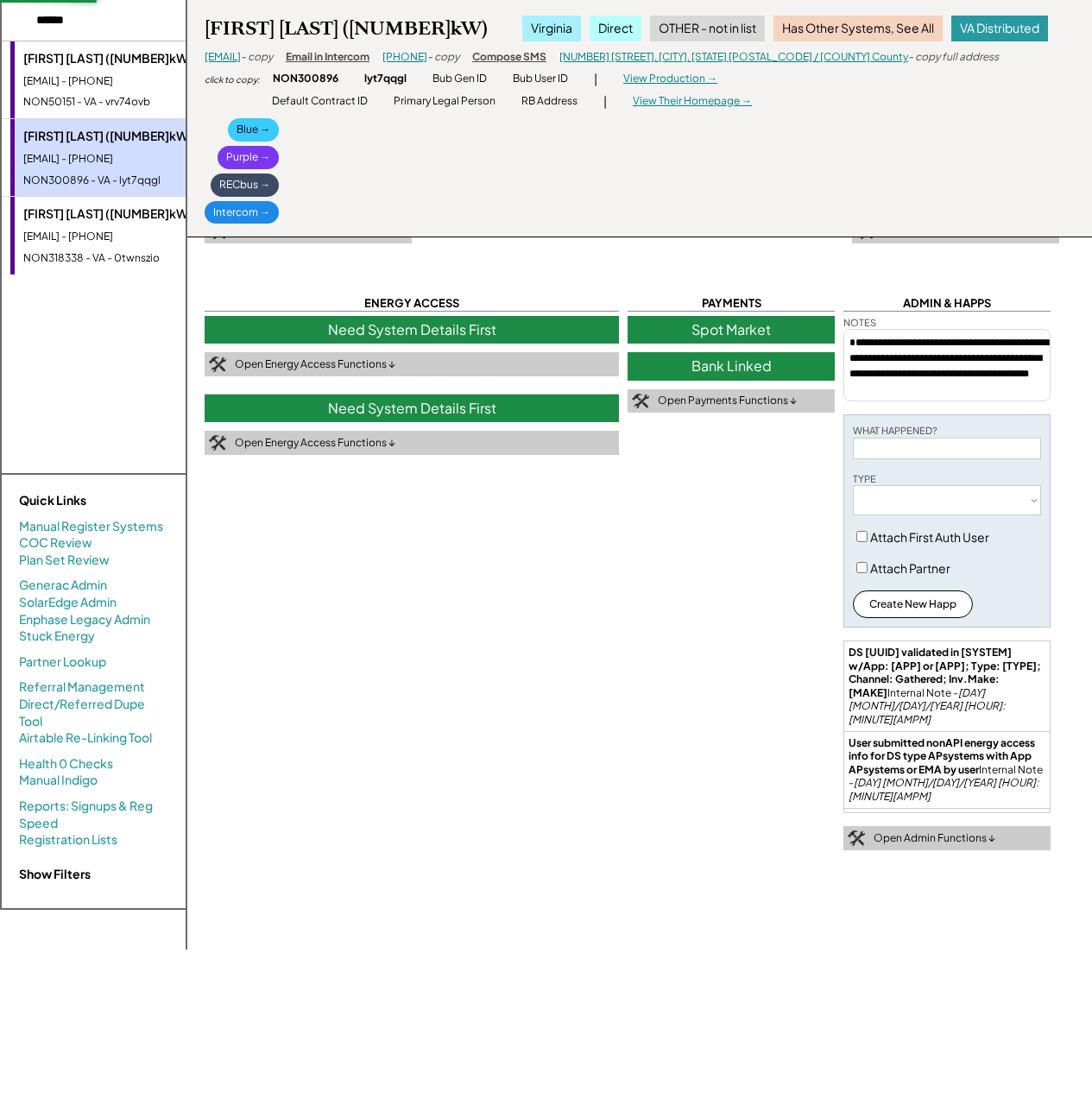 click on "Dillon Ginley (7.72kW) dillonginley@gmail.com - 5713089487 NON50151 - VA - vrv74ovb Dillon Ginley (13.22kW) dillonginley@gmail.com - 5713089487 NON300896 - VA - lyt7qqgl Dillon Ginley (6kW) dillonginley@gmail.com - 5713089487 NON318338 - VA - 0twnszio" at bounding box center (93, 257) 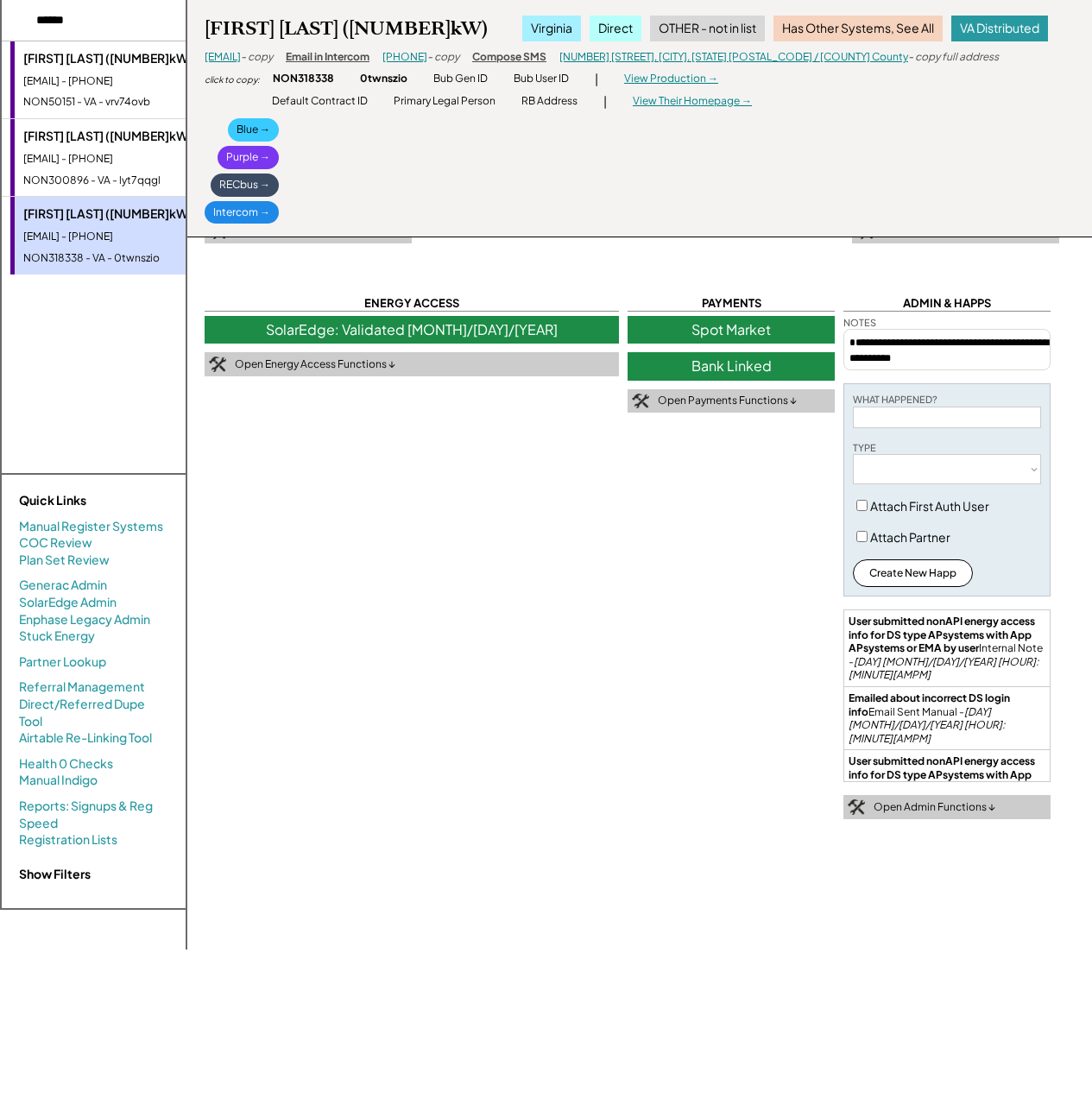 click at bounding box center [110, 21] 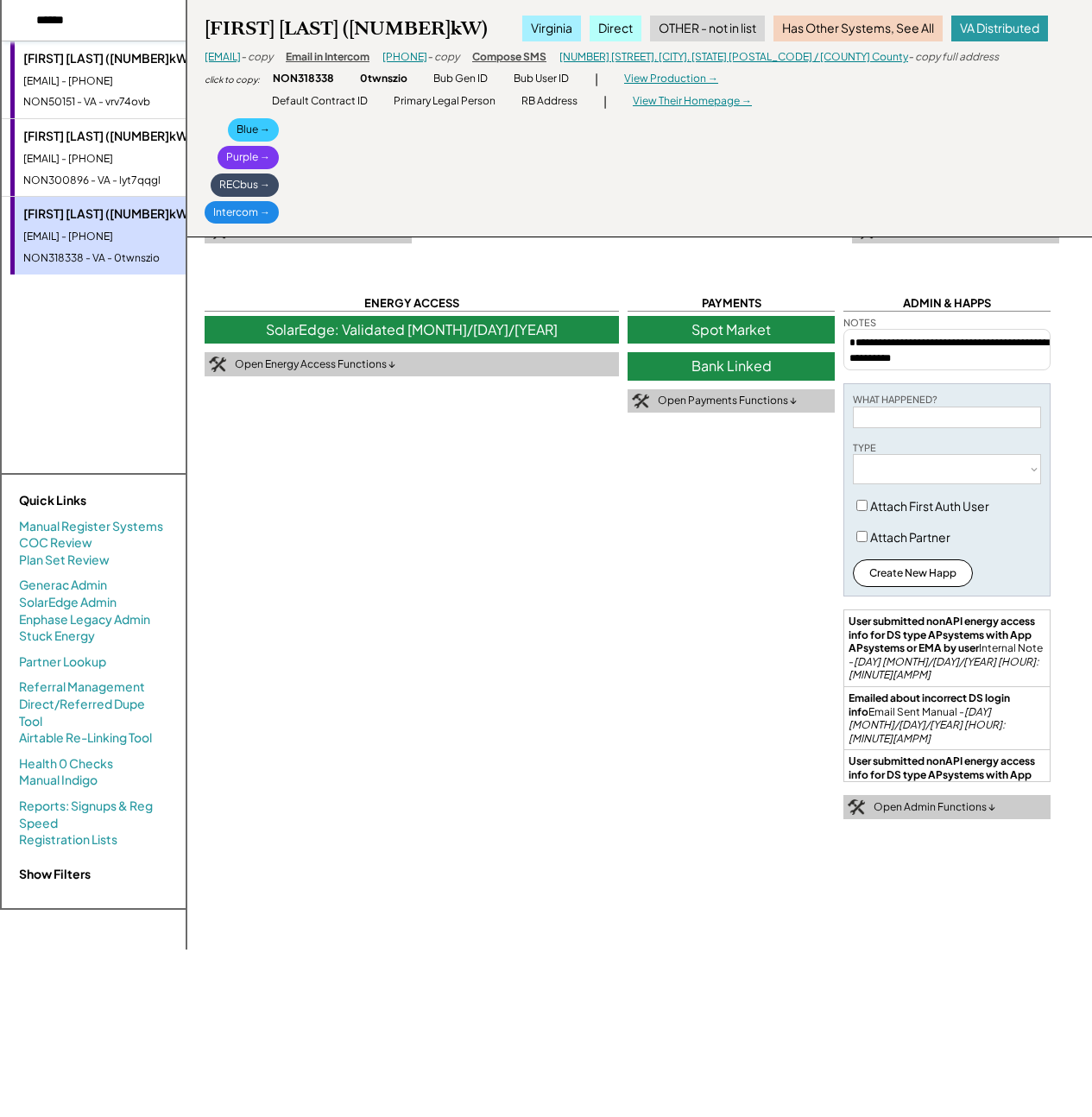 click at bounding box center (110, 21) 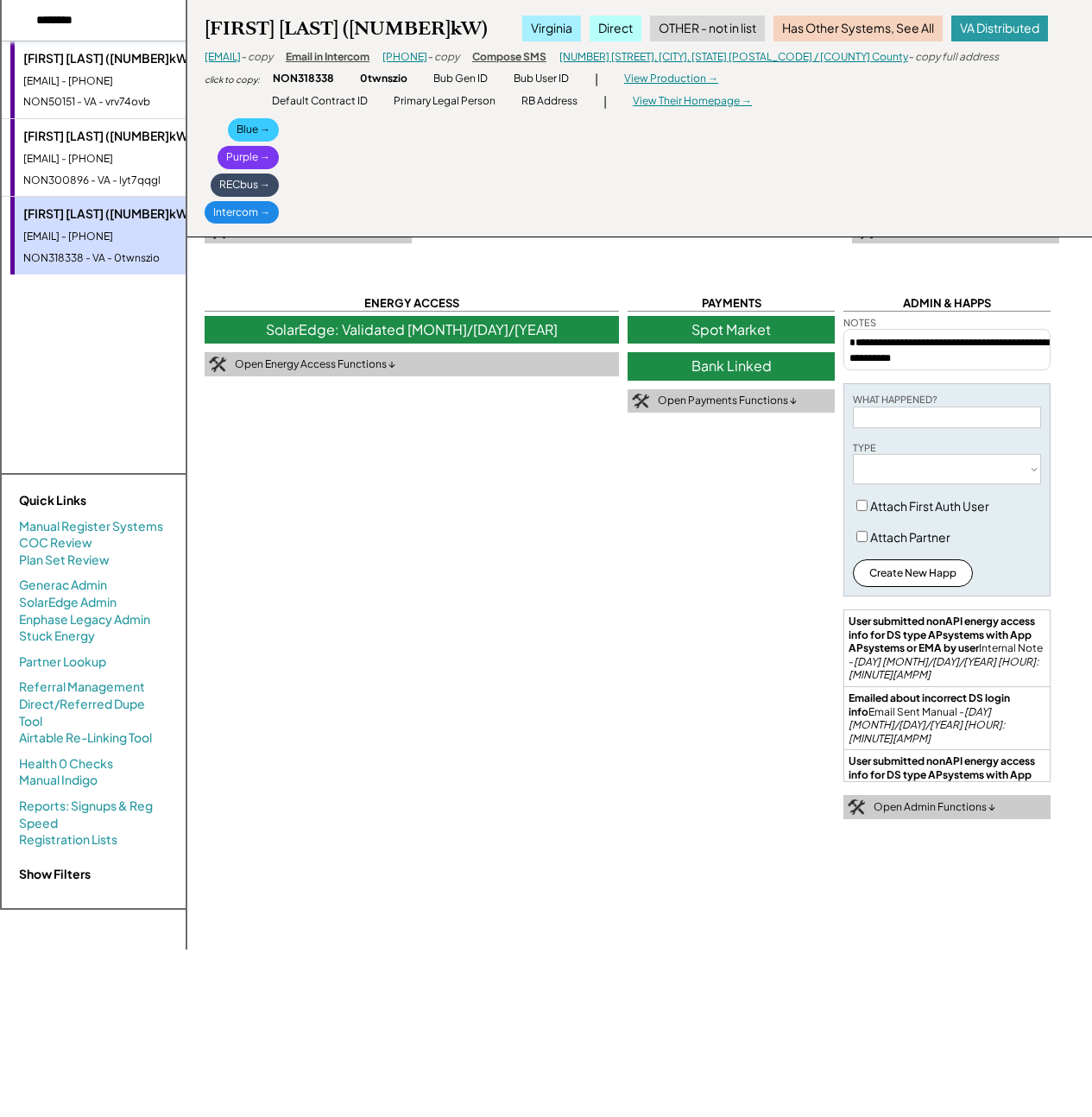 type on "********" 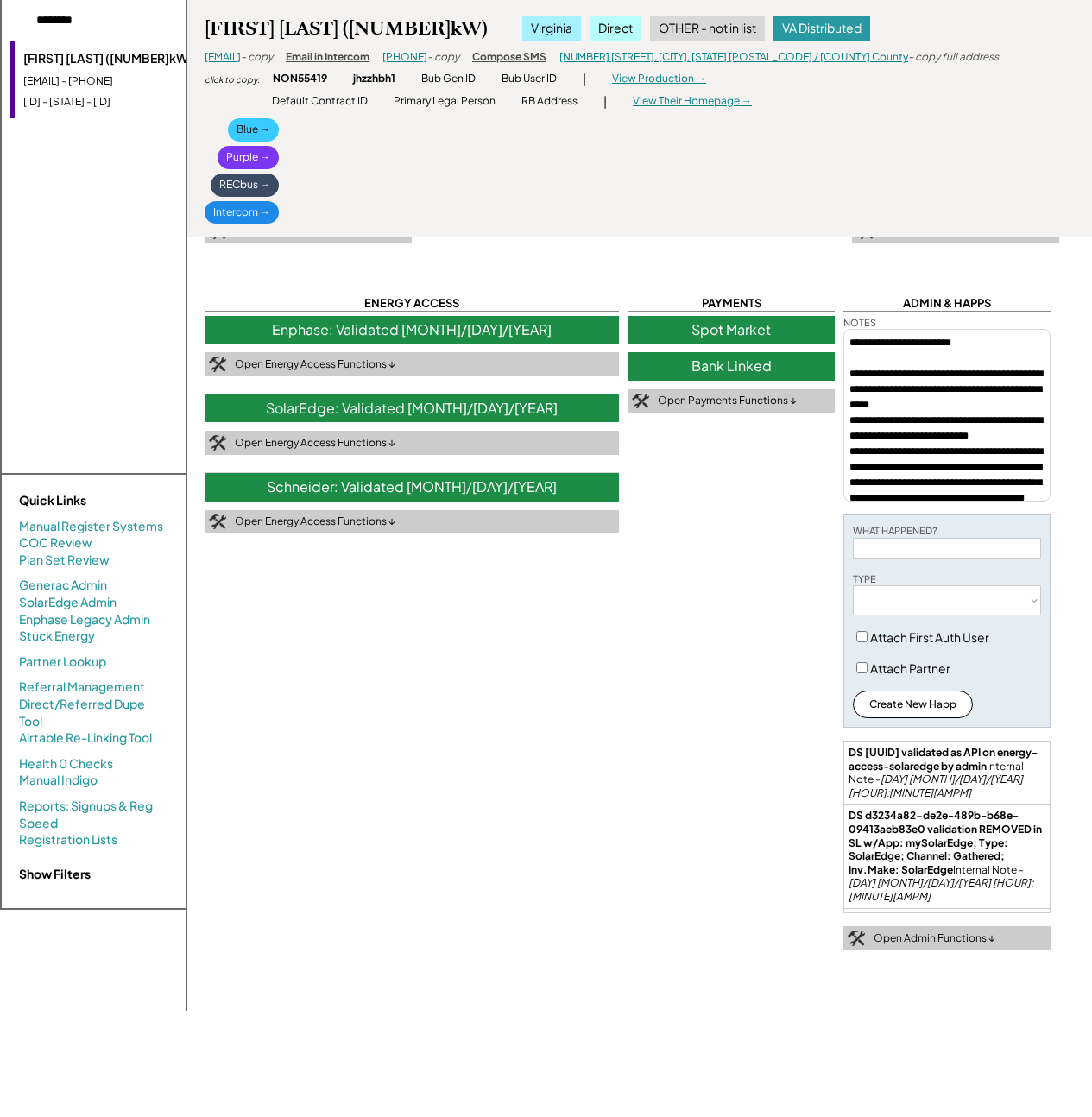click at bounding box center (110, 21) 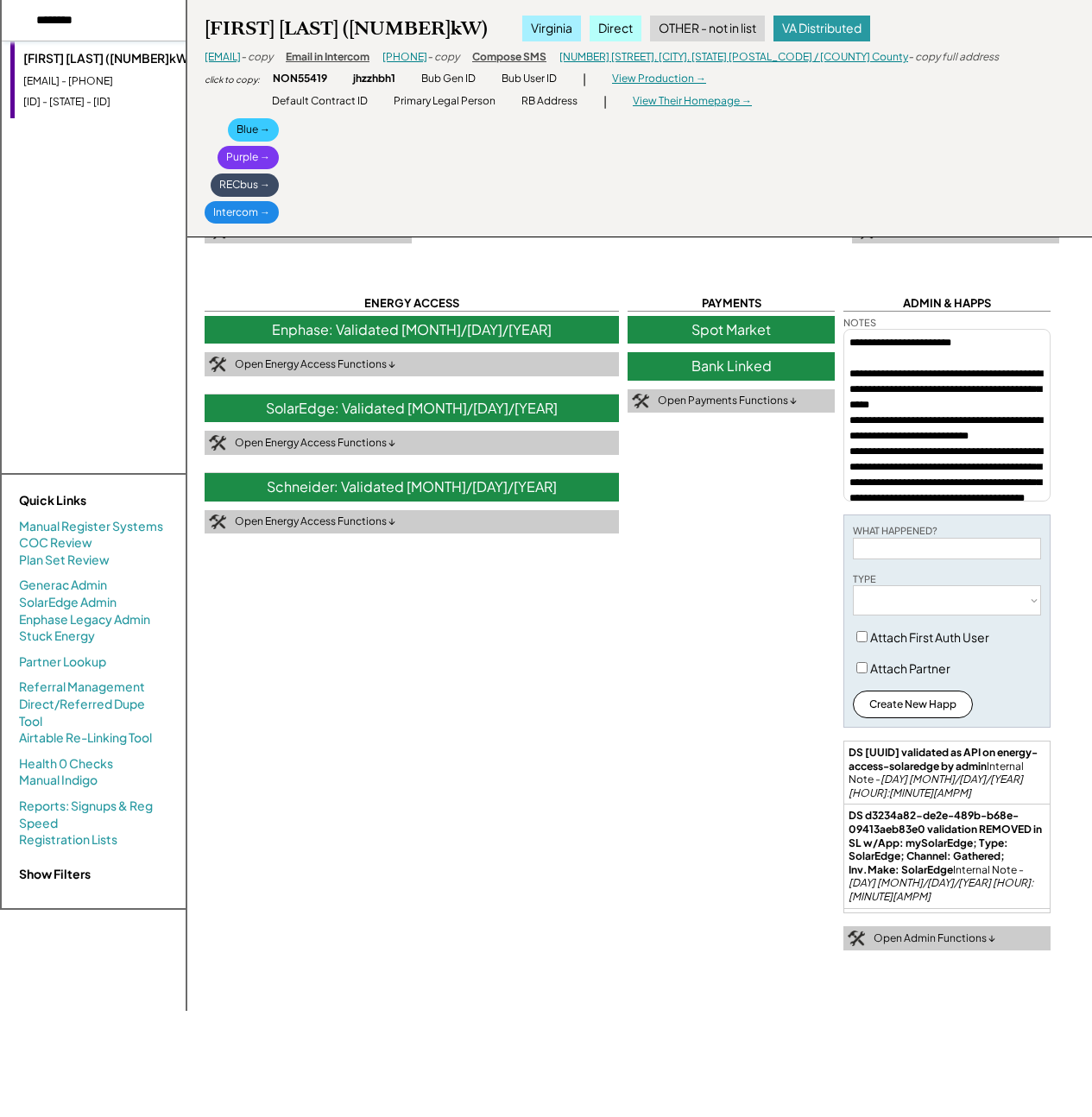 click at bounding box center [110, 21] 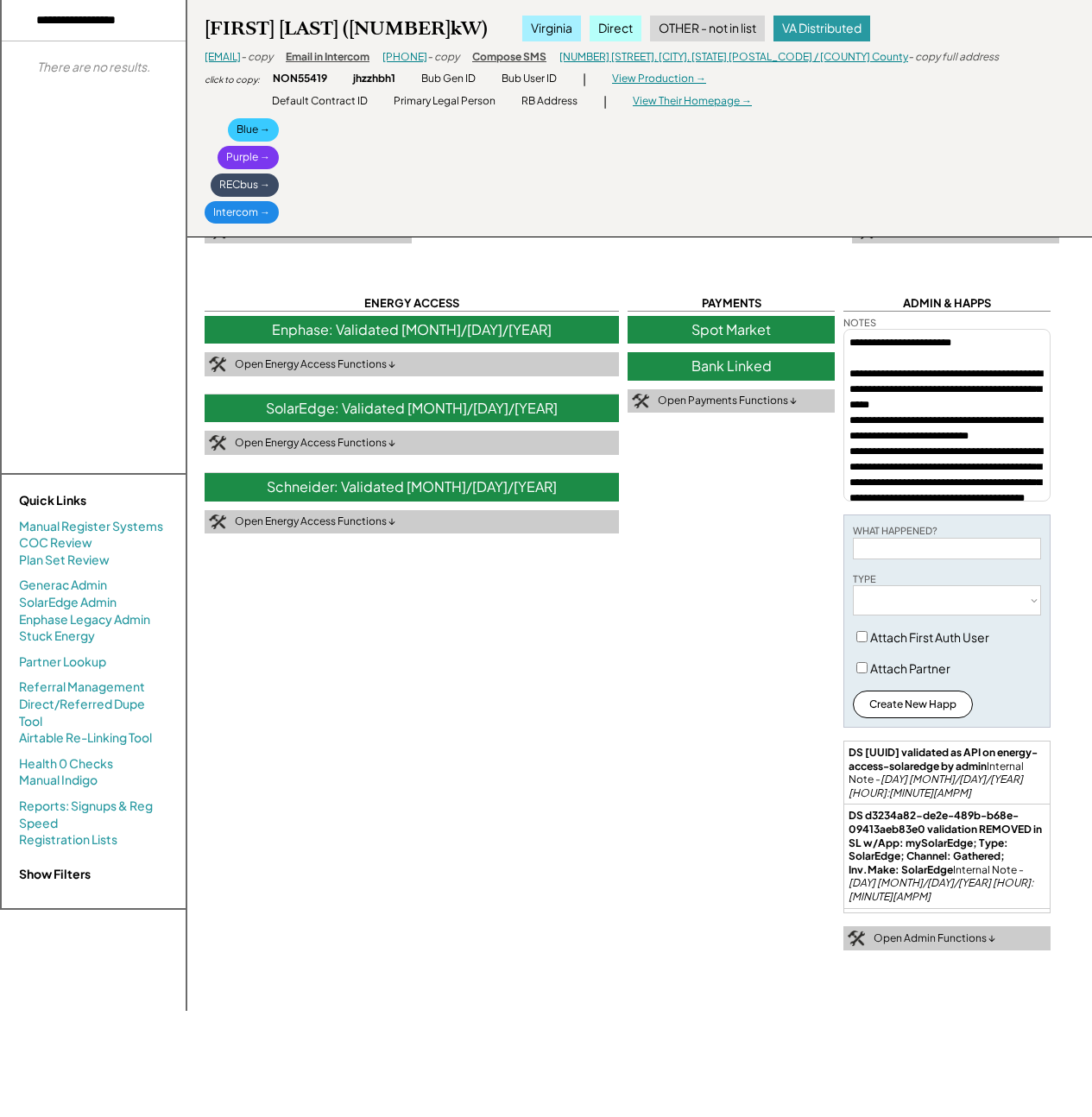 click at bounding box center (110, 21) 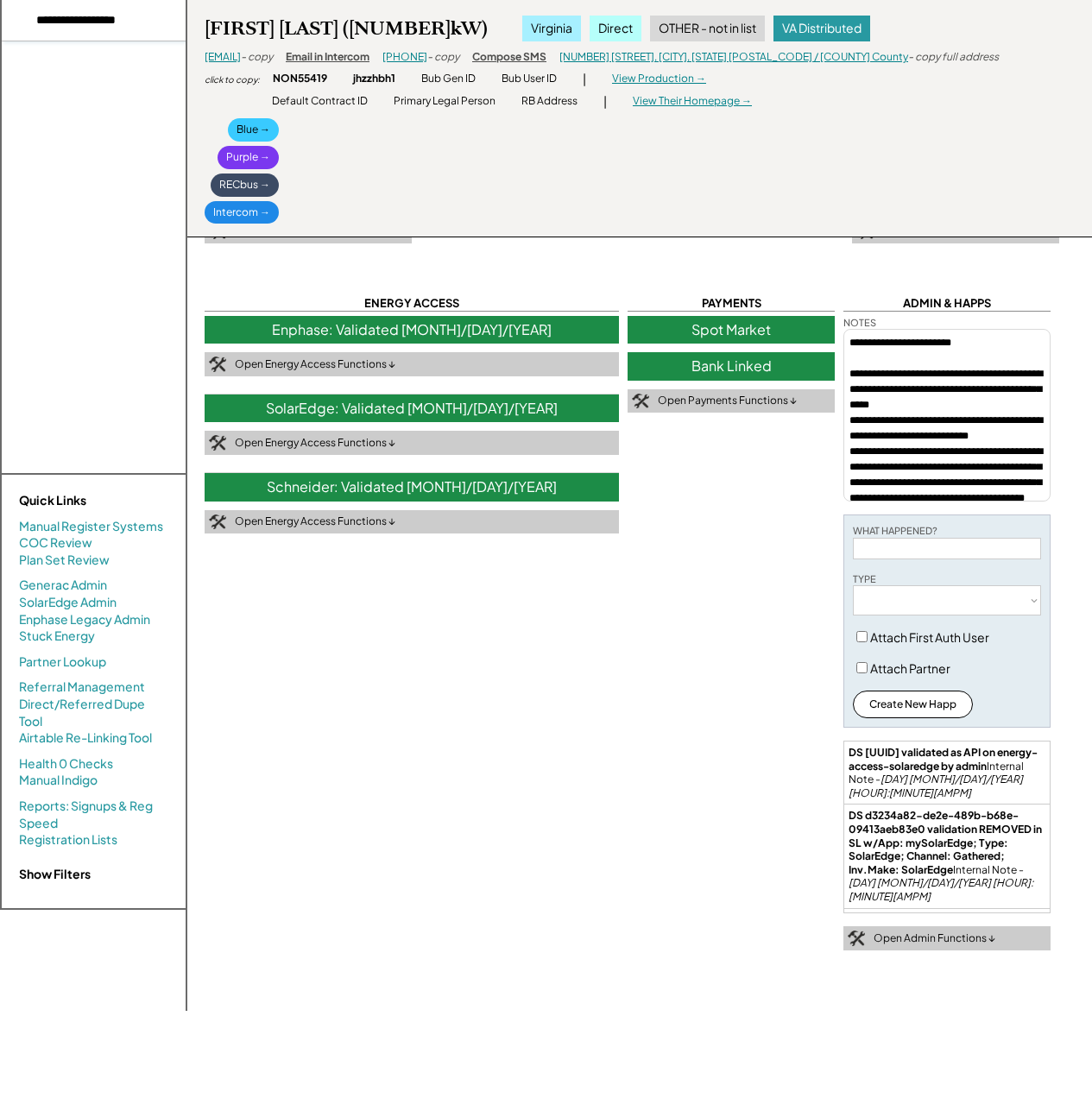 click at bounding box center [110, 21] 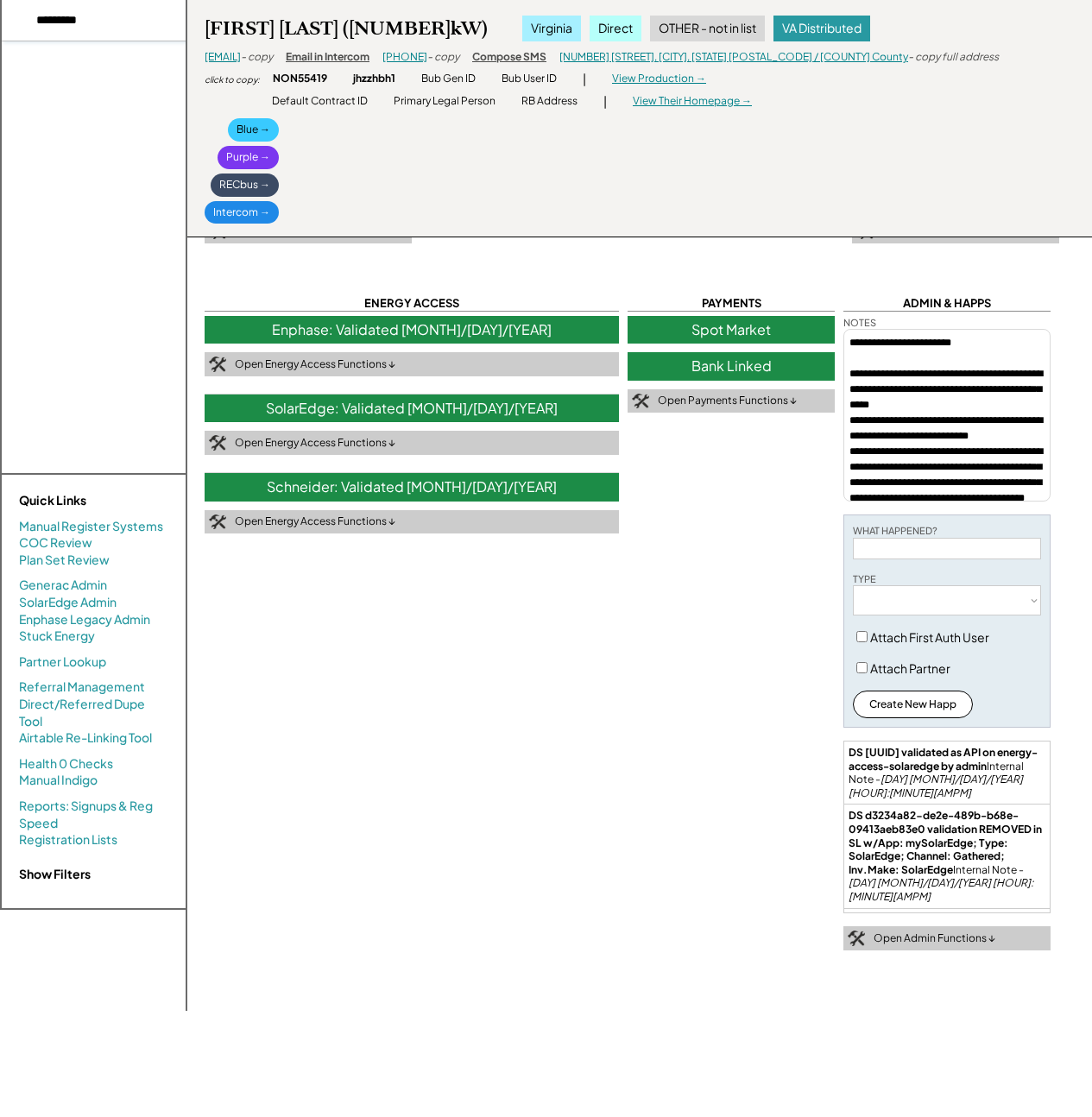 paste on "**********" 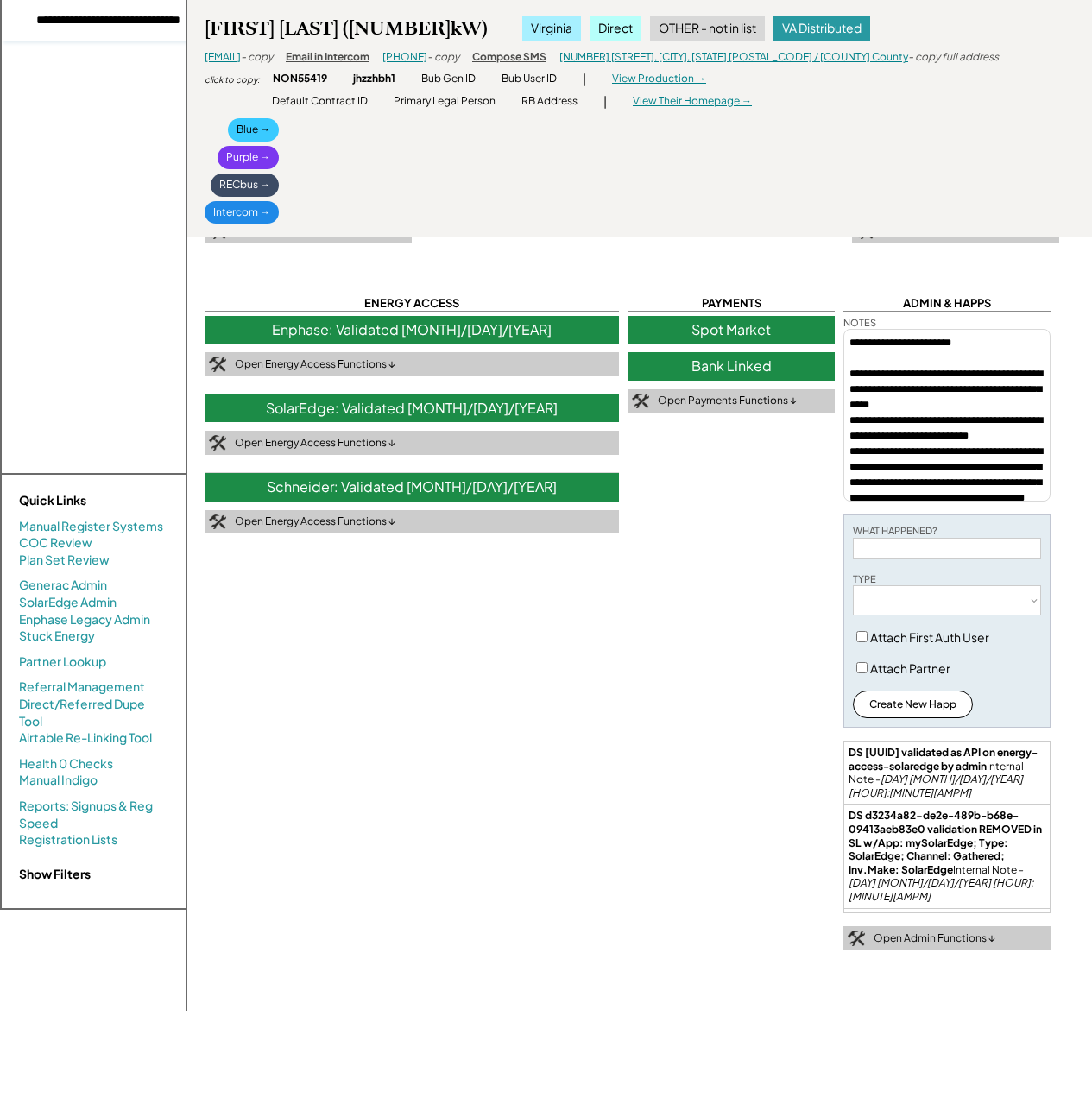 scroll, scrollTop: 0, scrollLeft: 32, axis: horizontal 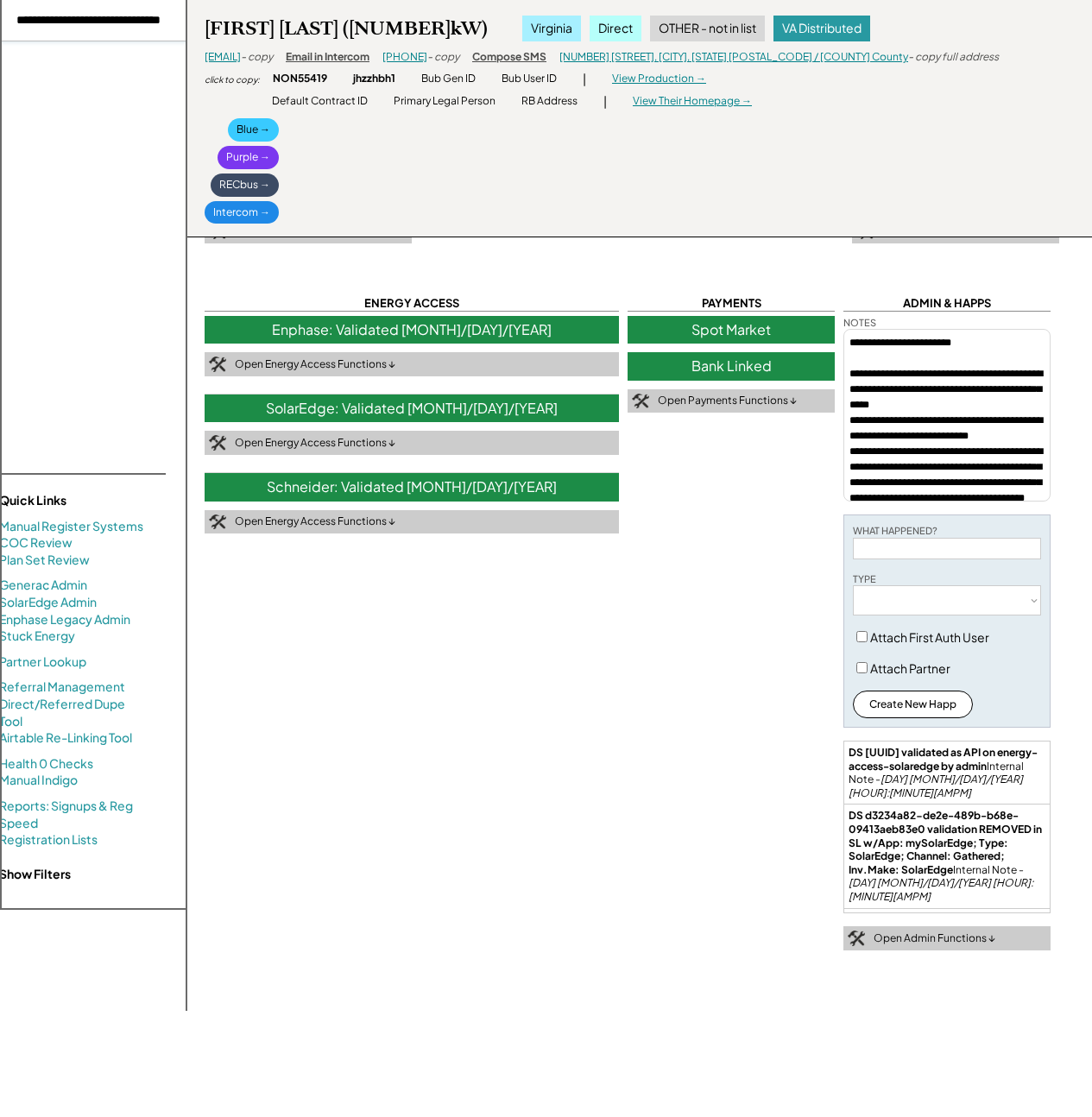 click at bounding box center [90, 21] 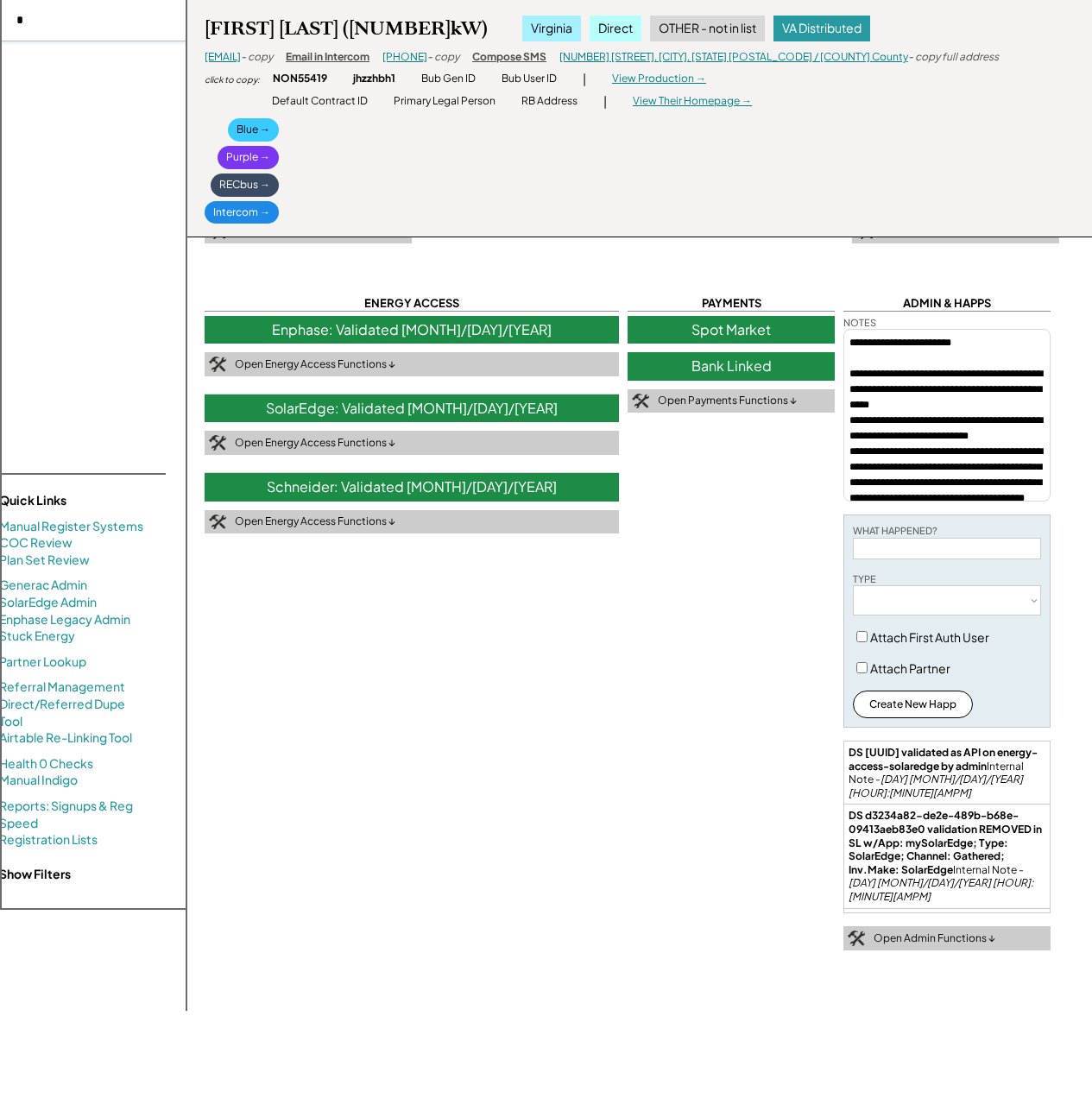 scroll, scrollTop: 0, scrollLeft: 0, axis: both 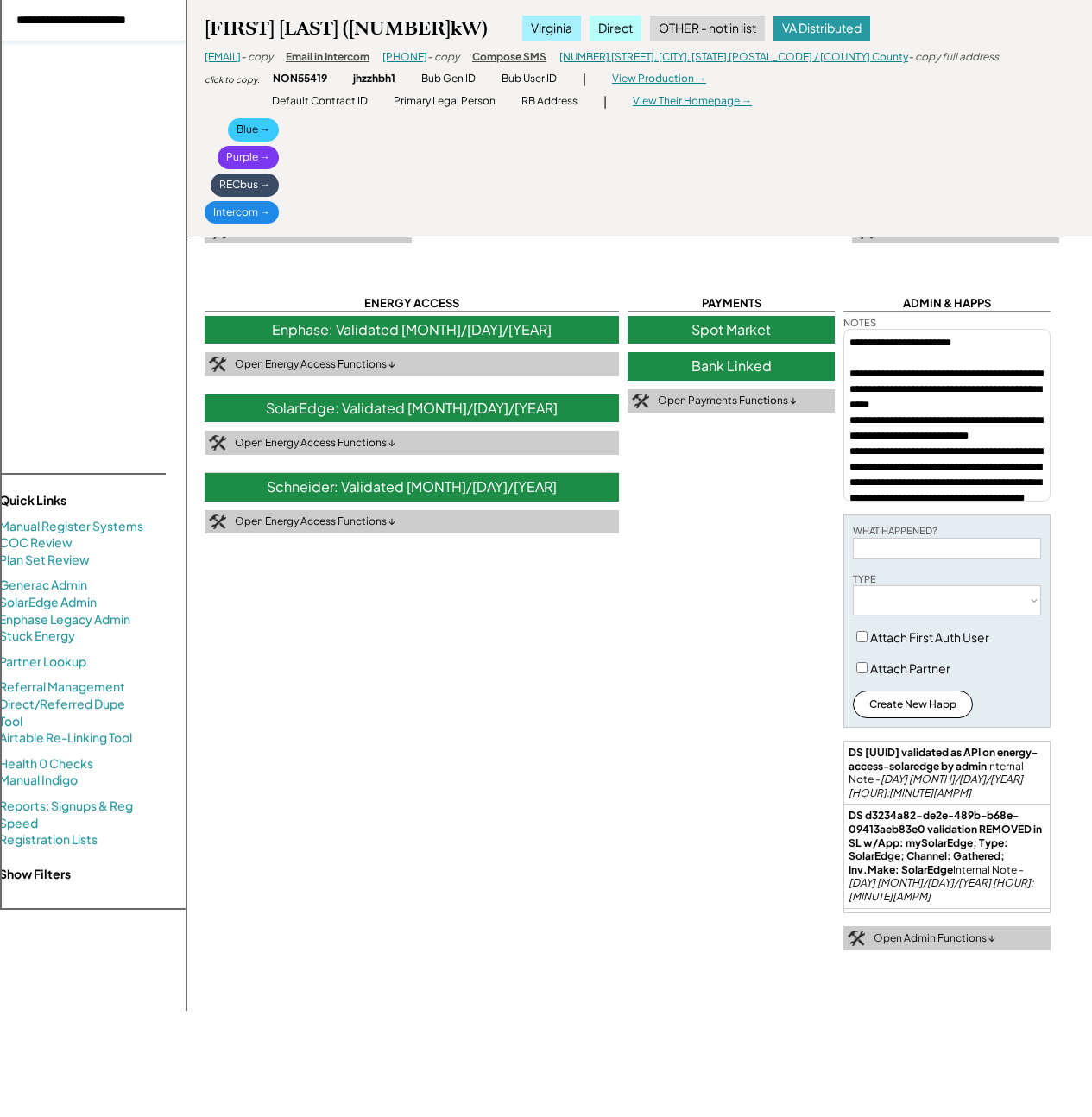 type on "**********" 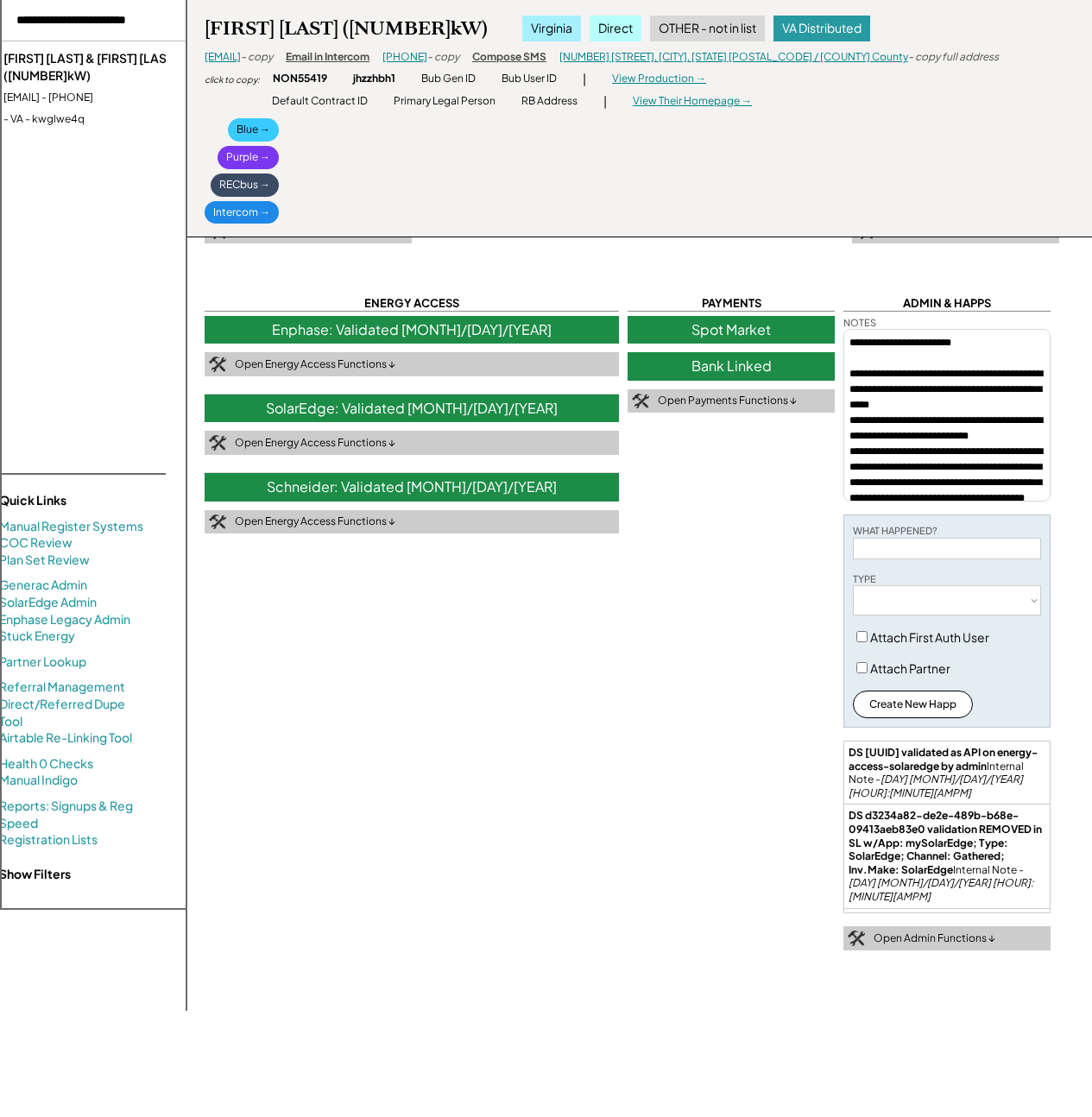 click on "Eric Eldredge & Ann Eldredge (11.037kW)" at bounding box center (109, 66) 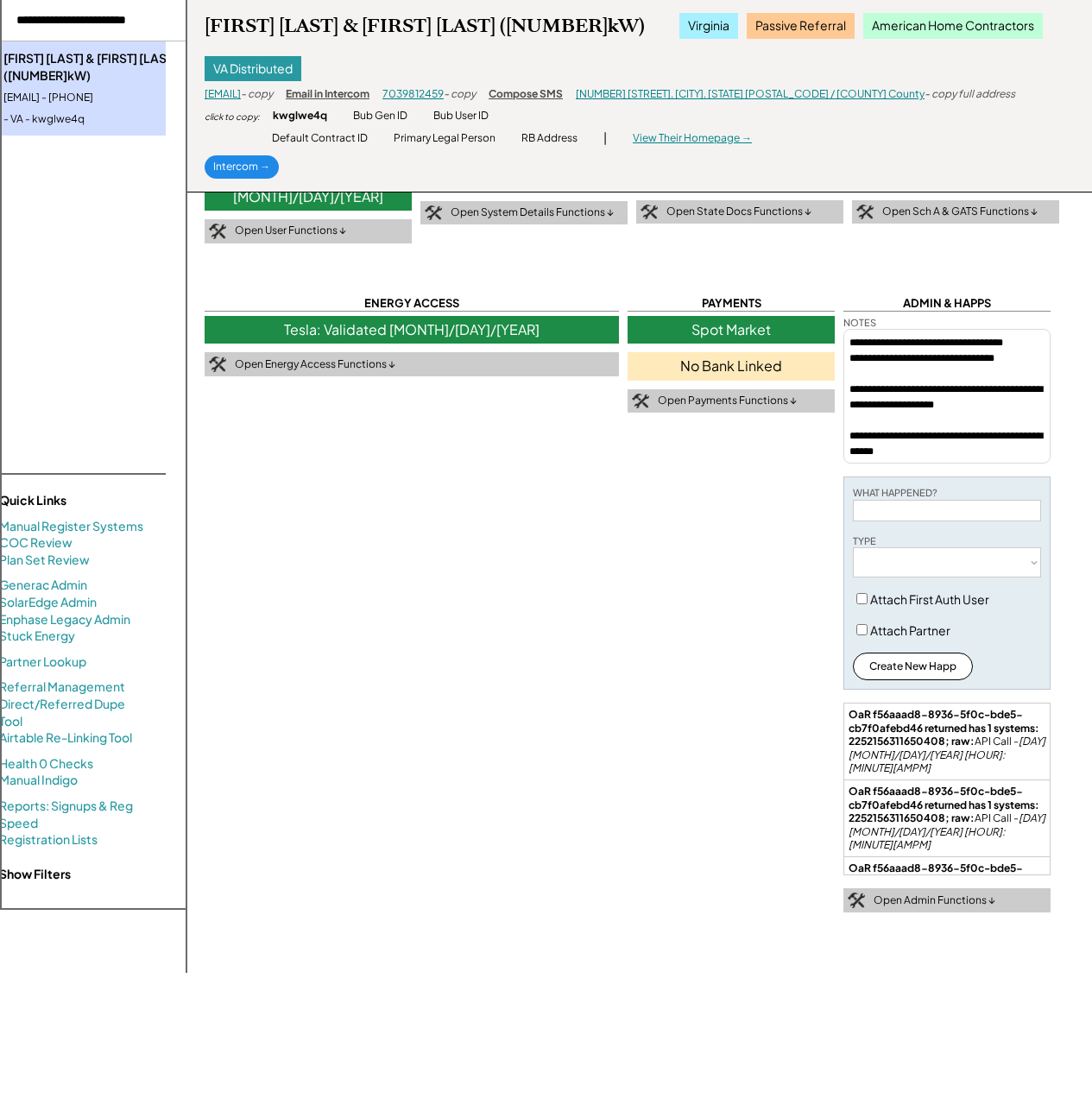 click on "**********" at bounding box center [640, 540] 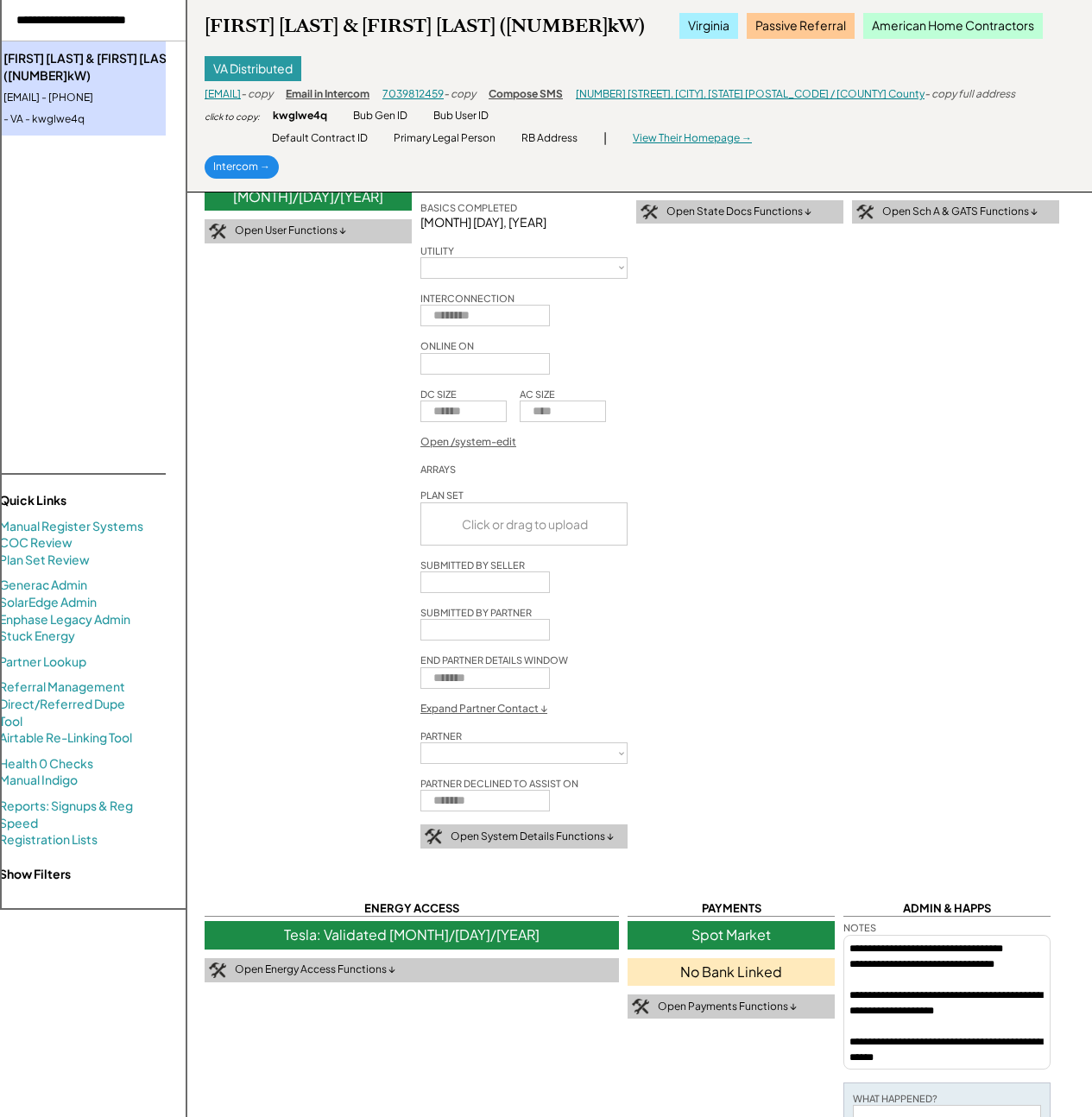 select on "**********" 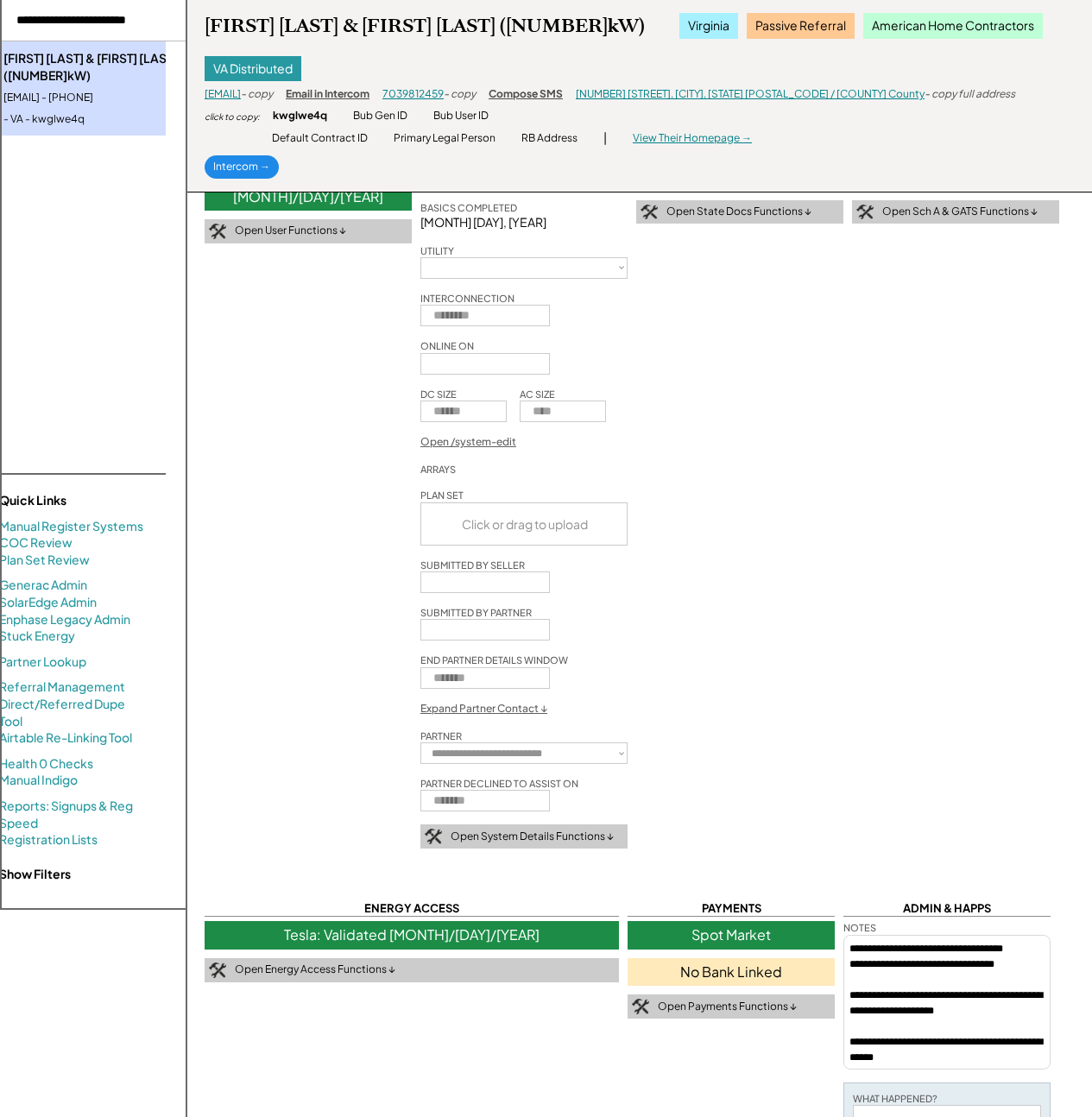 select on "**********" 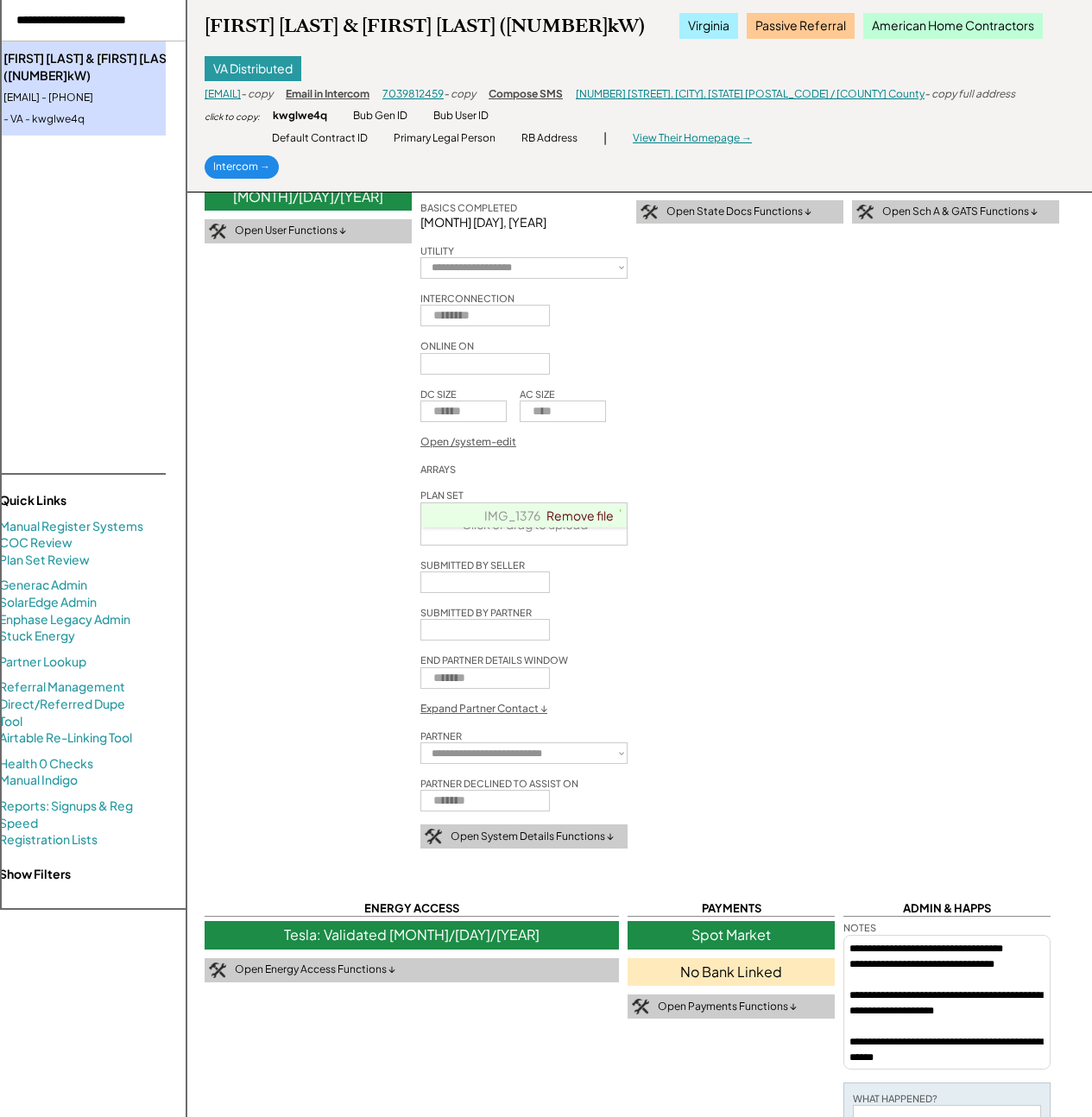 click on "**********" at bounding box center [640, 842] 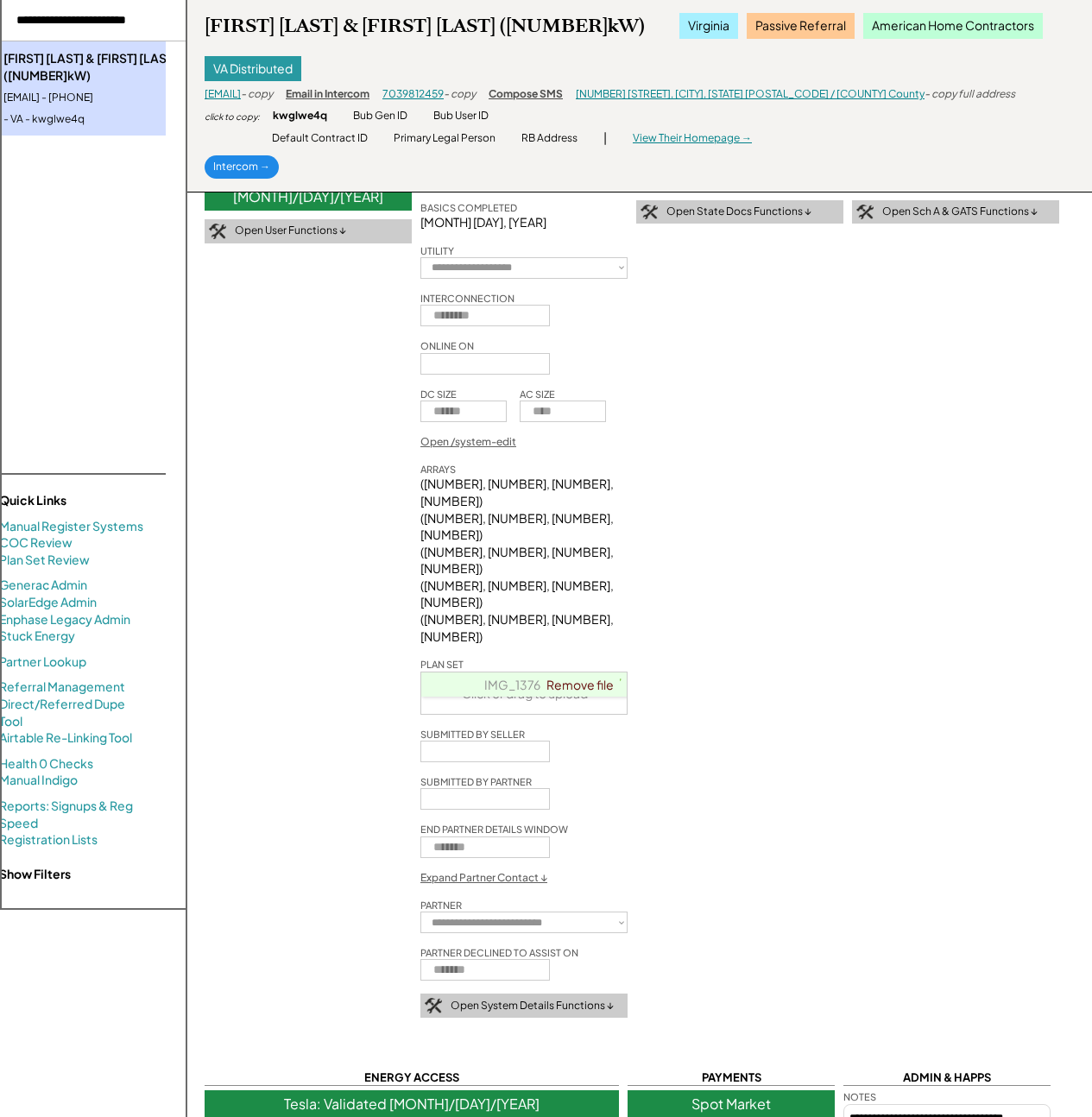 drag, startPoint x: 935, startPoint y: 594, endPoint x: 946, endPoint y: 636, distance: 43.416587 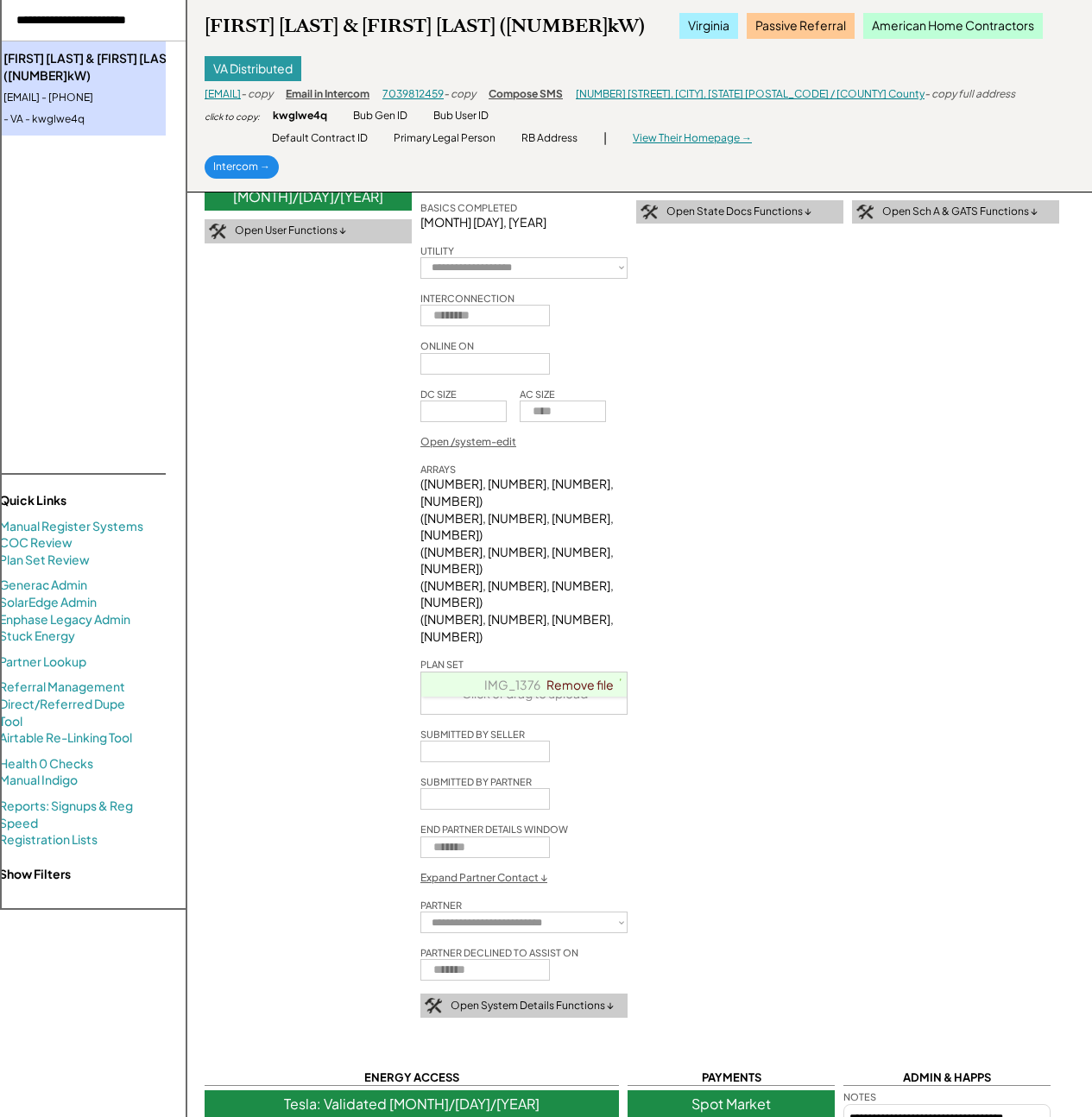 click on "Open /system-edit" at bounding box center (468, 442) 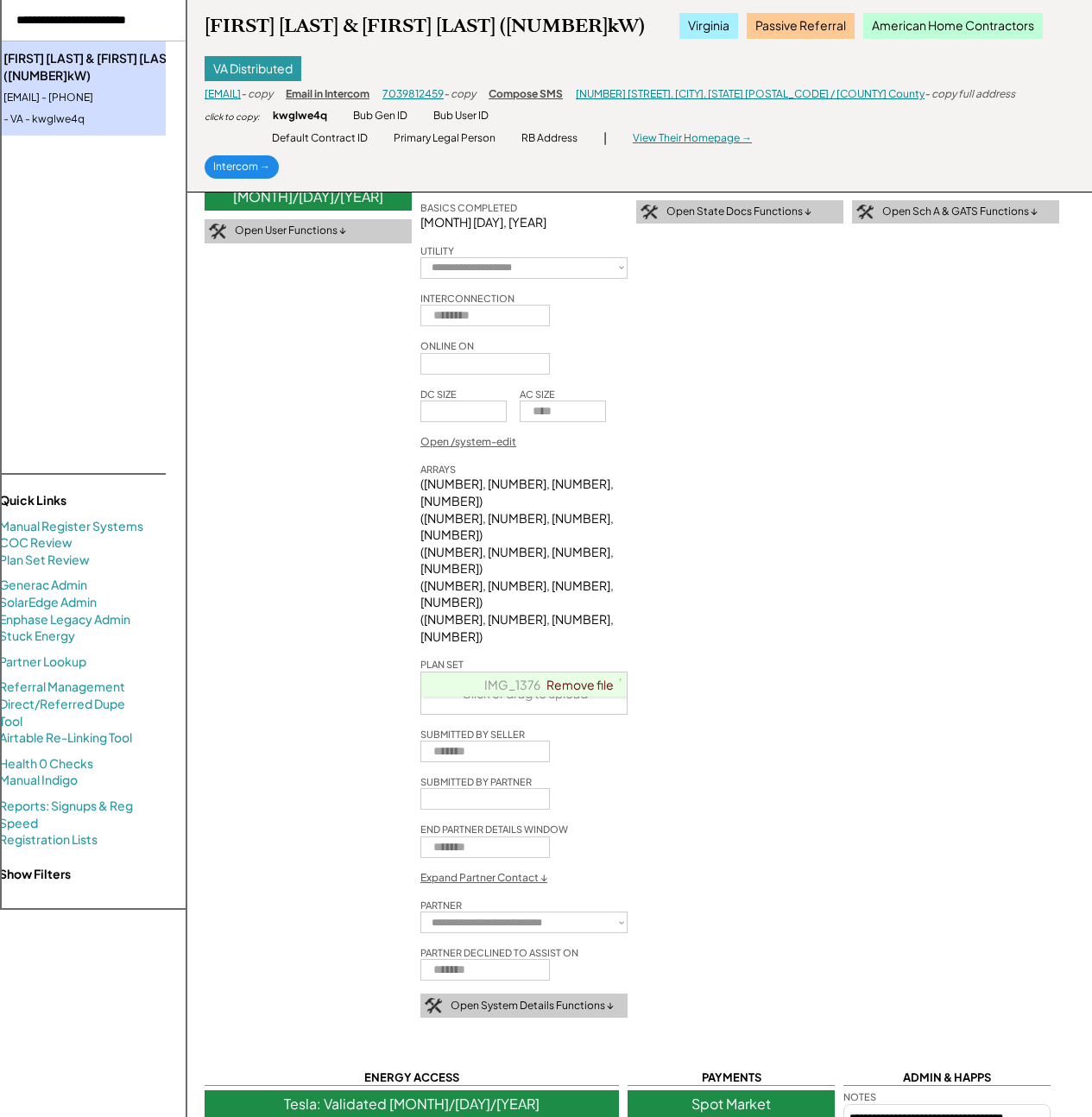 click on "**********" at bounding box center (640, 927) 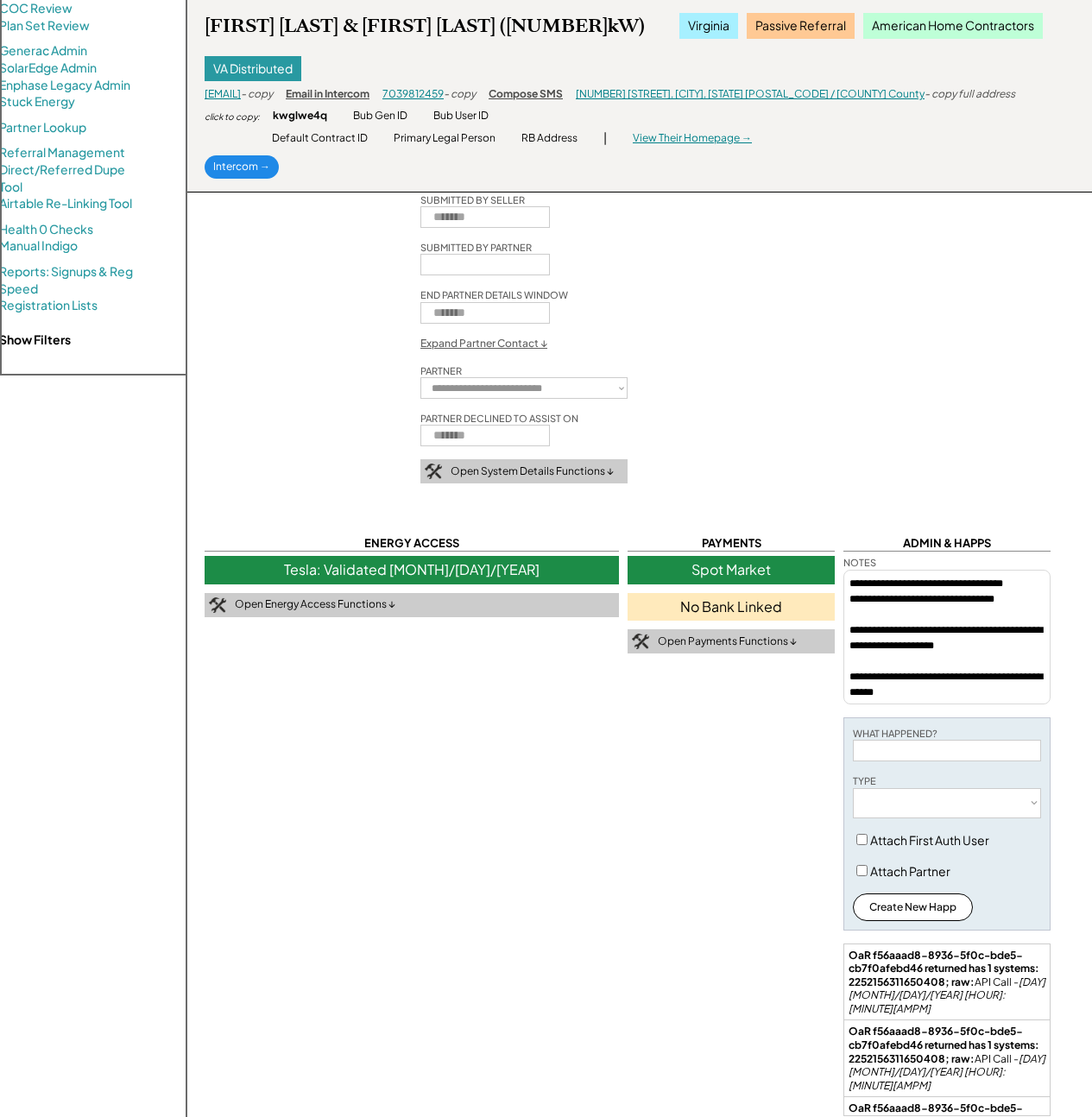 scroll, scrollTop: 557, scrollLeft: 0, axis: vertical 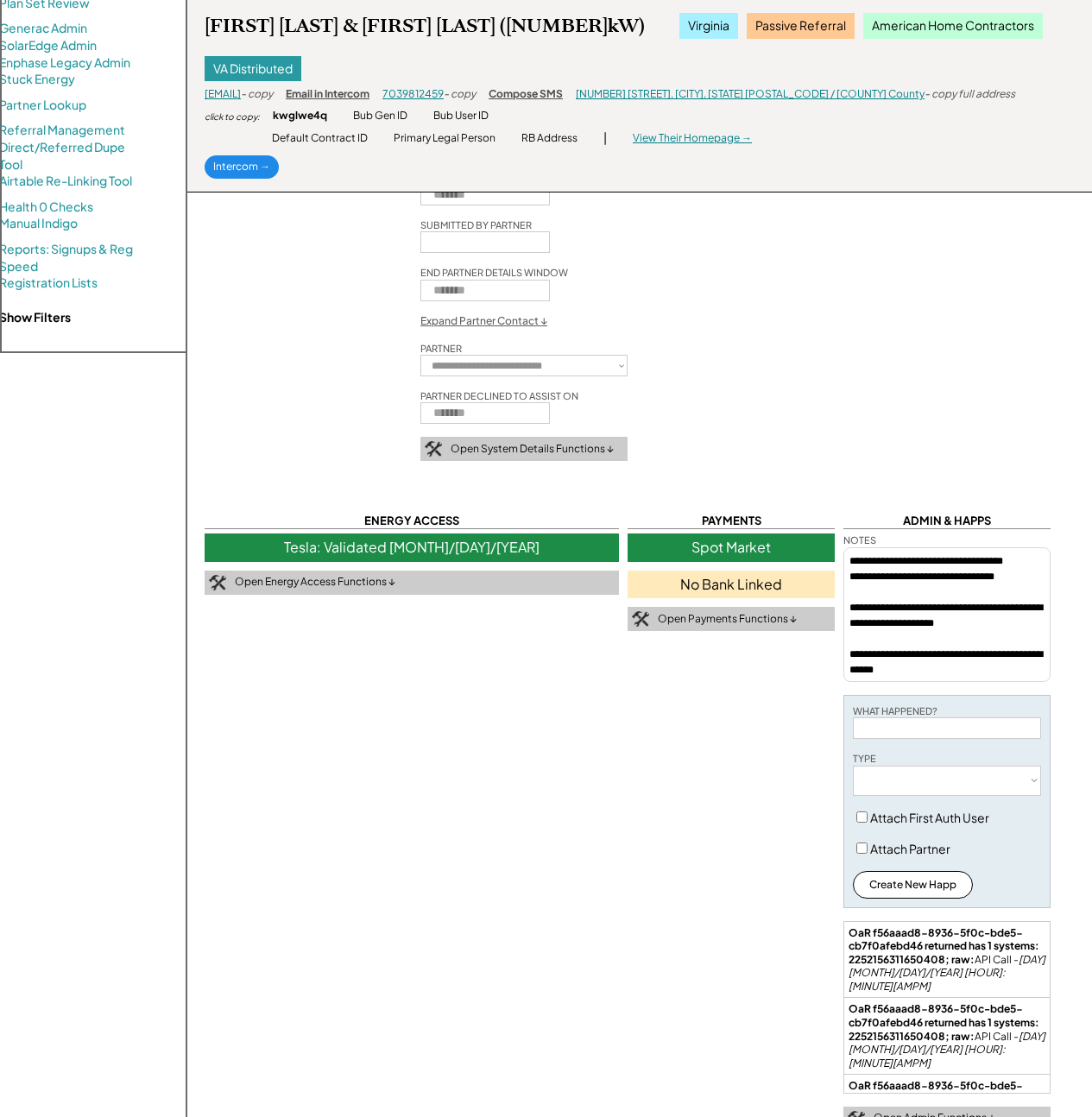 click on "No Bank Linked" at bounding box center [731, 584] 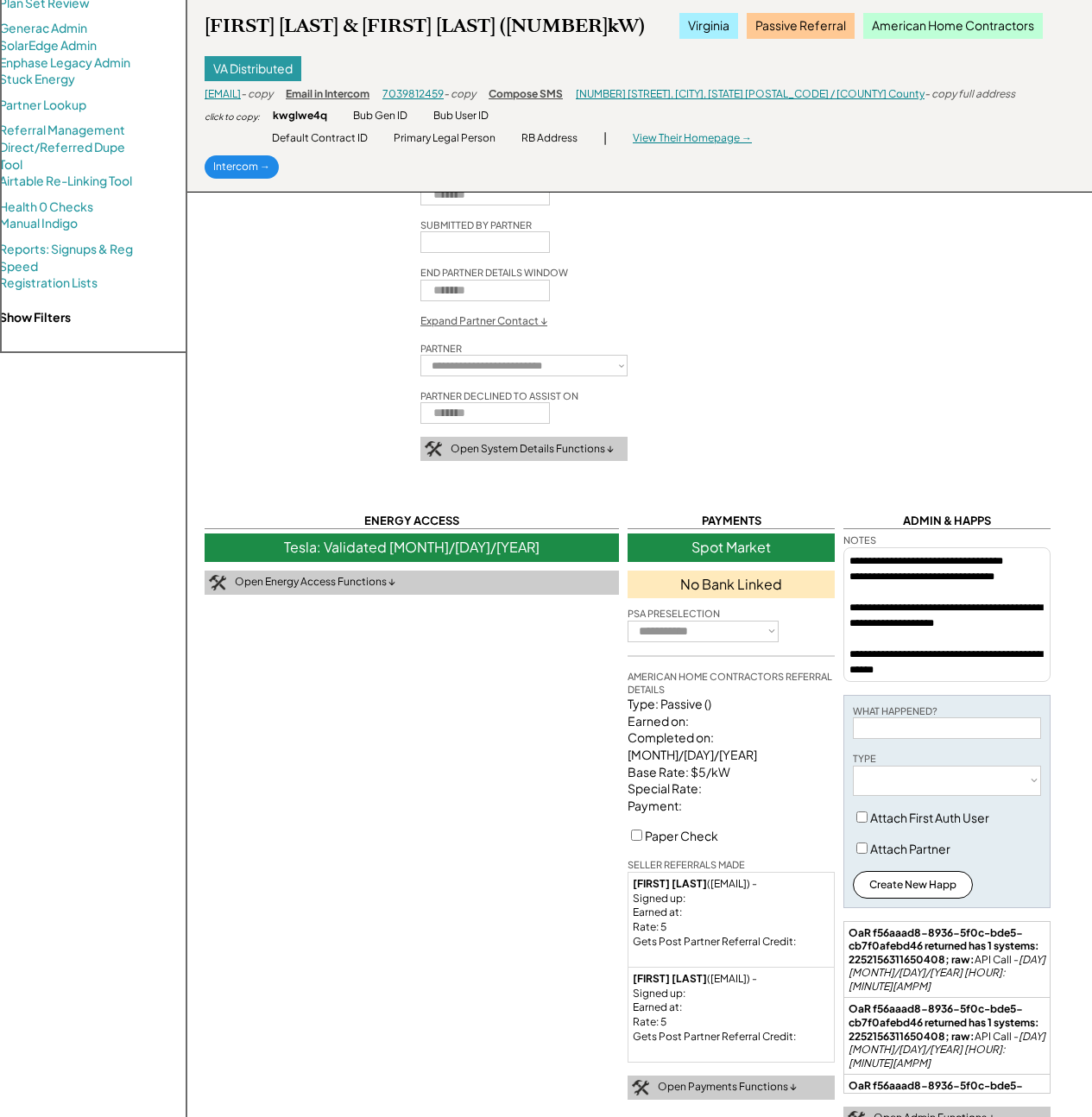 click on "No Bank Linked" at bounding box center [731, 584] 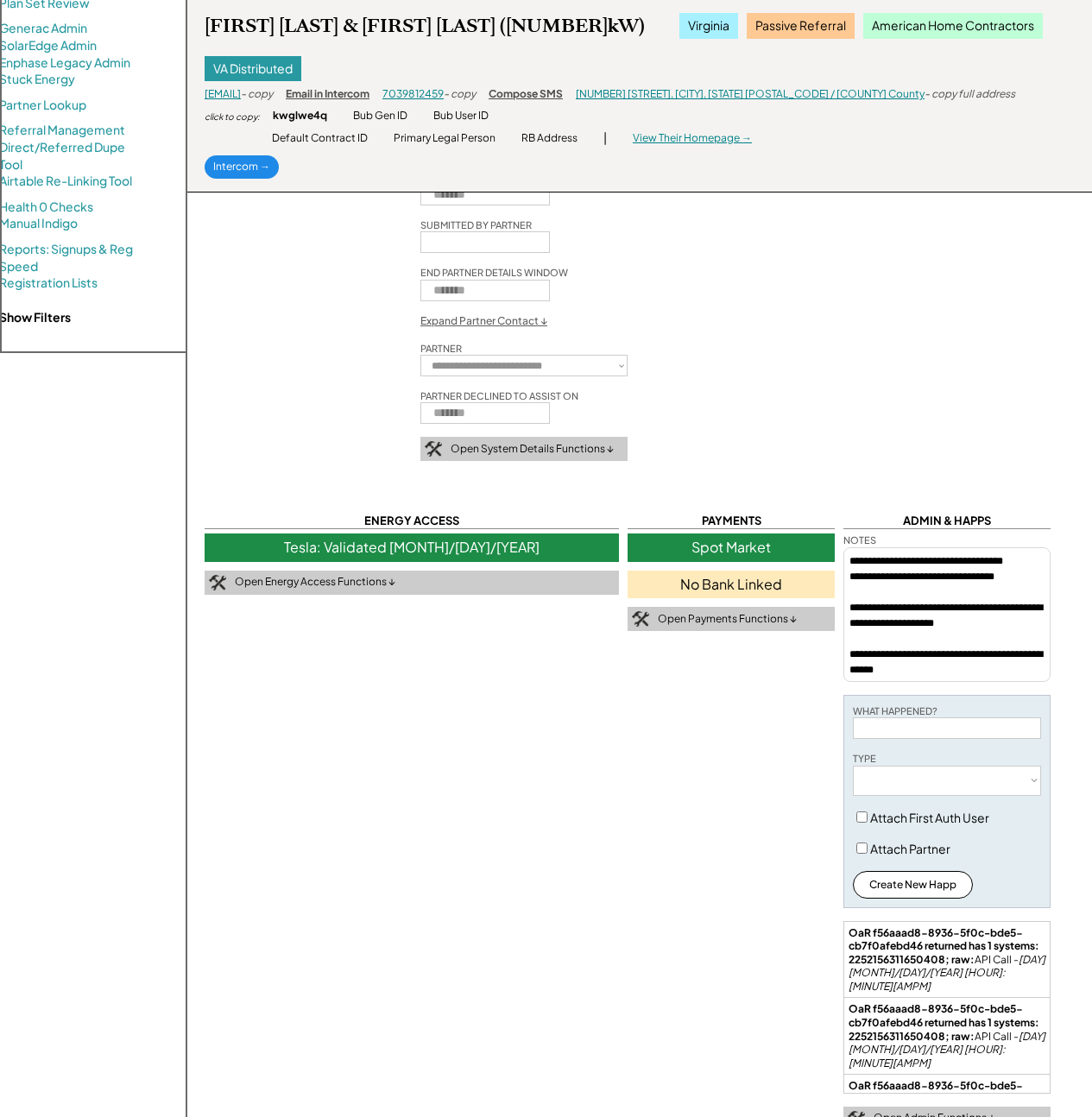 click on "No Bank Linked" at bounding box center [731, 584] 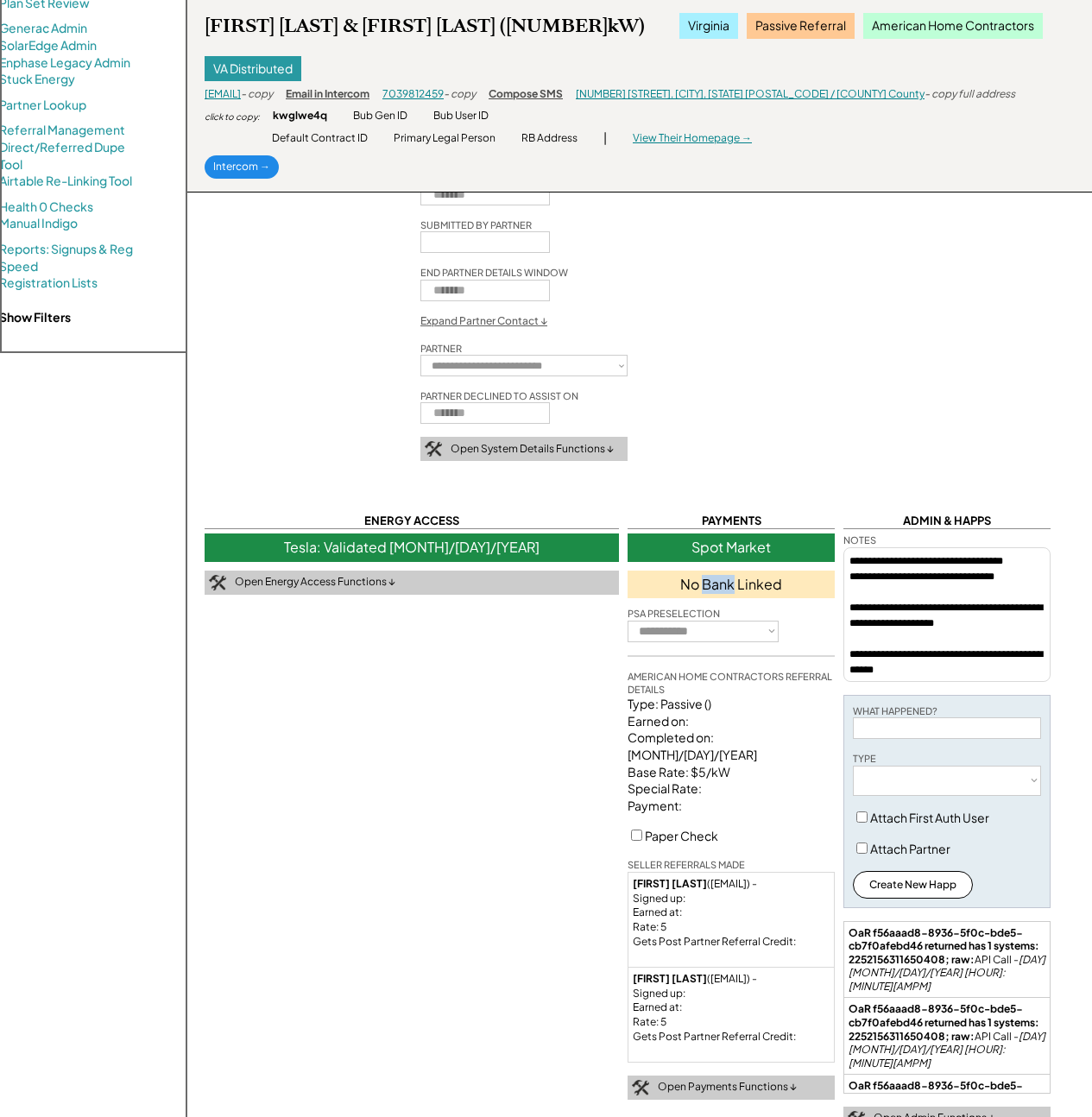 click on "No Bank Linked" at bounding box center [731, 584] 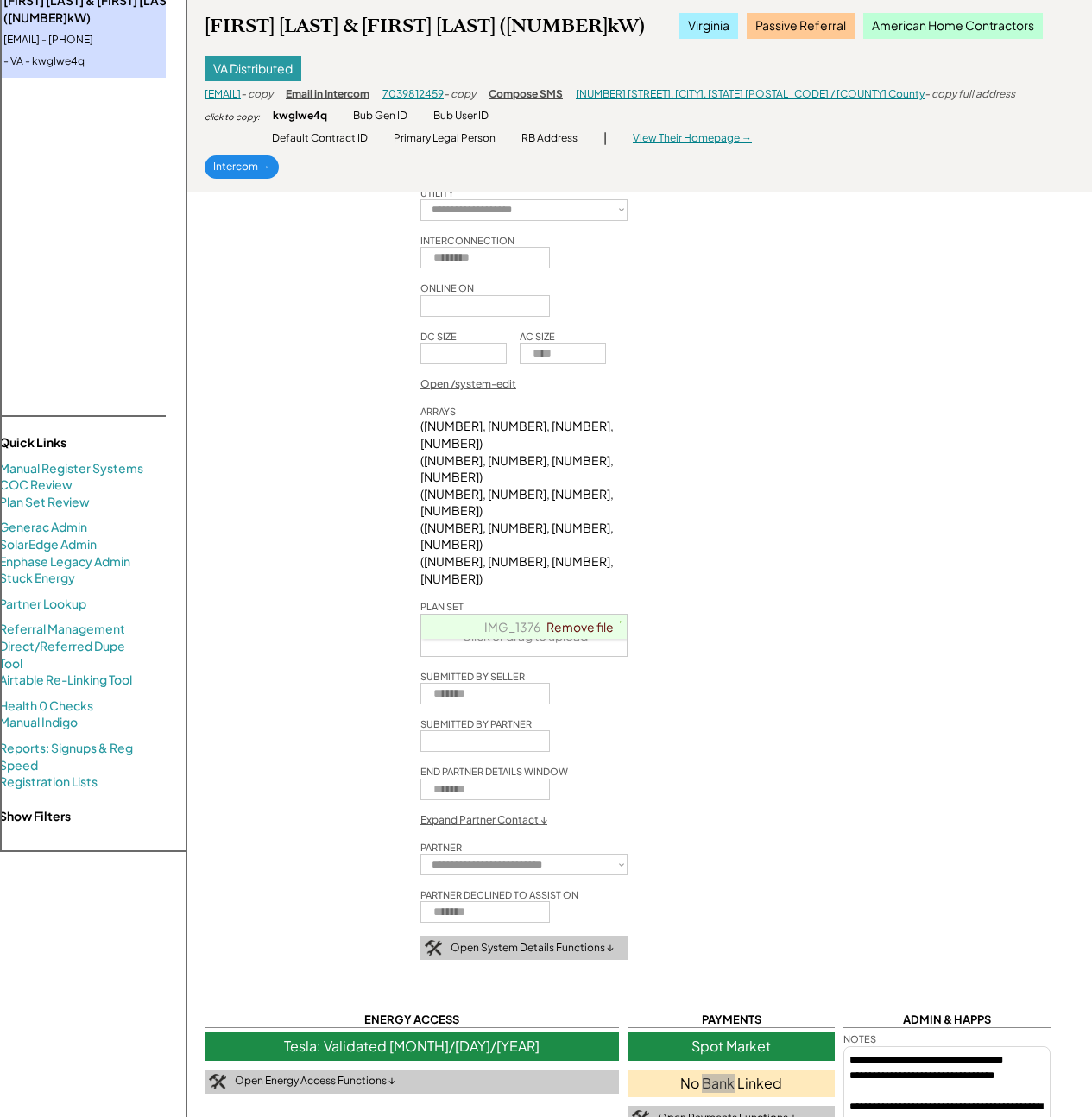 scroll, scrollTop: 0, scrollLeft: 0, axis: both 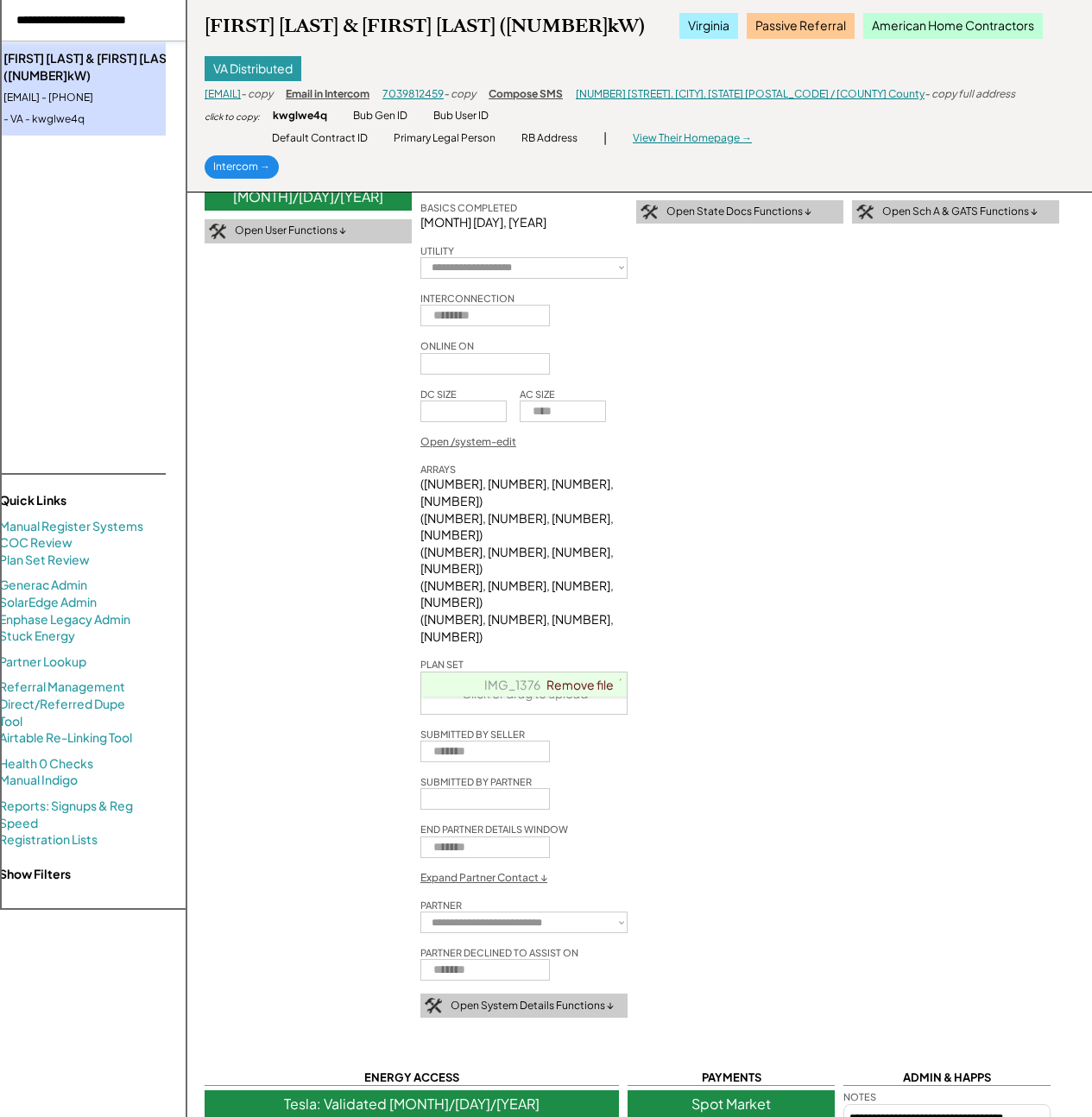 click at bounding box center (90, 21) 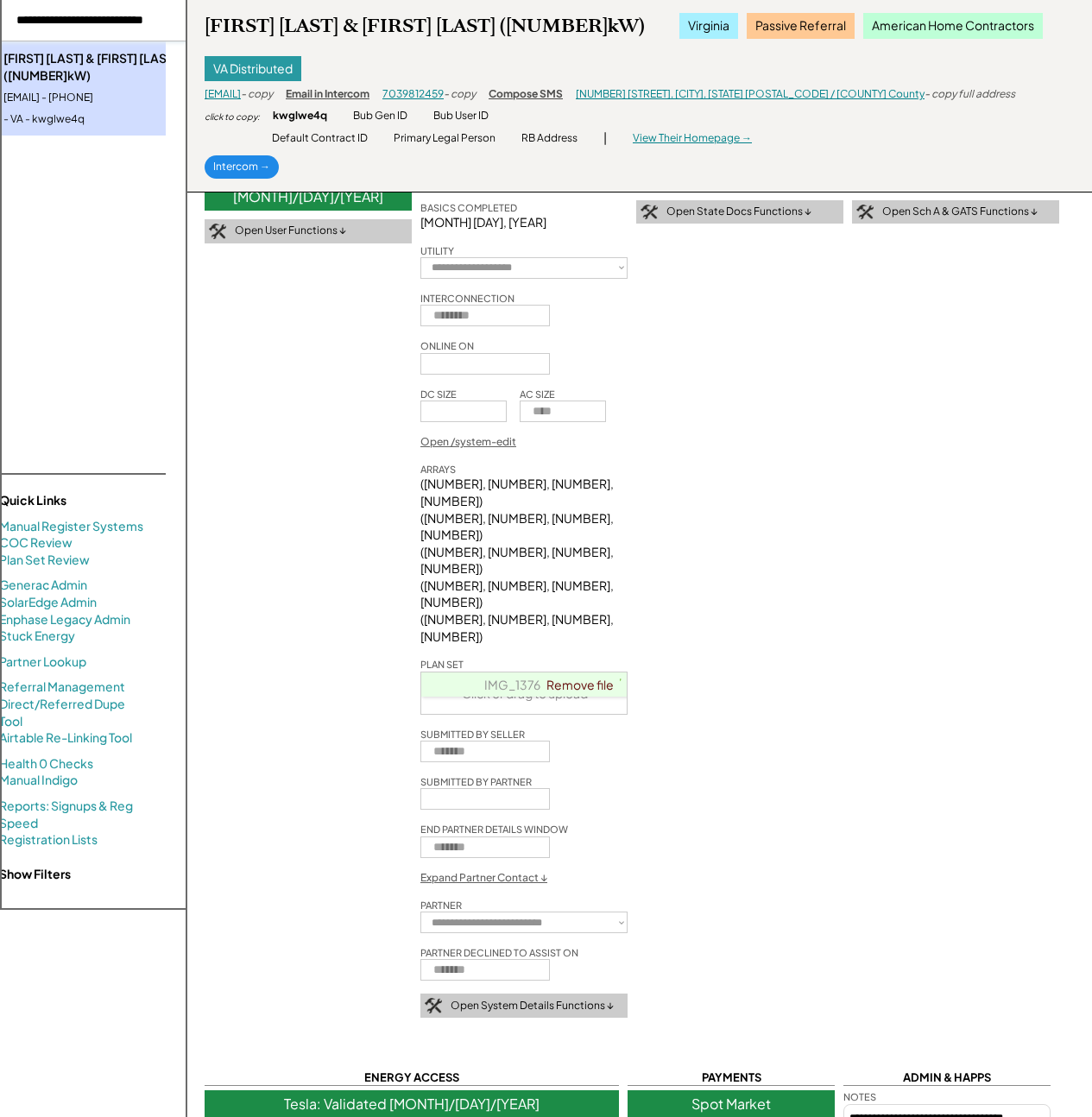scroll, scrollTop: 0, scrollLeft: 13, axis: horizontal 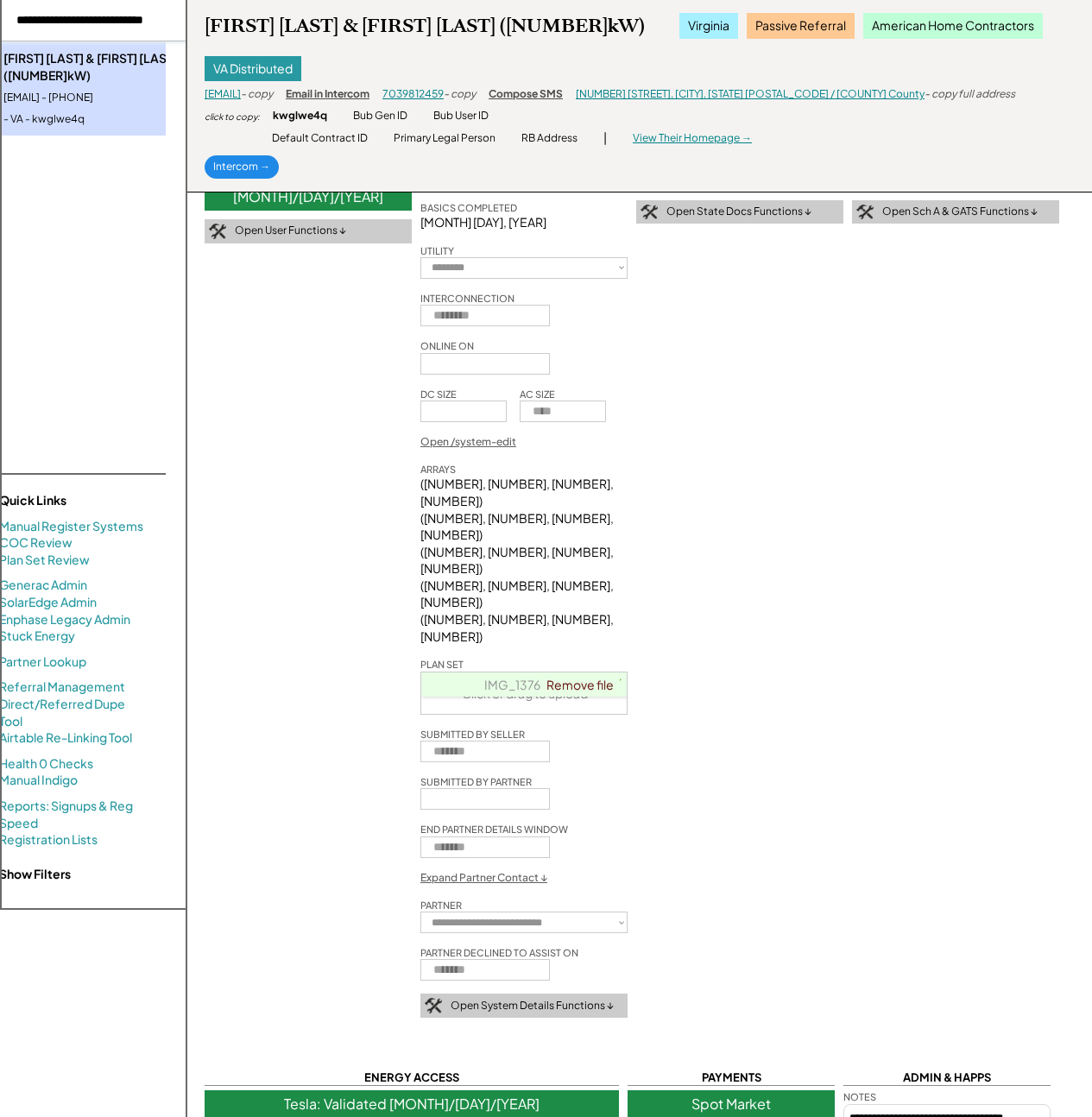 select on "**********" 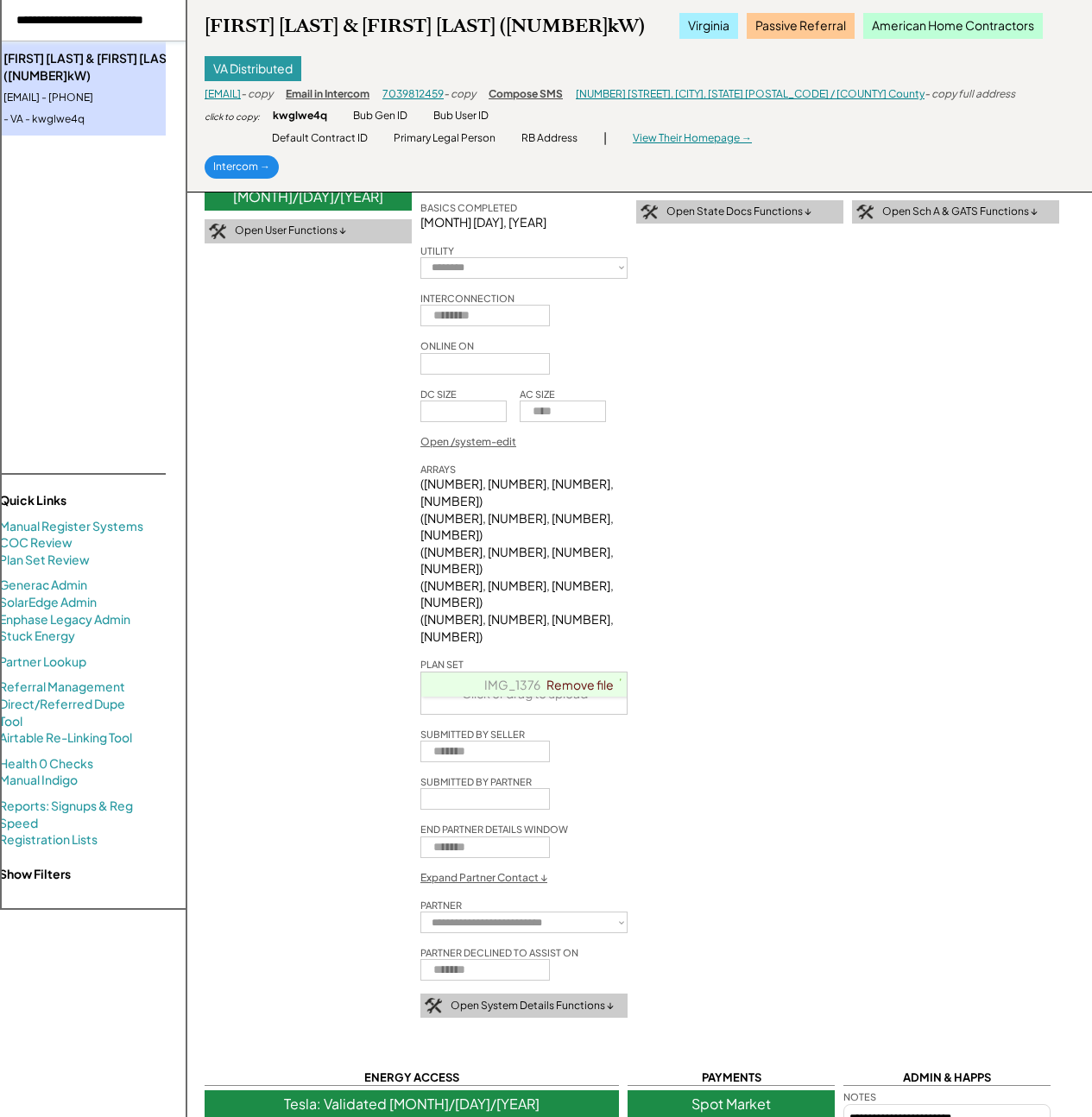 scroll, scrollTop: 0, scrollLeft: 0, axis: both 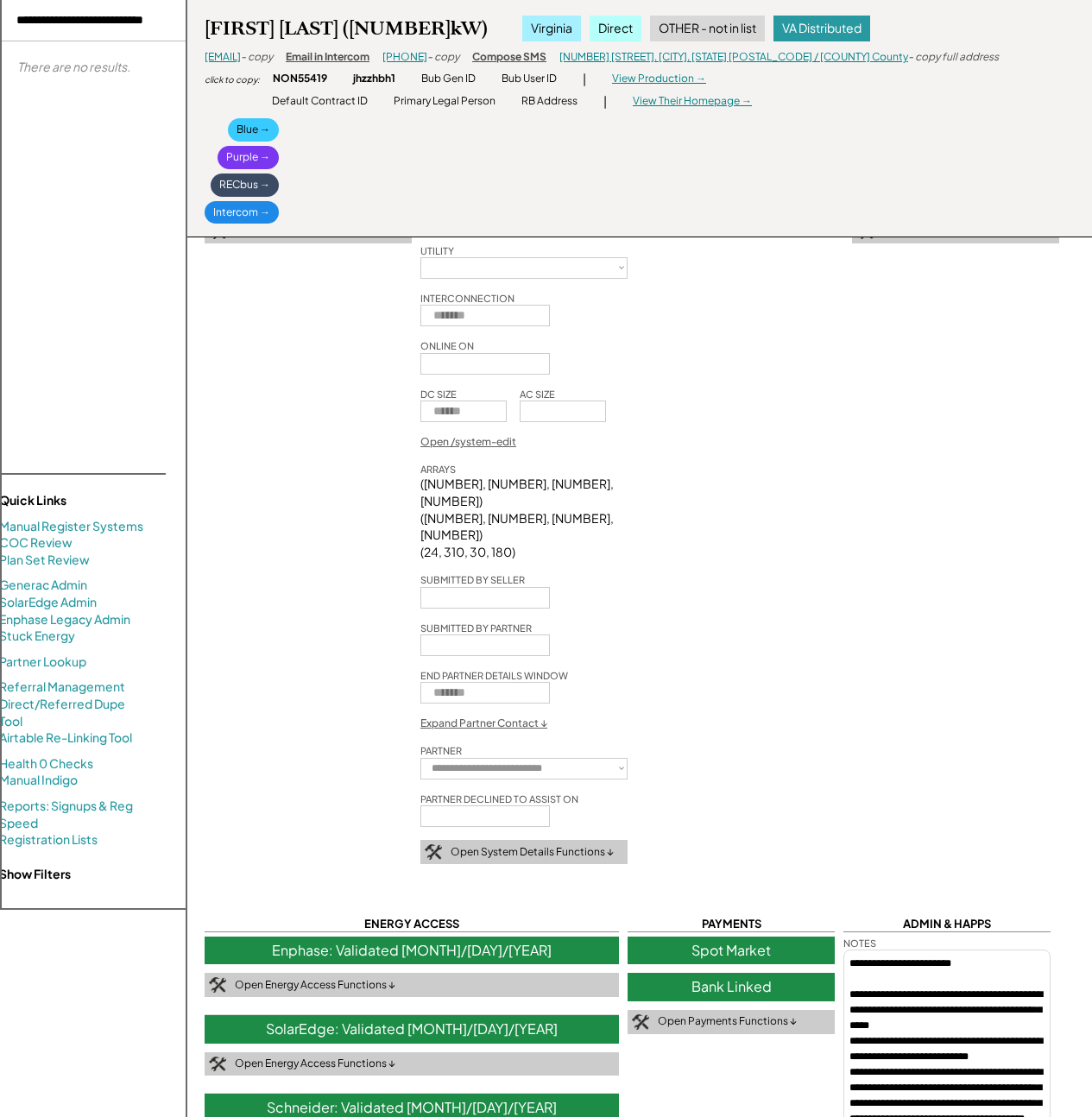 click at bounding box center (90, 21) 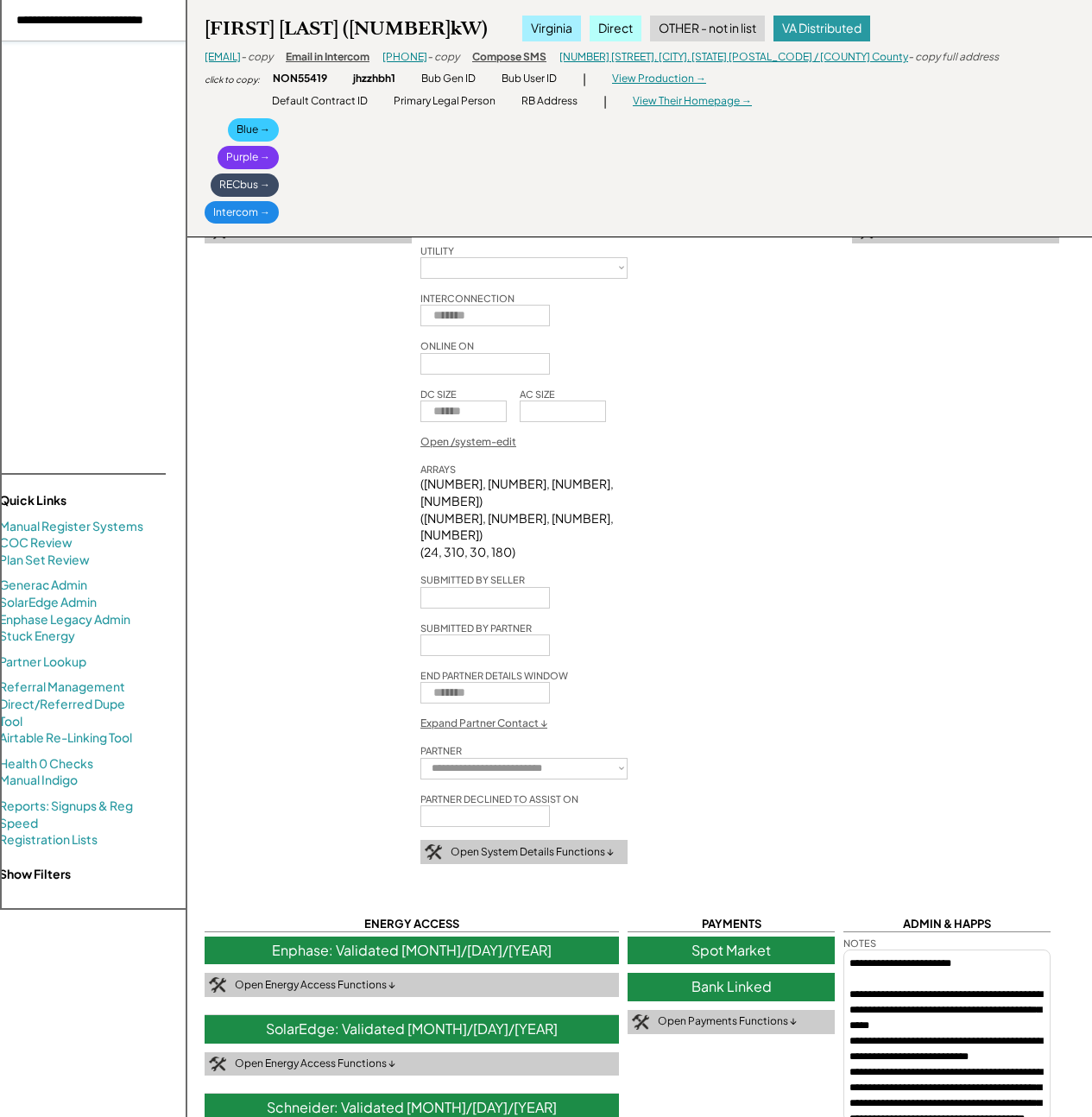 paste on "**********" 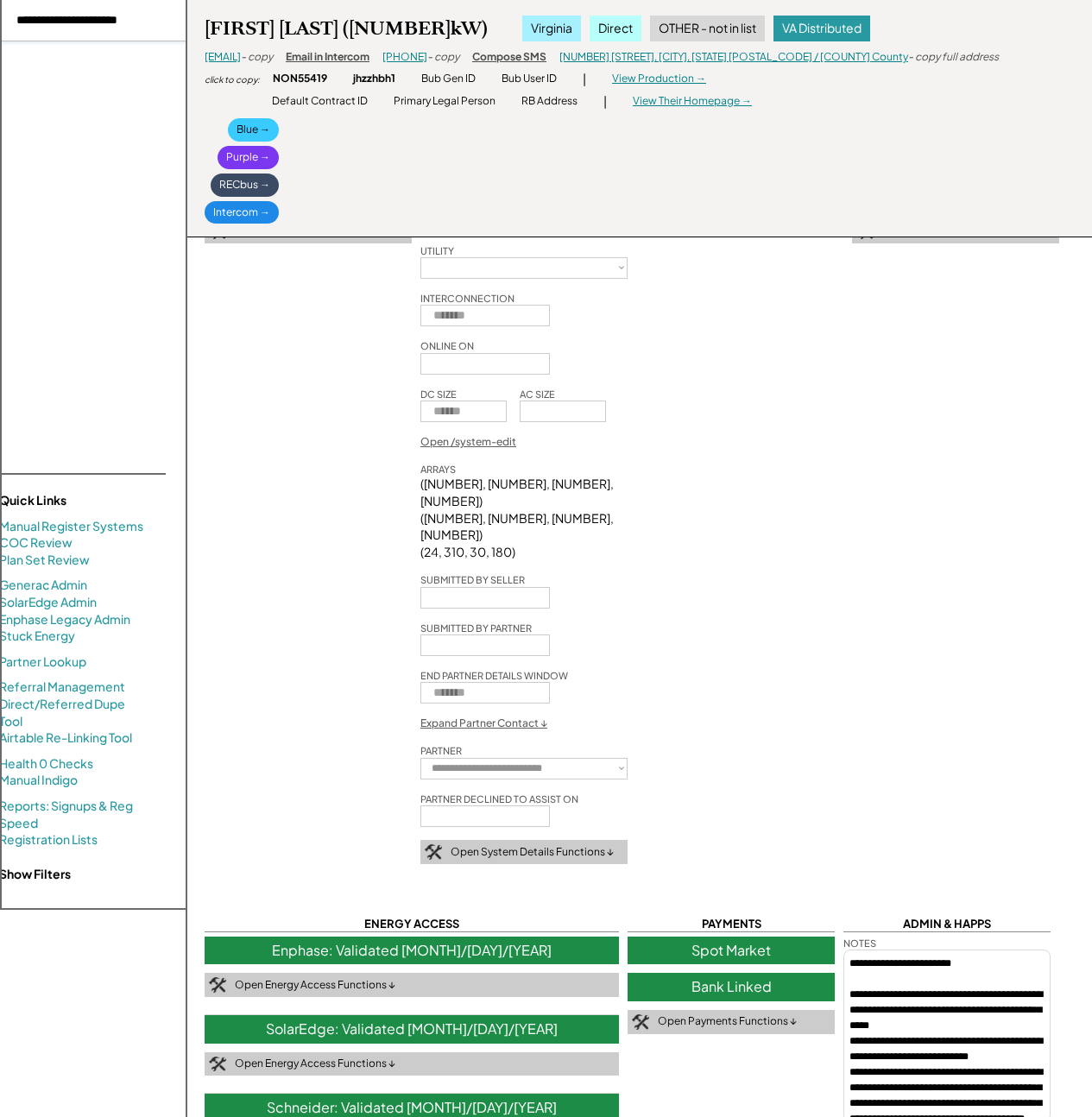 type on "**********" 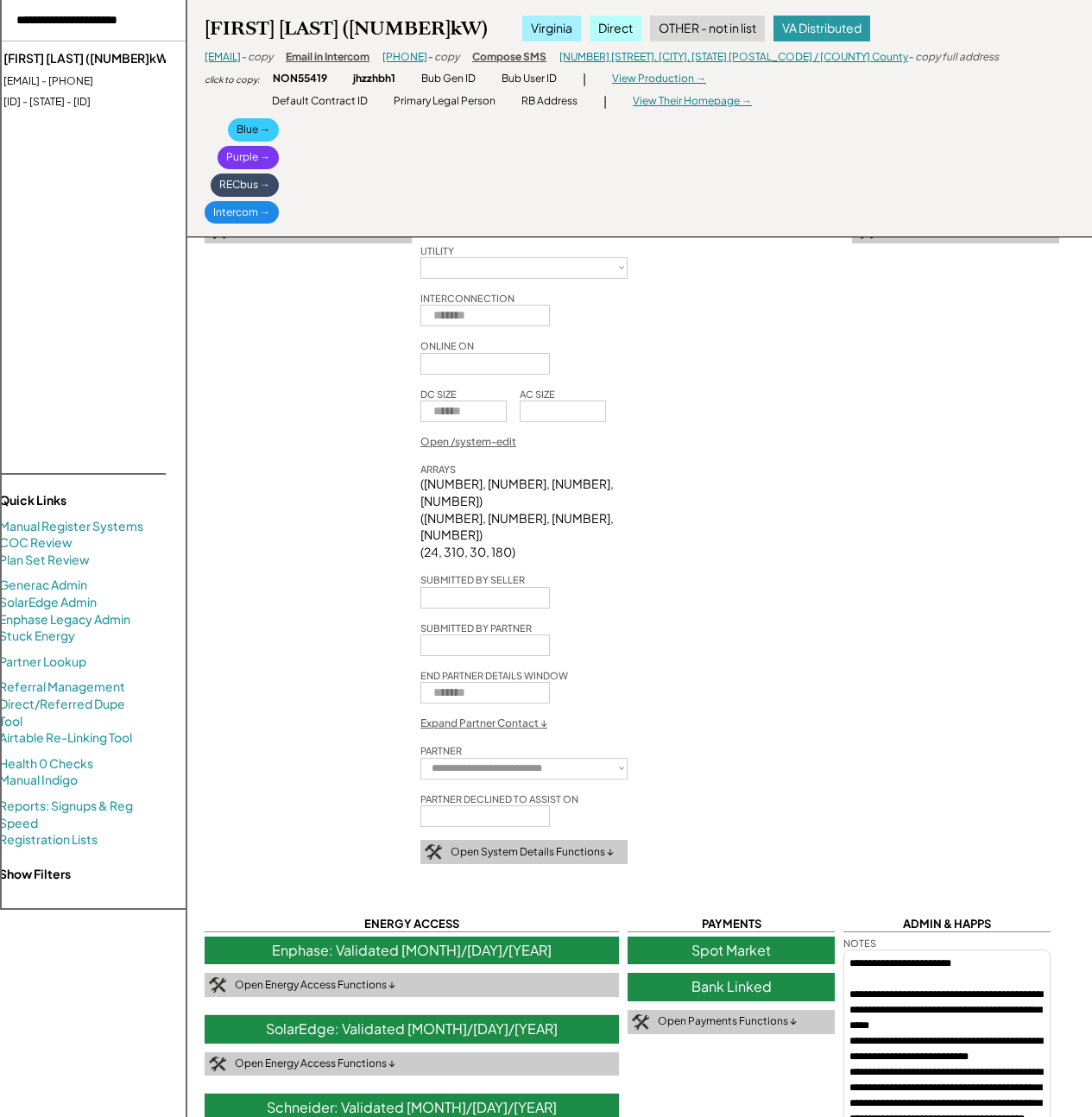 click on "cindyandrecjs@gmail.com - 8046905627" at bounding box center (109, 81) 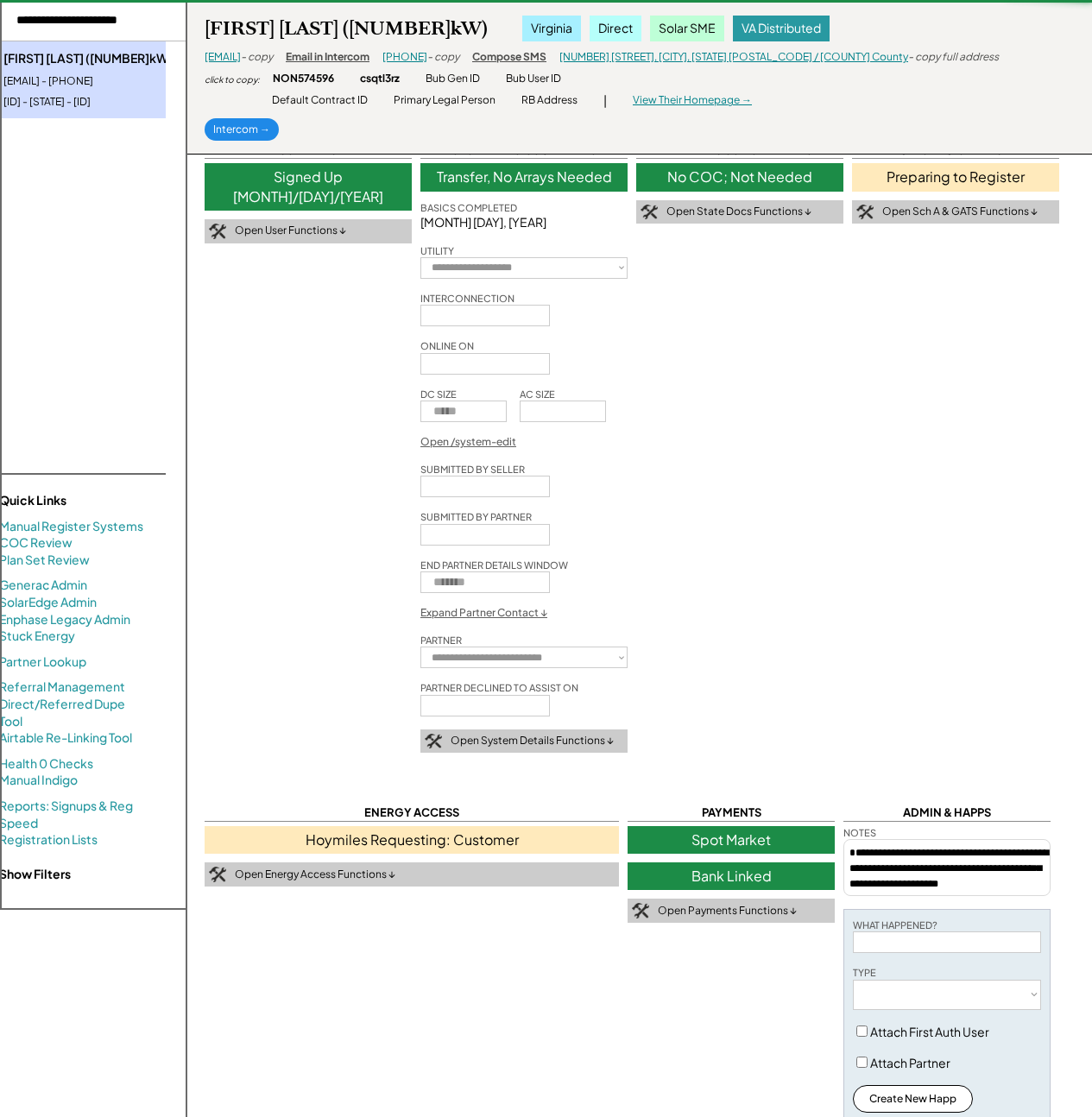 click on "Hoymiles Requesting: Customer" at bounding box center [412, 840] 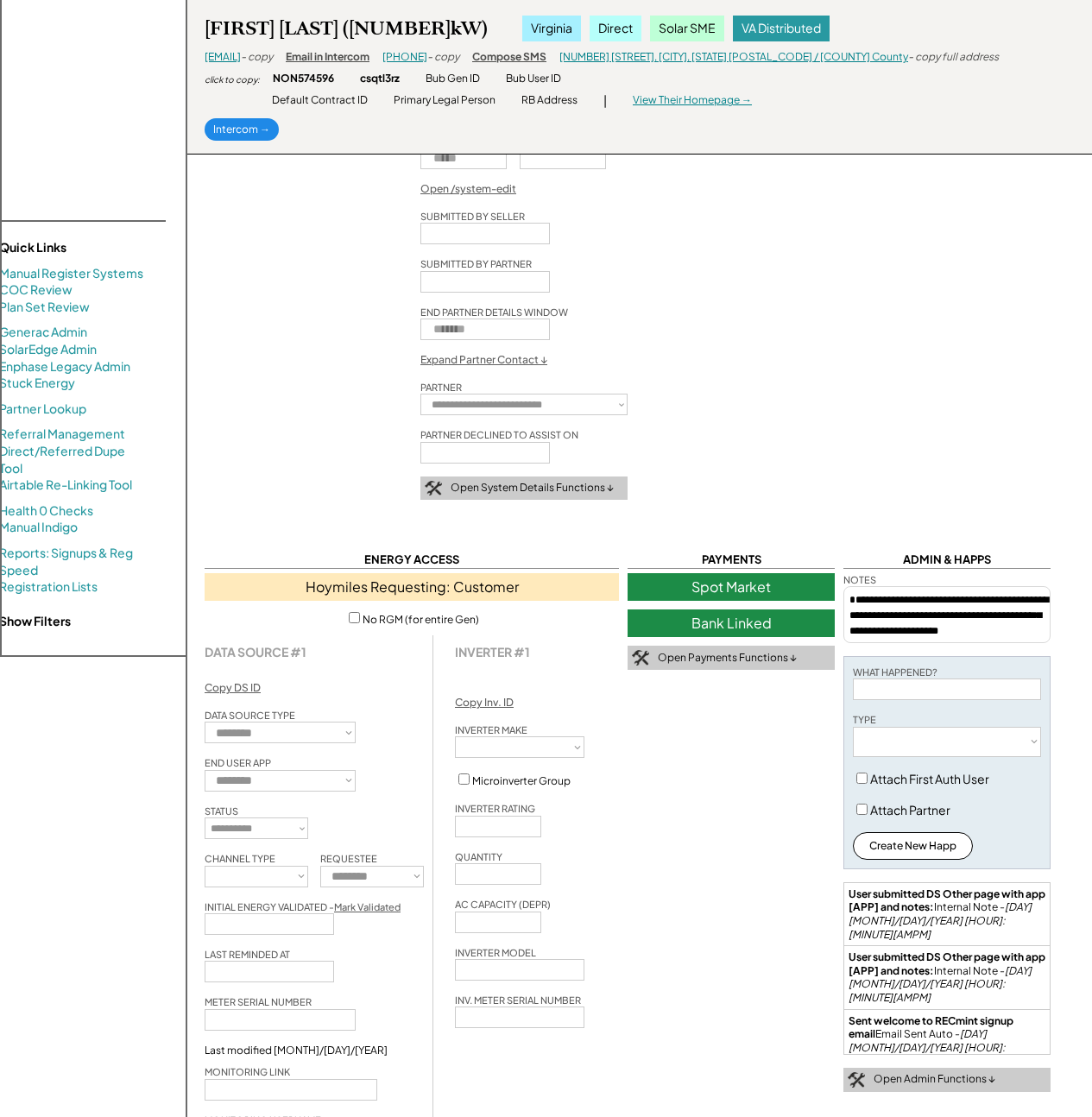type on "*****" 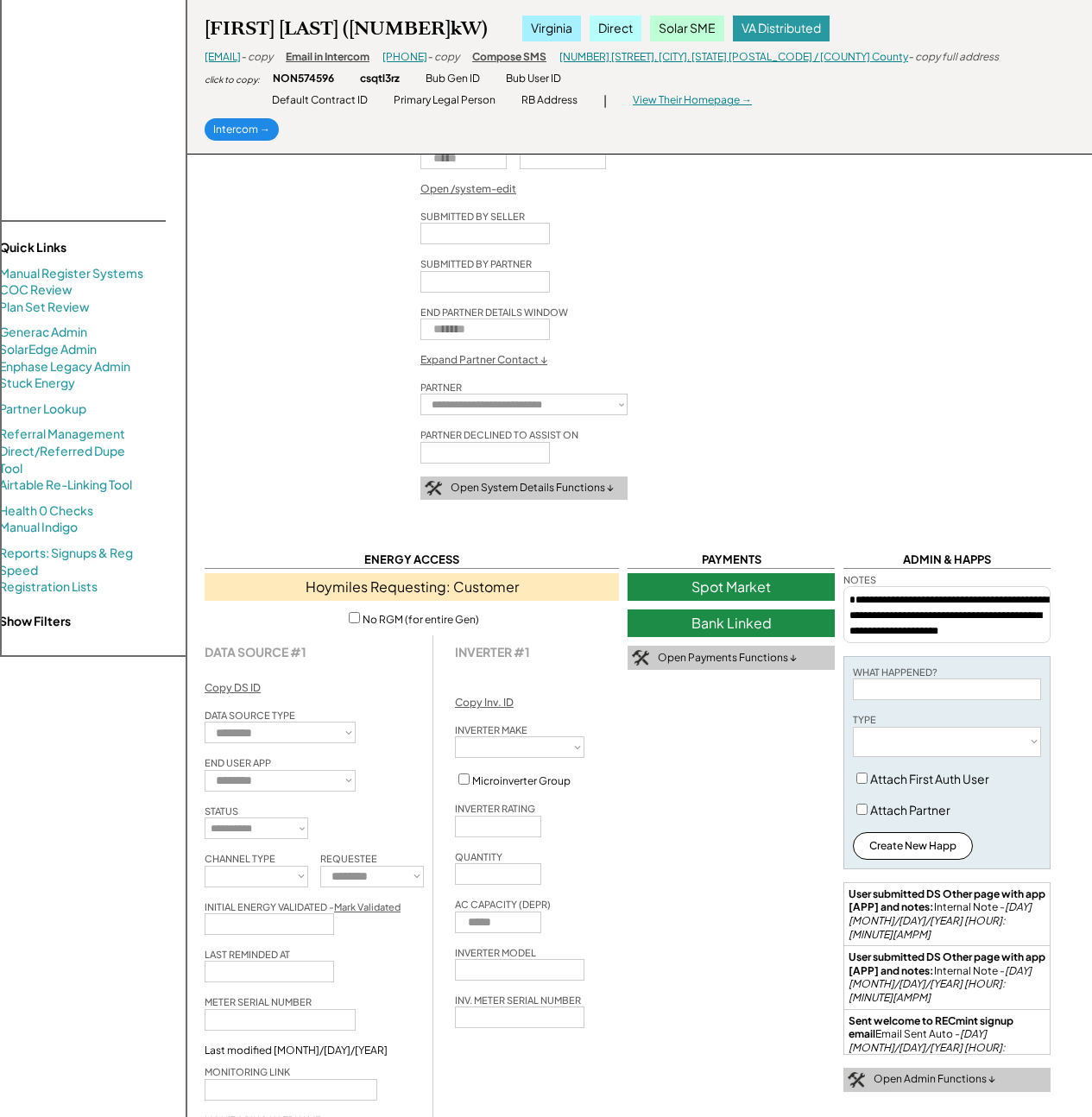 scroll, scrollTop: 278, scrollLeft: 0, axis: vertical 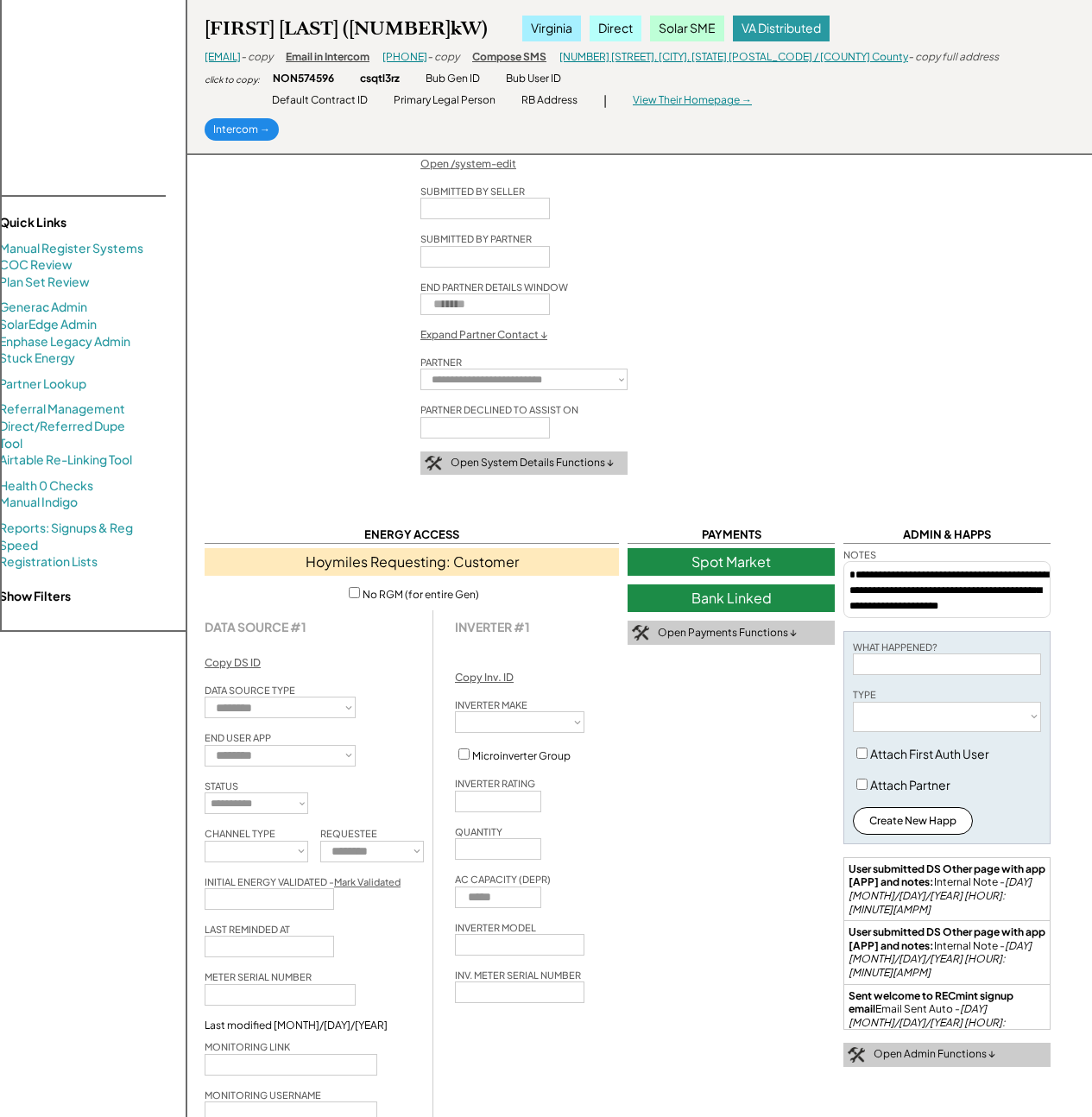 select on "**********" 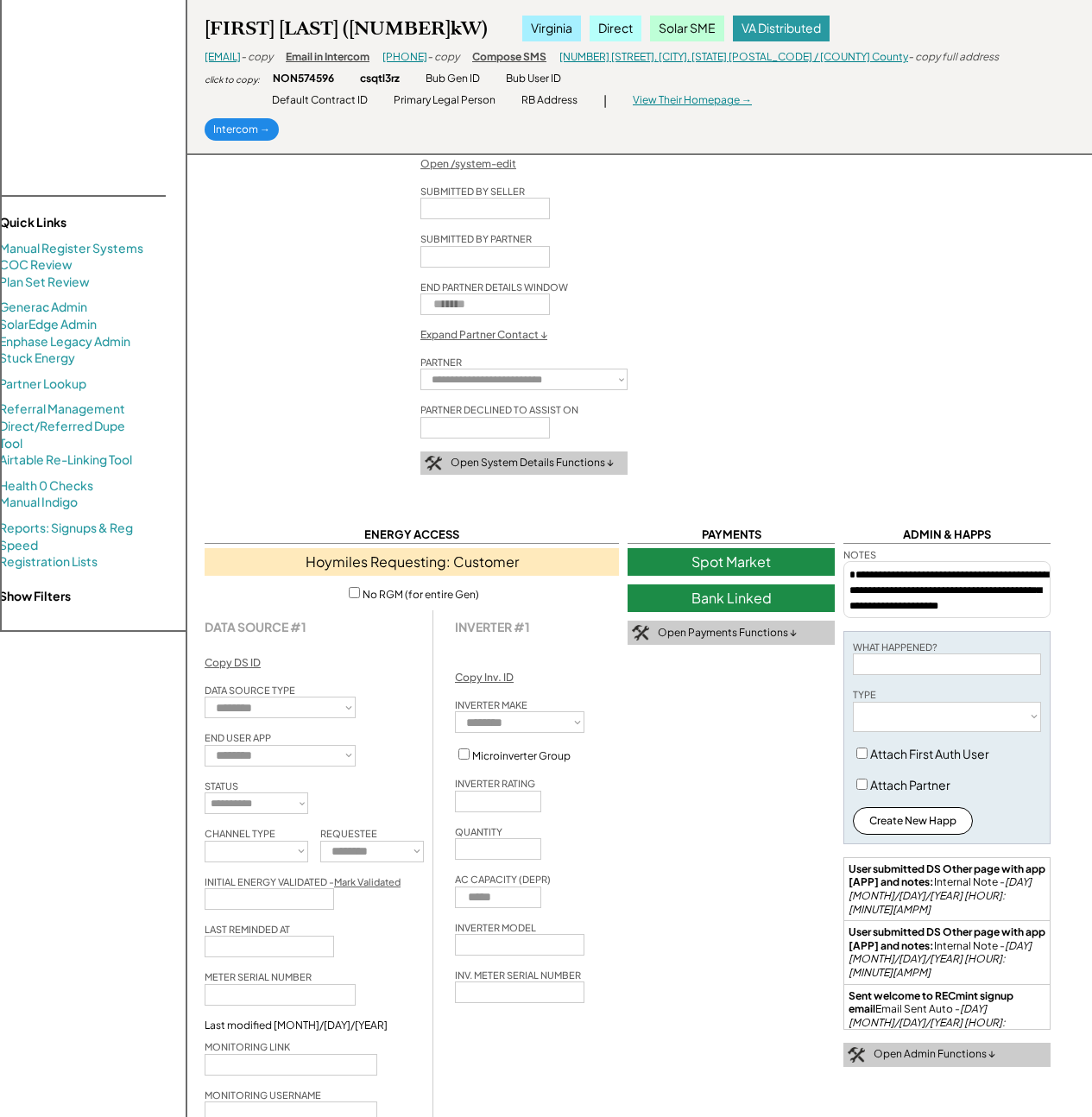 click on "*** ****** ******** *******" at bounding box center (256, 851) 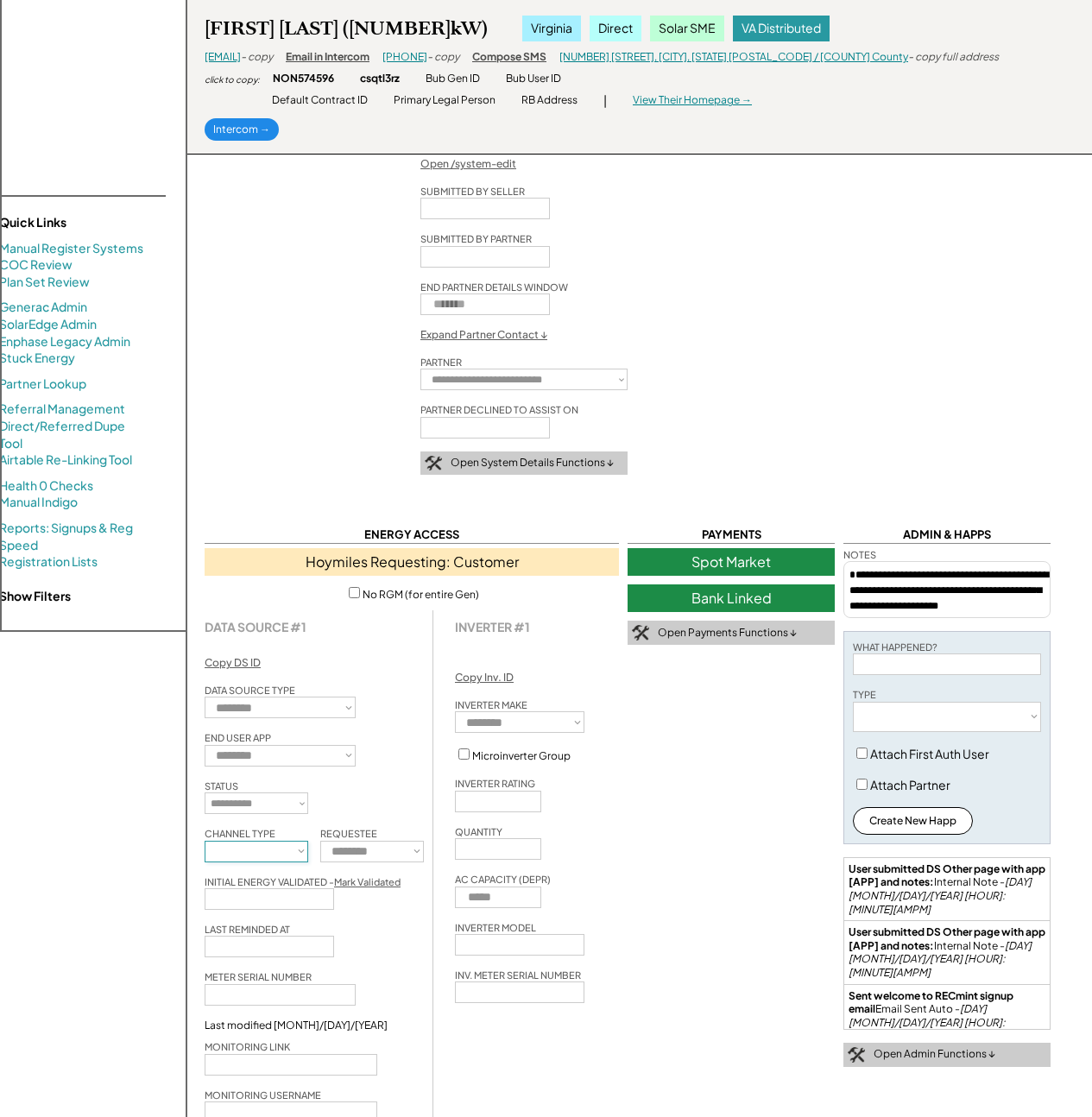 select on "**********" 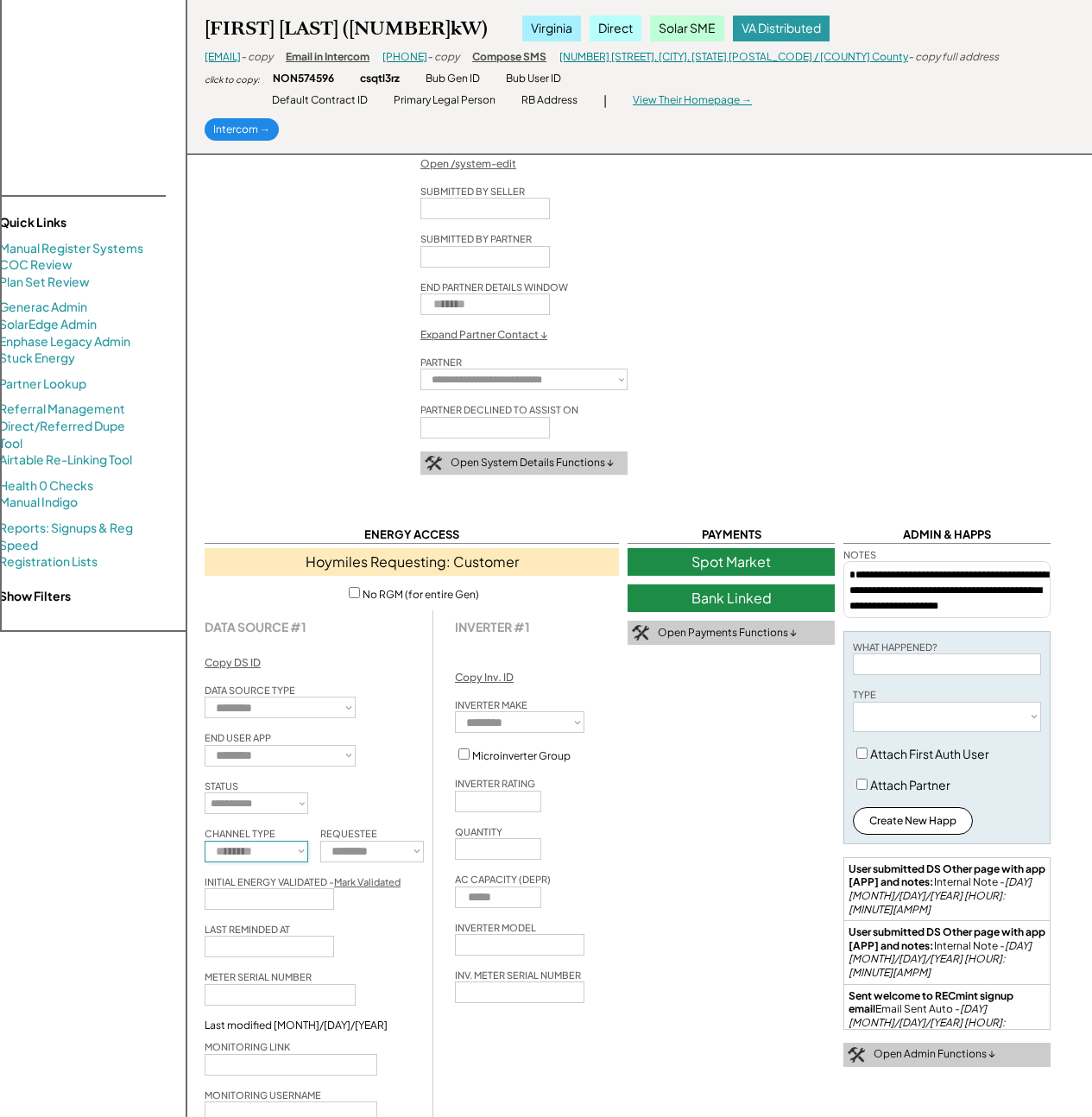 type 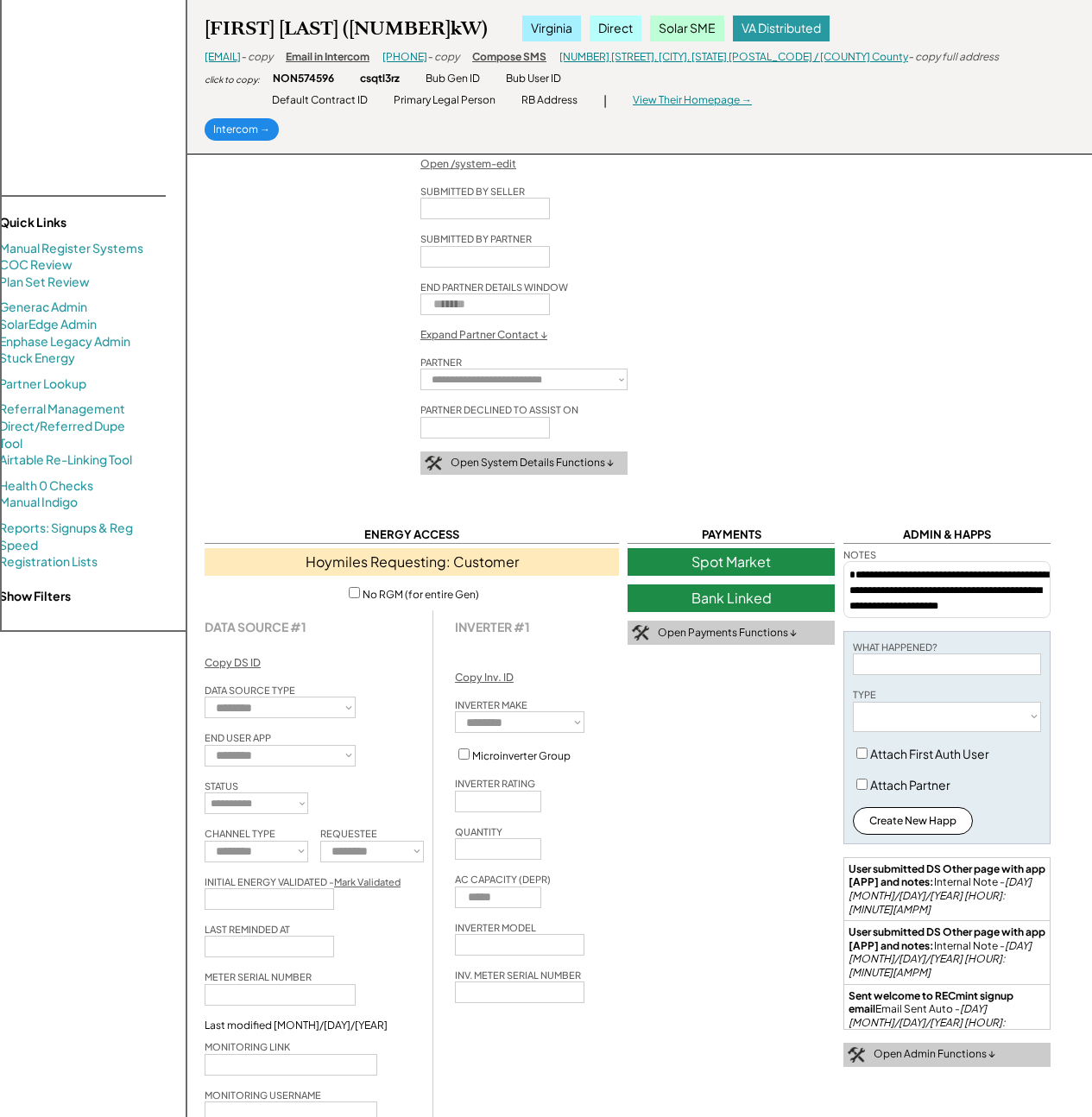 type 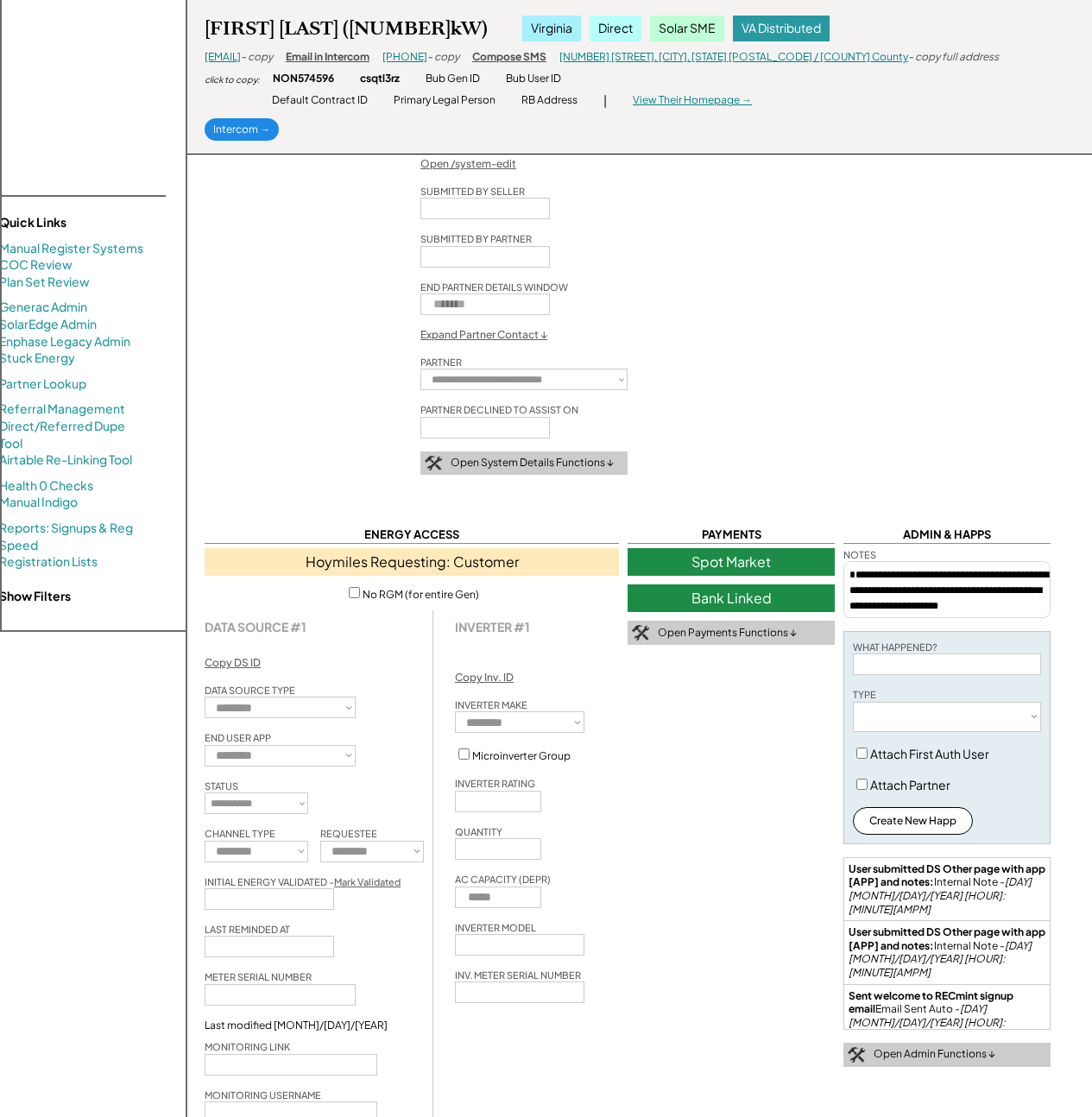scroll, scrollTop: 0, scrollLeft: 0, axis: both 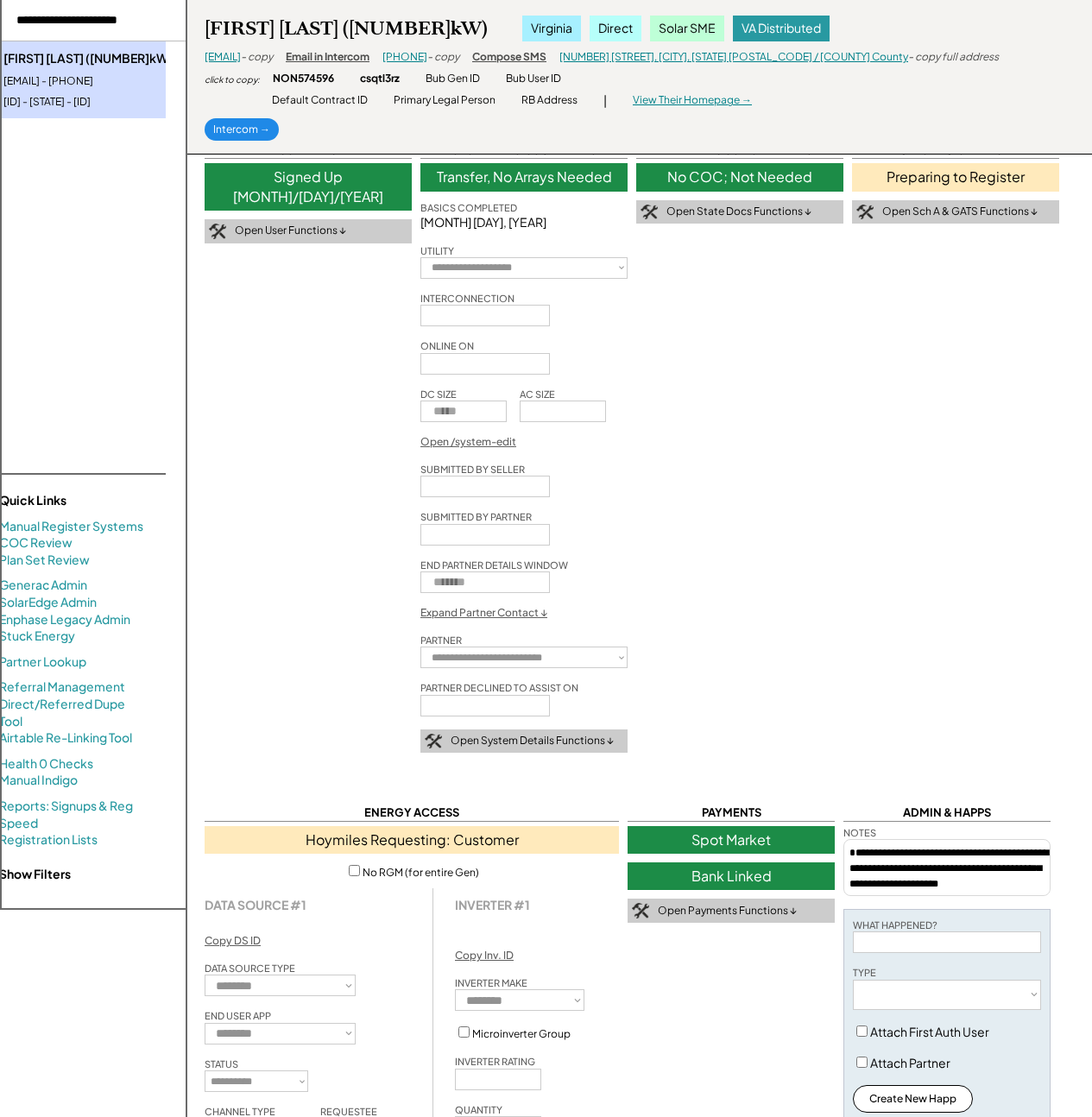 click at bounding box center [90, 21] 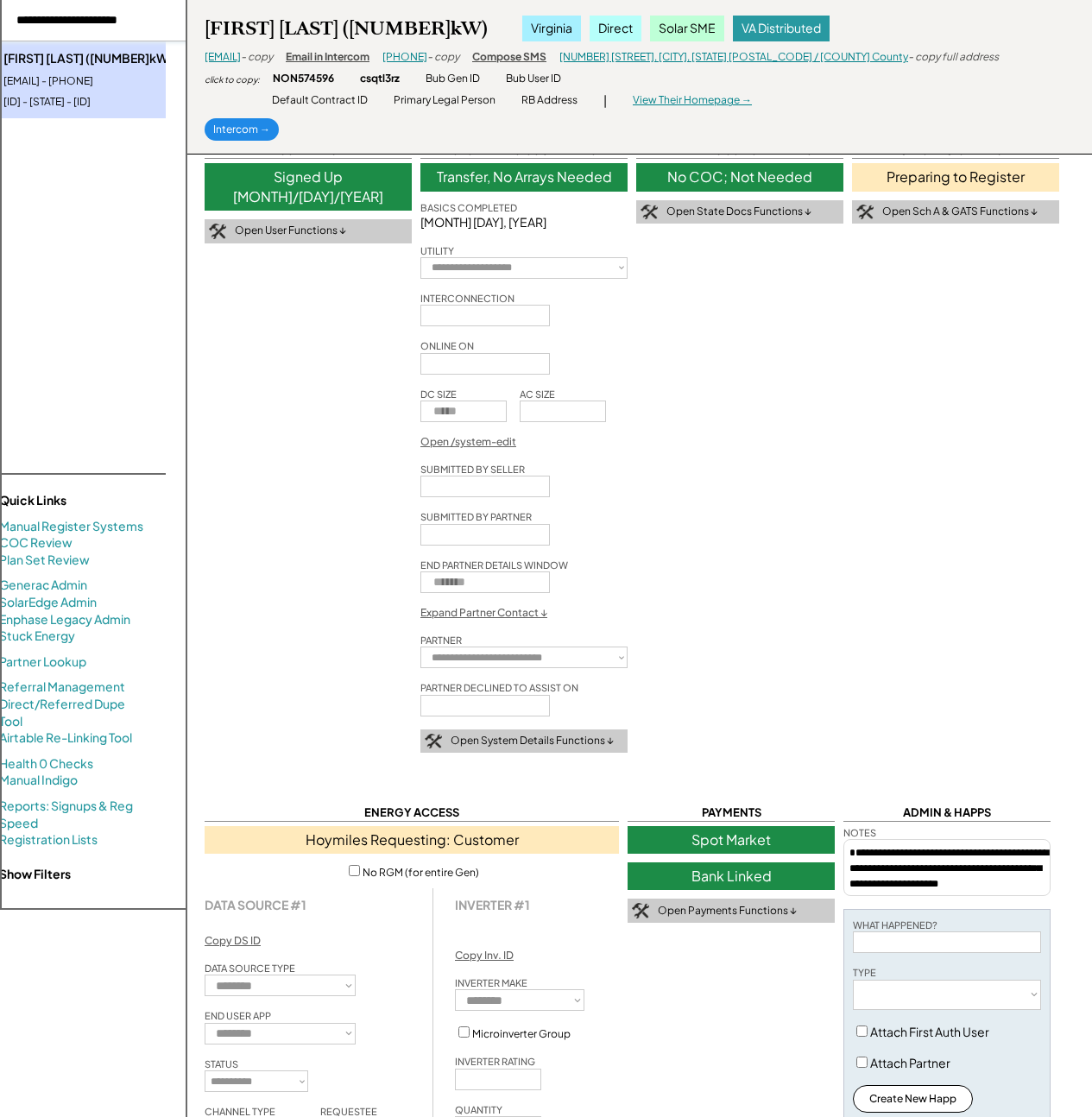 click at bounding box center (90, 21) 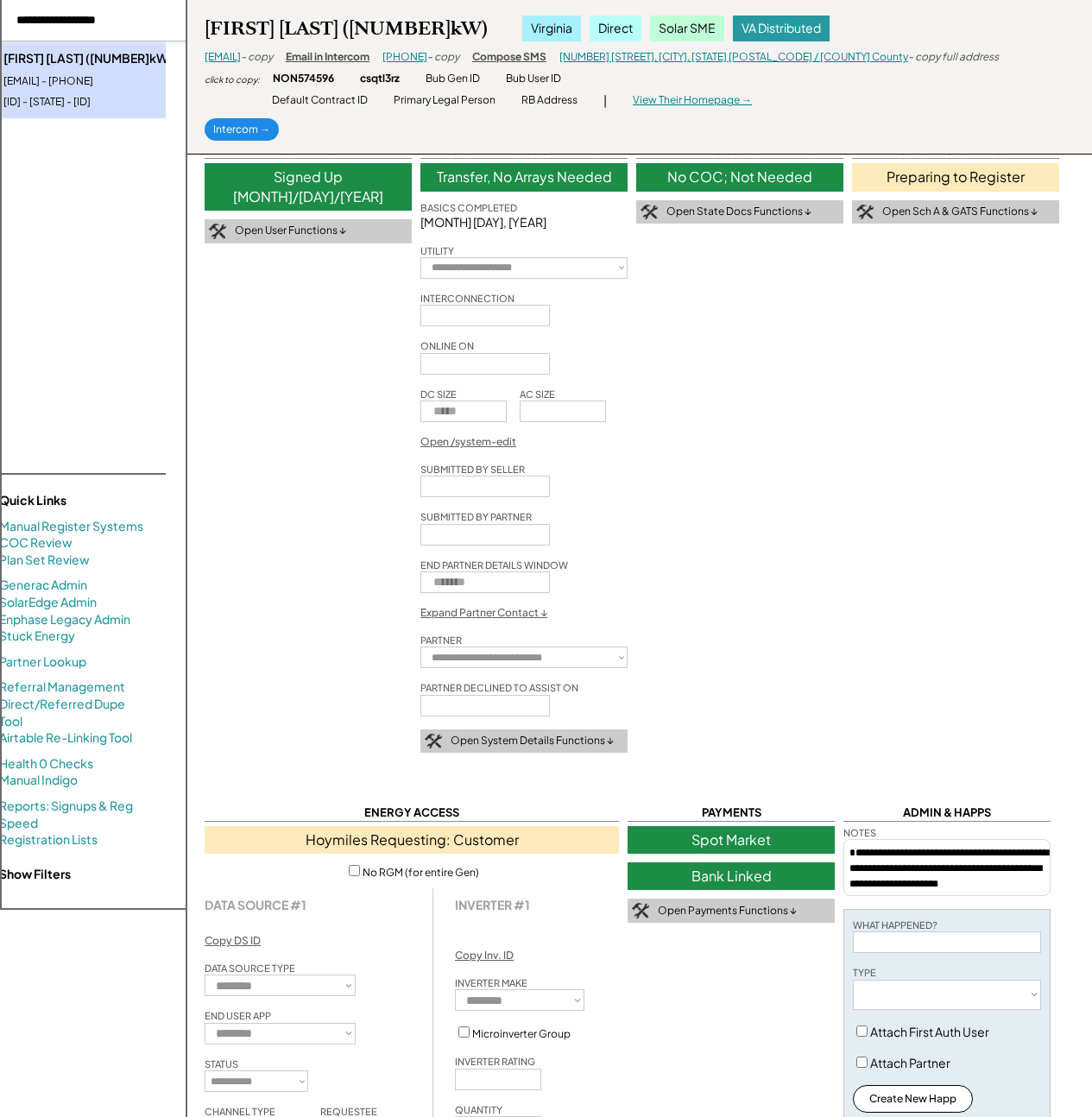 type on "**********" 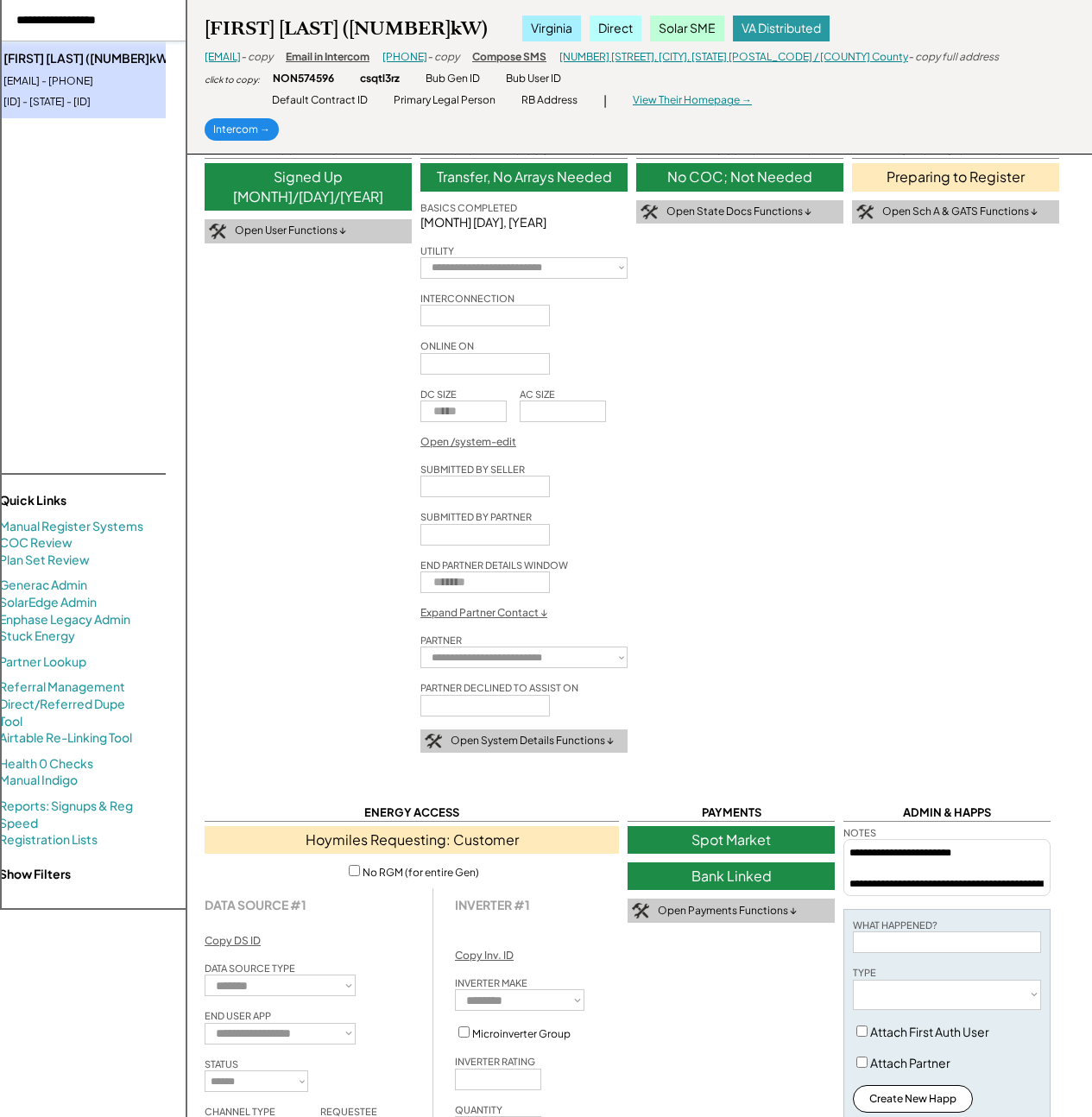 select on "**********" 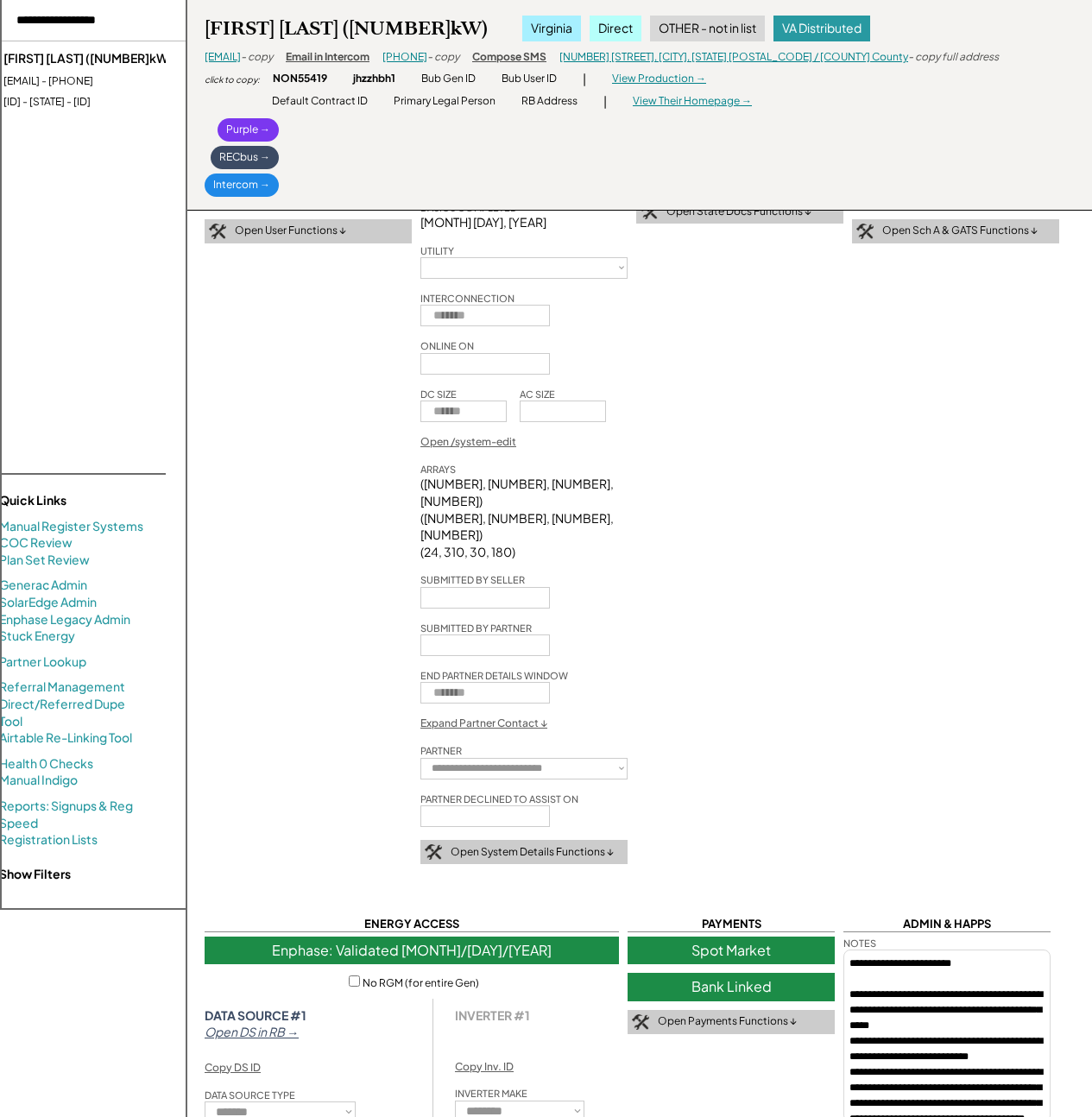 select on "*********" 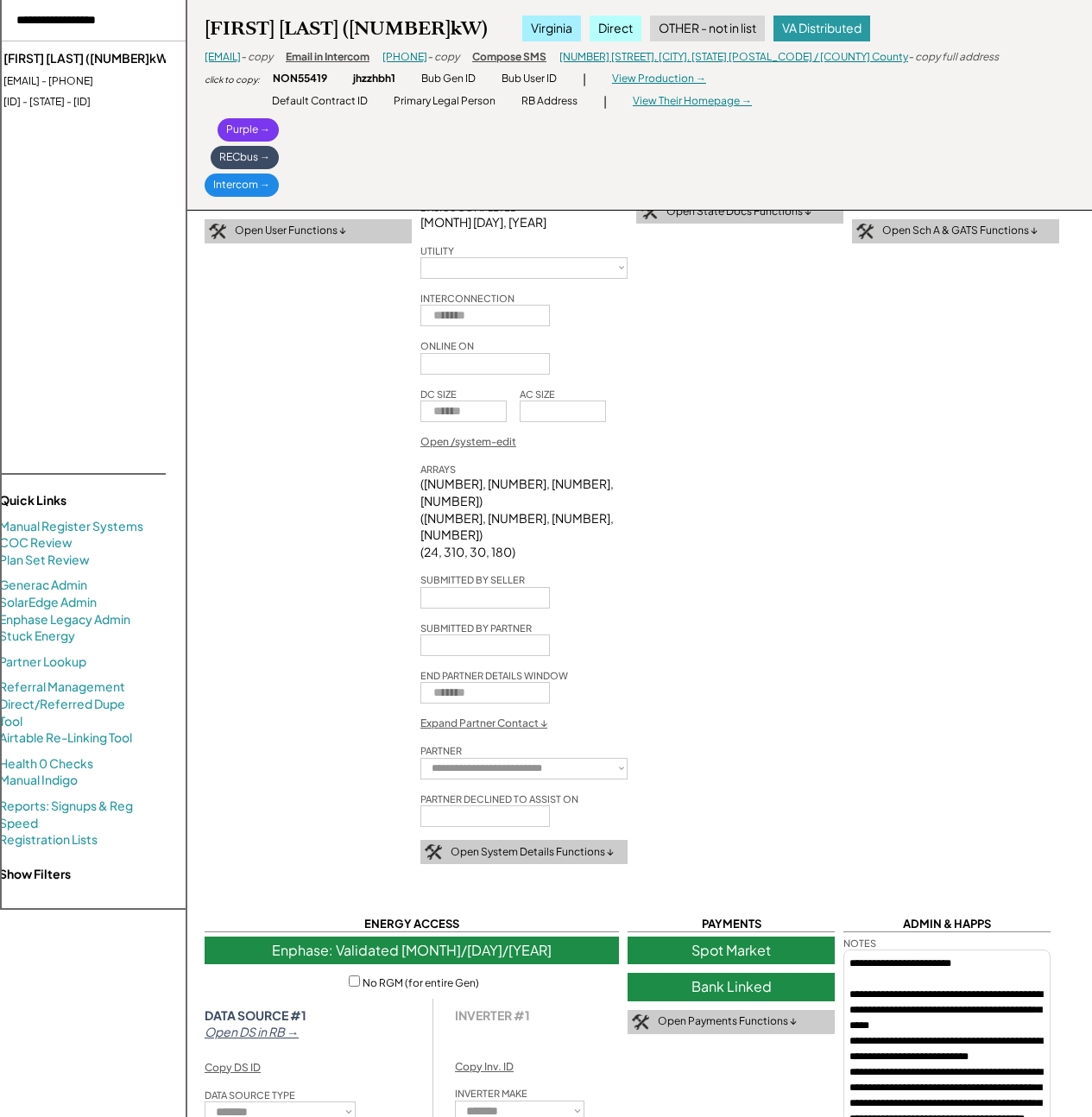 select on "**********" 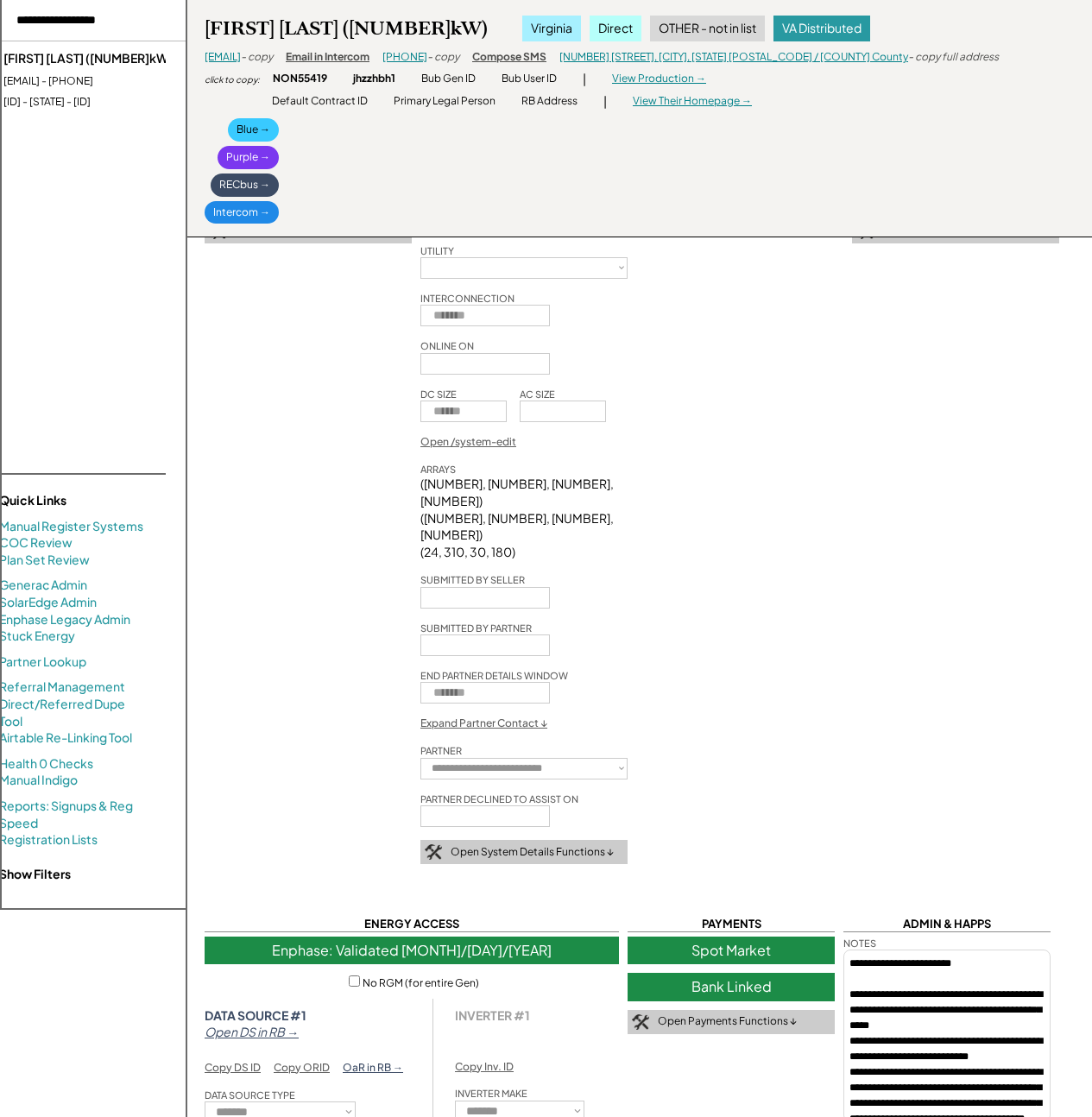 click on "Cindy Andre (15.12kW)" at bounding box center (109, 59) 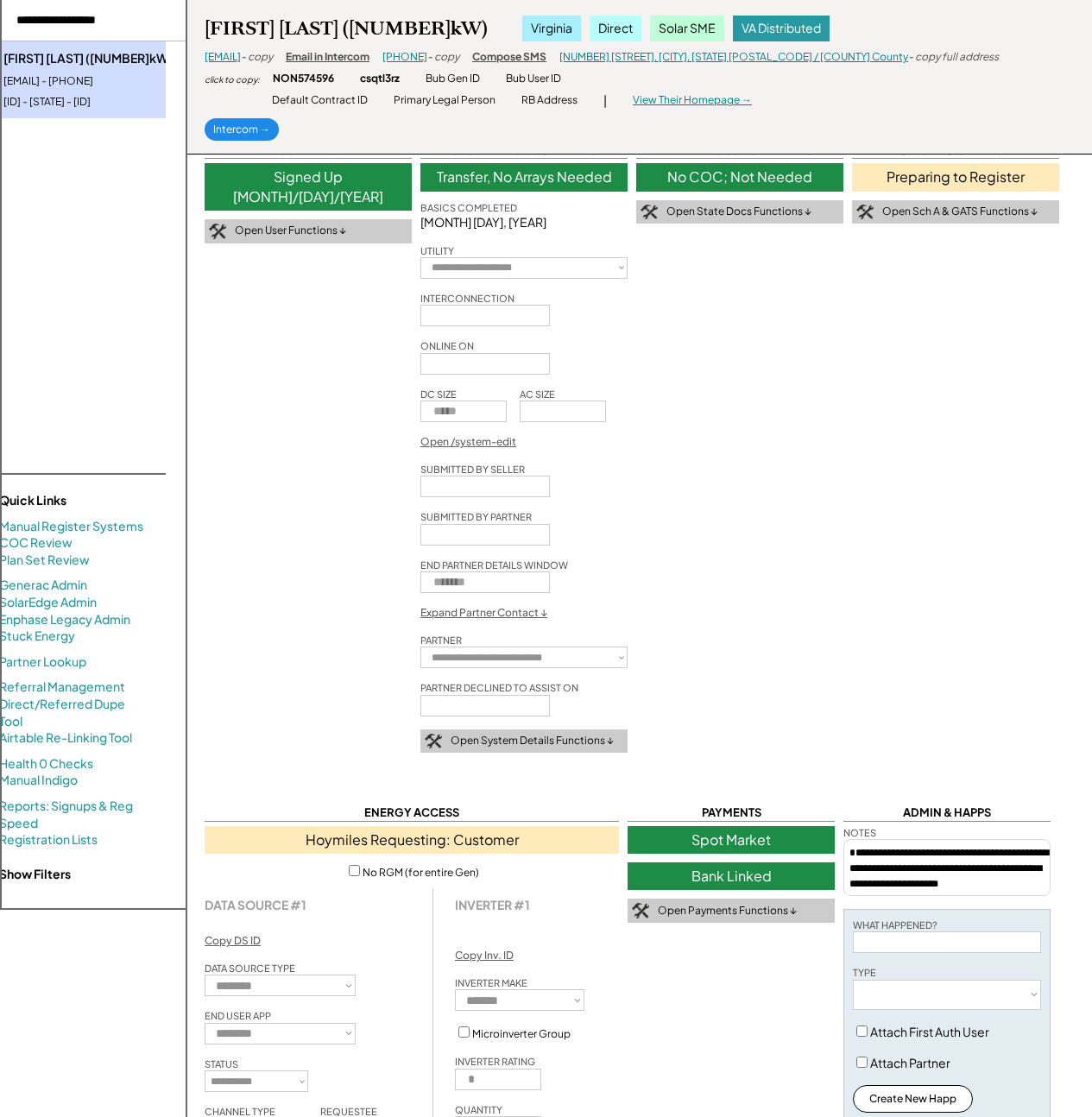 select on "**********" 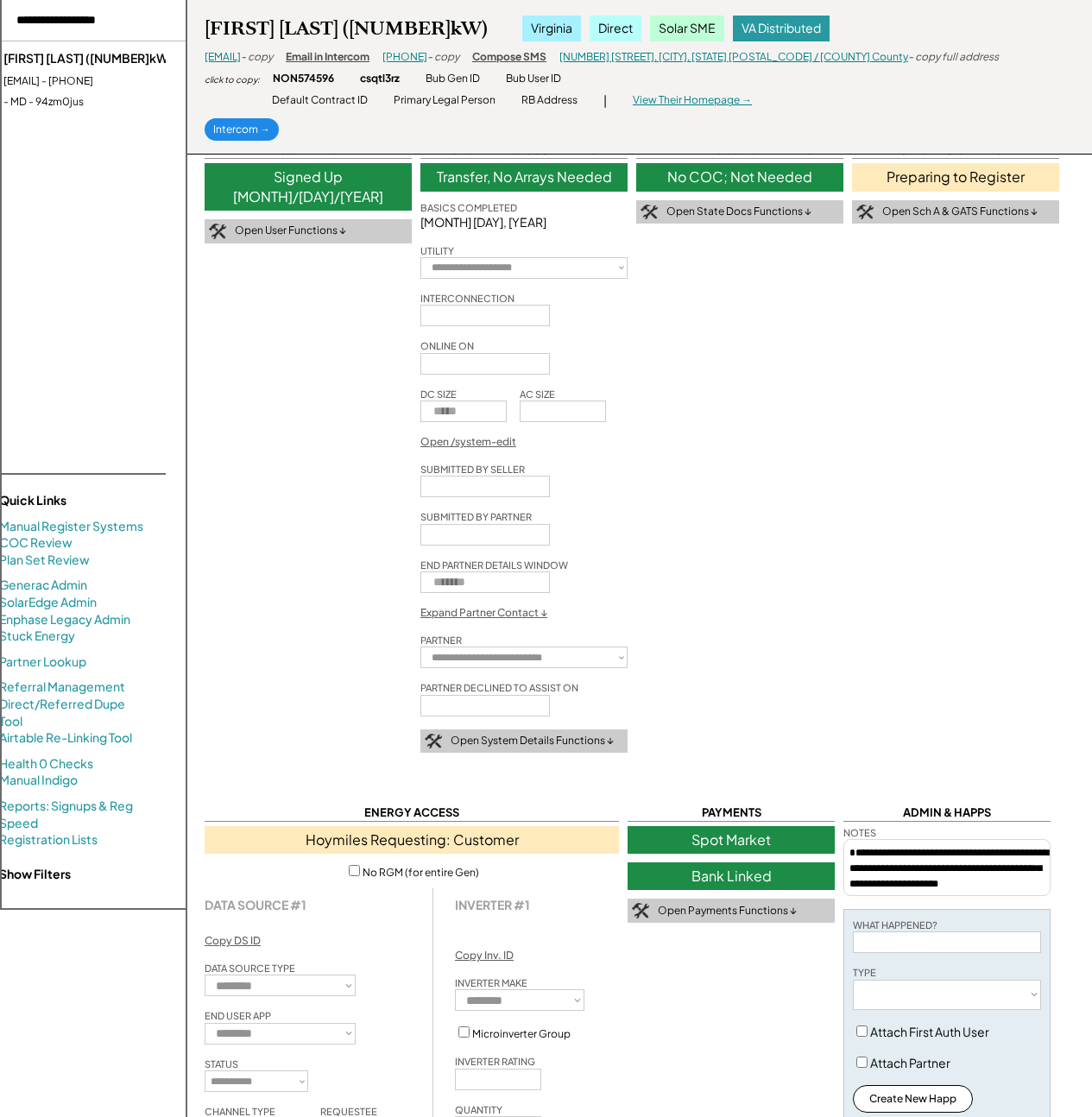 click on "Adam Giro (11.34kW) arg@dynastics.com - 4109792940  - MD - 94zm0jus" at bounding box center [107, 79] 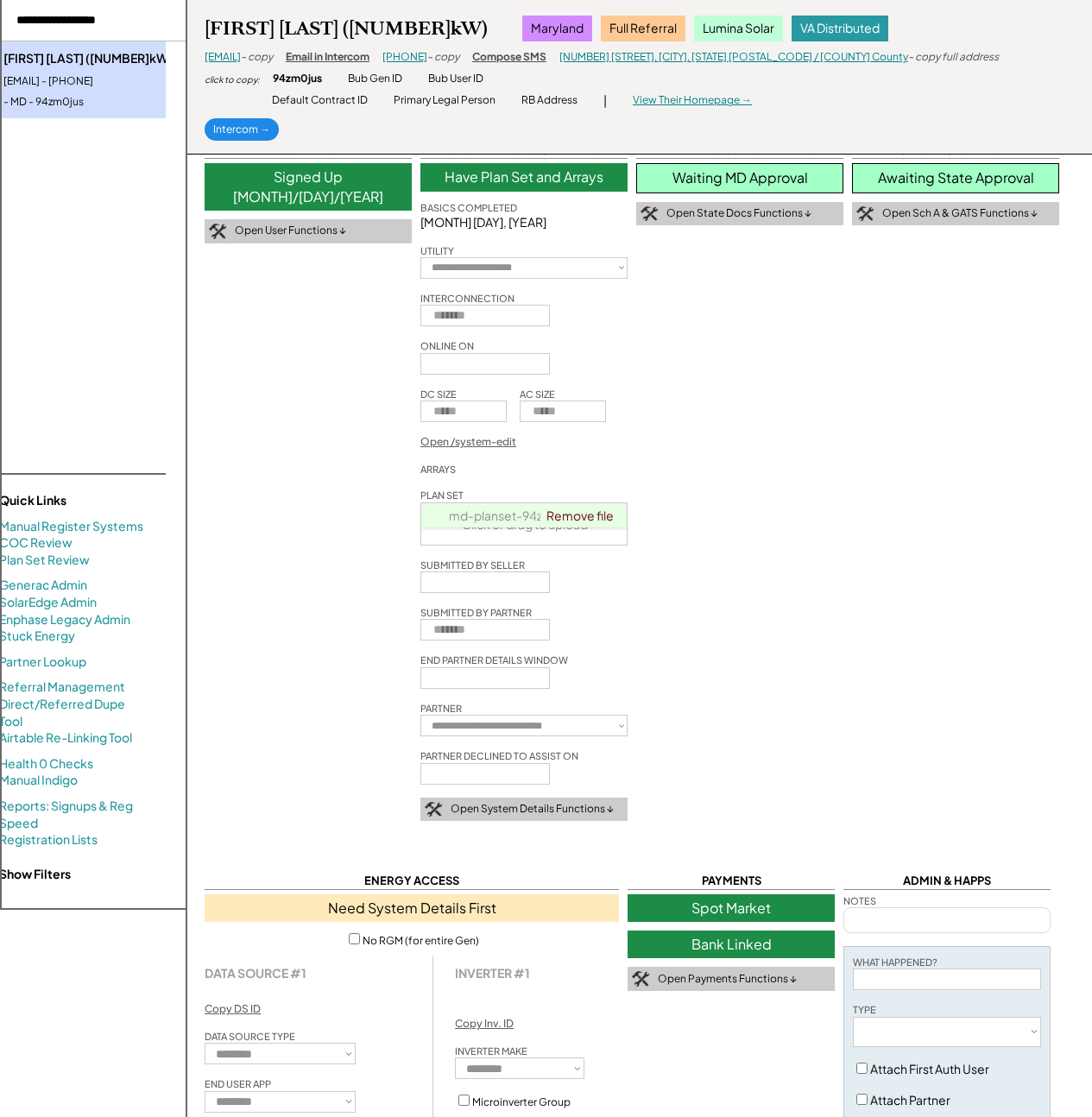 select on "*********" 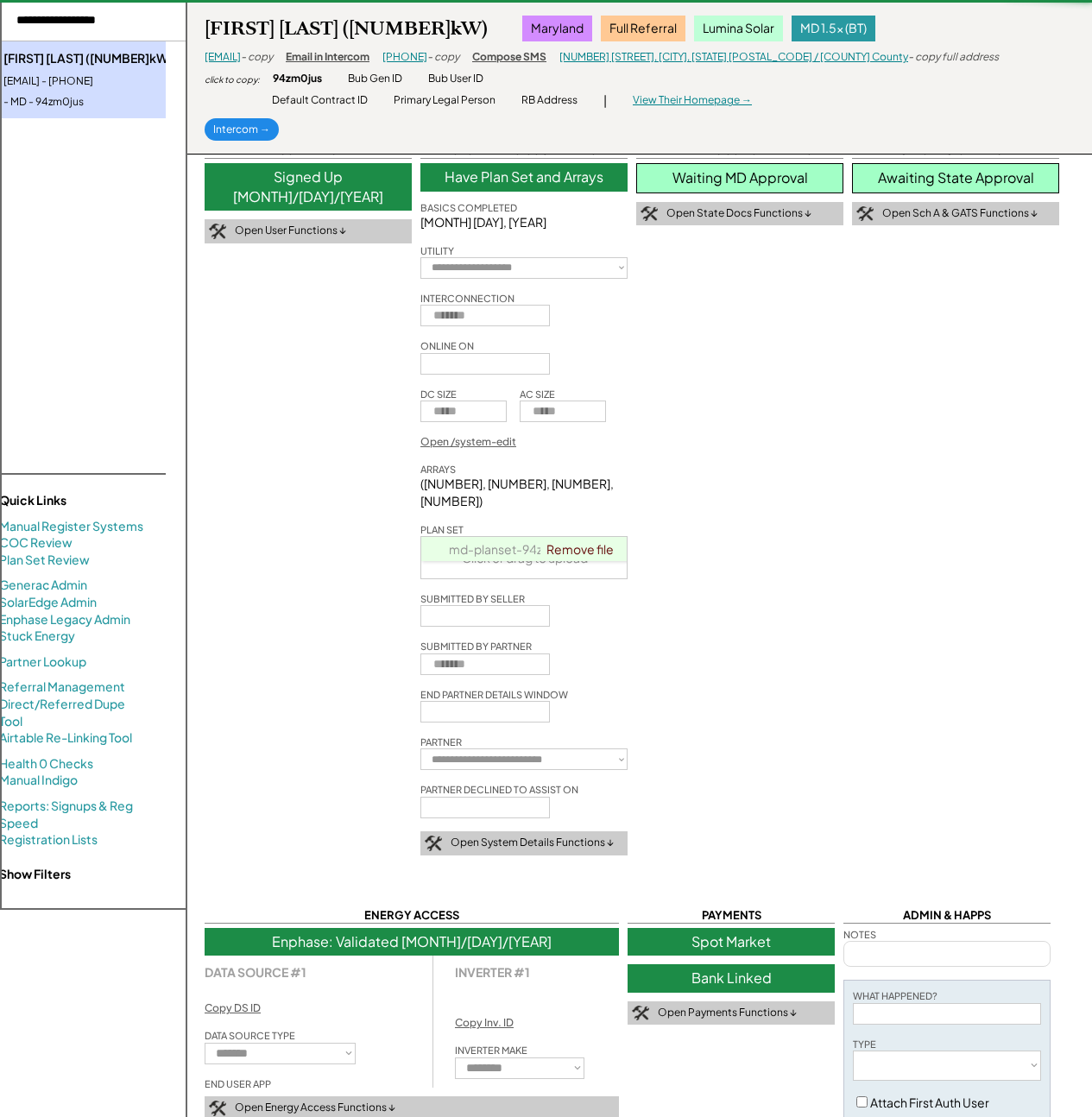 select on "**********" 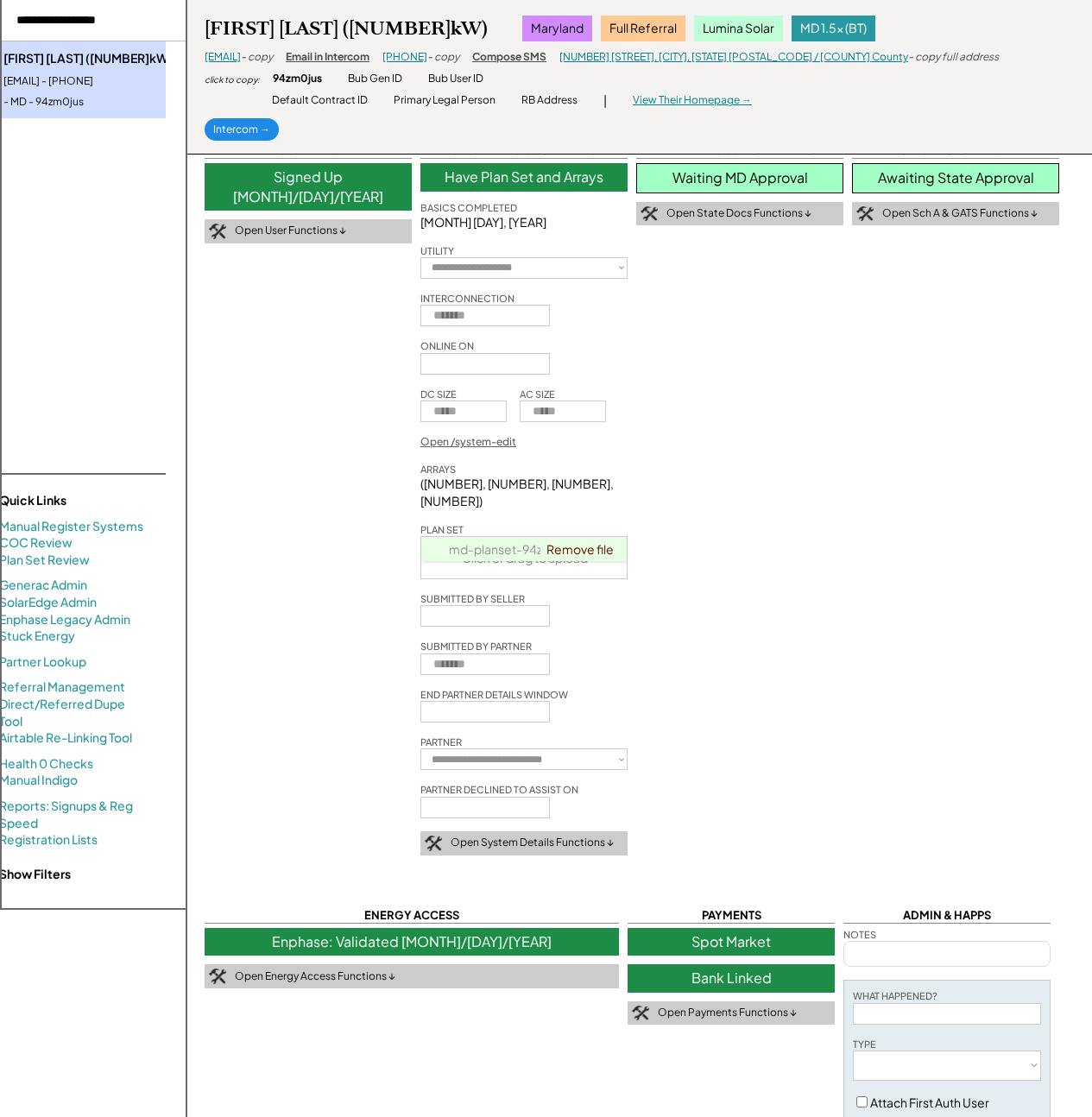 click on "EXTRA DOCS + STATE APPS Have COC Waiting MD Approval Need to Submit App Need NJ Cert COC Name Copy COC Name IX/COC Click or drag to upload         md-coc-94zm0jus.pdf      0.4  b               ✔    ✘    Remove file IX/COC REVIEWED ON PLAN SET REVIEWED ON COGS Click or drag to upload EXTRA DOCS Click or drag to upload Click or drag to upload Click or drag to upload Open State Docs Functions ↓" at bounding box center (740, 184) 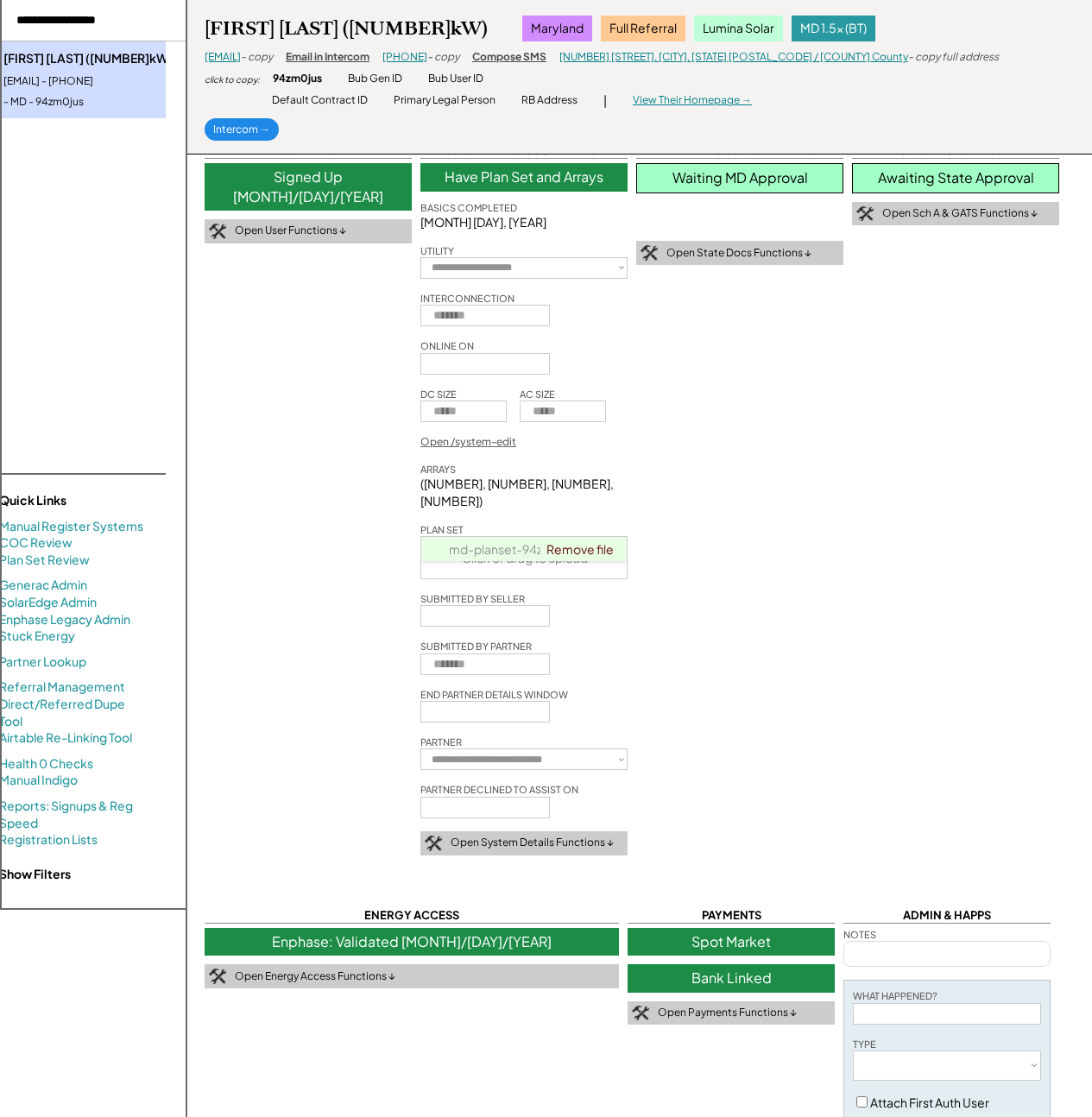 type 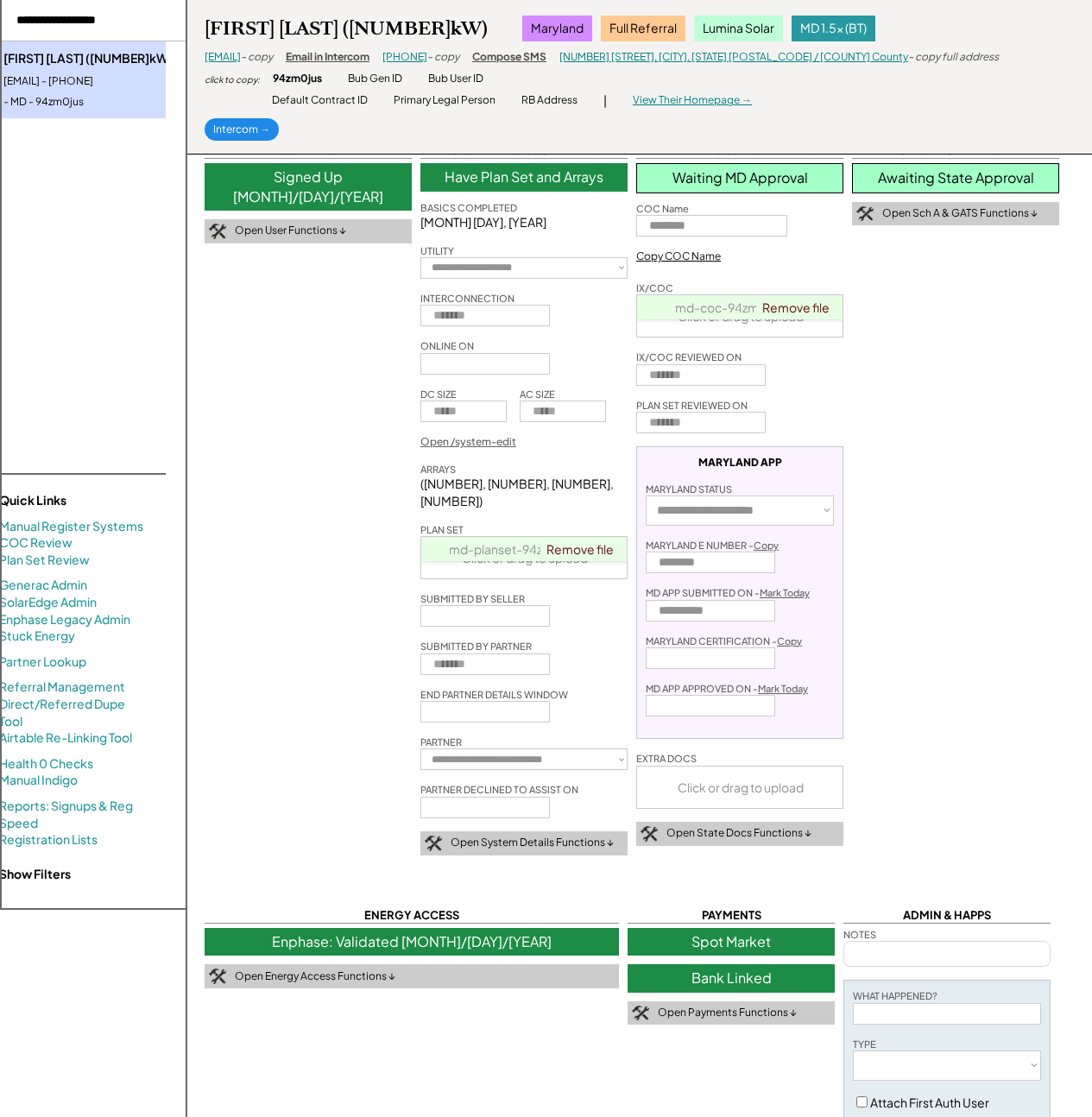 click on "Awaiting State Approval" at bounding box center [956, 178] 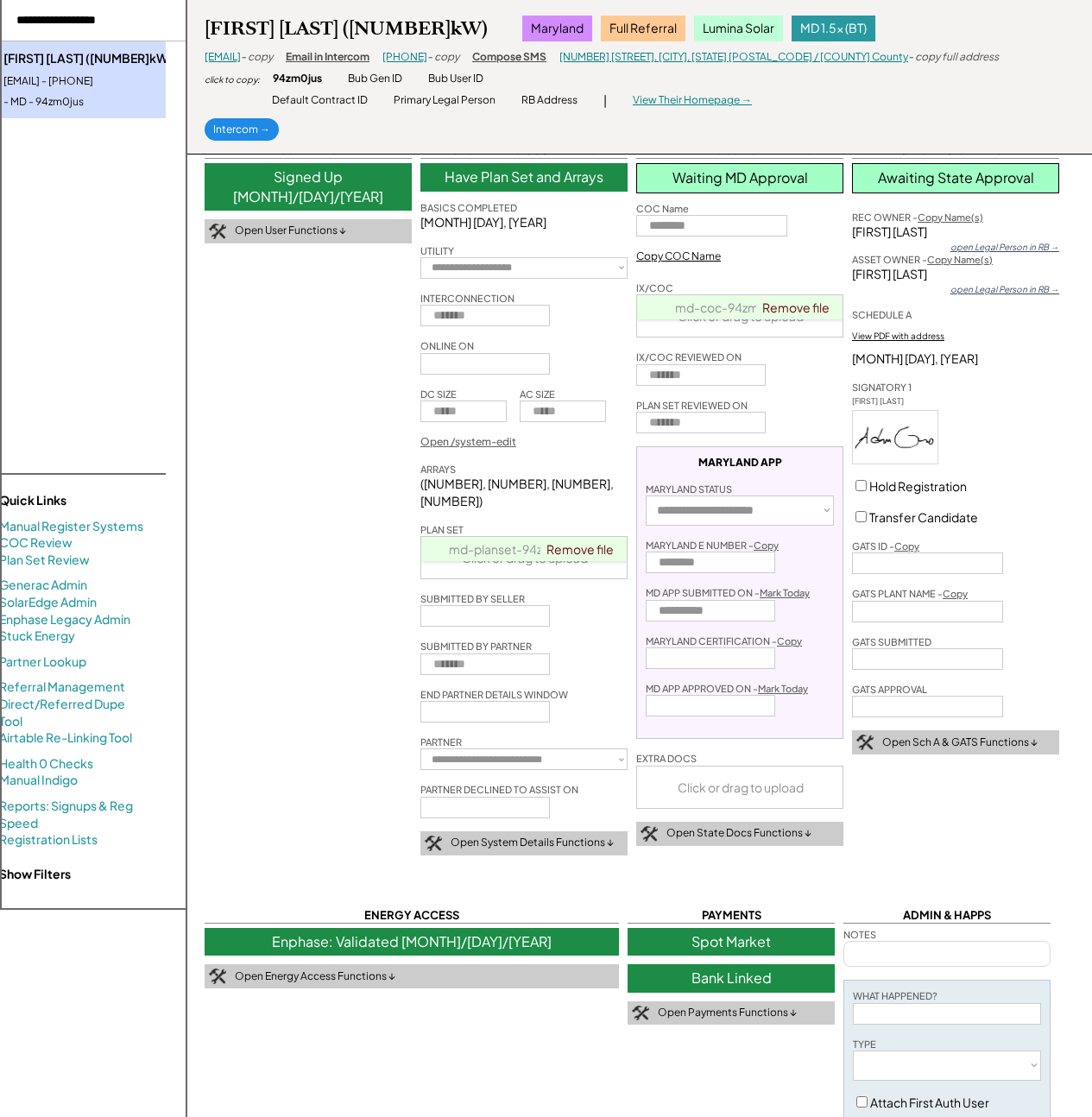 click on "- copy" at bounding box center [256, 57] 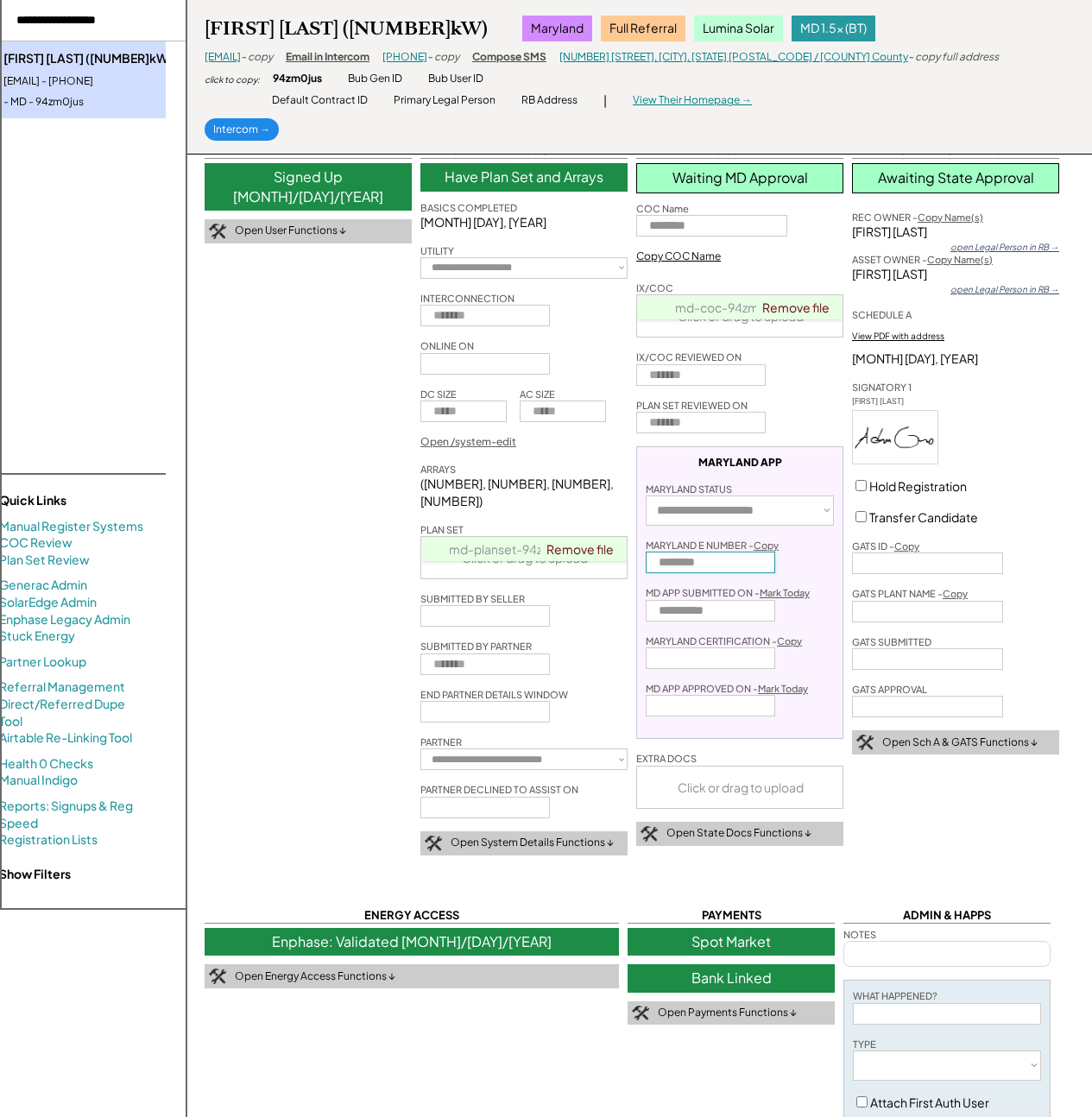 click at bounding box center [710, 562] 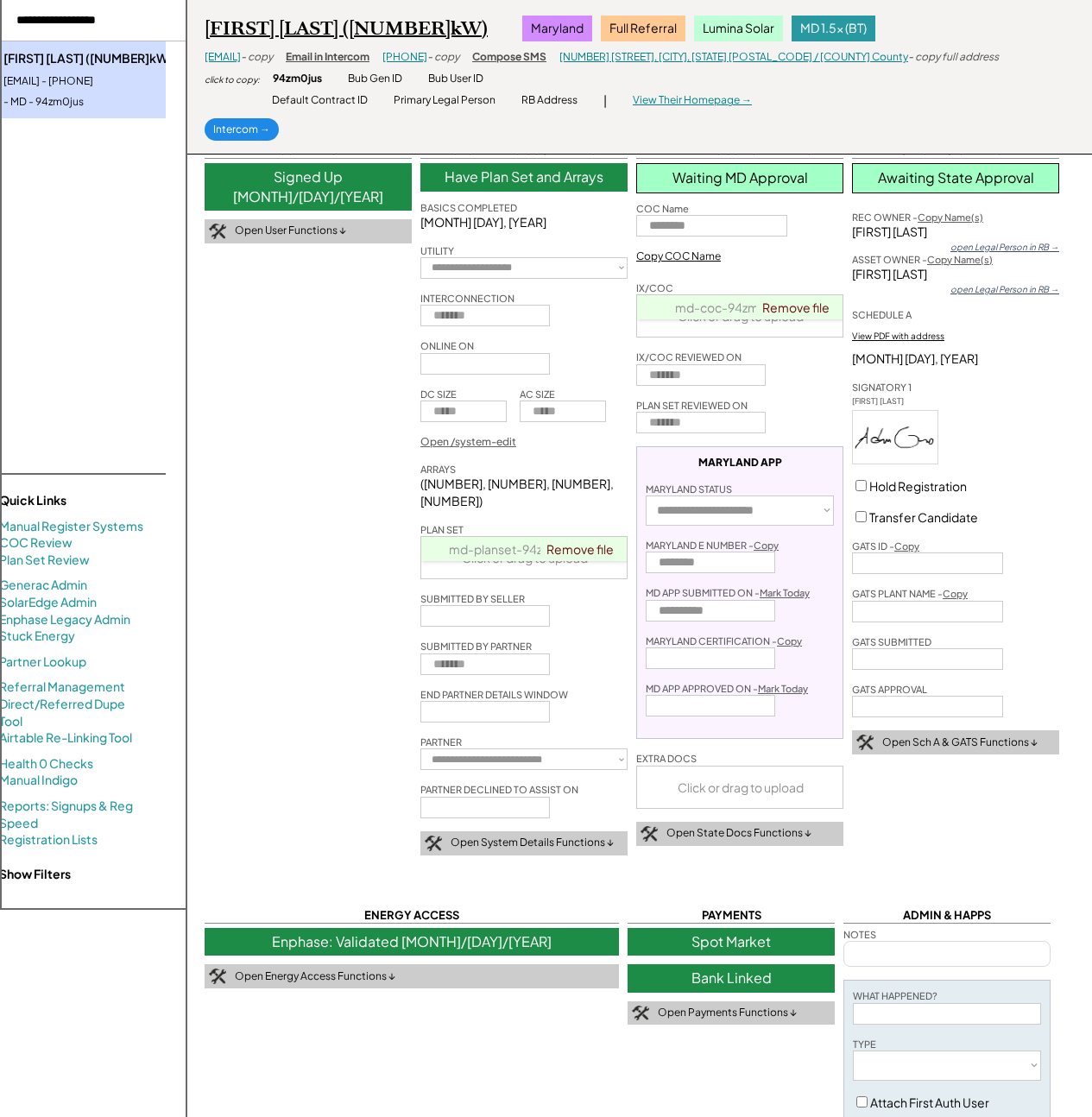 click on "Adam Giro (11.34kW) Maryland Full Referral Lumina Solar Has Other Systems, See All MD 1.5x (BT)" at bounding box center [540, 28] 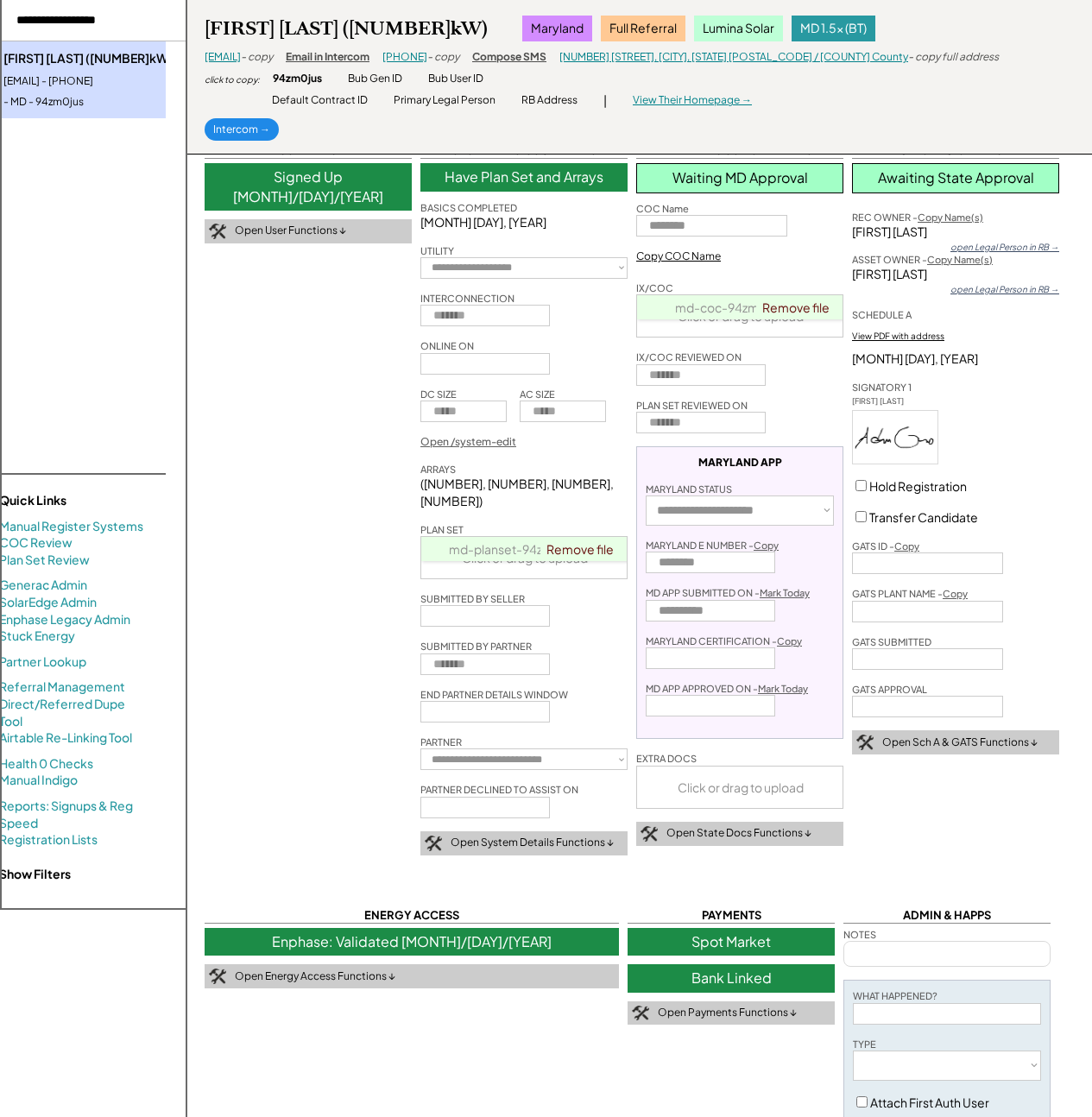 click on "md-coc-94zm0jus.pdf" at bounding box center (741, 307) 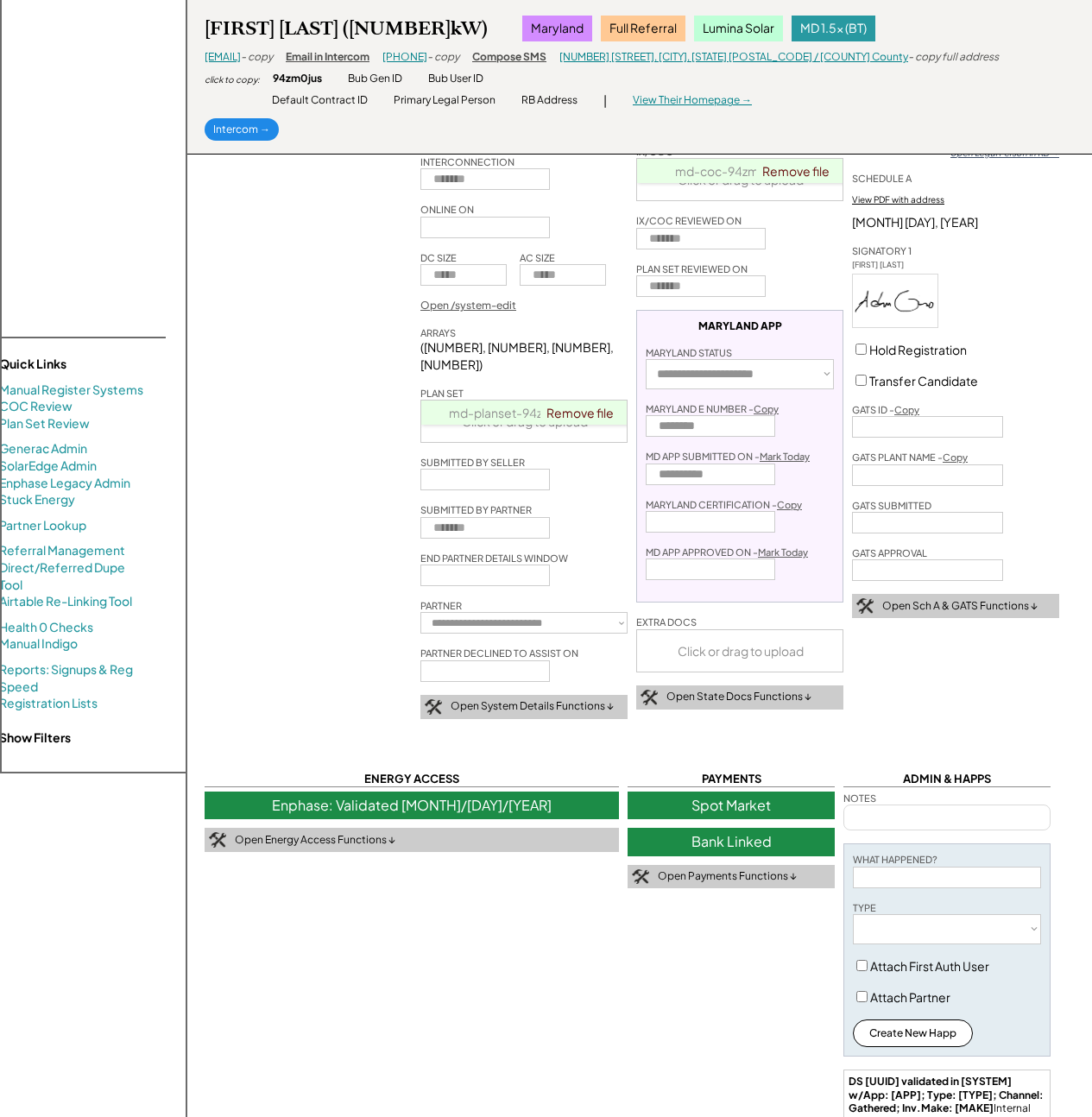 scroll, scrollTop: 167, scrollLeft: 0, axis: vertical 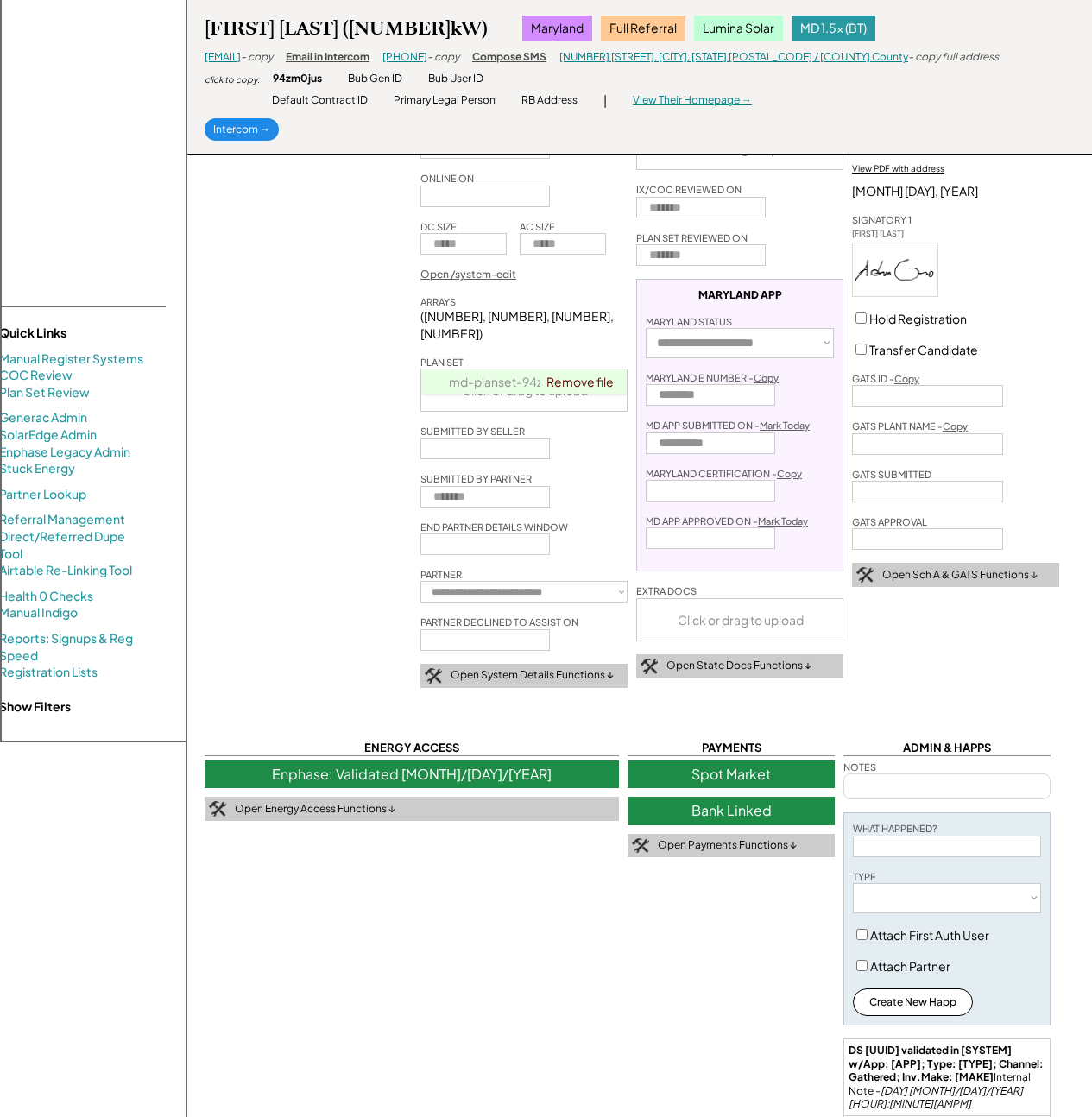 click at bounding box center (947, 786) 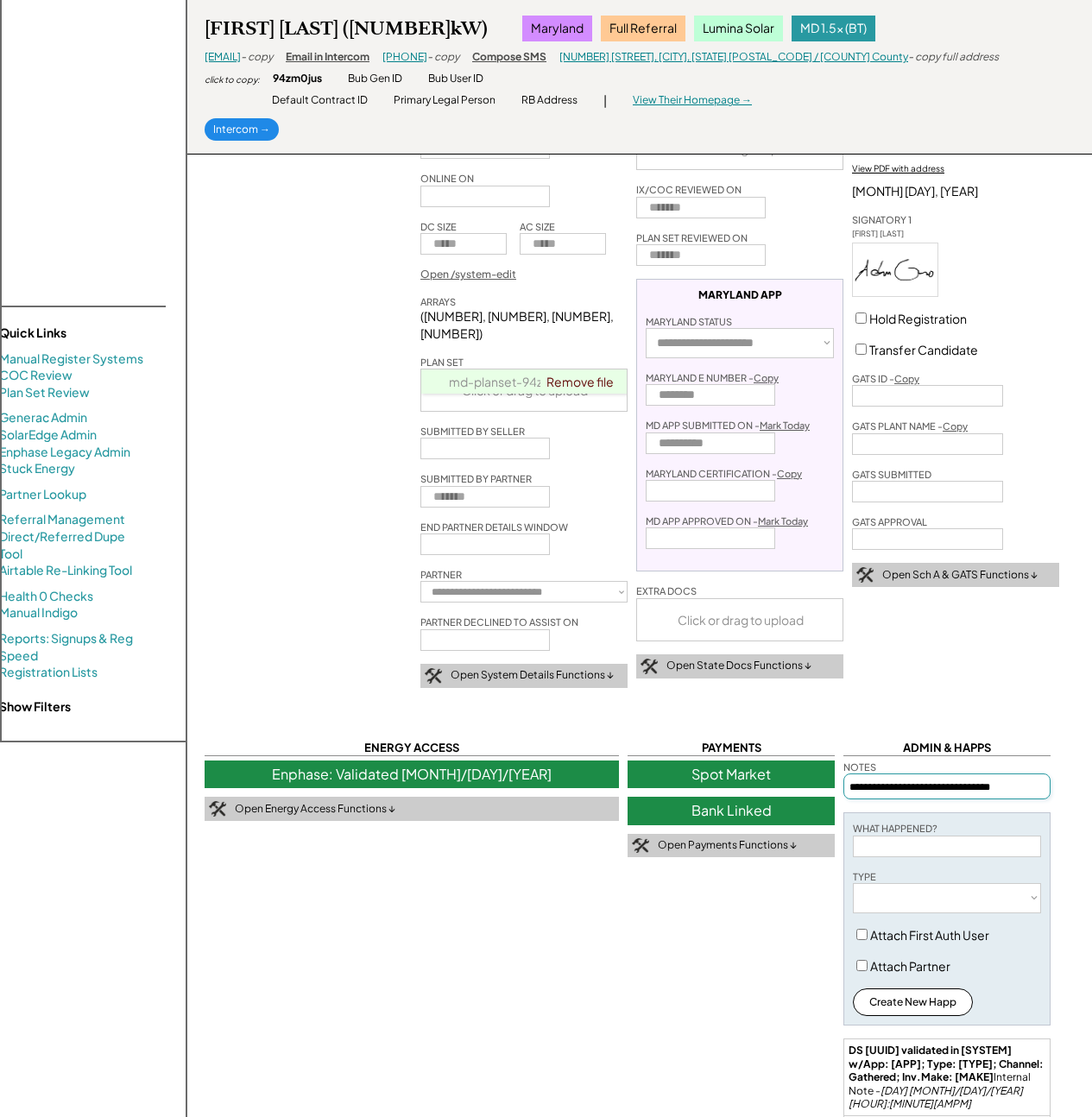 type on "**********" 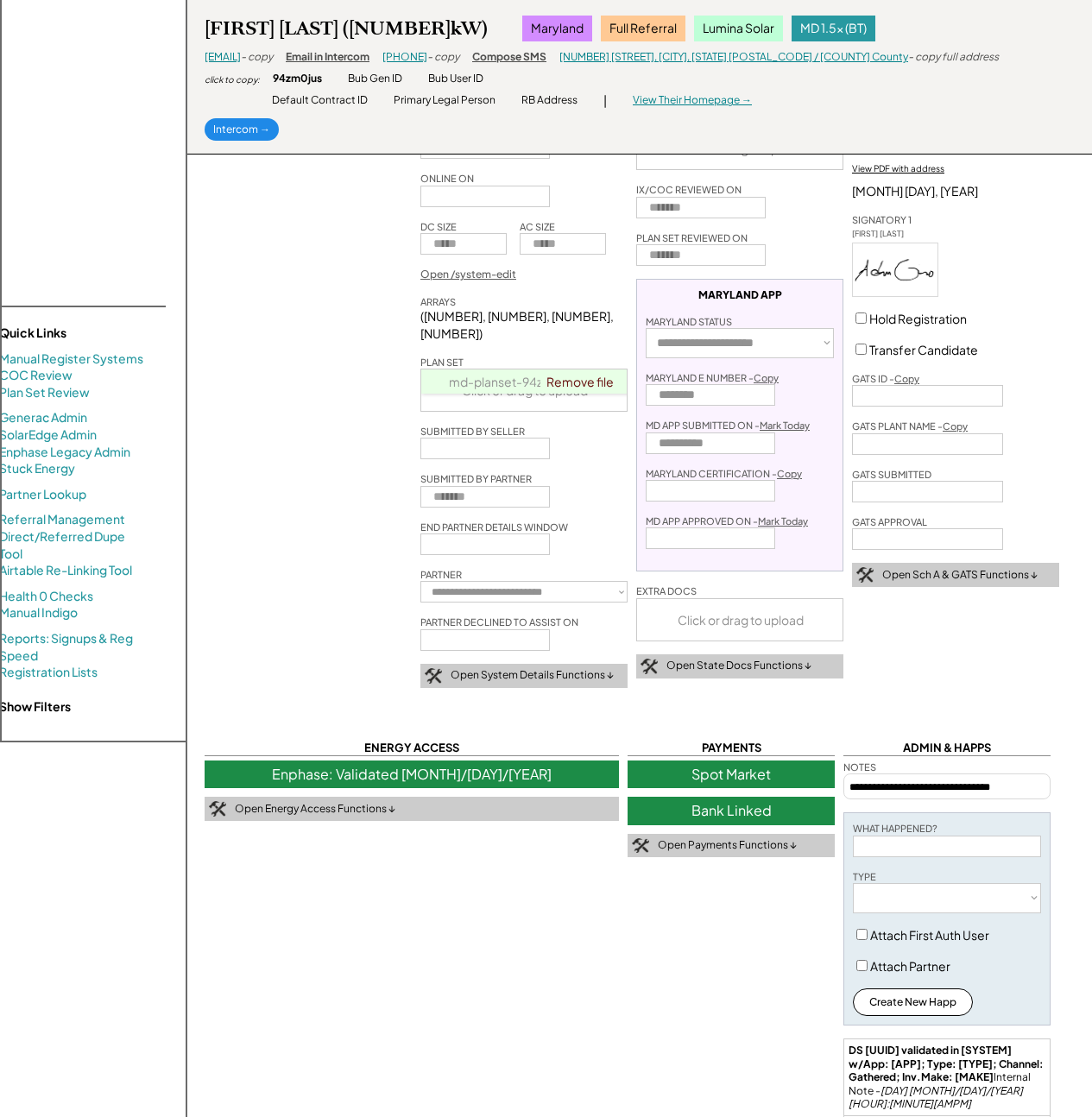 type 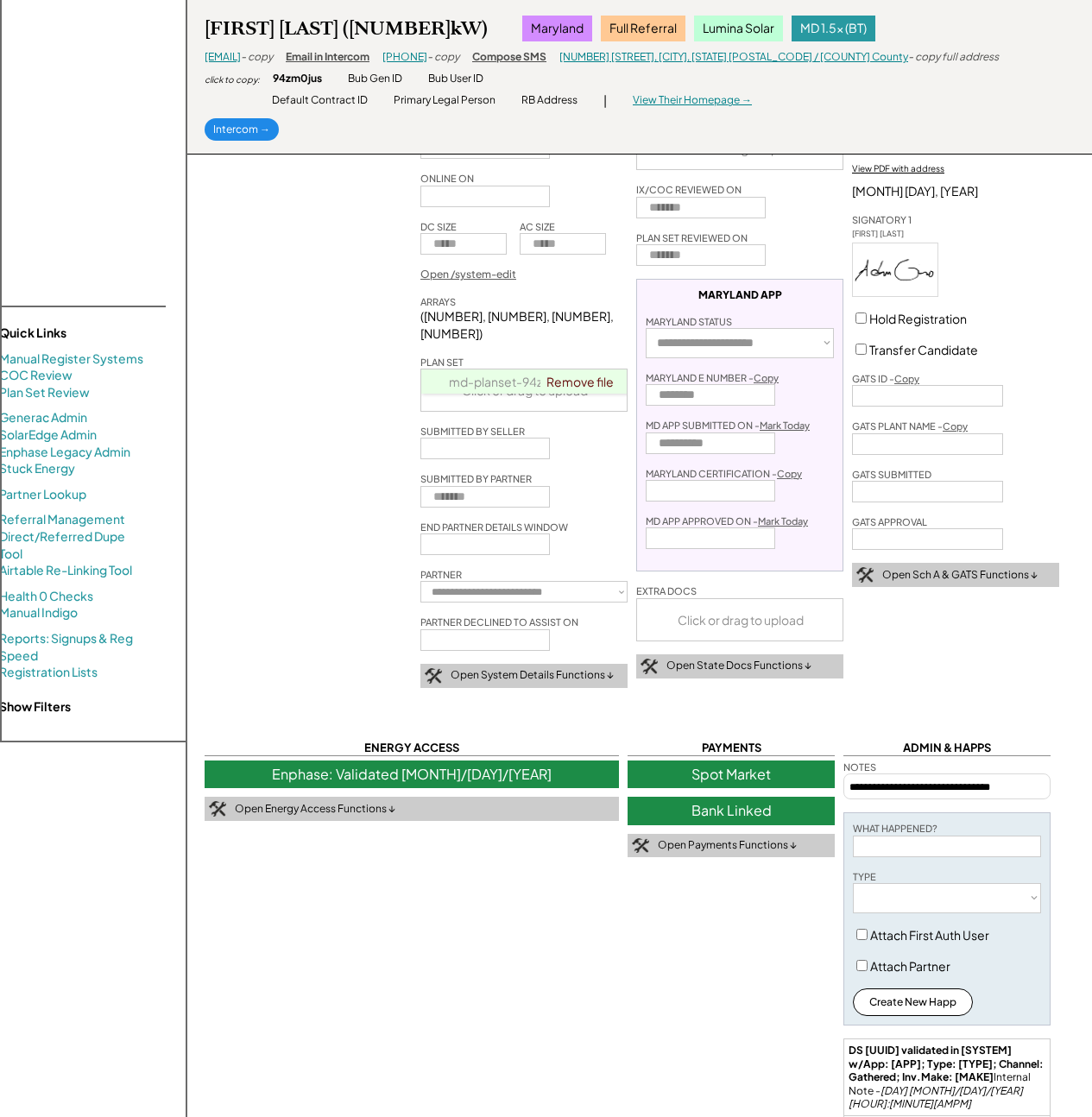 click on "**********" at bounding box center (947, 786) 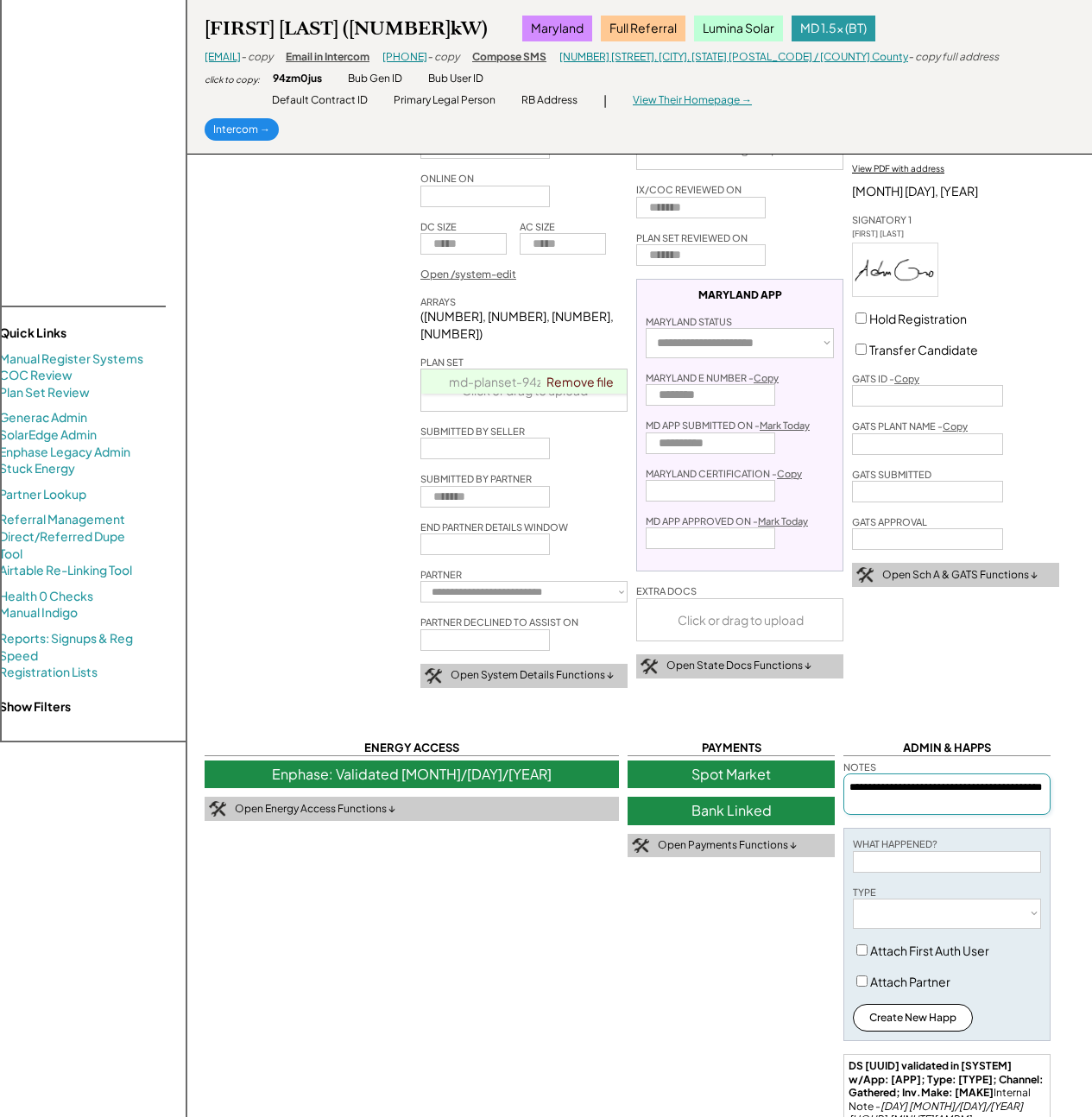 paste on "*********" 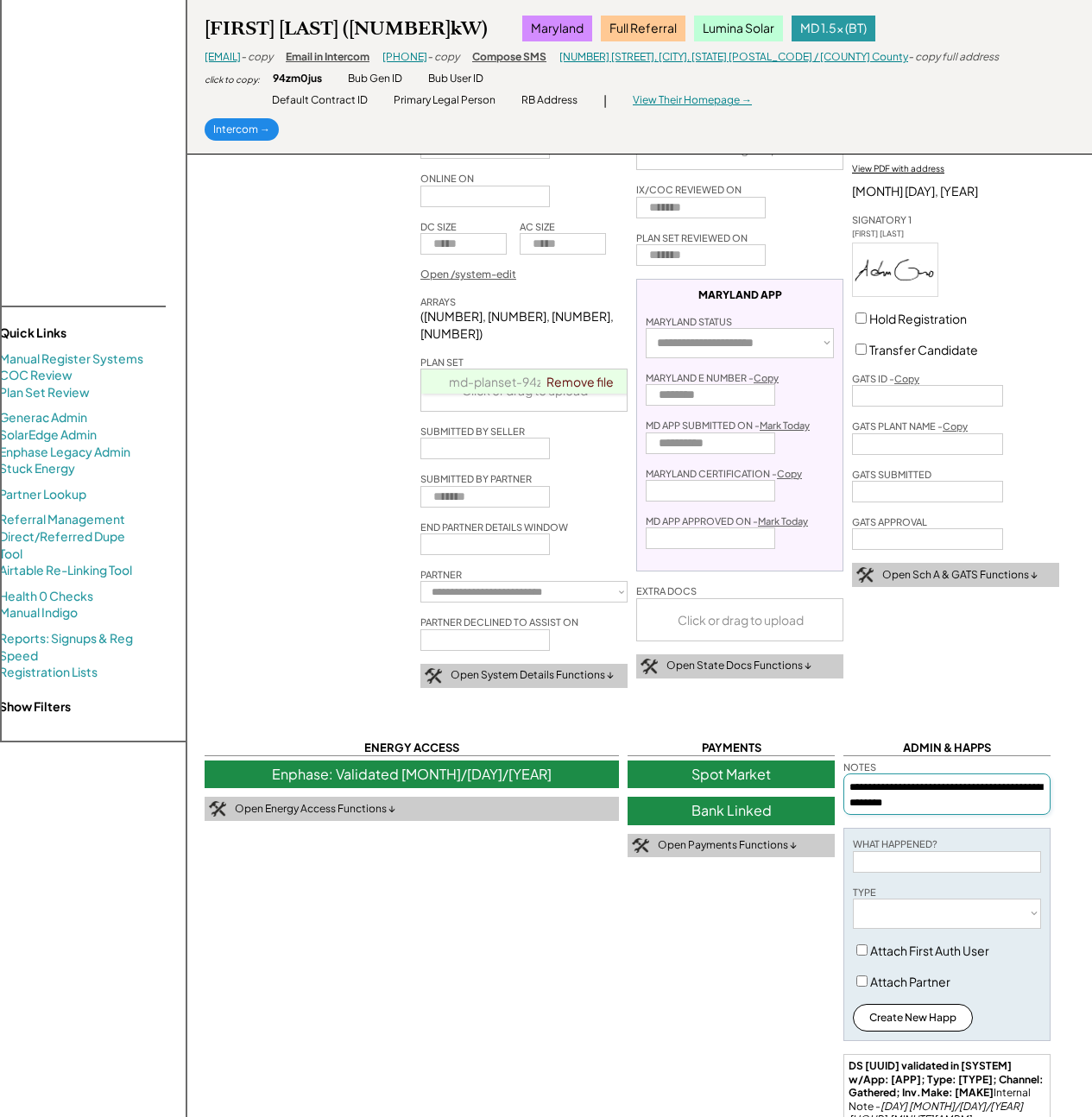 type on "**********" 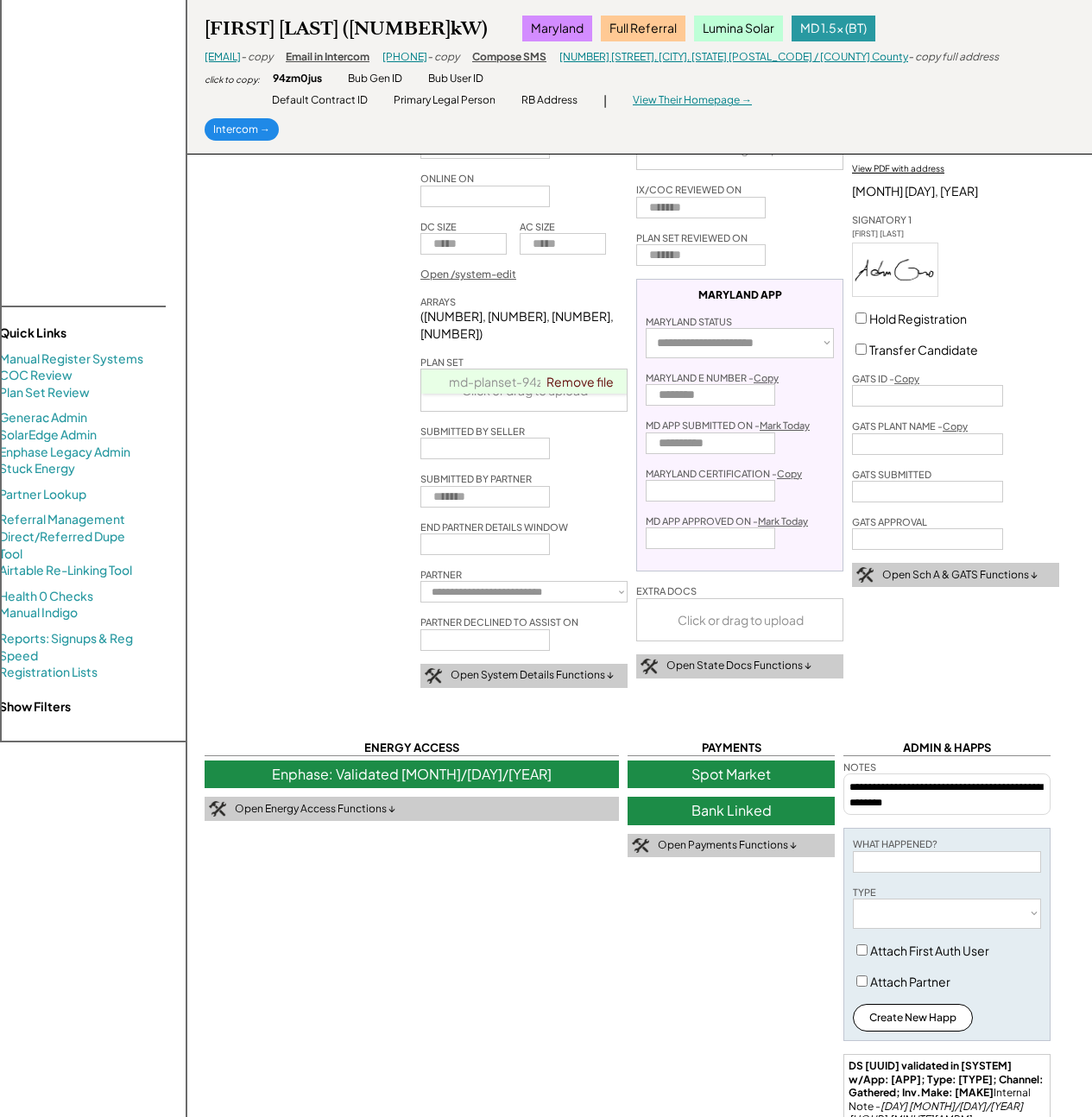 type 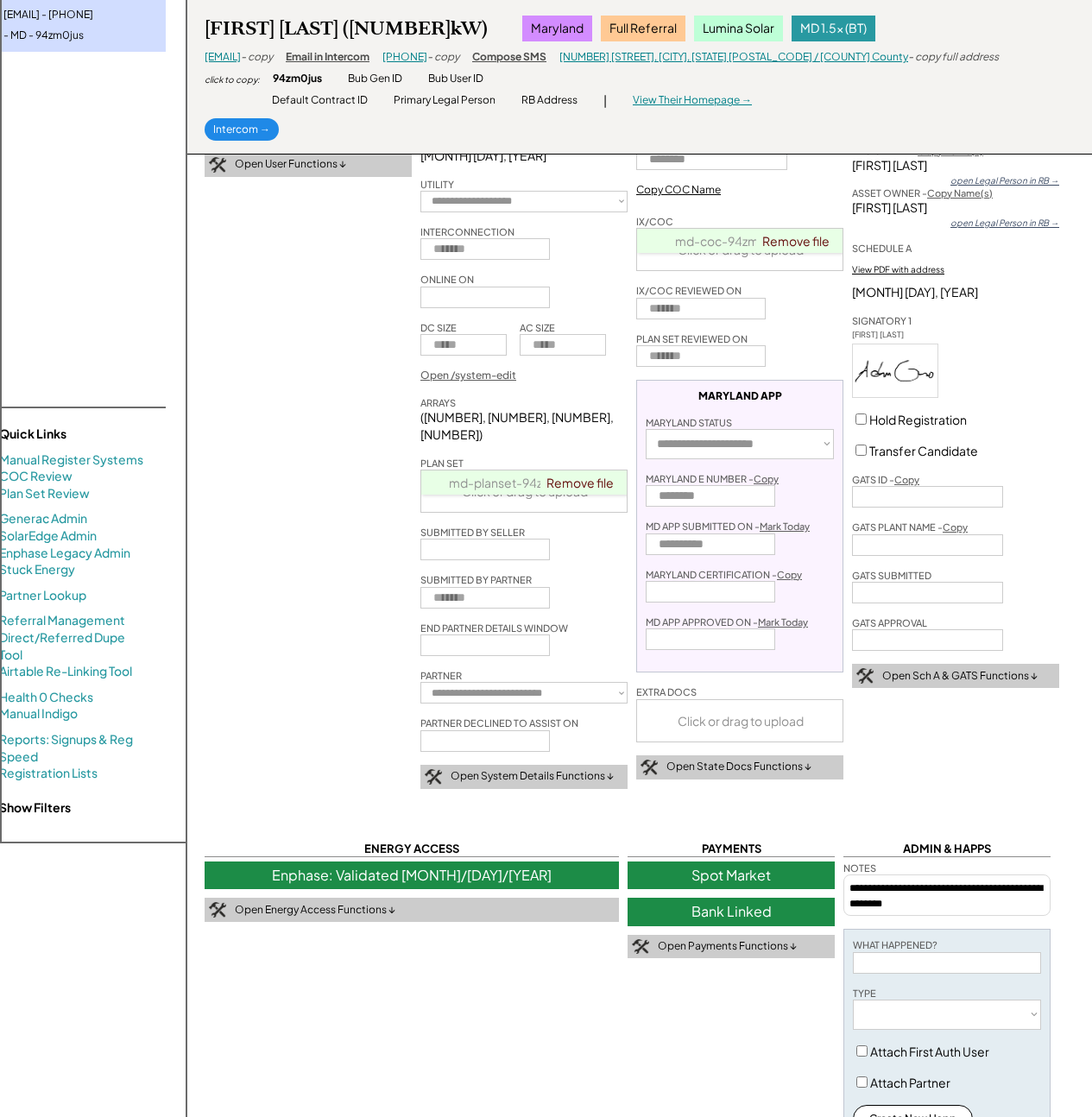 scroll, scrollTop: 0, scrollLeft: 0, axis: both 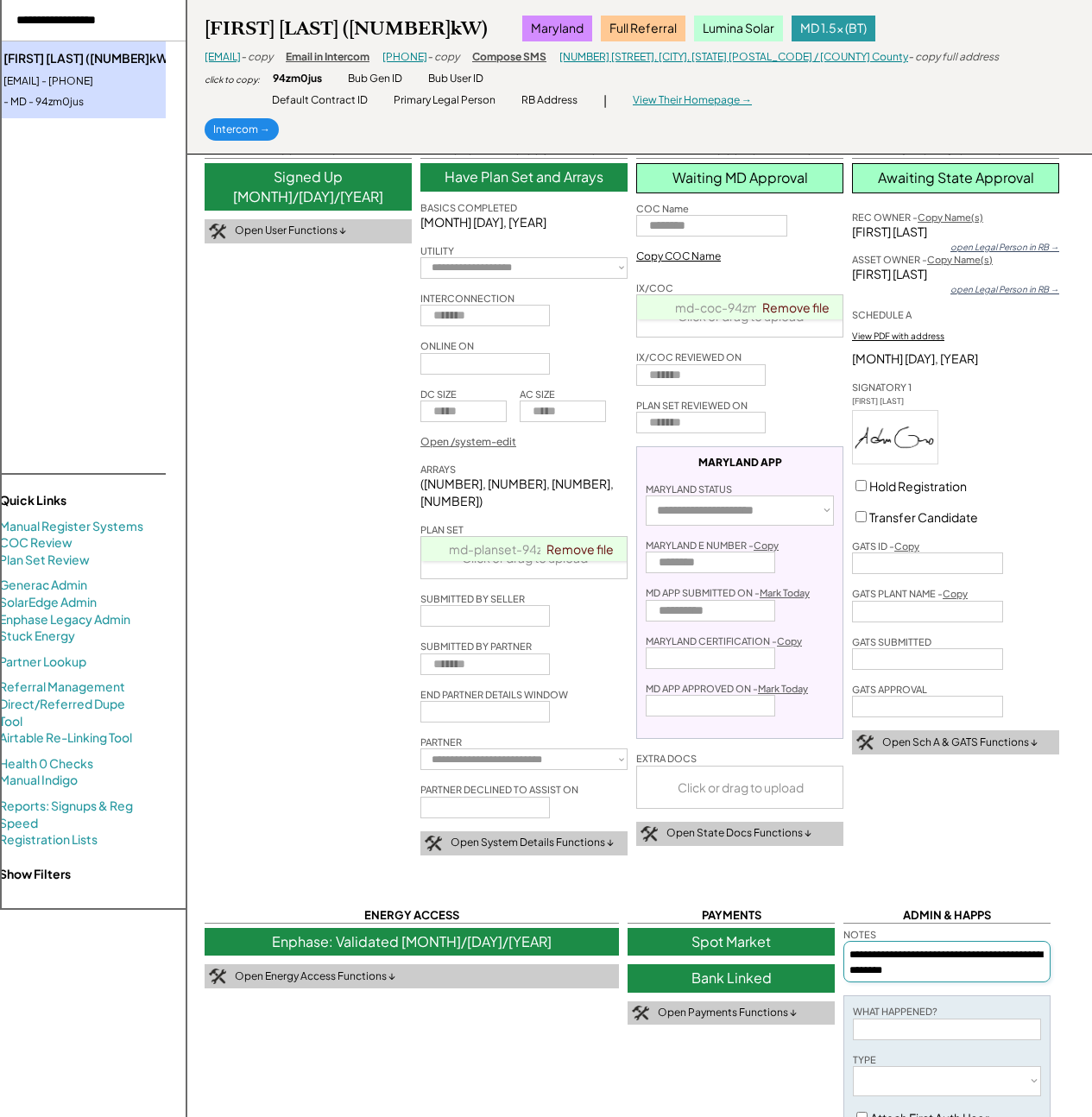 click at bounding box center (90, 21) 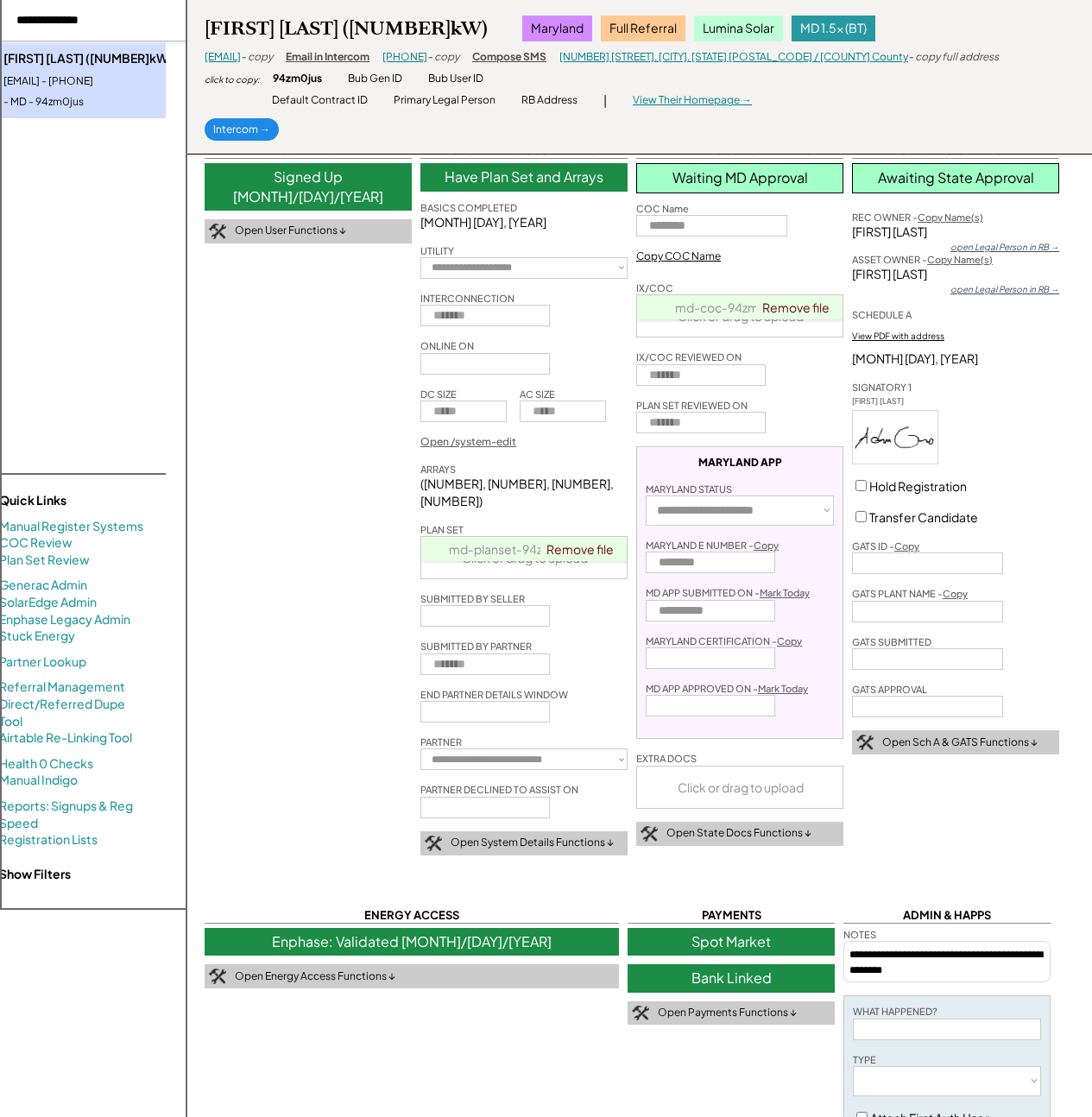 type on "**********" 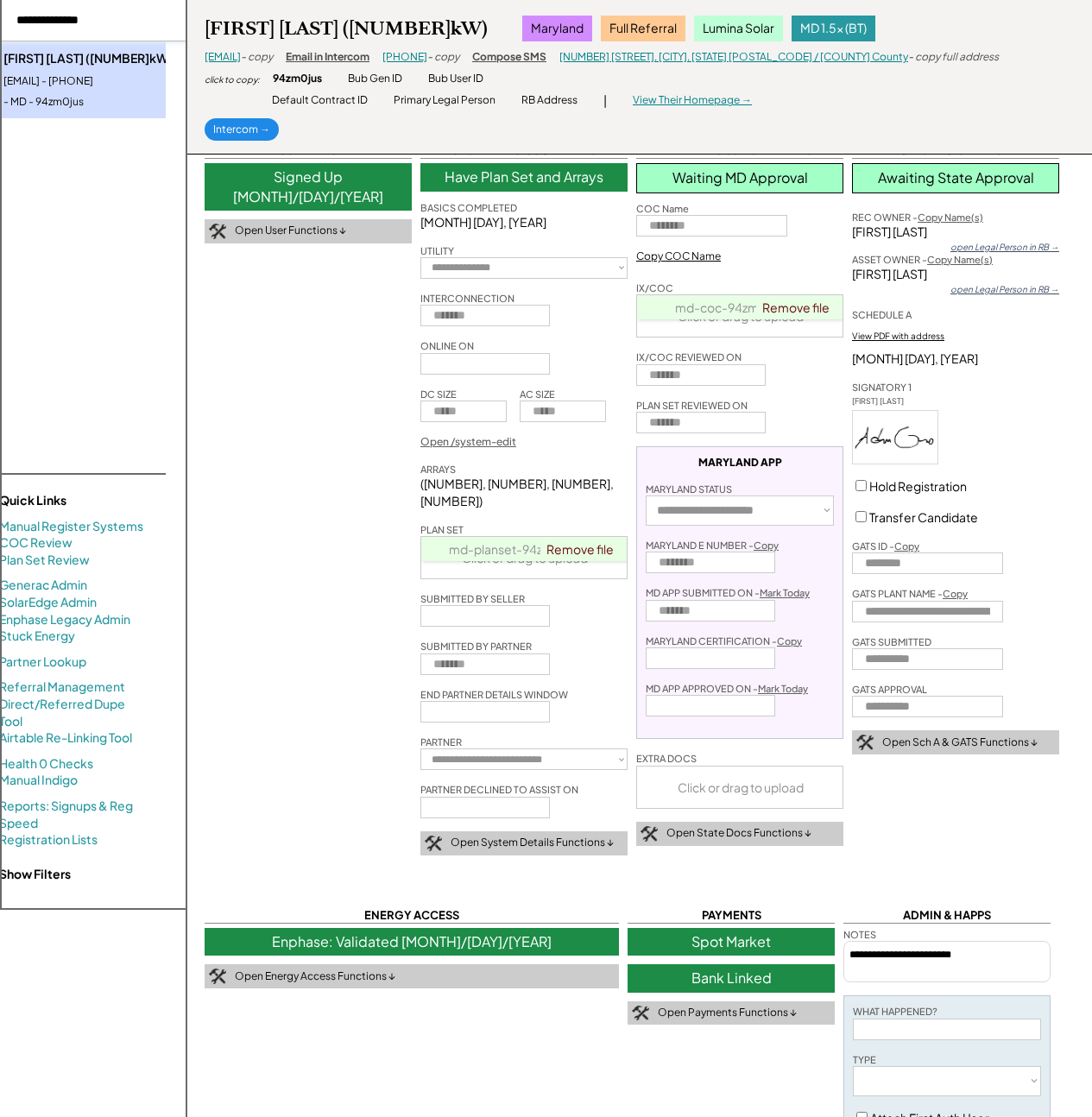 select on "**********" 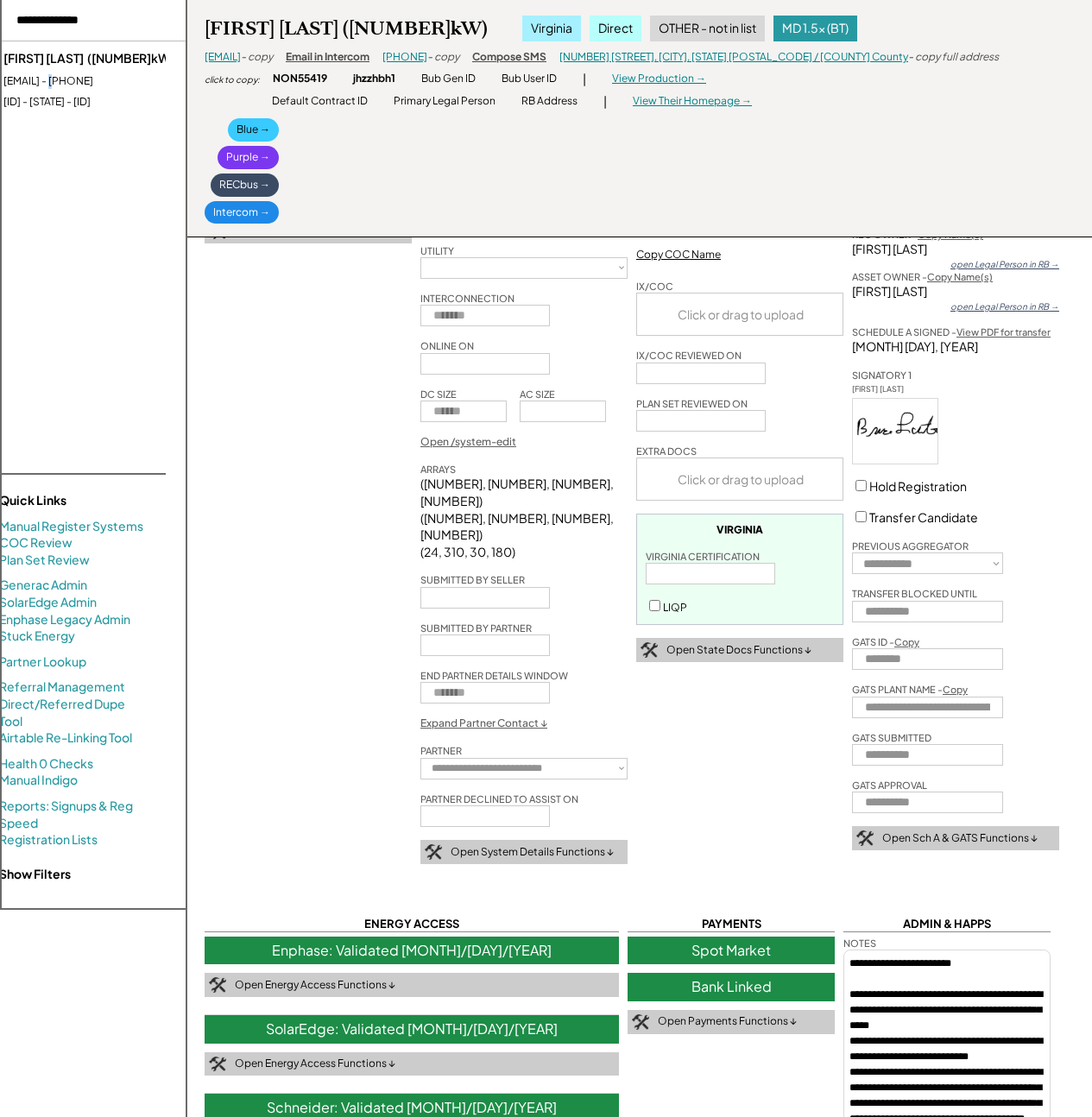 click on "nanastew51@gmail.com - 8043126374" at bounding box center [109, 81] 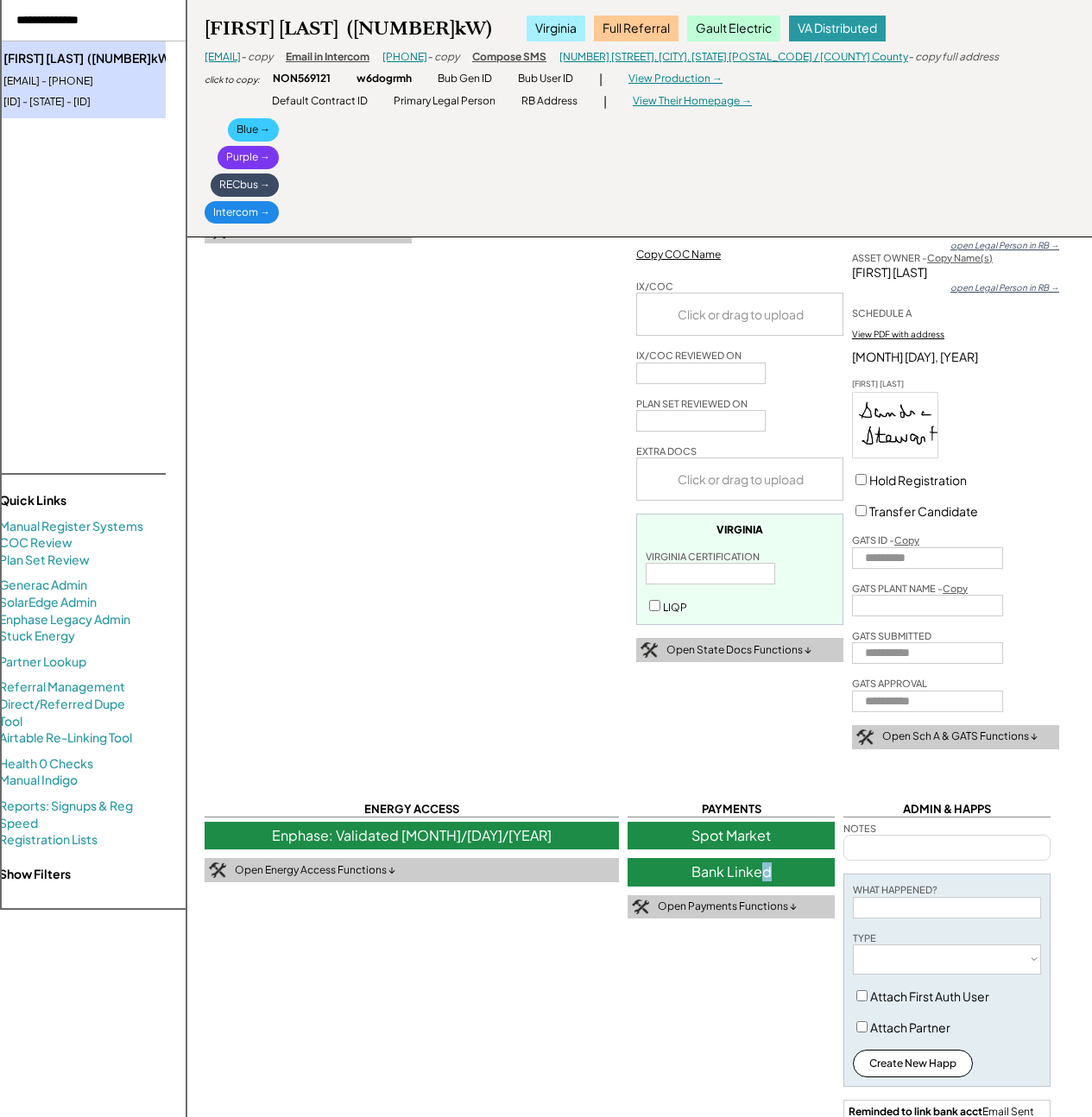 drag, startPoint x: 767, startPoint y: 883, endPoint x: 759, endPoint y: 868, distance: 17 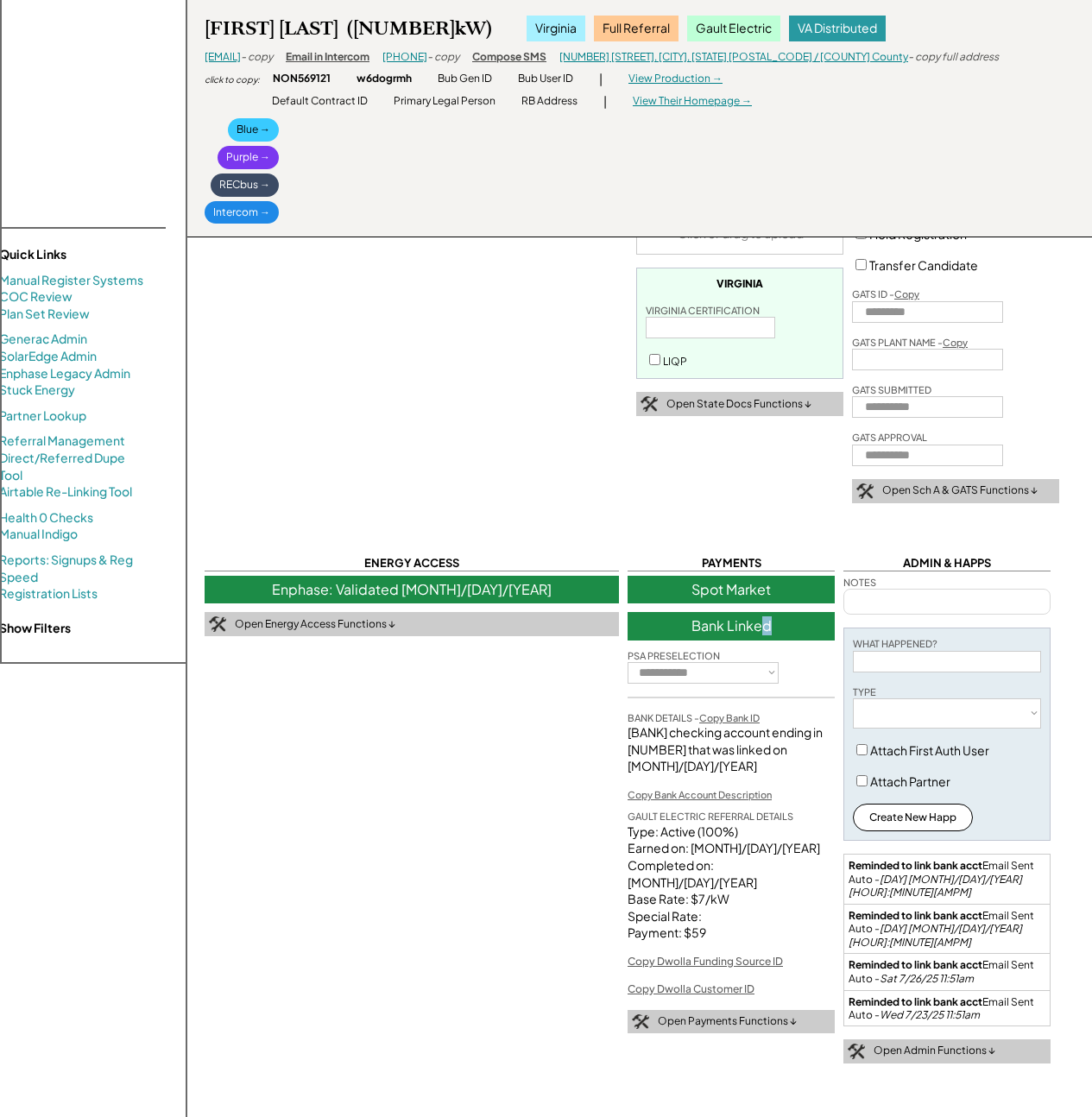 scroll, scrollTop: 510, scrollLeft: 0, axis: vertical 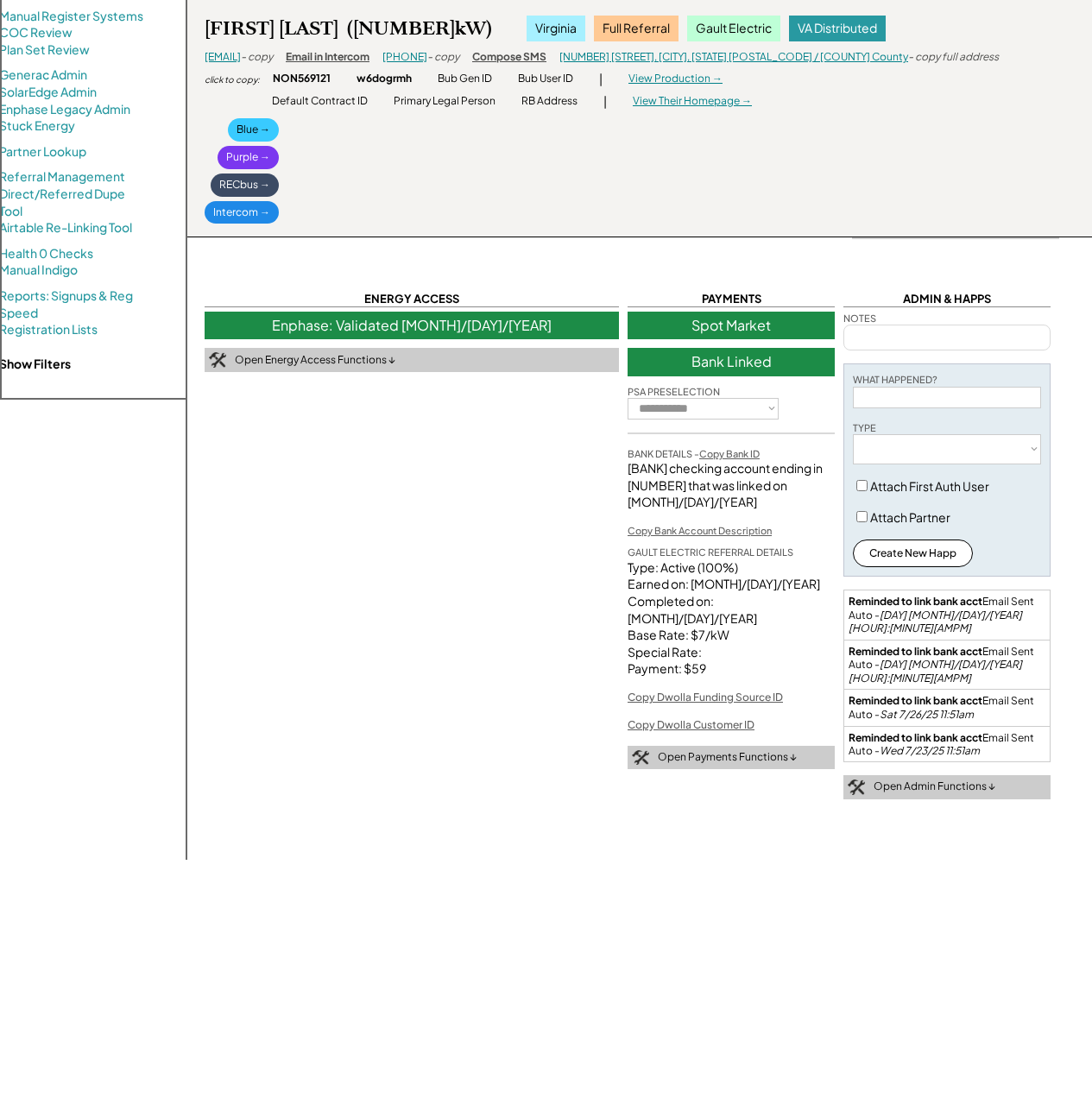 click on "**********" at bounding box center [640, 229] 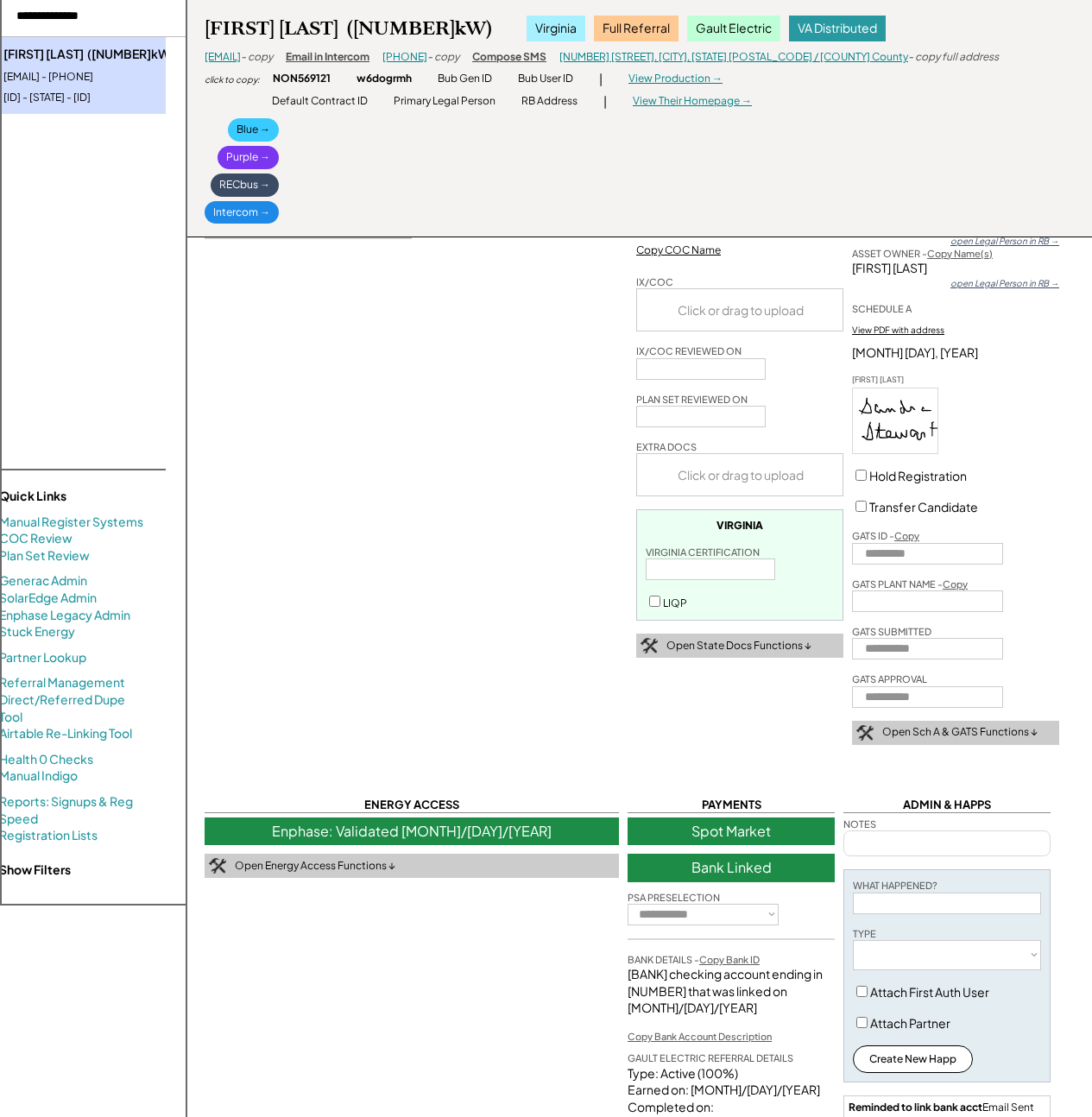 scroll, scrollTop: 0, scrollLeft: 0, axis: both 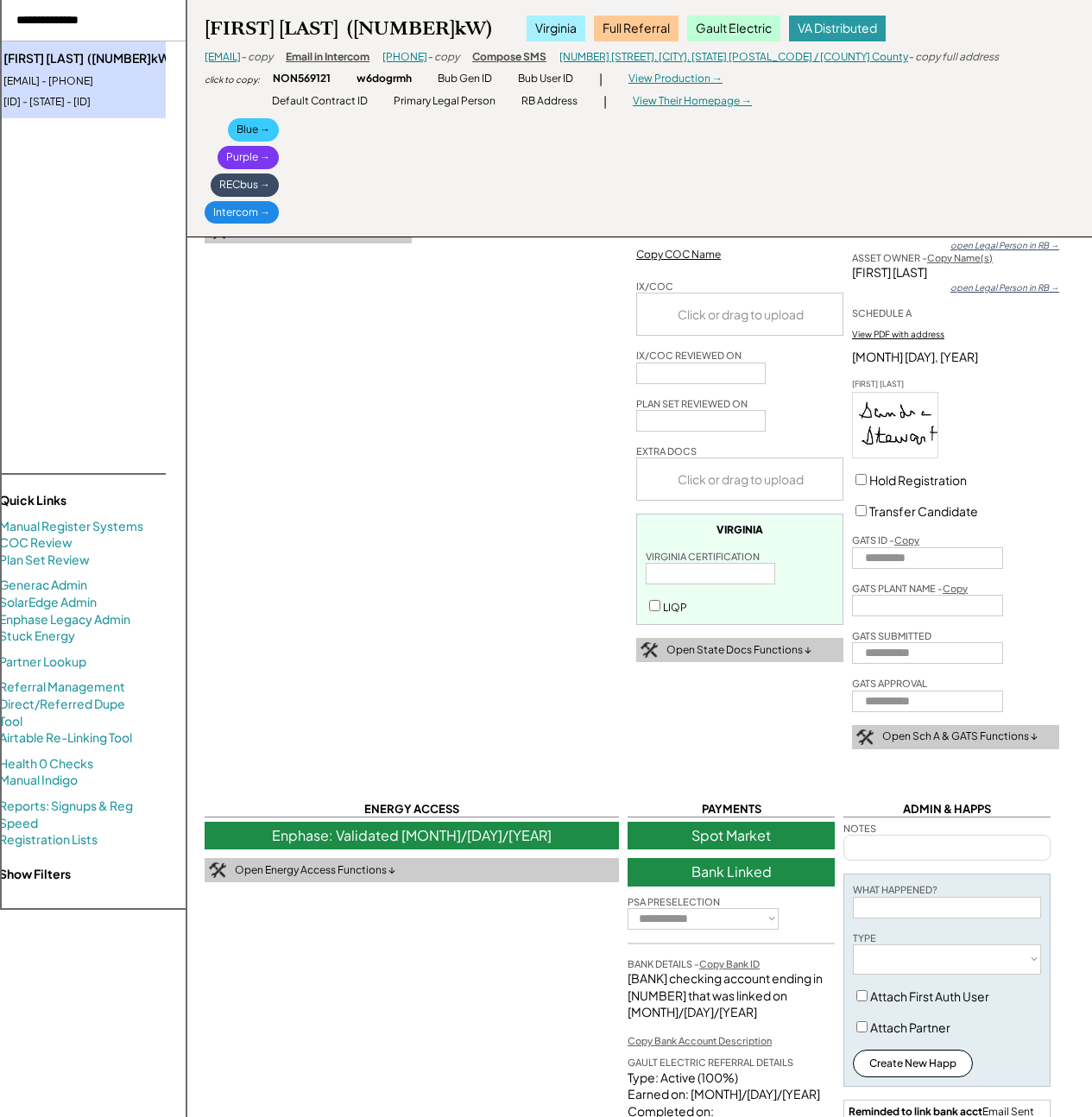 click at bounding box center (90, 21) 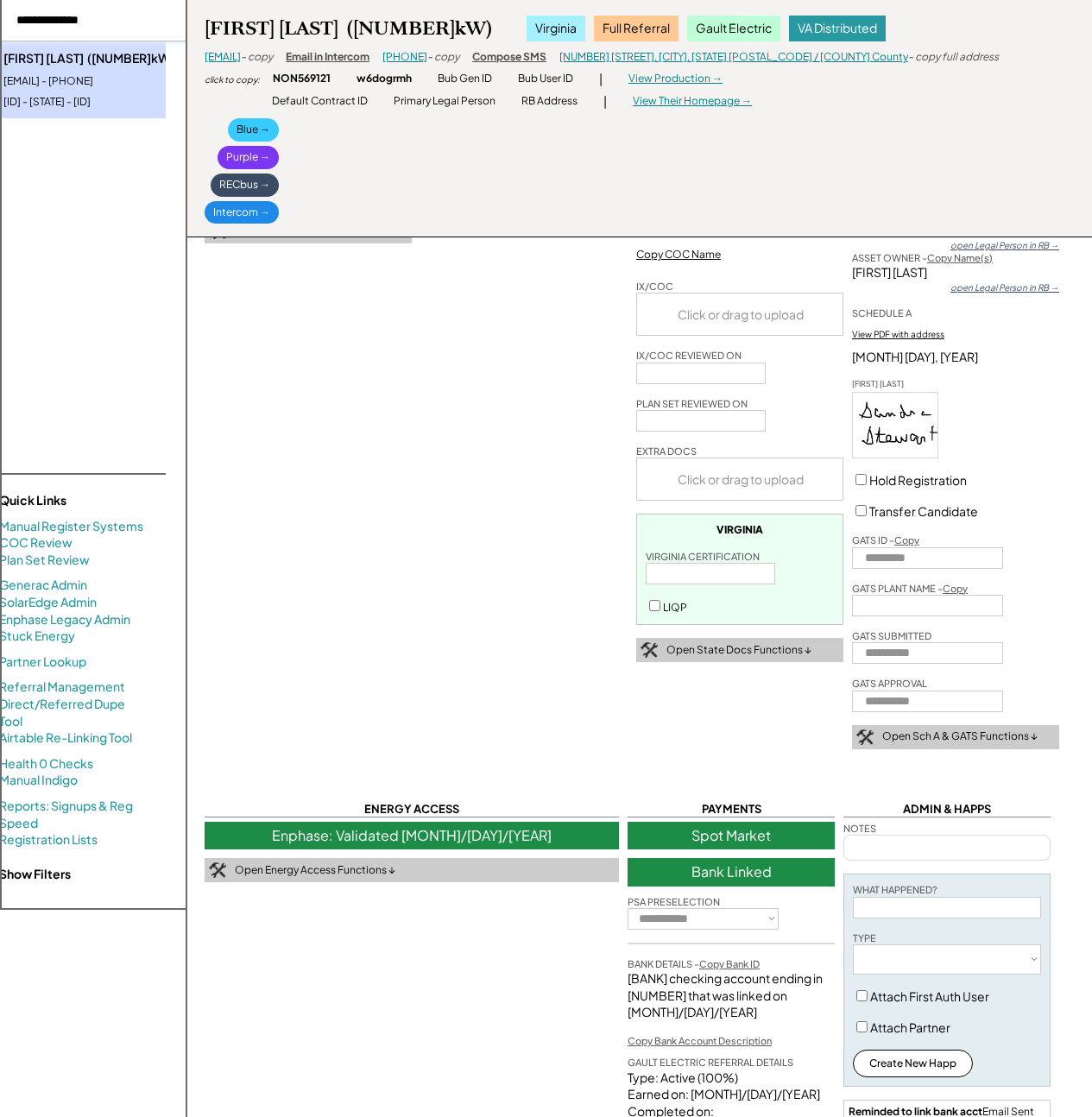 click at bounding box center (90, 21) 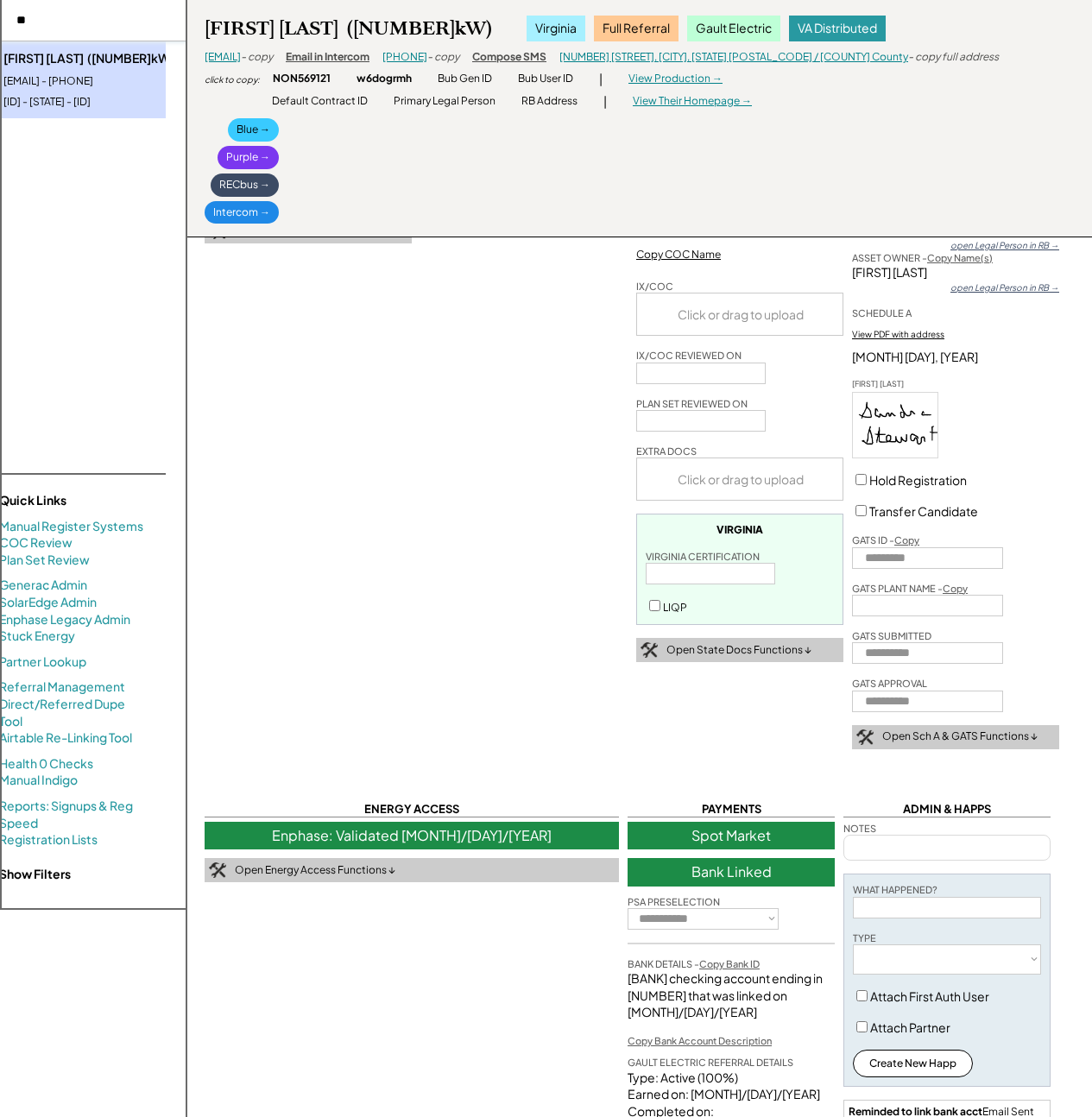type on "*" 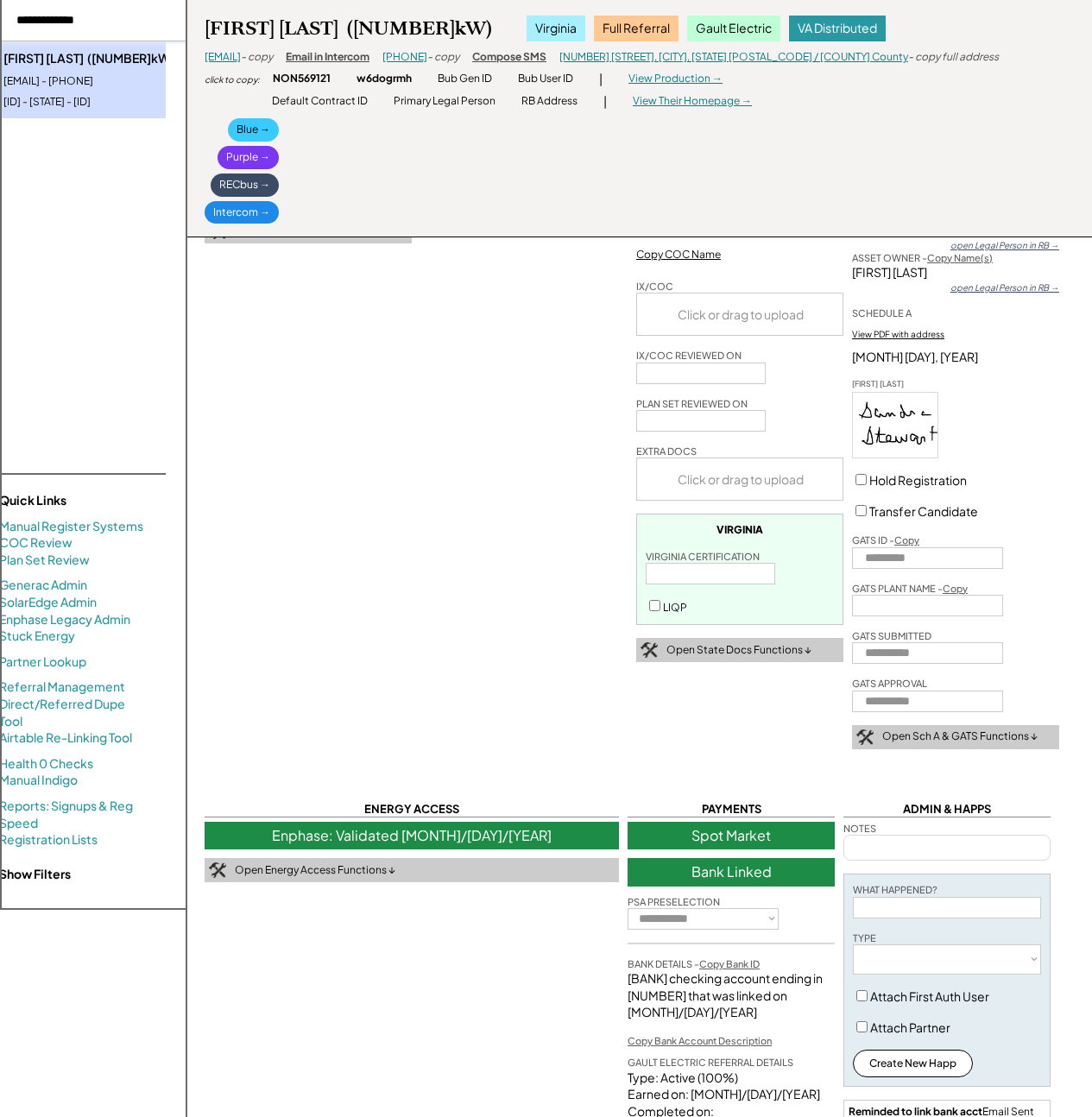 type on "**********" 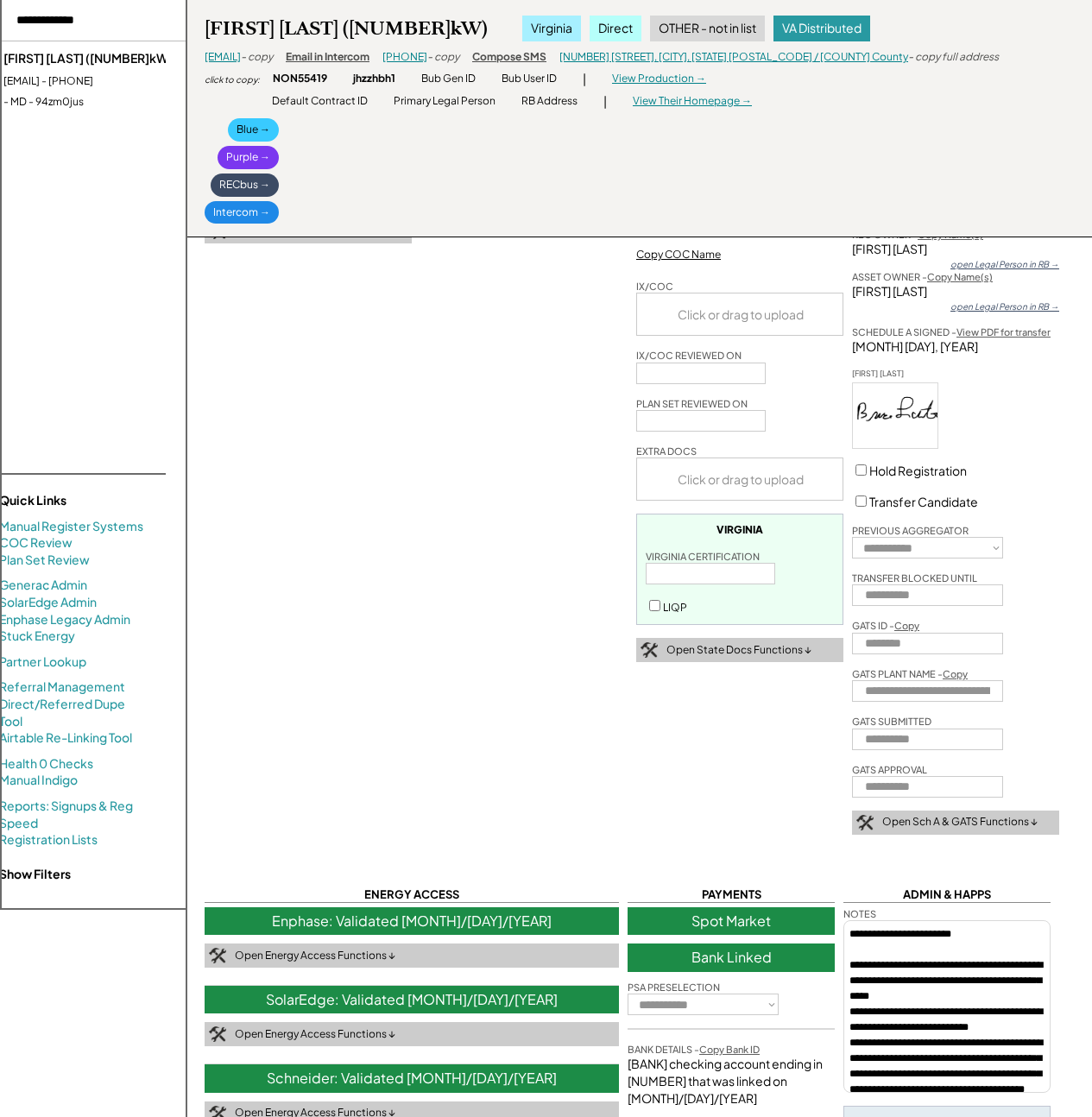 click on "arg@dynastics.com - 4109792940" at bounding box center (109, 81) 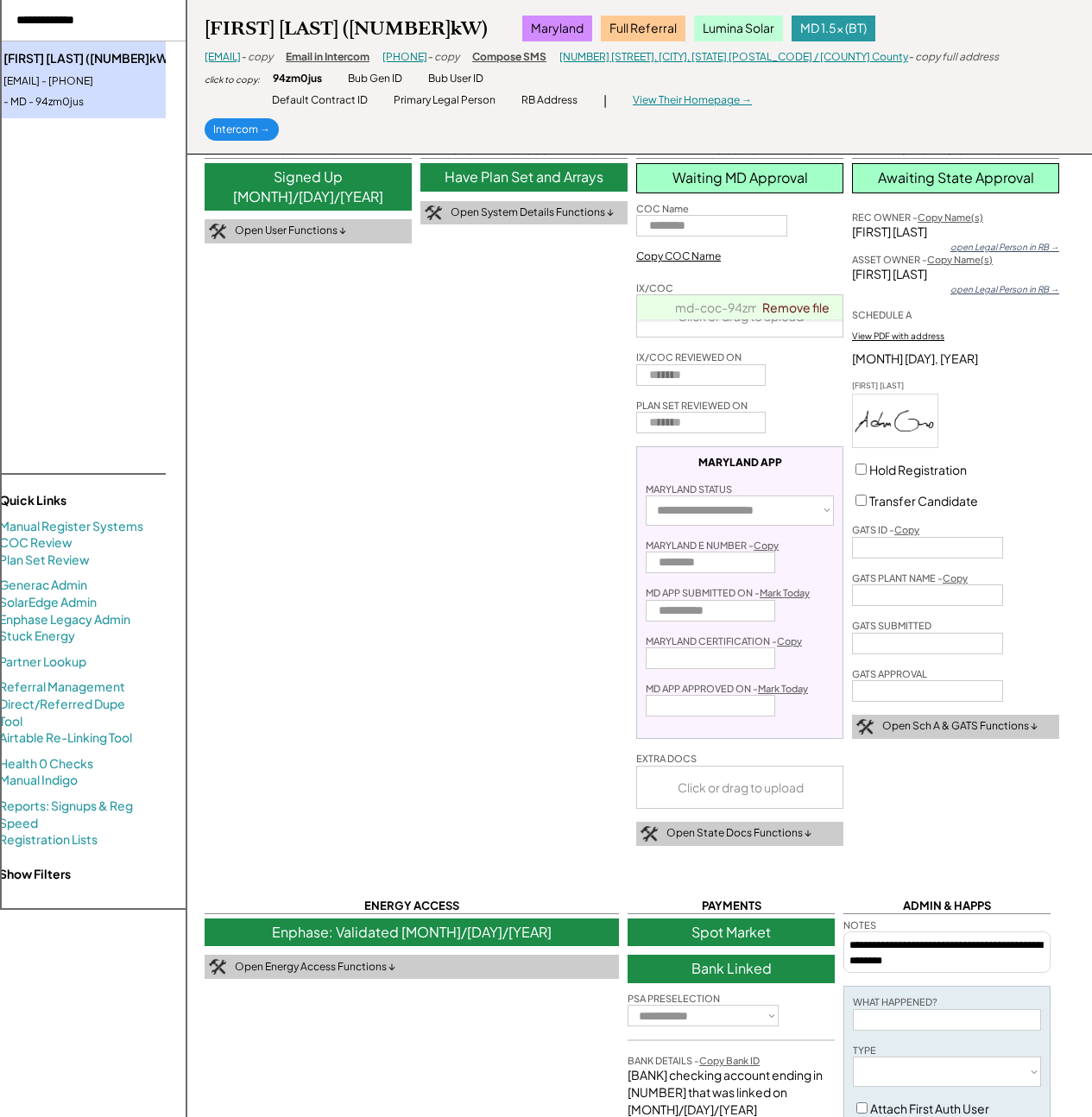 click on "**********" at bounding box center [640, 795] 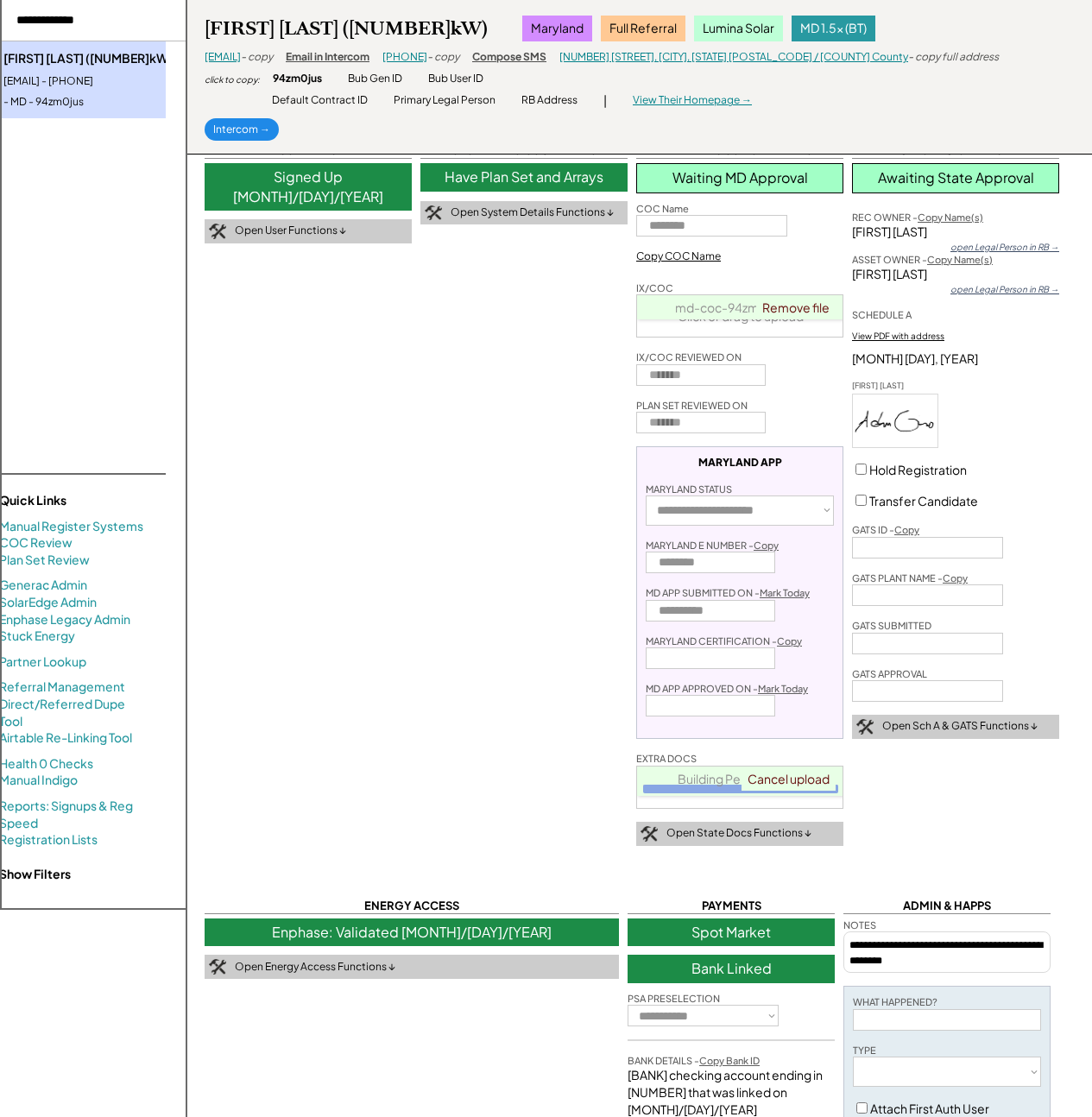 type 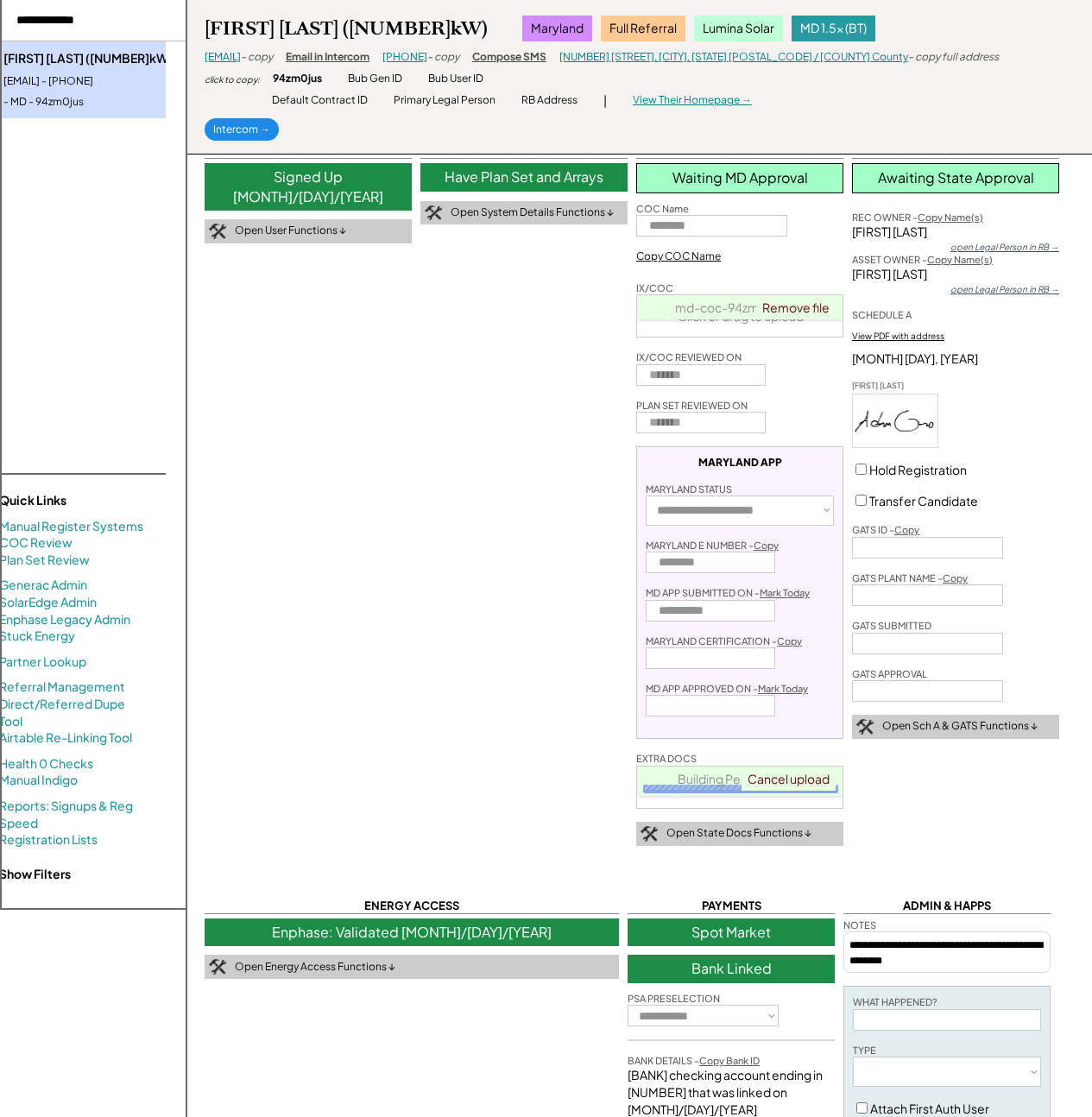 type 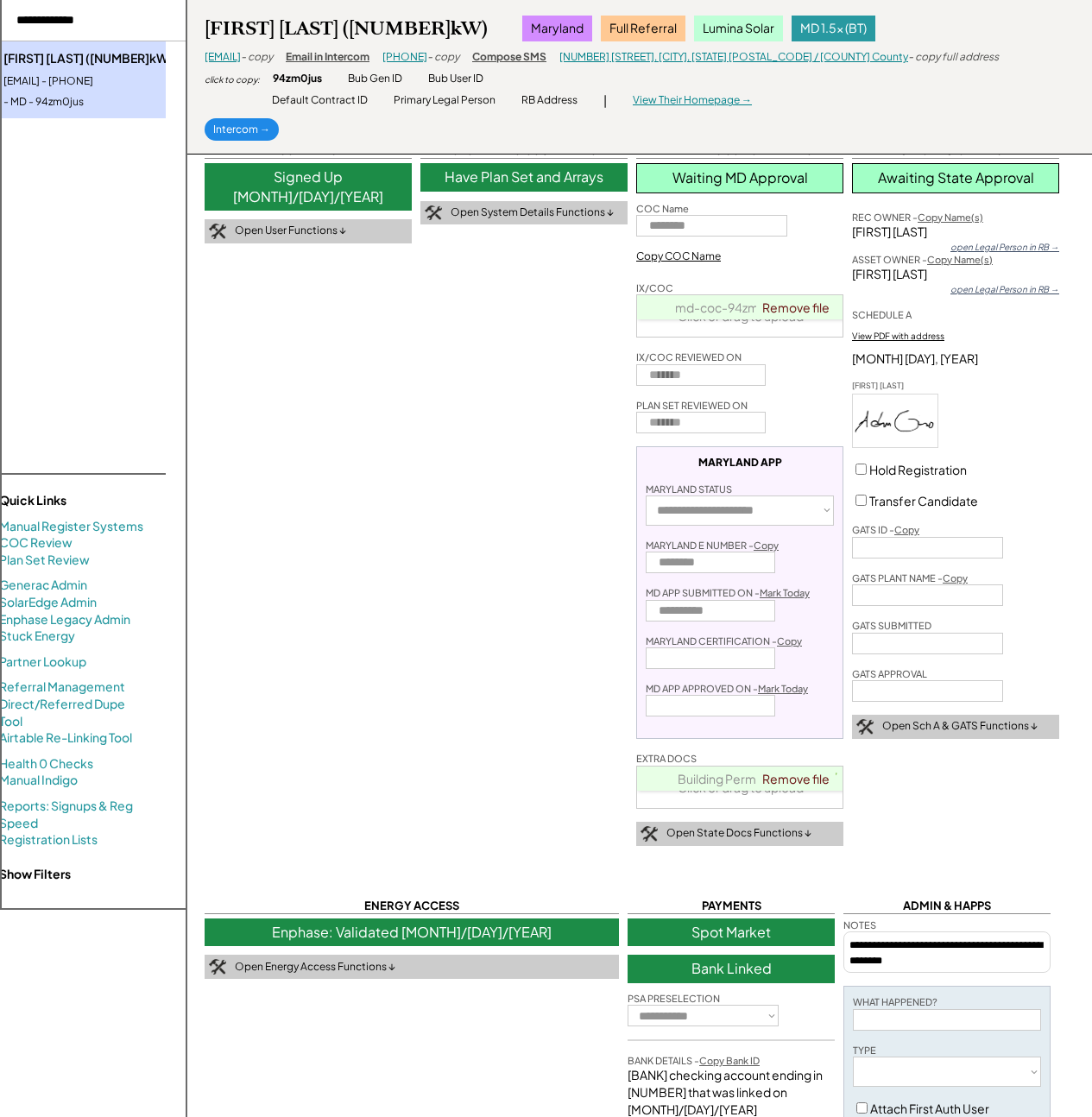 type 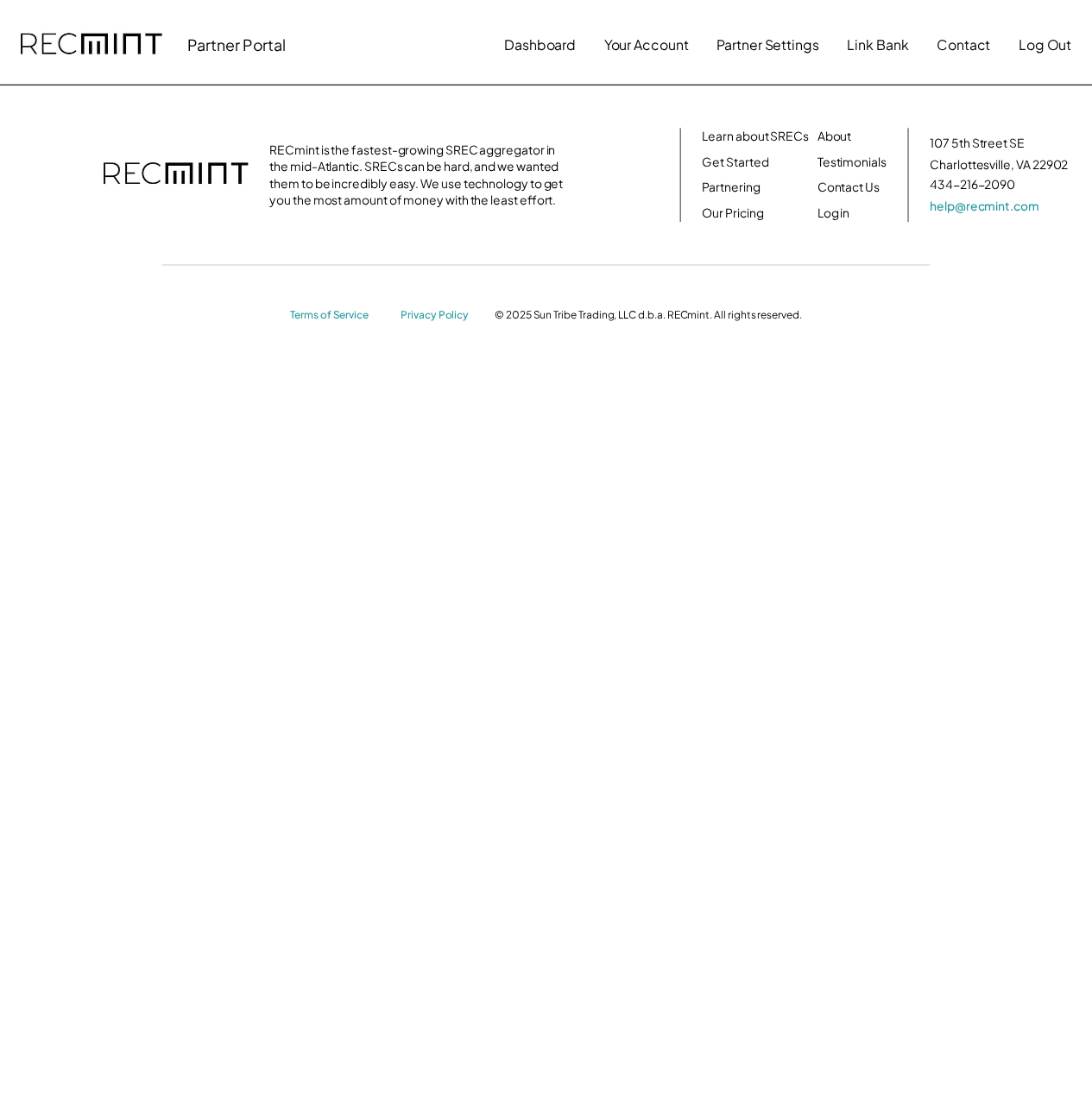 scroll, scrollTop: 0, scrollLeft: 0, axis: both 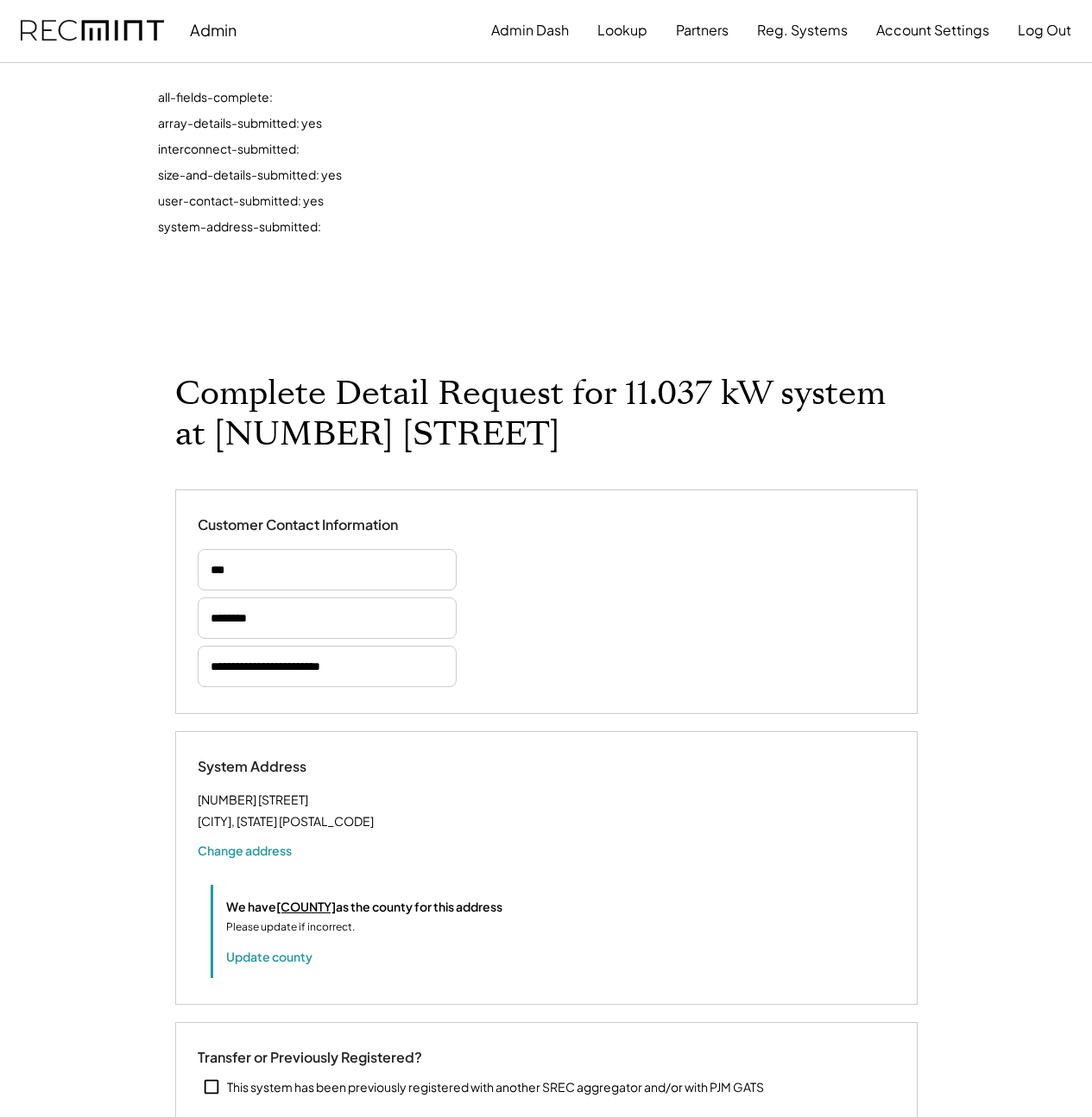 select on "*******" 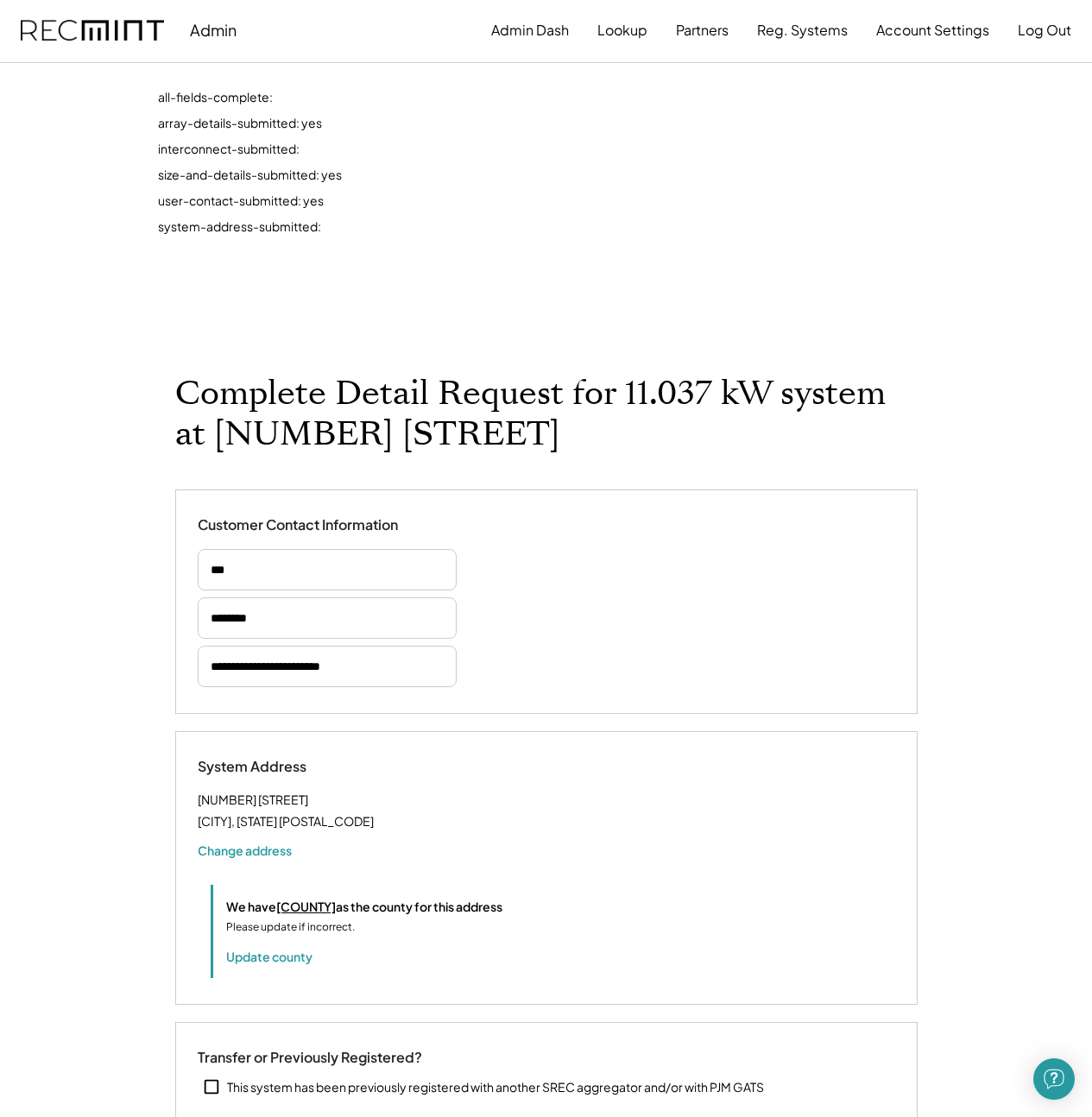 select on "**********" 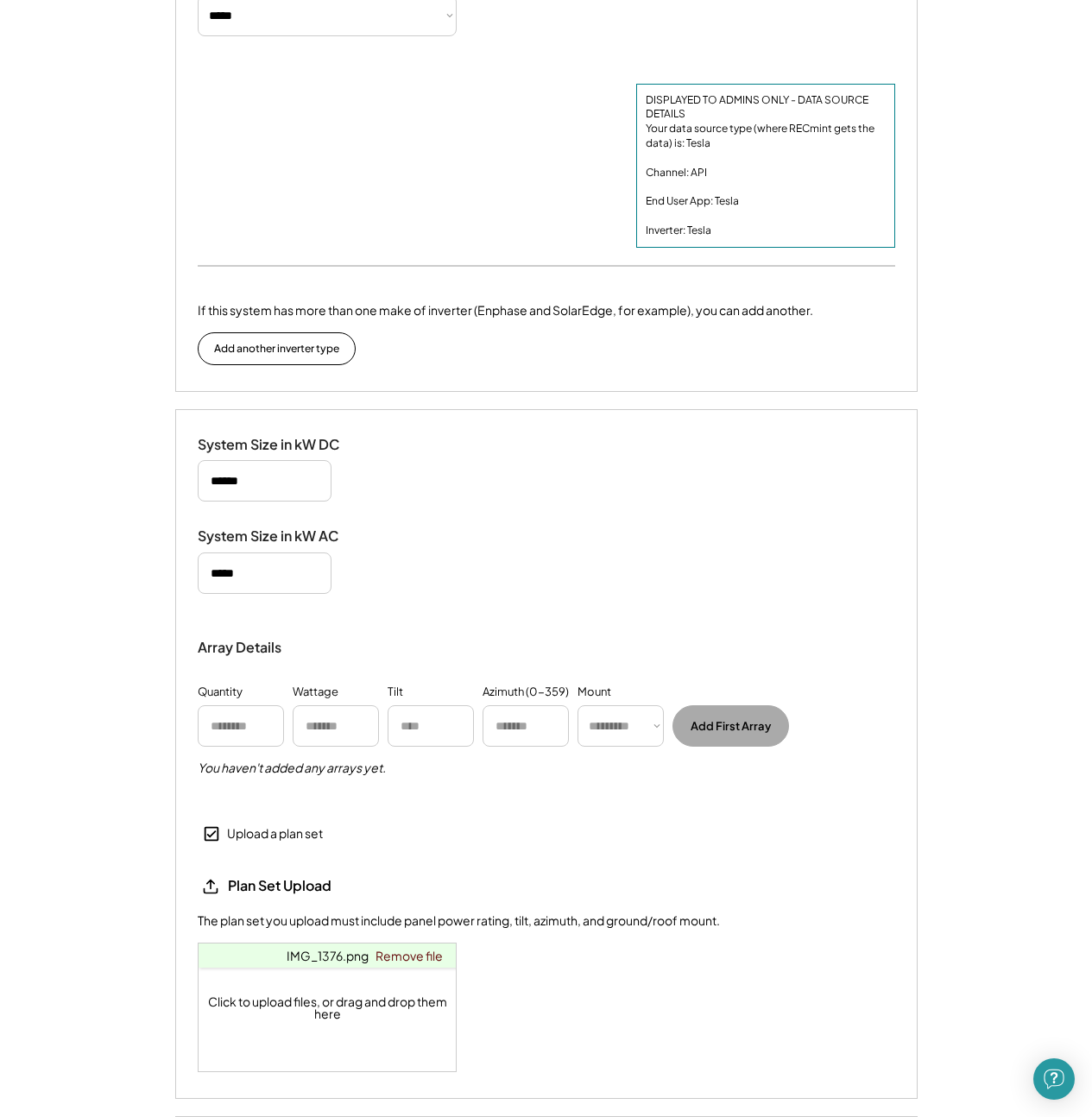 scroll, scrollTop: 1593, scrollLeft: 0, axis: vertical 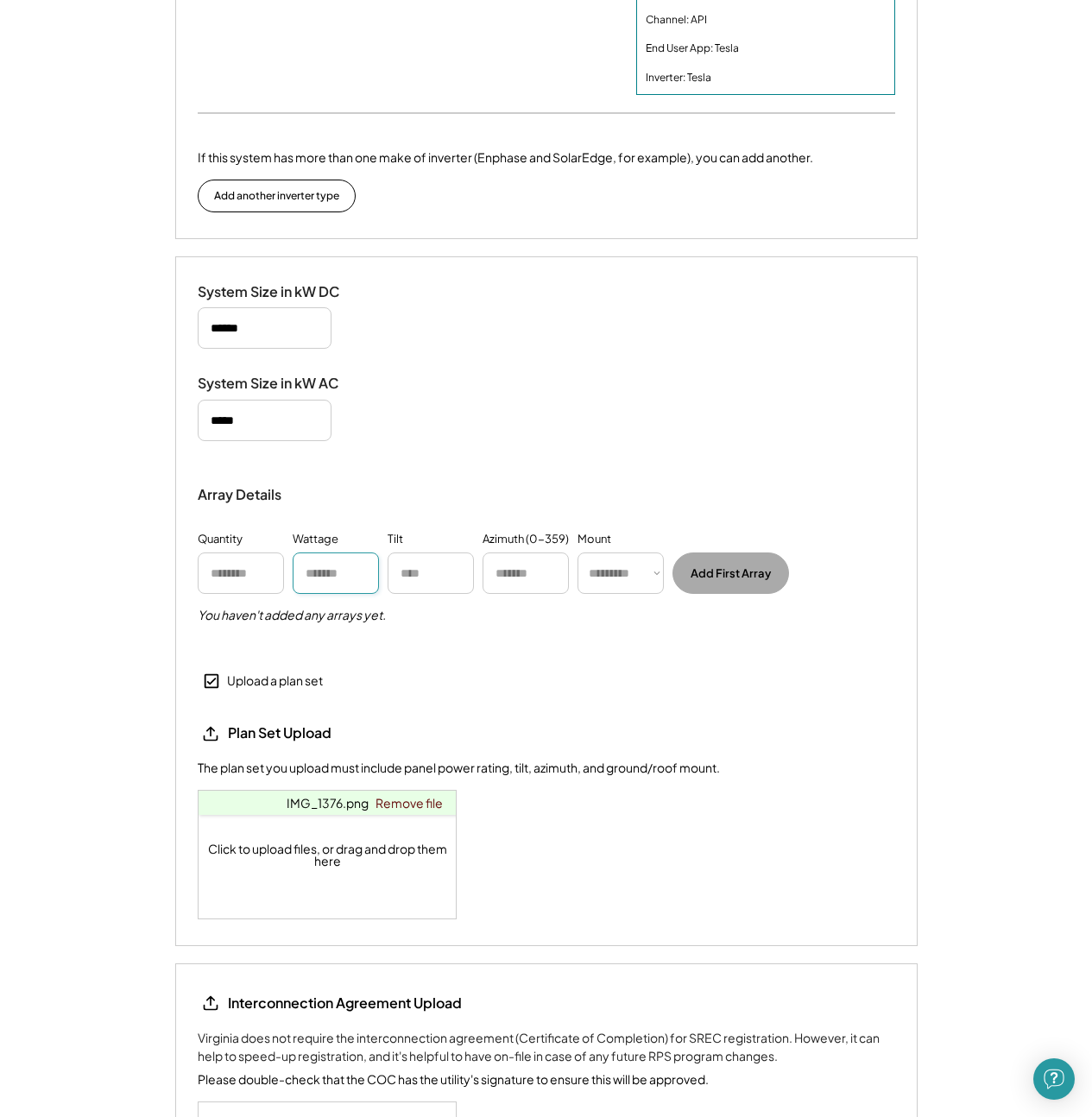 click at bounding box center [336, 573] 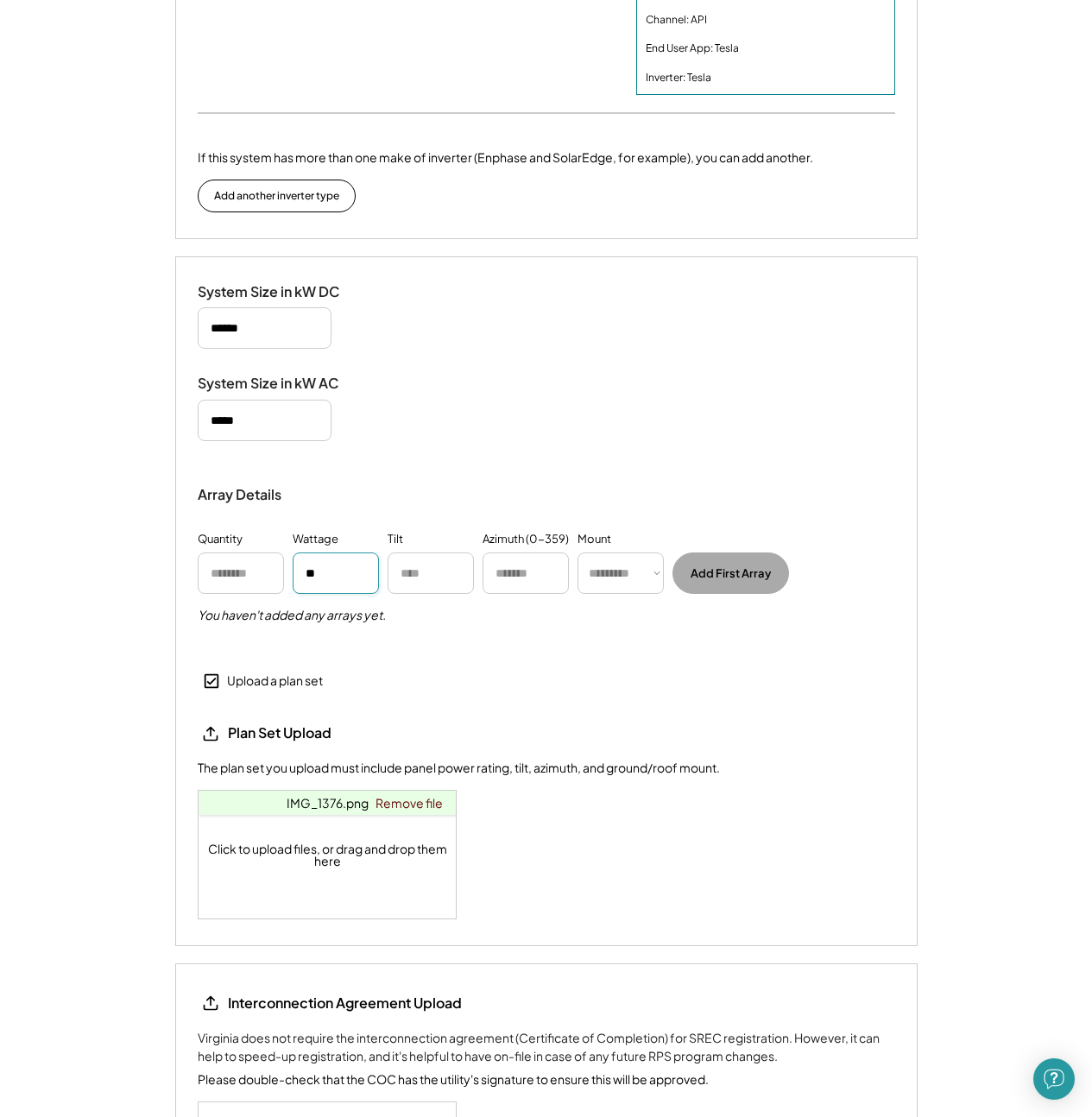 type on "**" 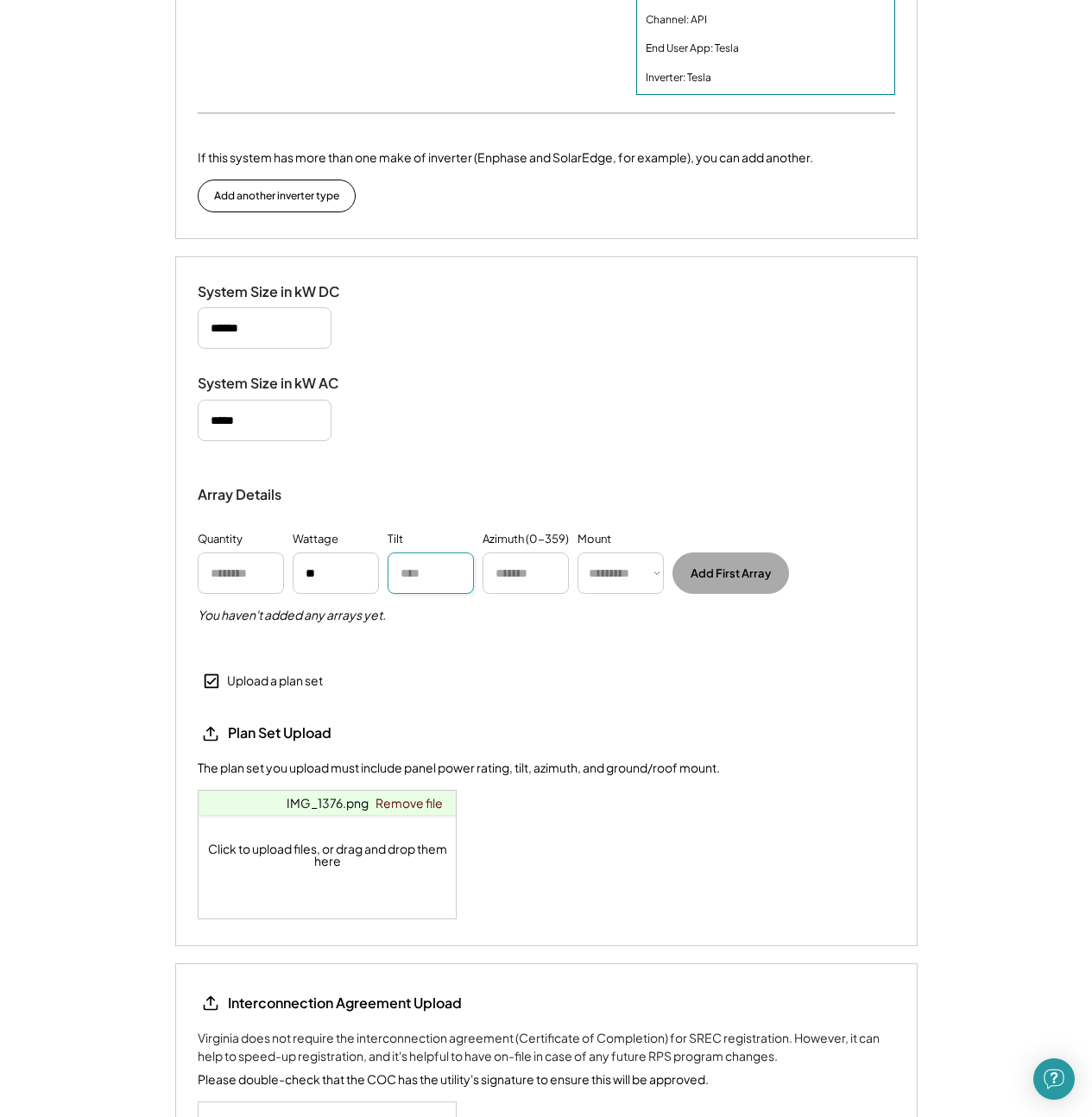 click at bounding box center (431, 573) 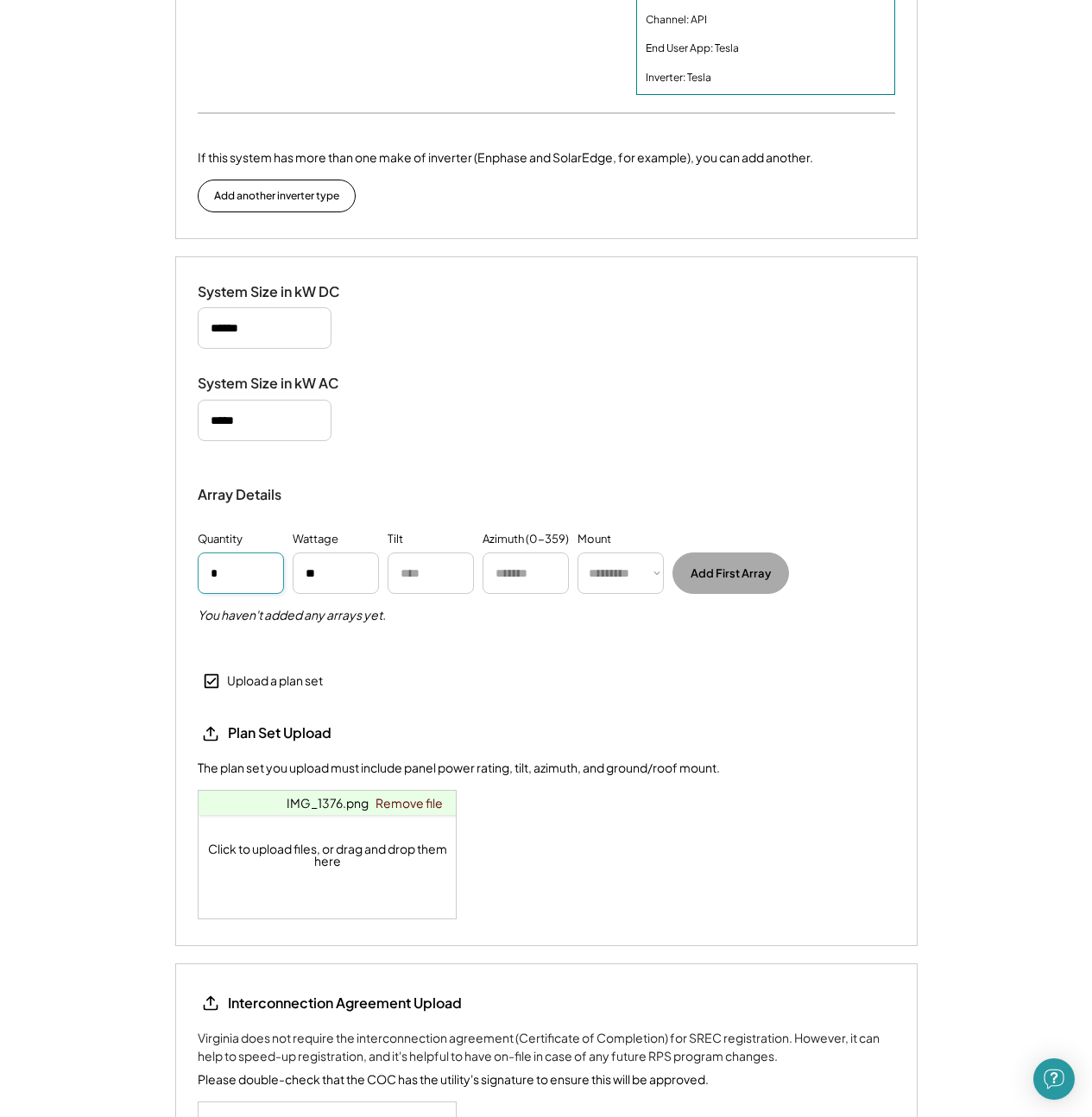 type on "*" 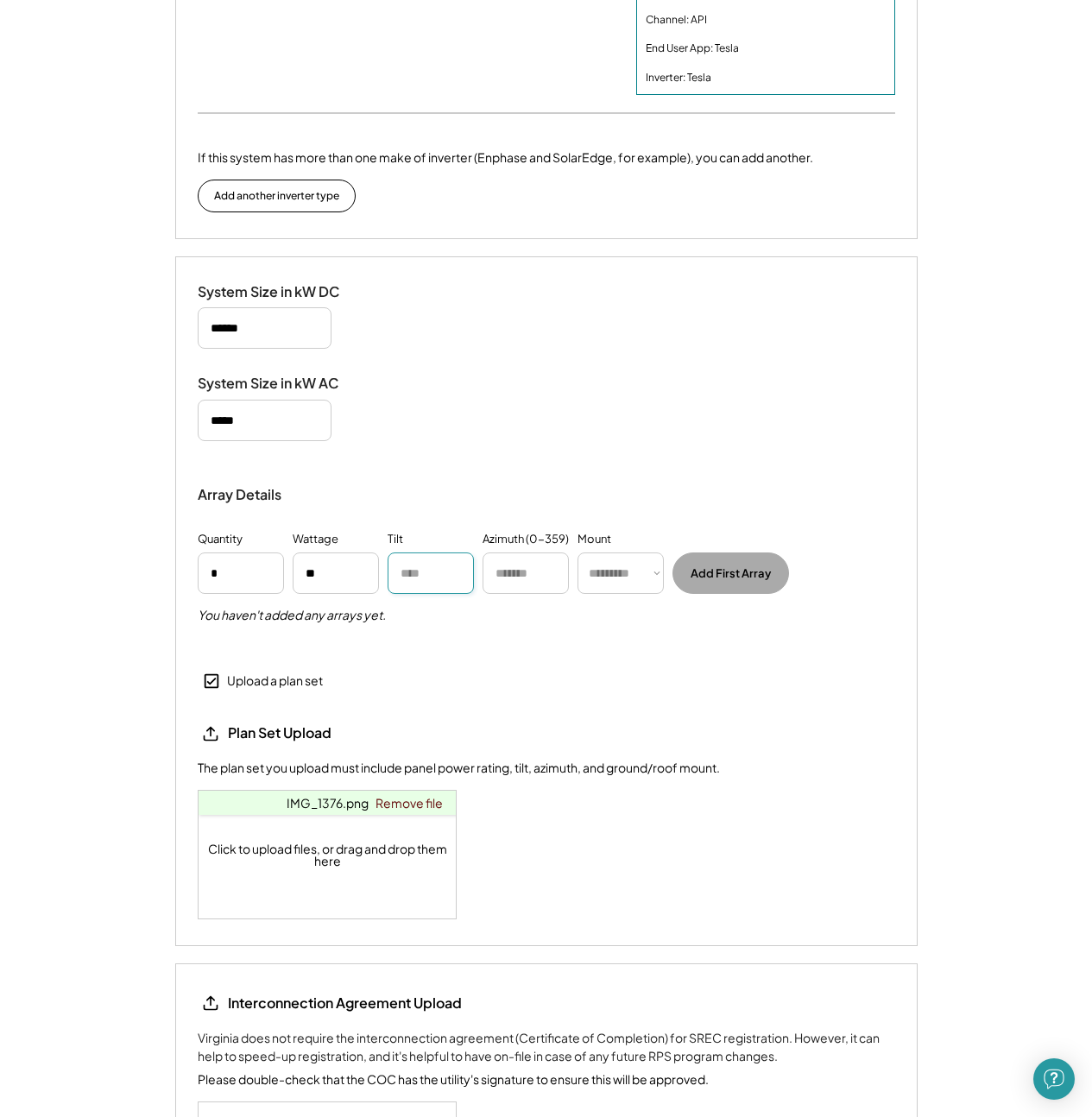 click at bounding box center (431, 573) 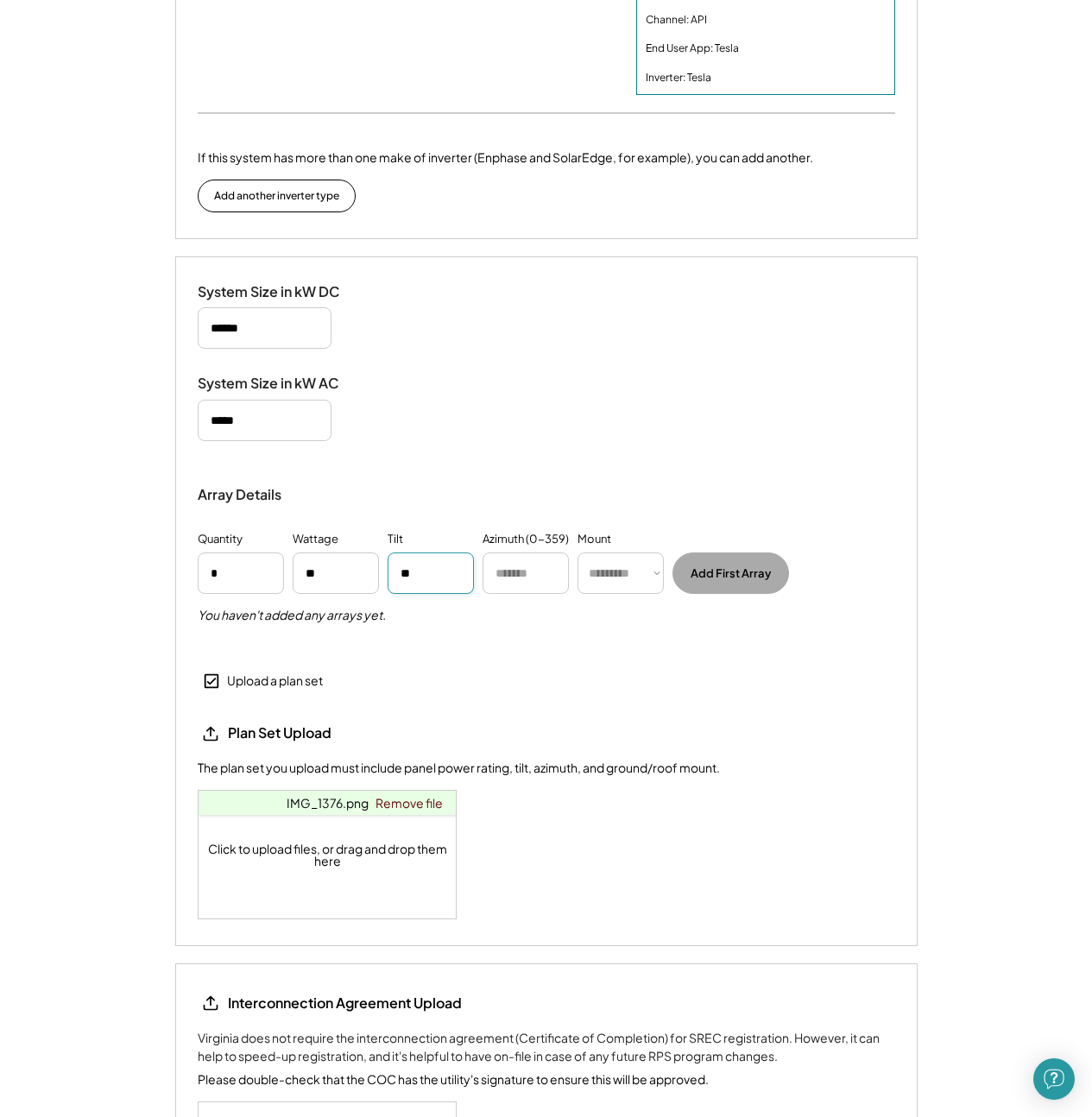 type on "**" 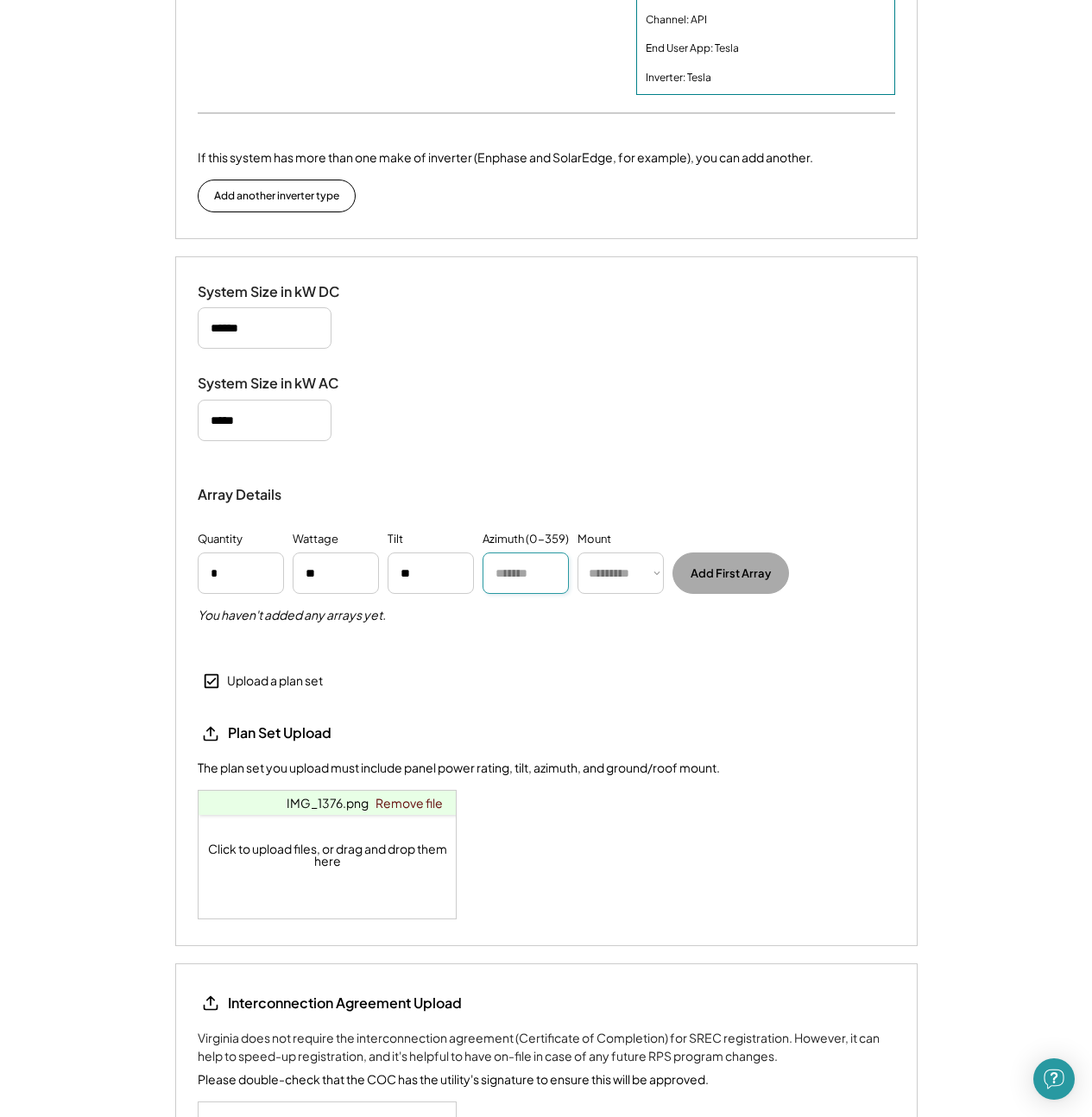 click at bounding box center [526, 573] 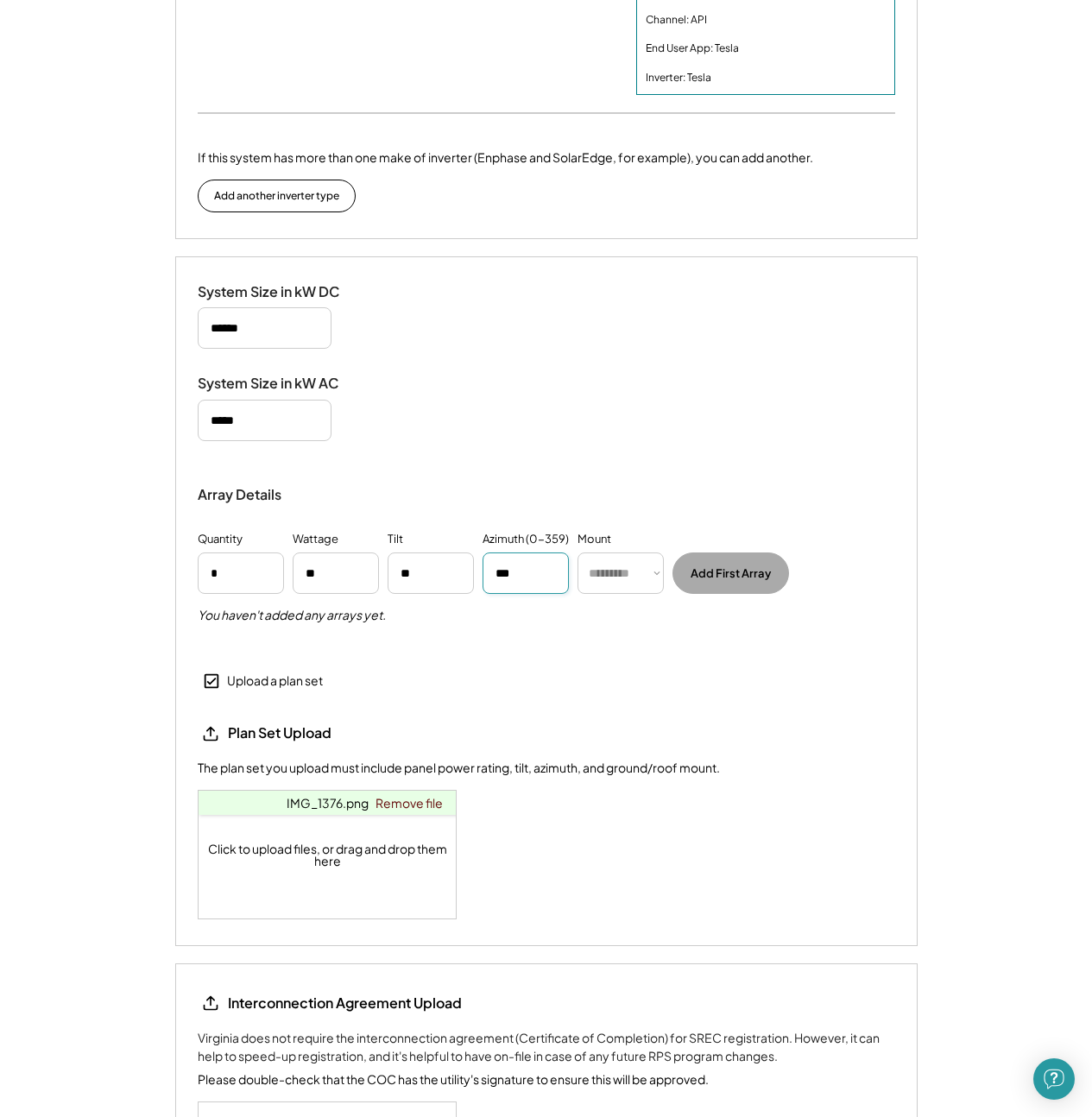 type on "***" 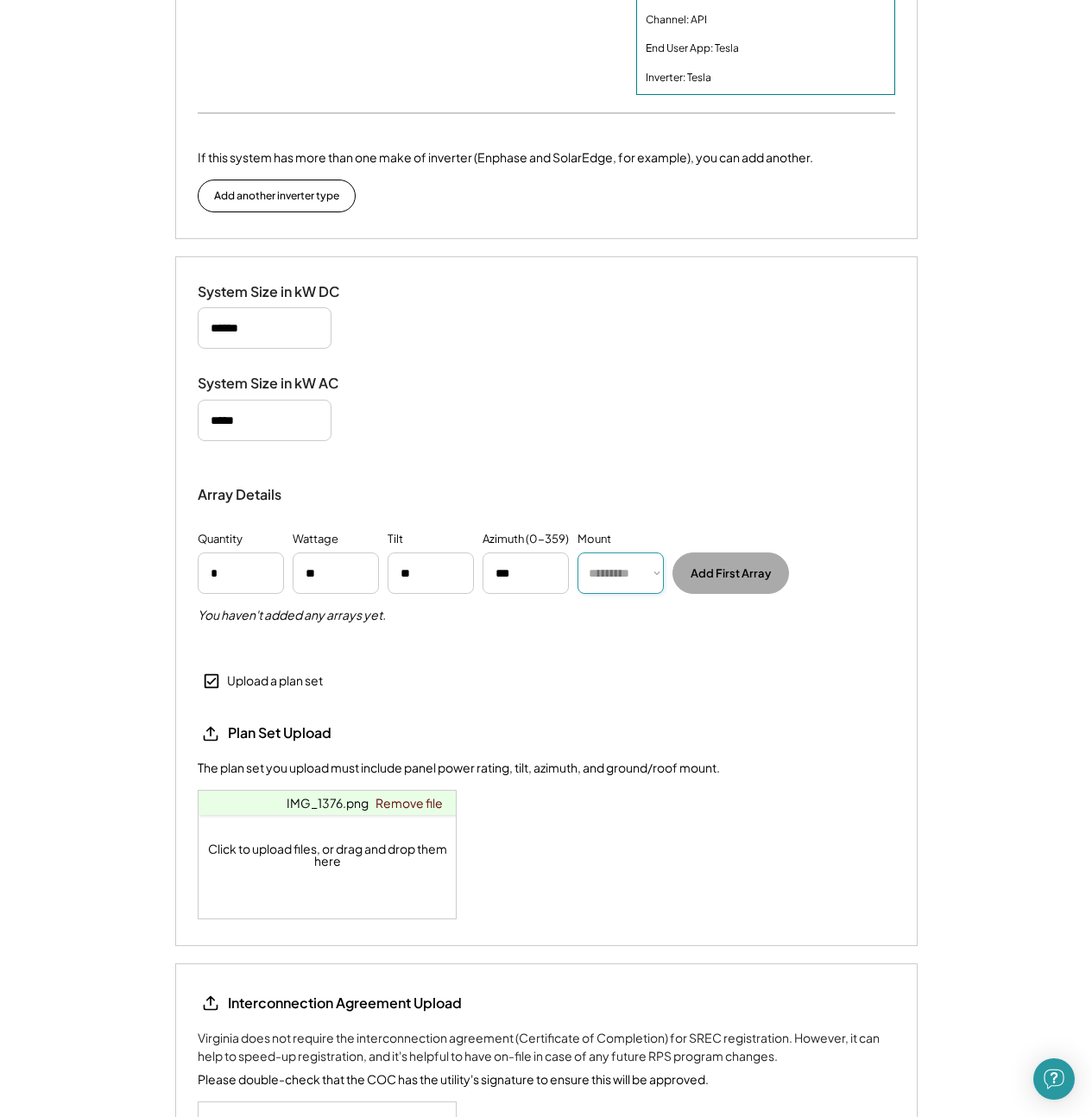 select on "******" 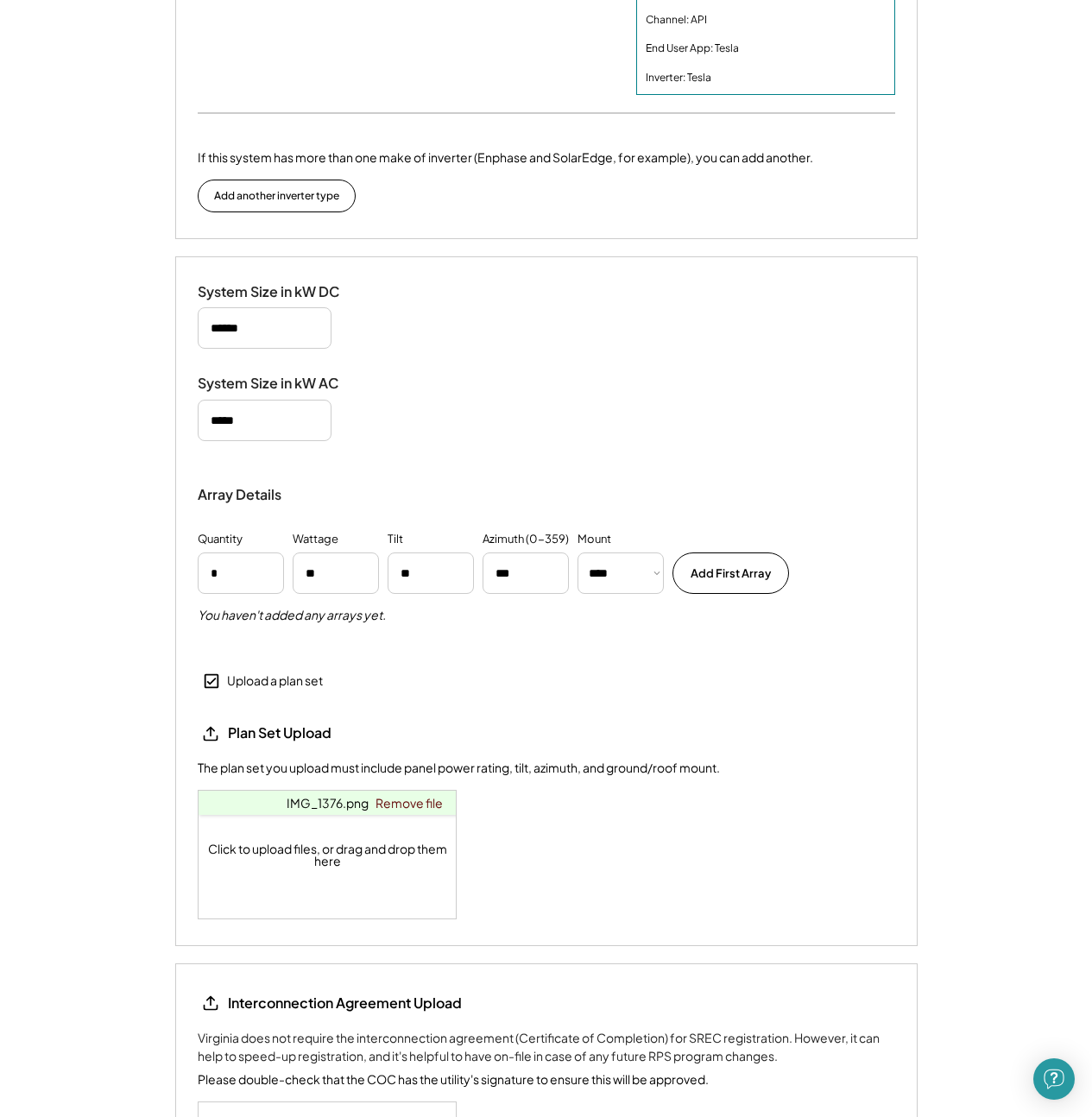 click on "Add First Array" at bounding box center (730, 573) 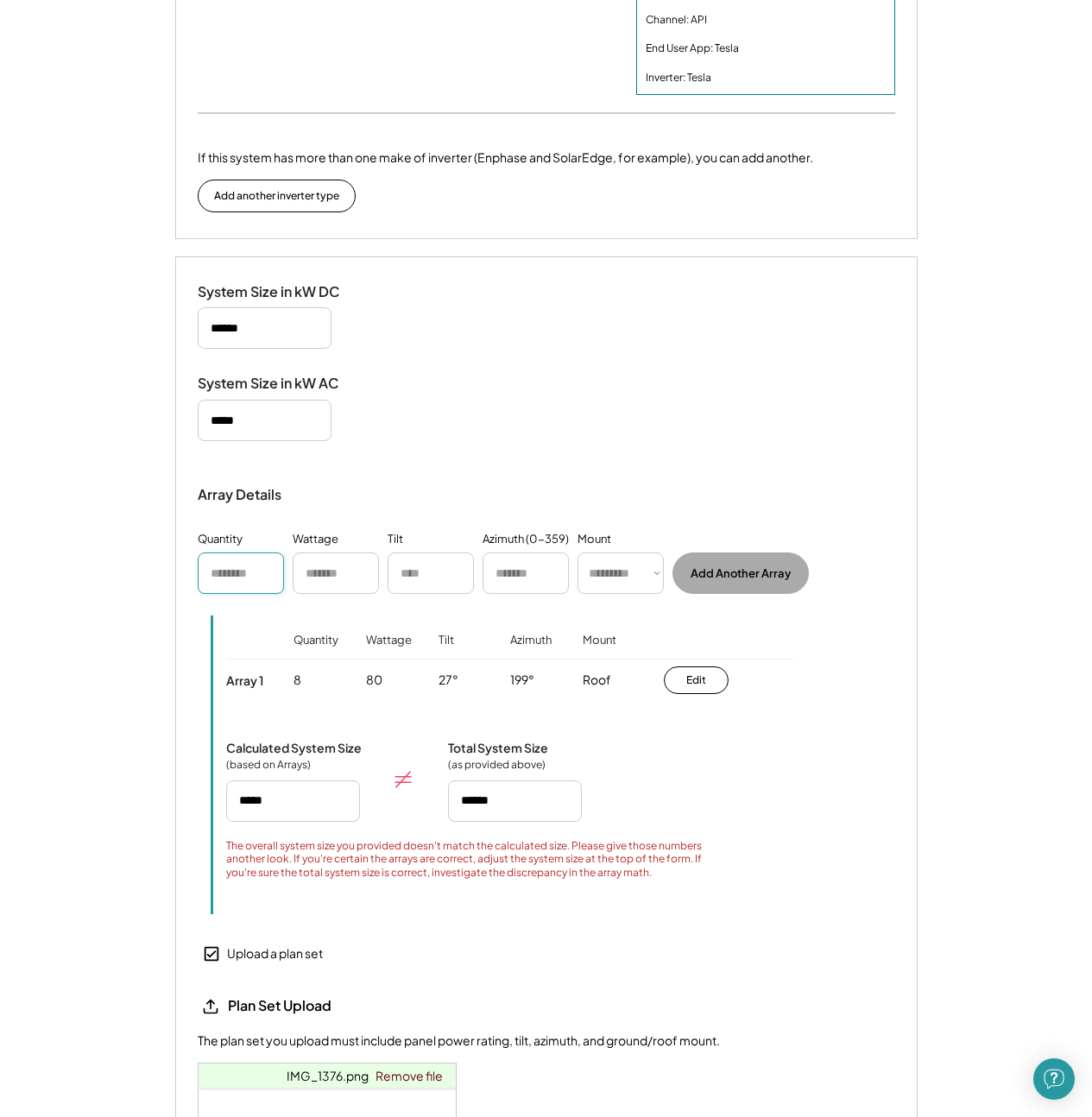 click at bounding box center (241, 573) 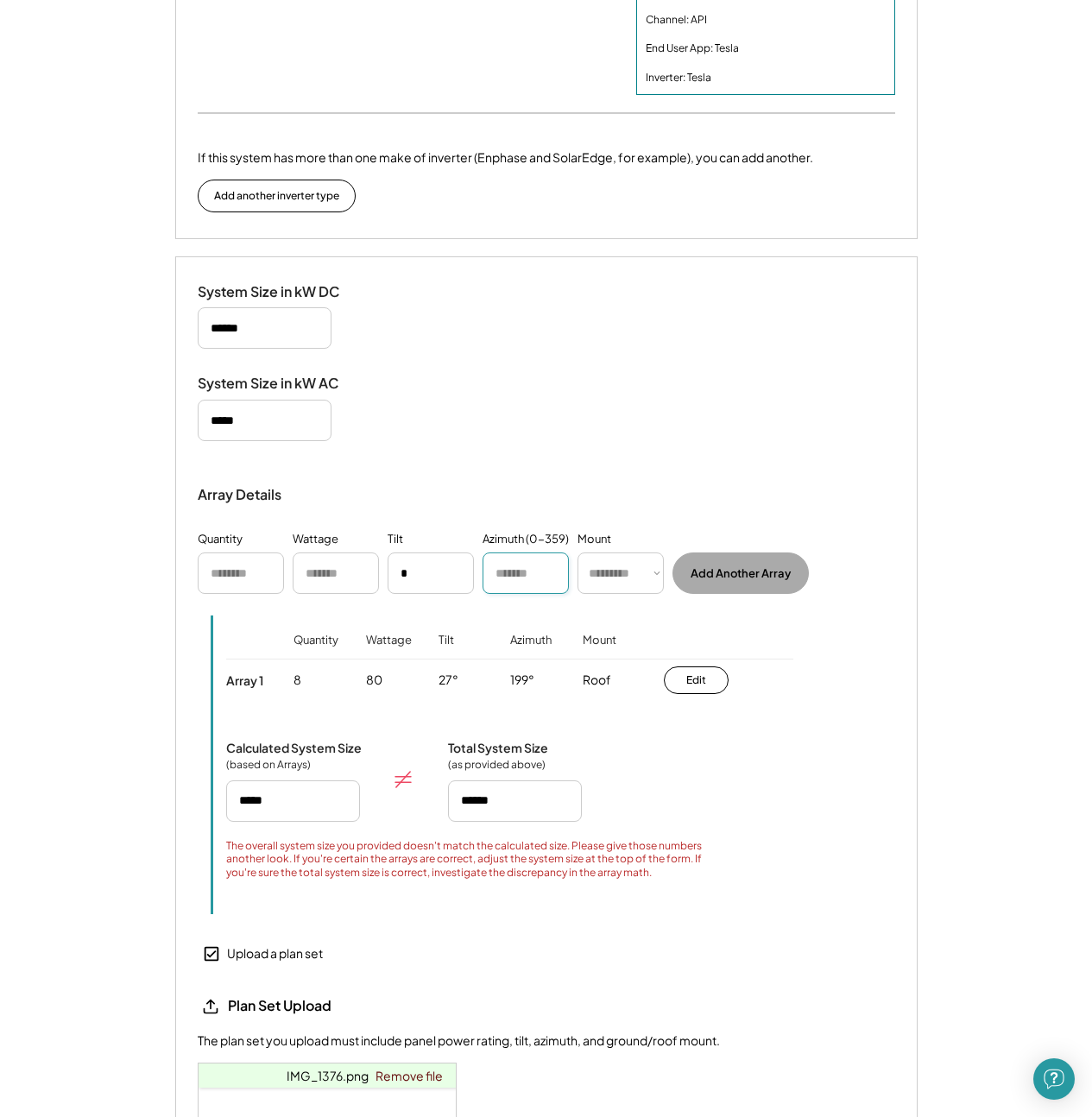 drag, startPoint x: 422, startPoint y: 584, endPoint x: 521, endPoint y: 584, distance: 99 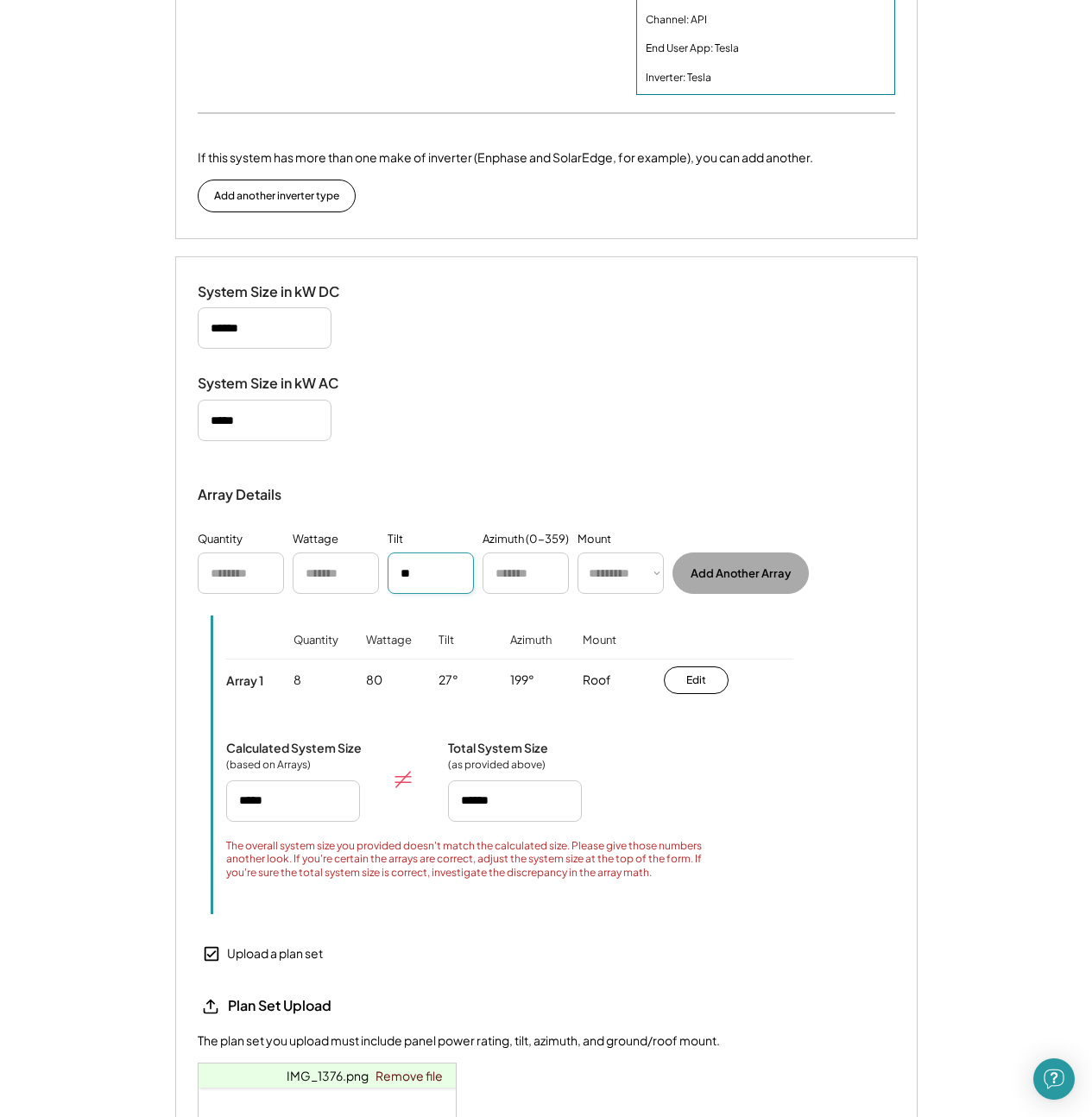 type on "**" 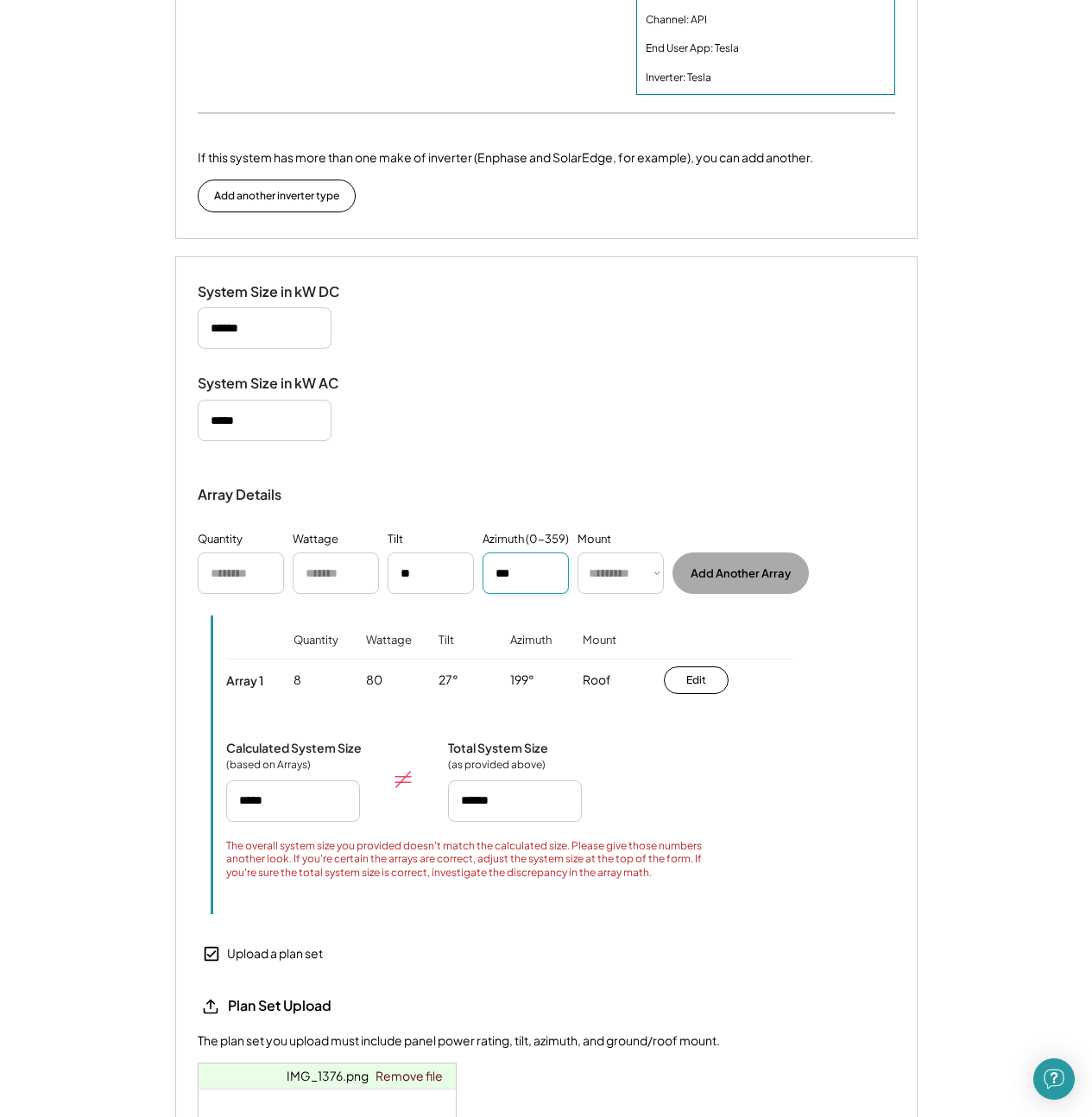 type on "***" 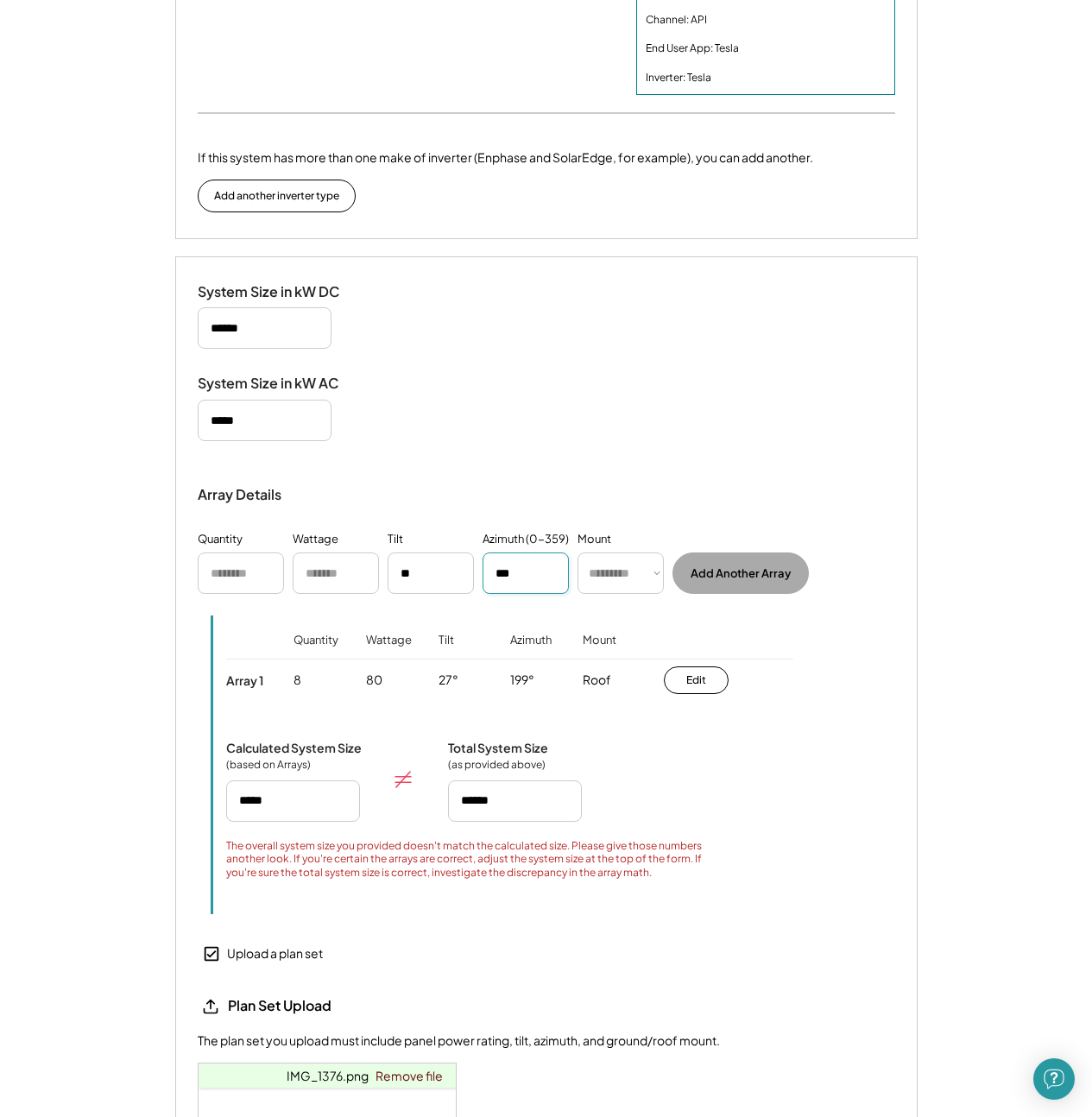 click on "********* **** ******" at bounding box center [621, 573] 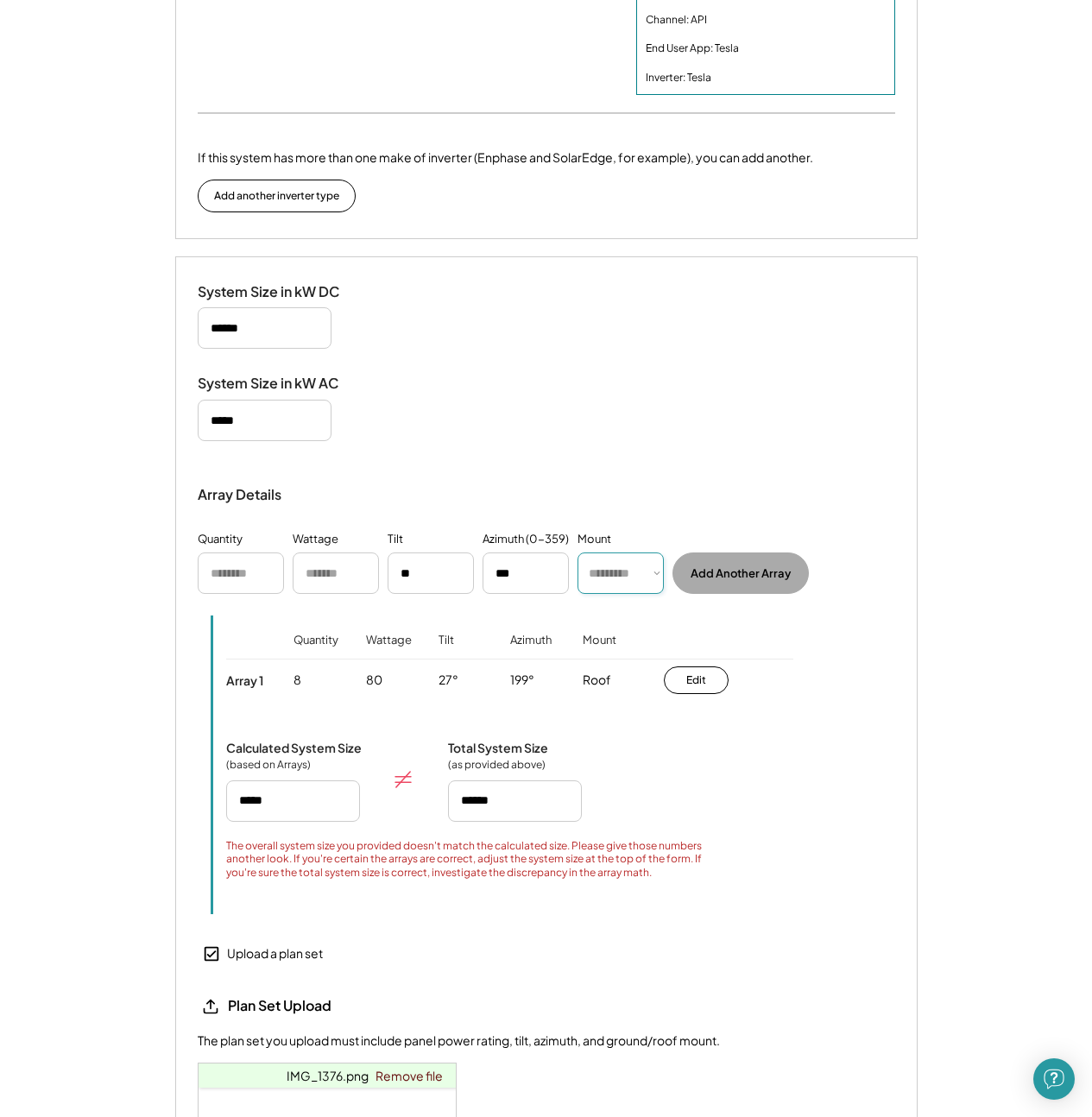 select on "******" 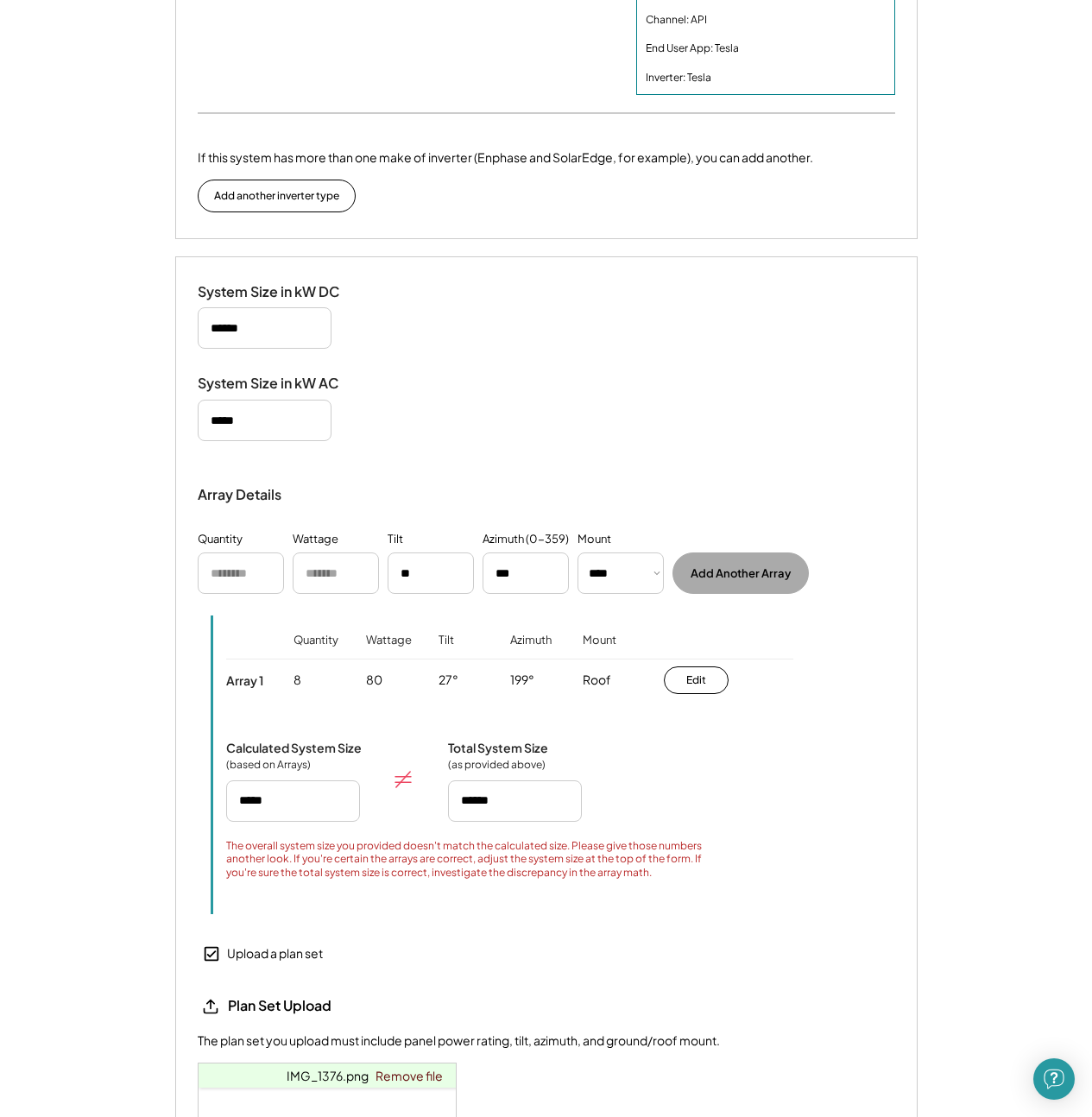 click at bounding box center (336, 573) 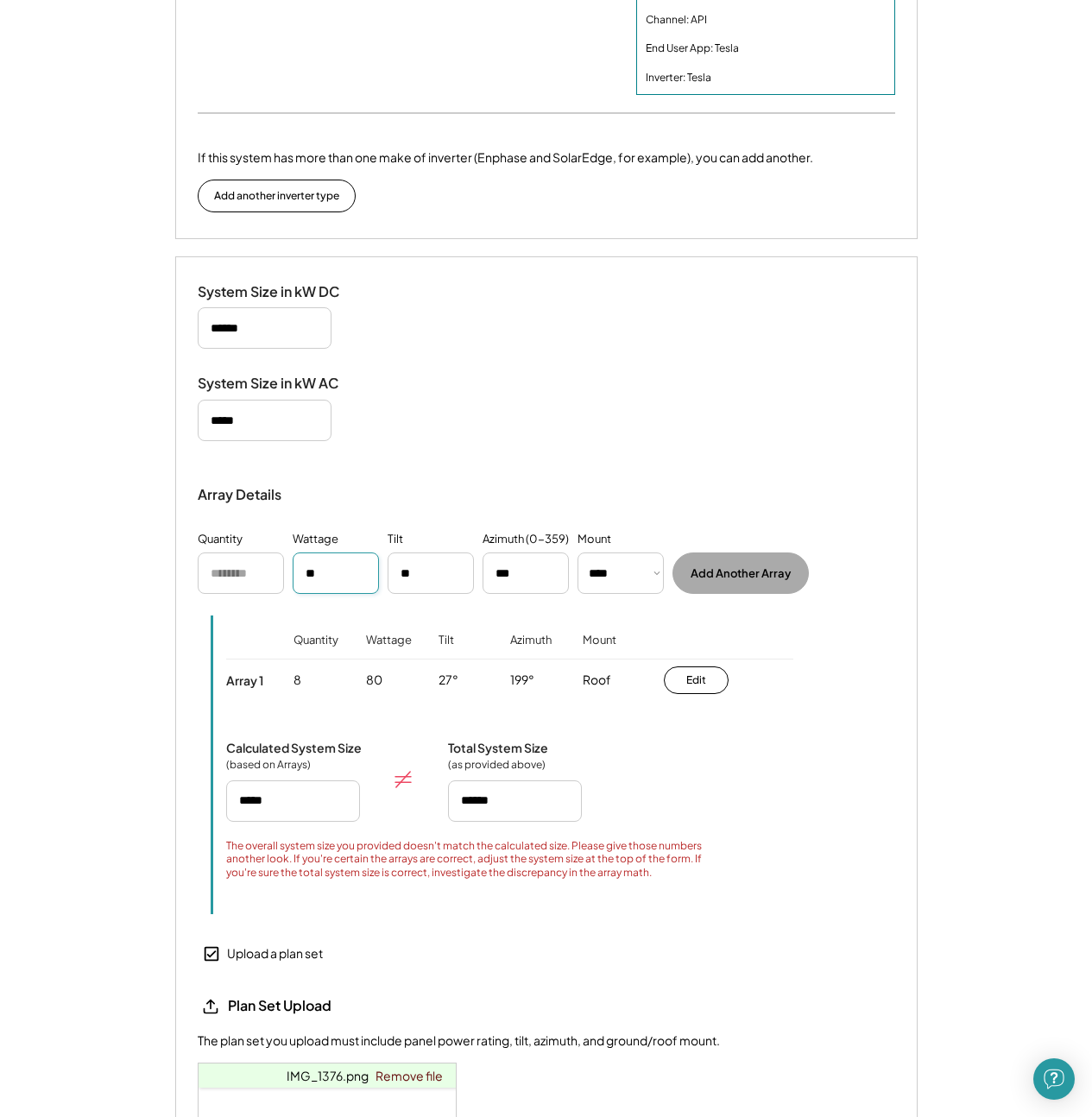 type on "**" 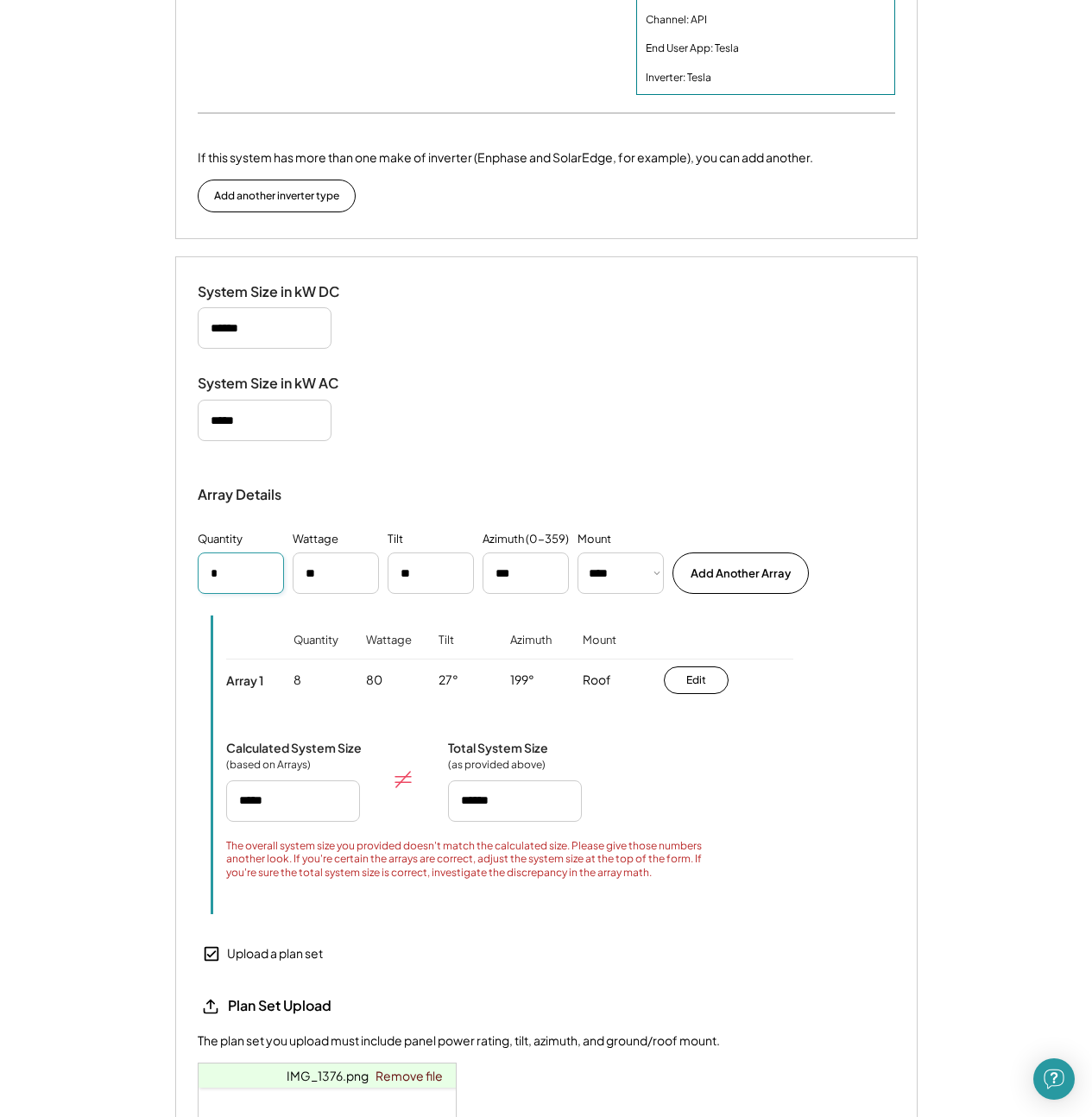 type on "*" 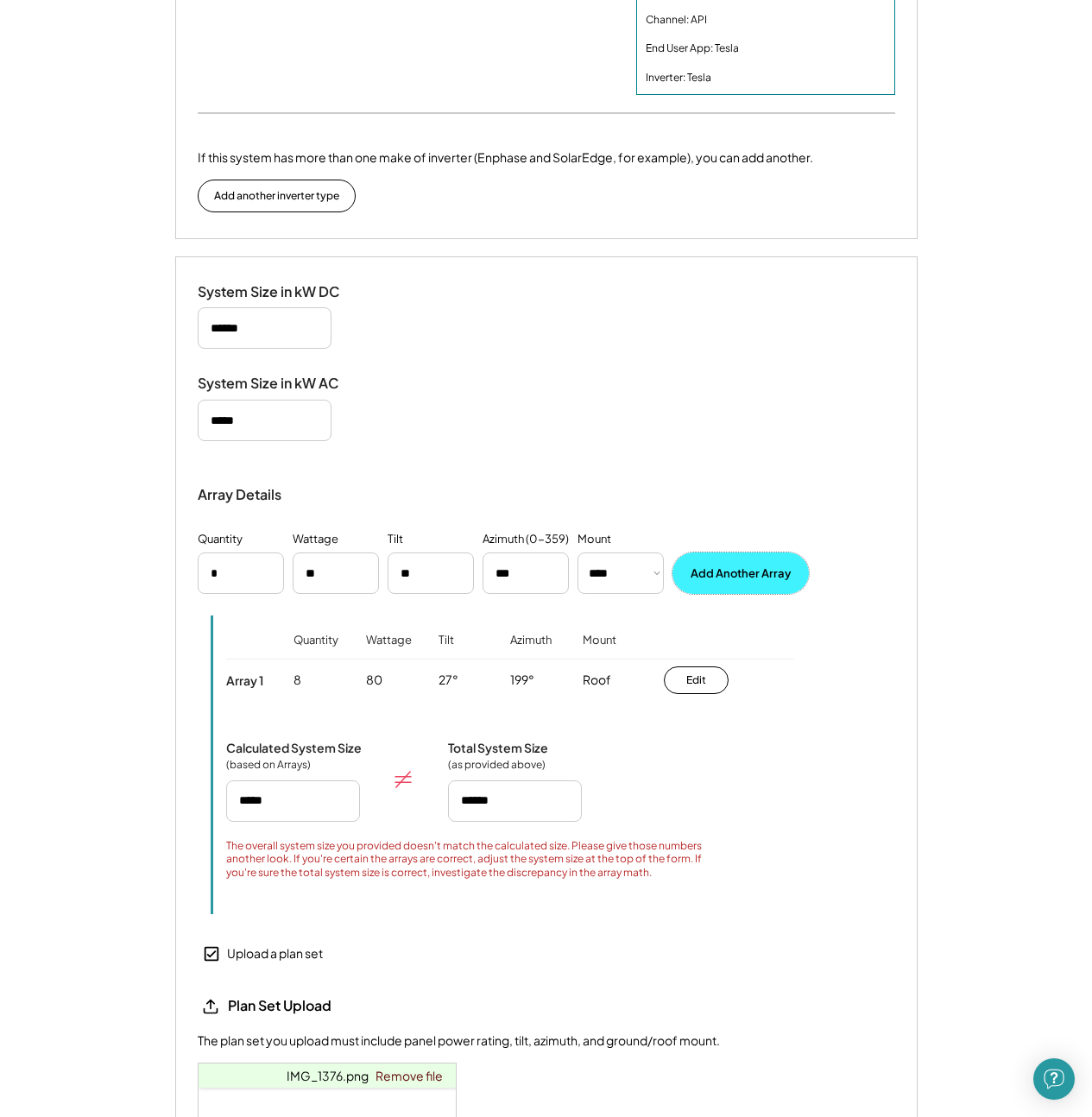click on "Add Another Array" at bounding box center (741, 573) 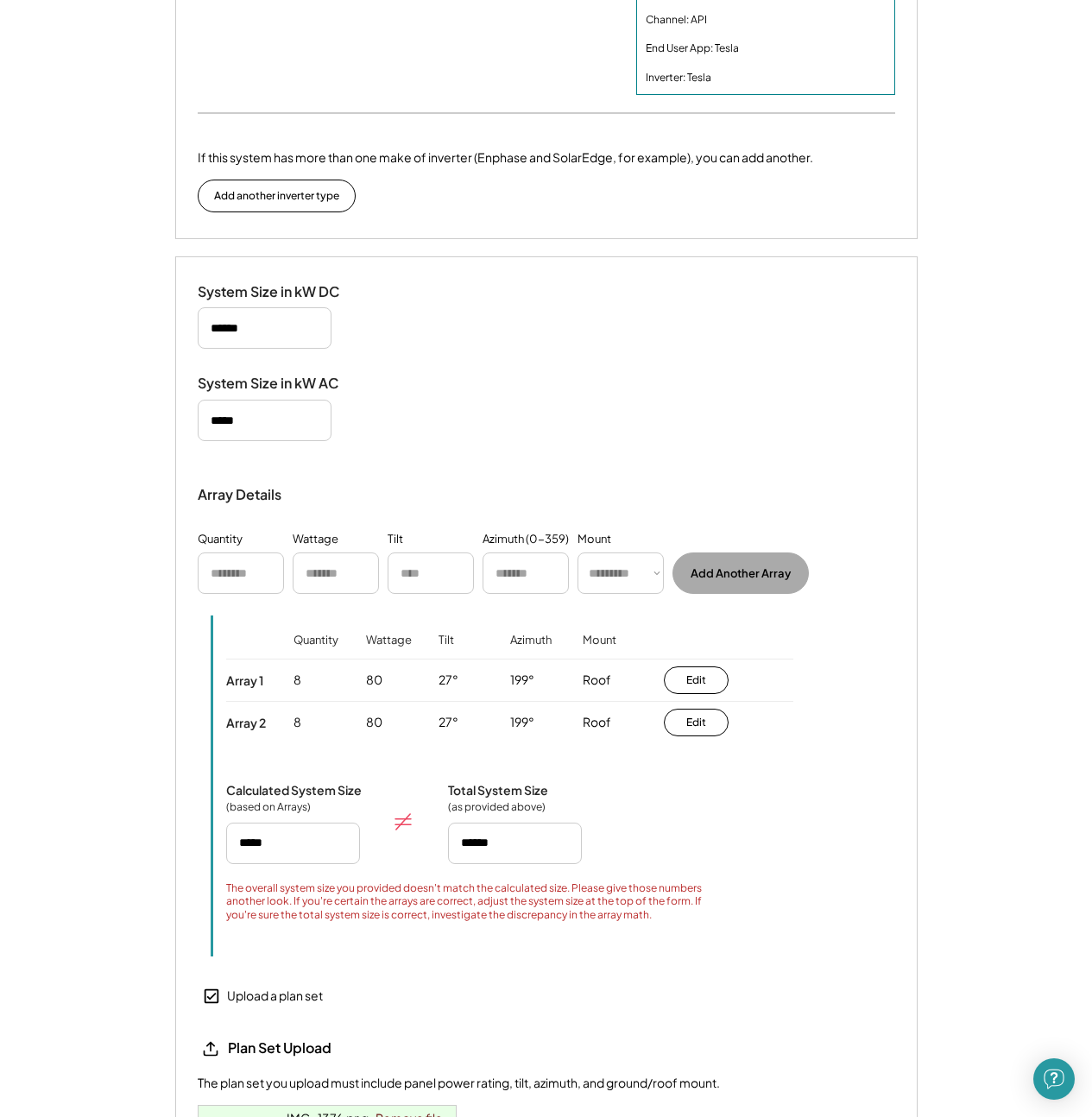 click on "**********" at bounding box center [546, 176] 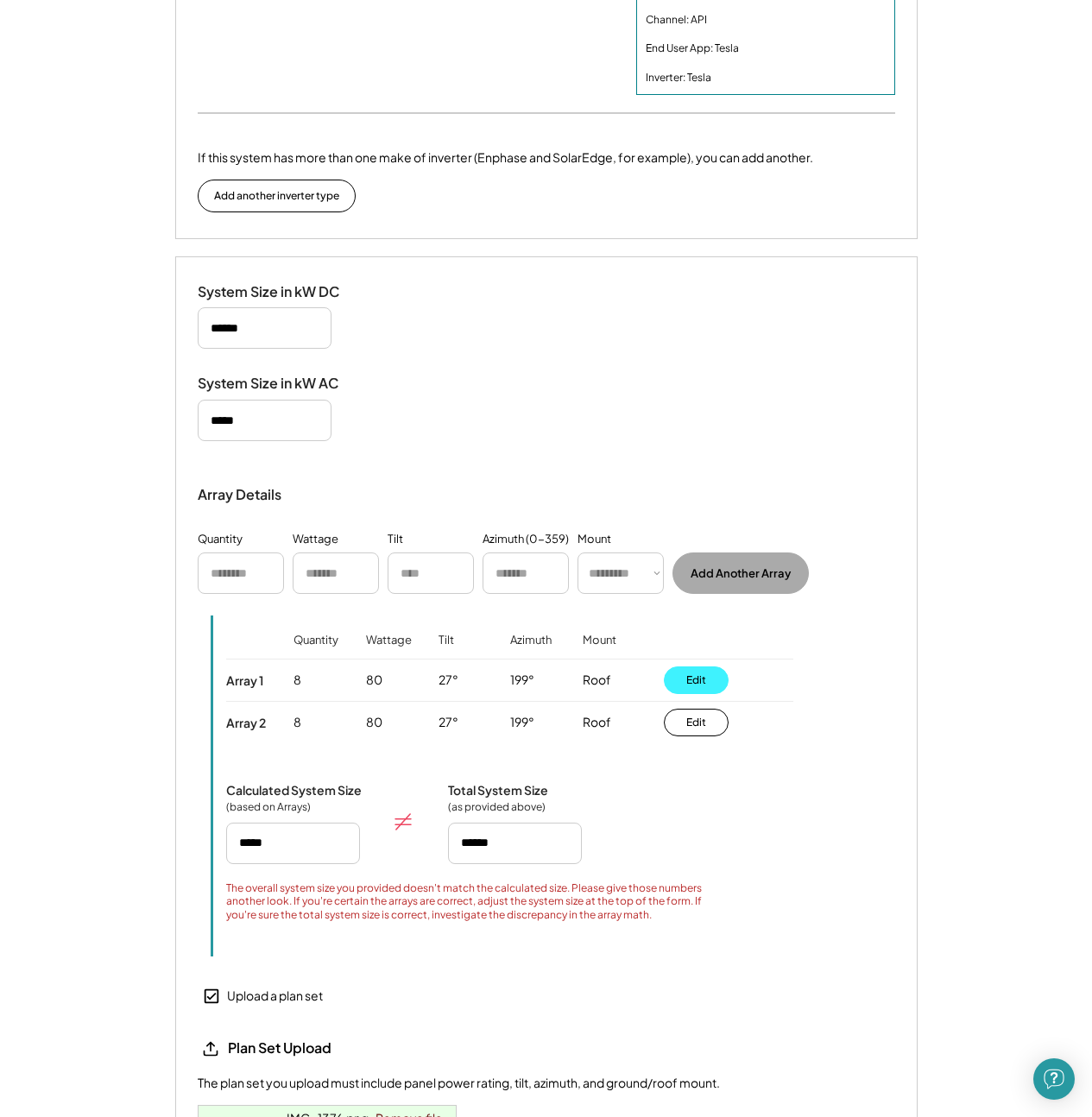 click on "Edit" at bounding box center [696, 680] 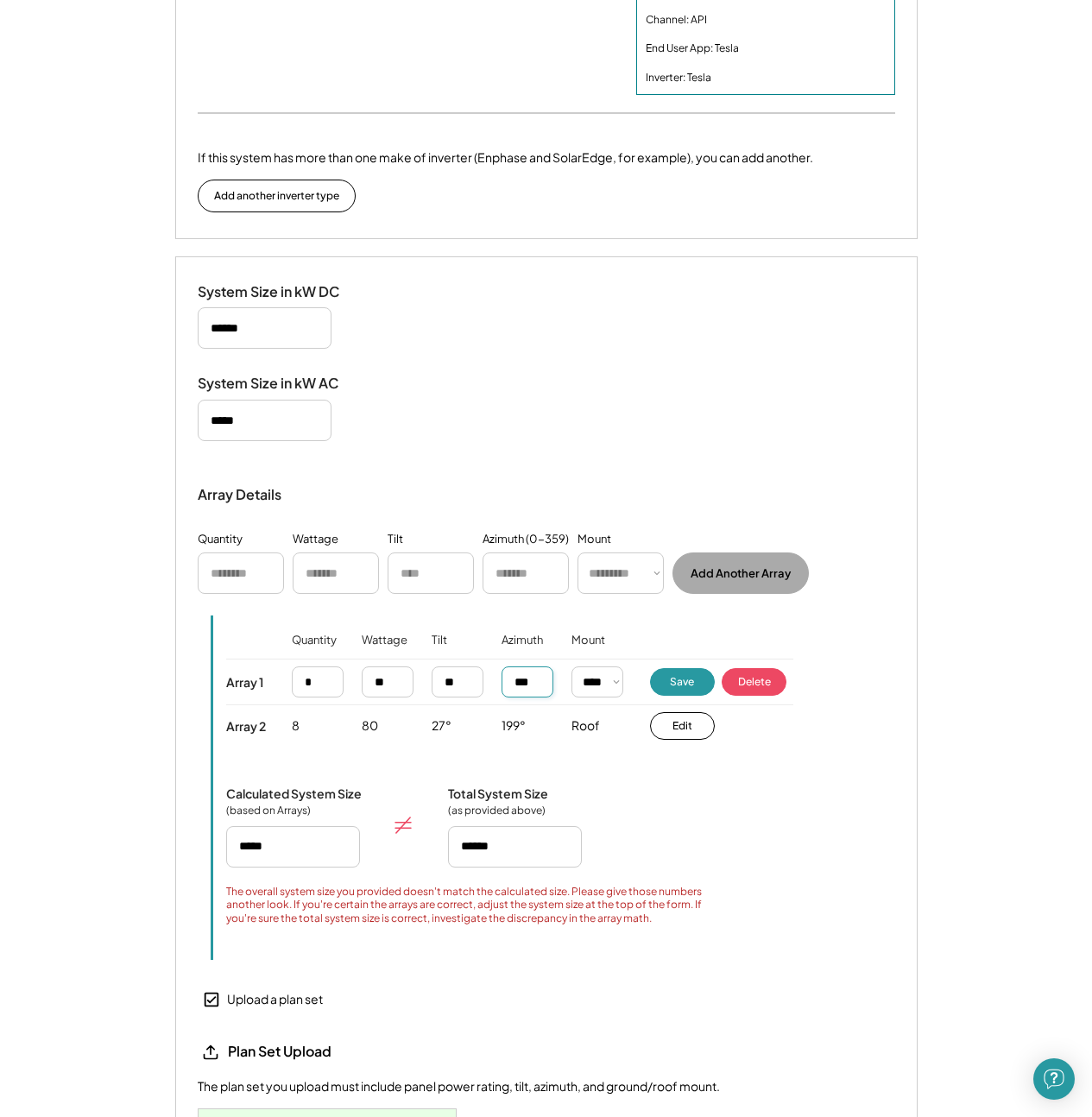 click at bounding box center (527, 682) 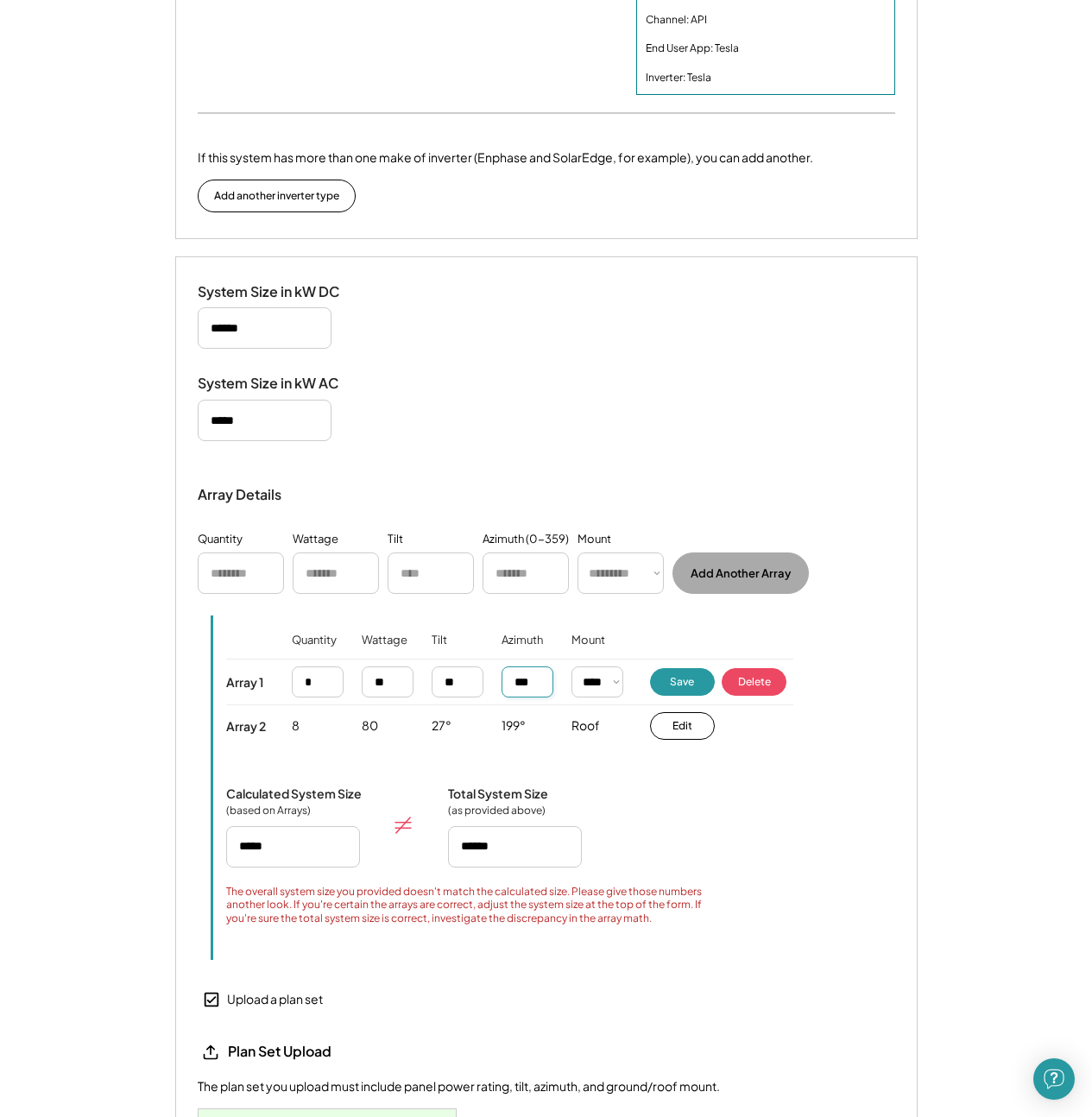 drag, startPoint x: 533, startPoint y: 693, endPoint x: 565, endPoint y: 688, distance: 32.388269 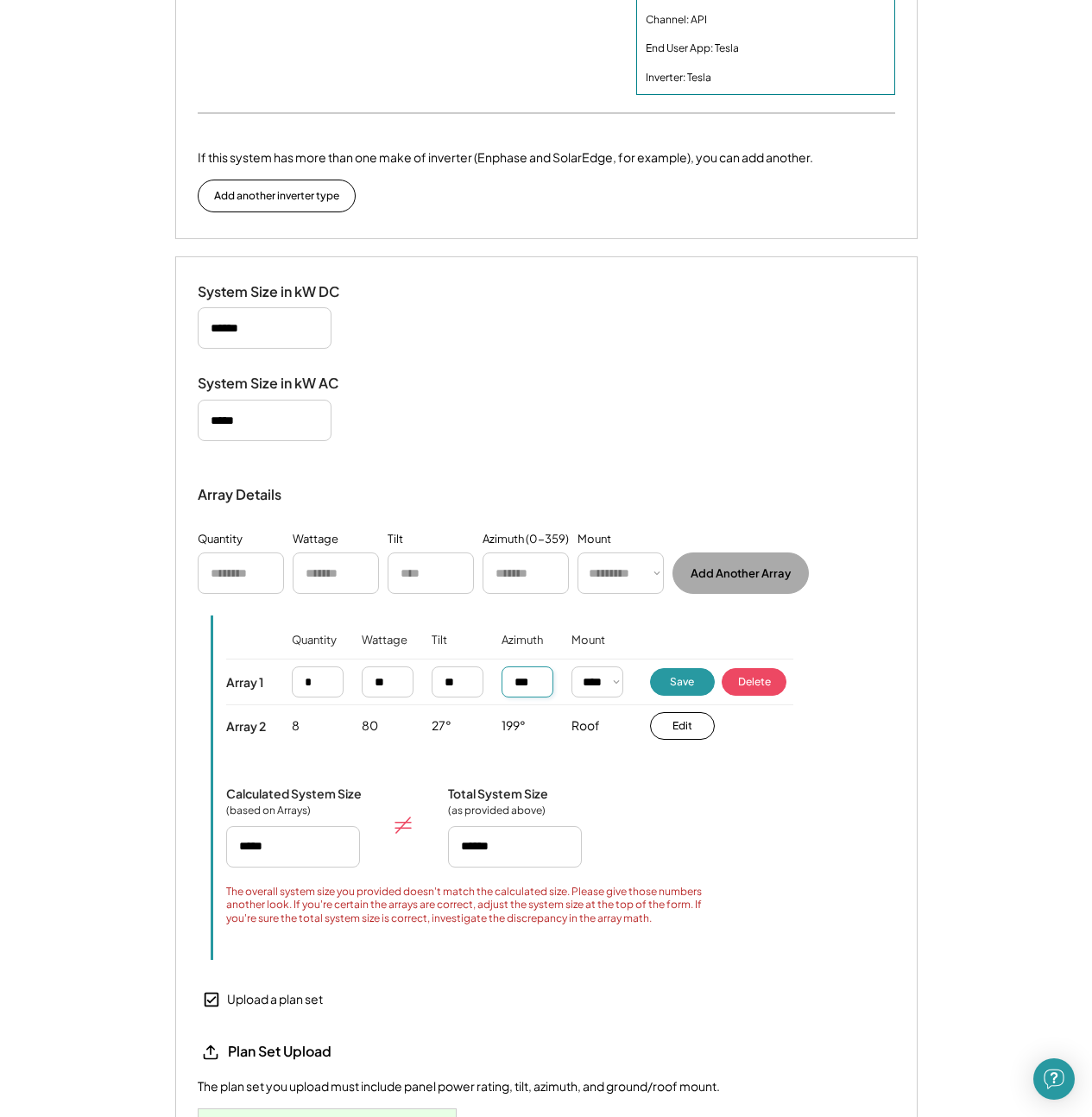 click at bounding box center [527, 682] 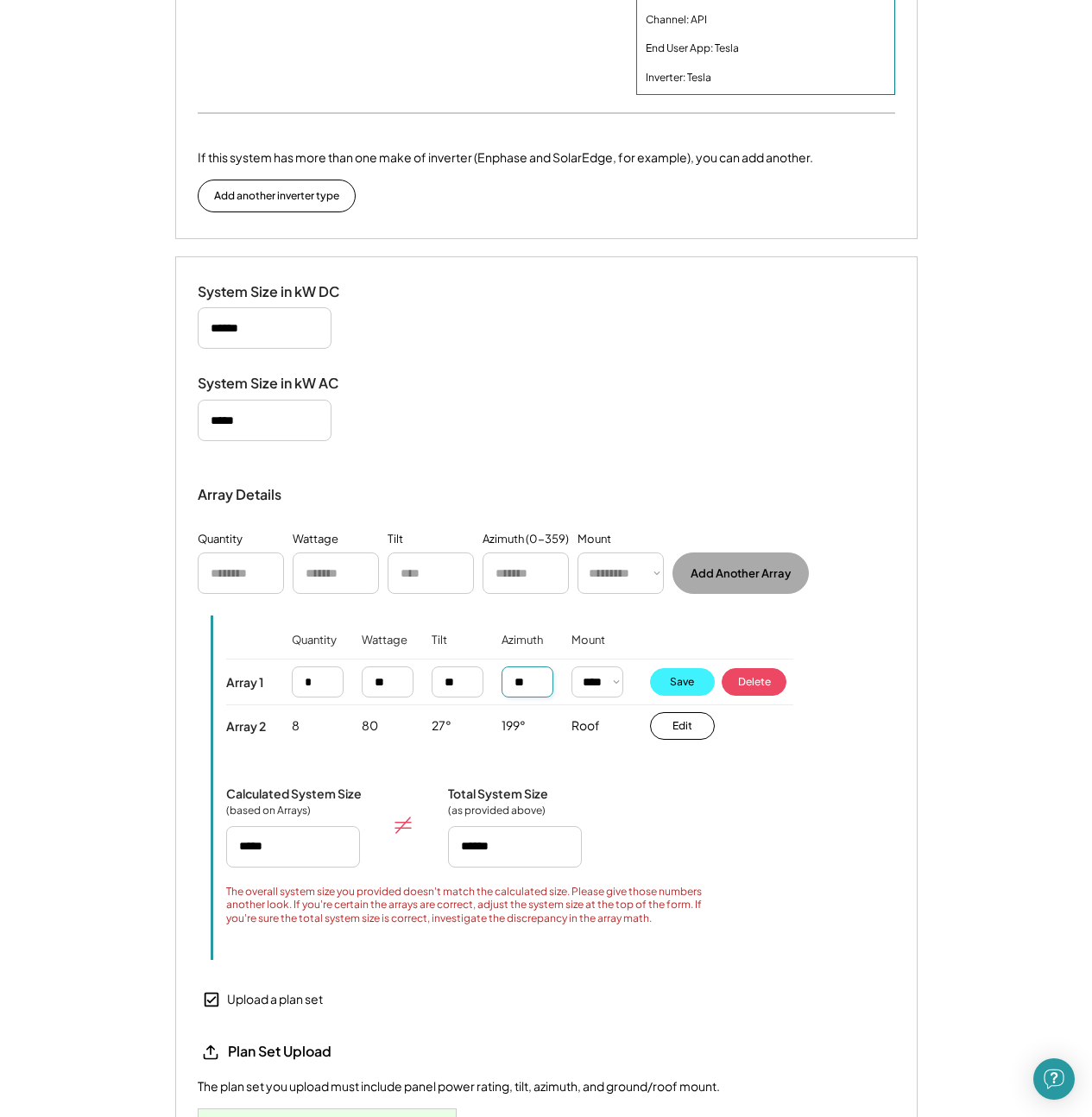 type on "**" 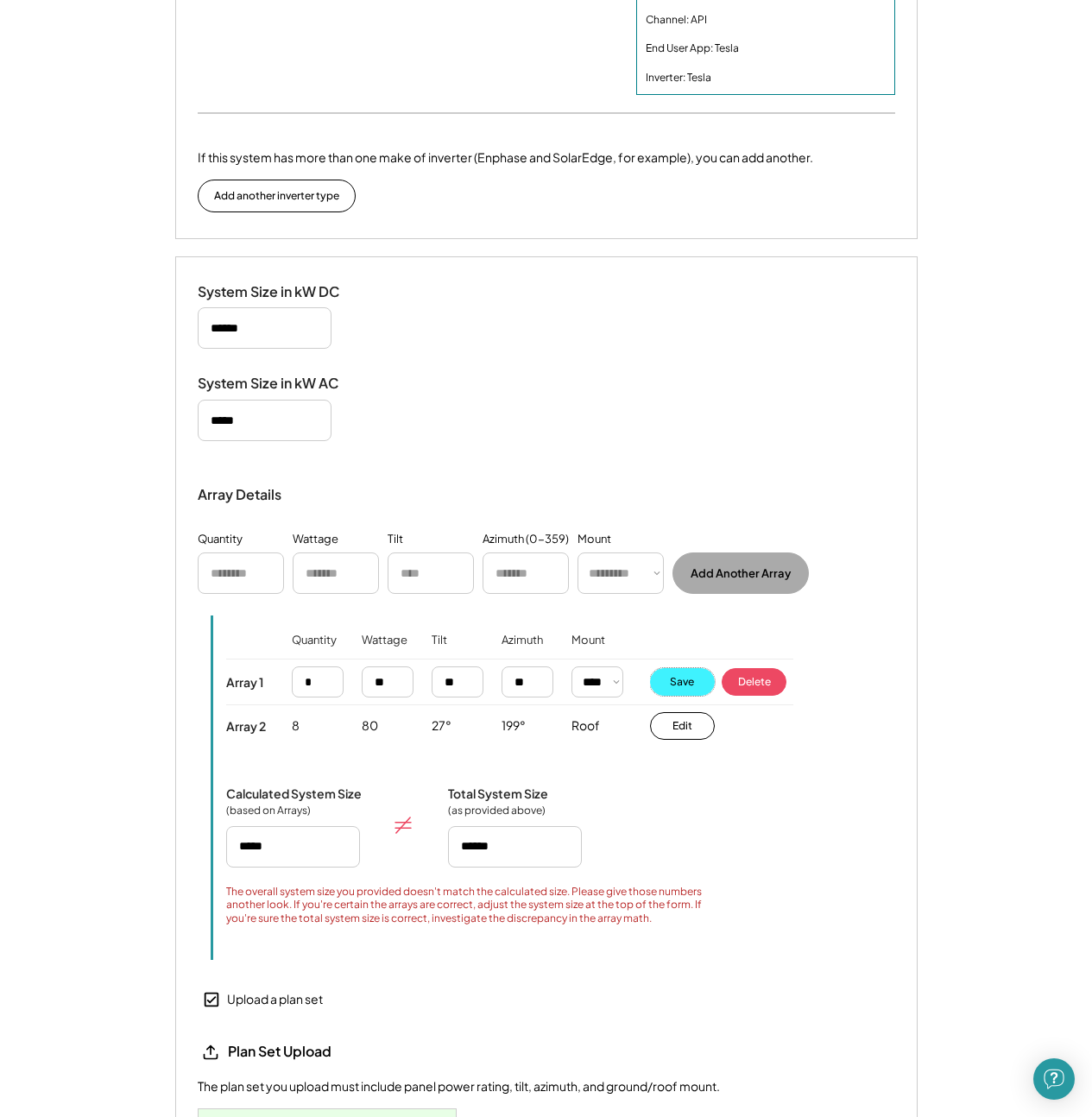 click on "Save" at bounding box center (682, 682) 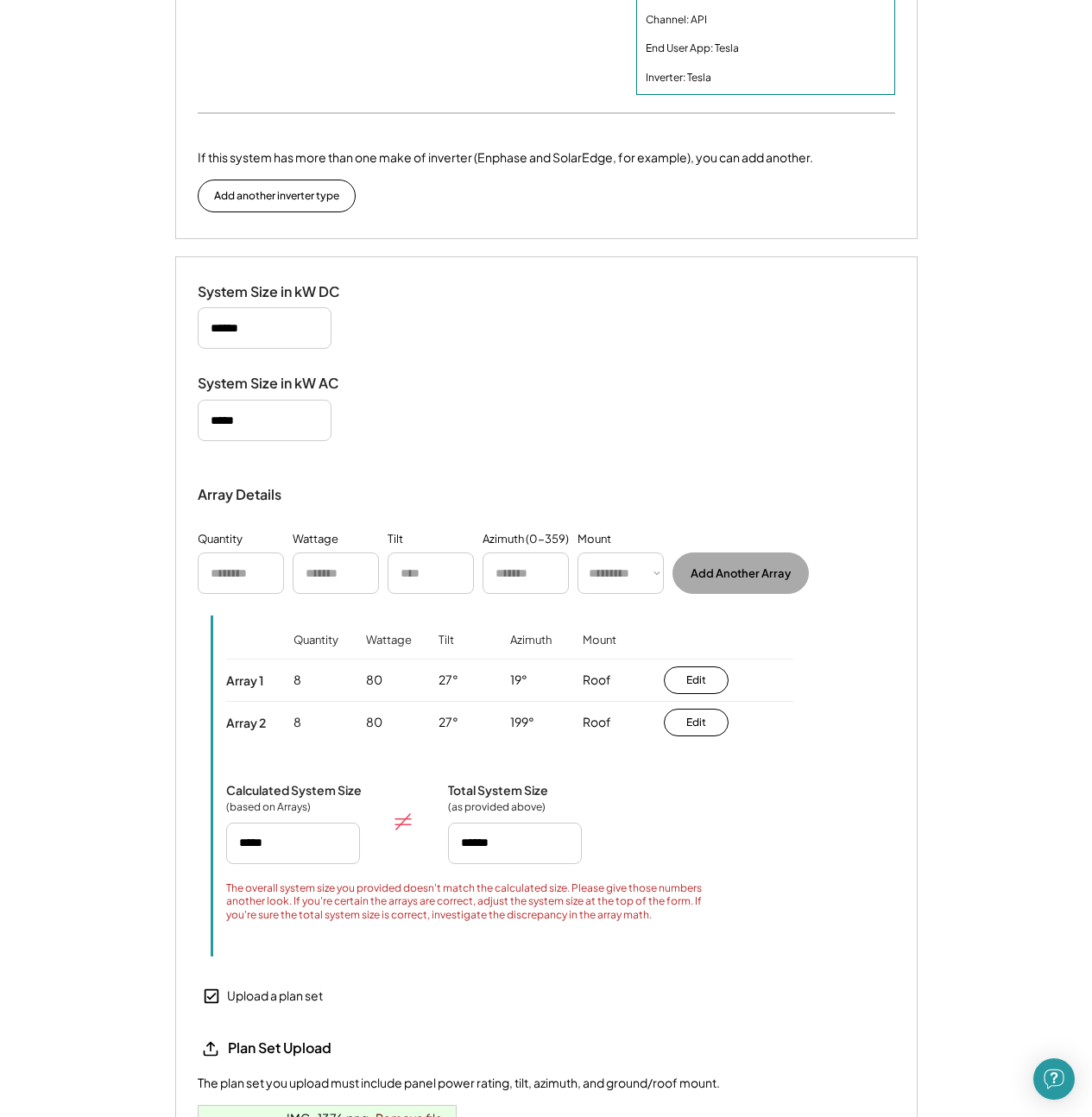 click at bounding box center [431, 573] 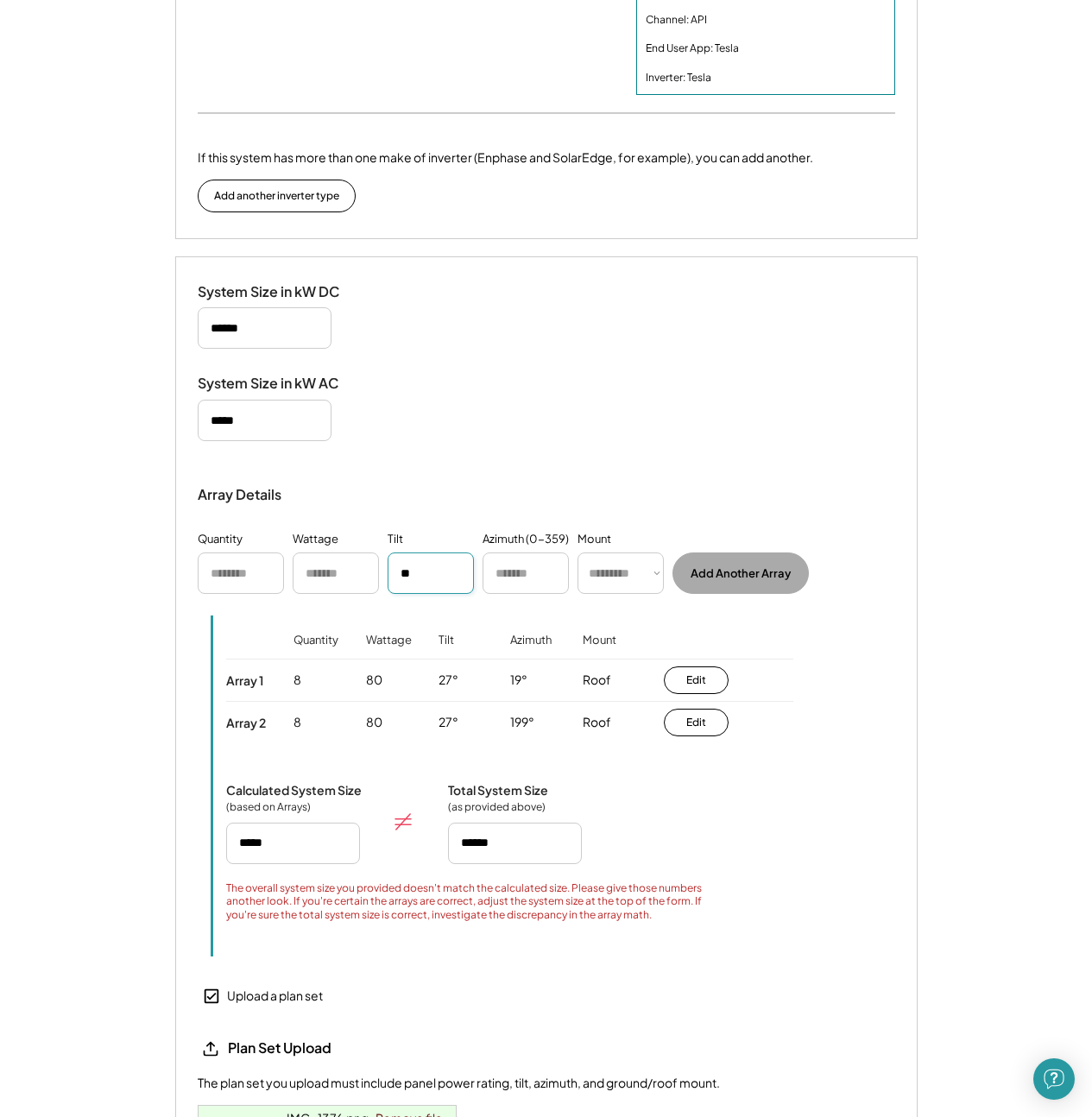 type on "**" 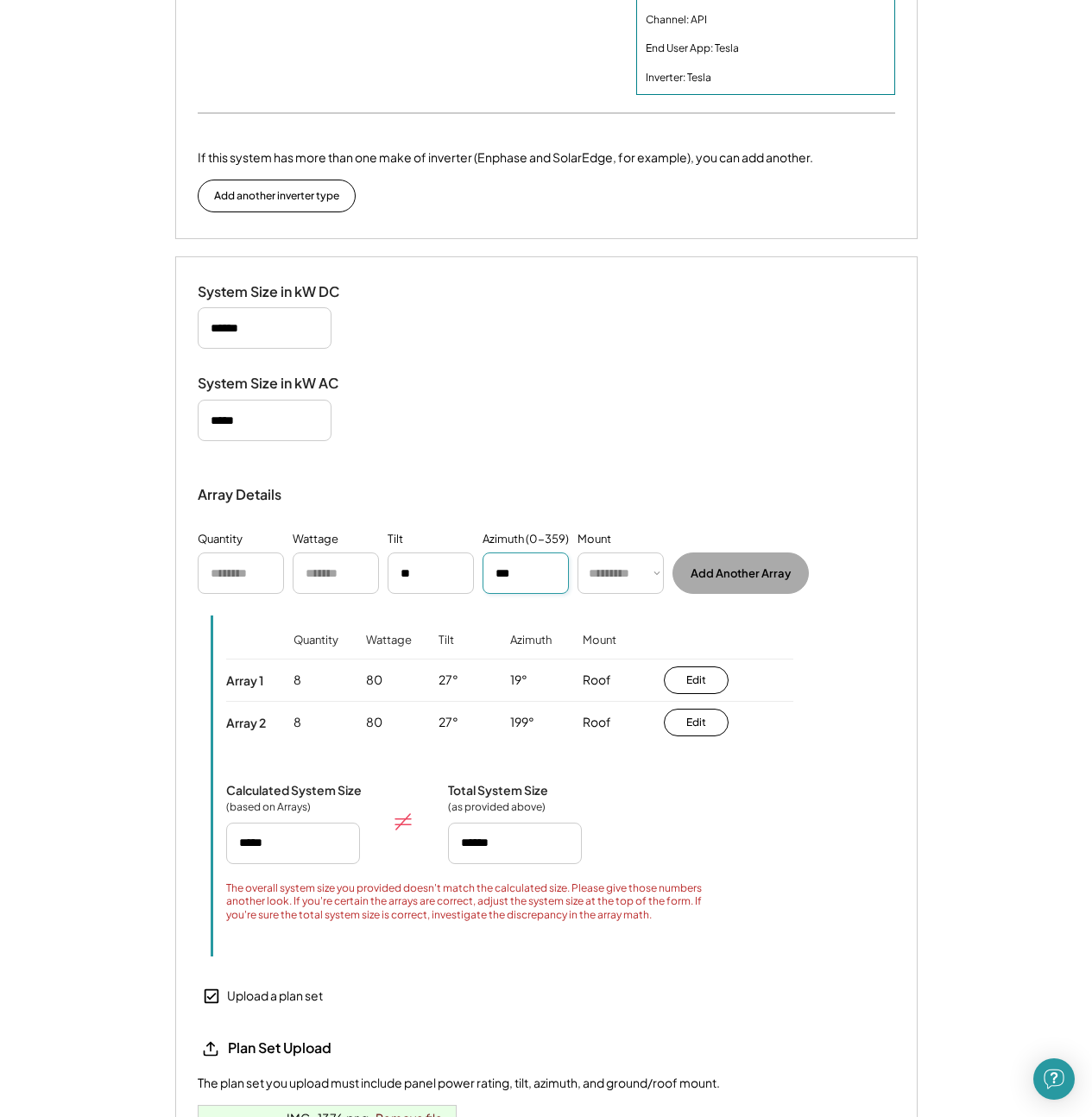 type on "***" 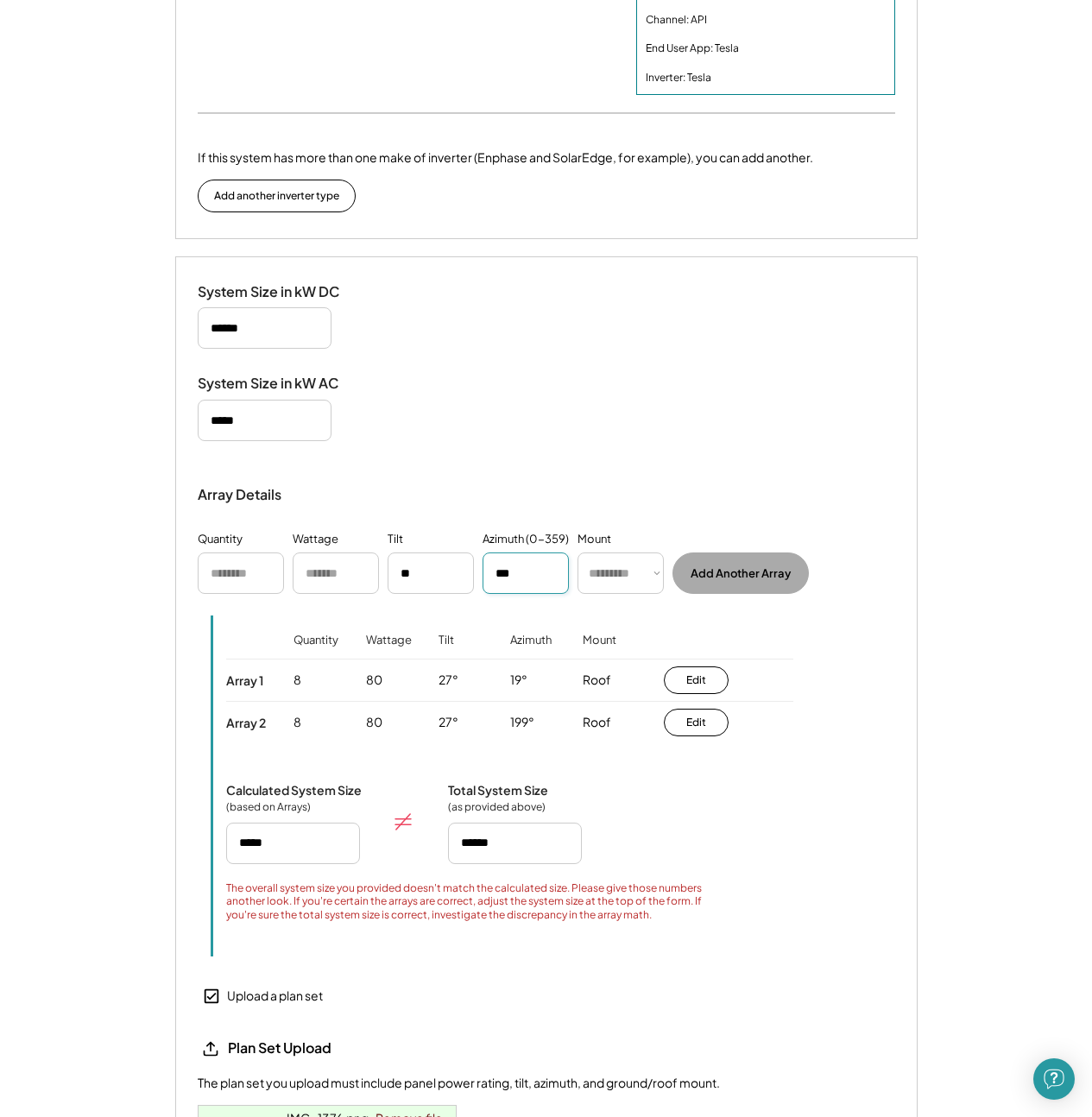 click on "********* **** ******" at bounding box center (621, 573) 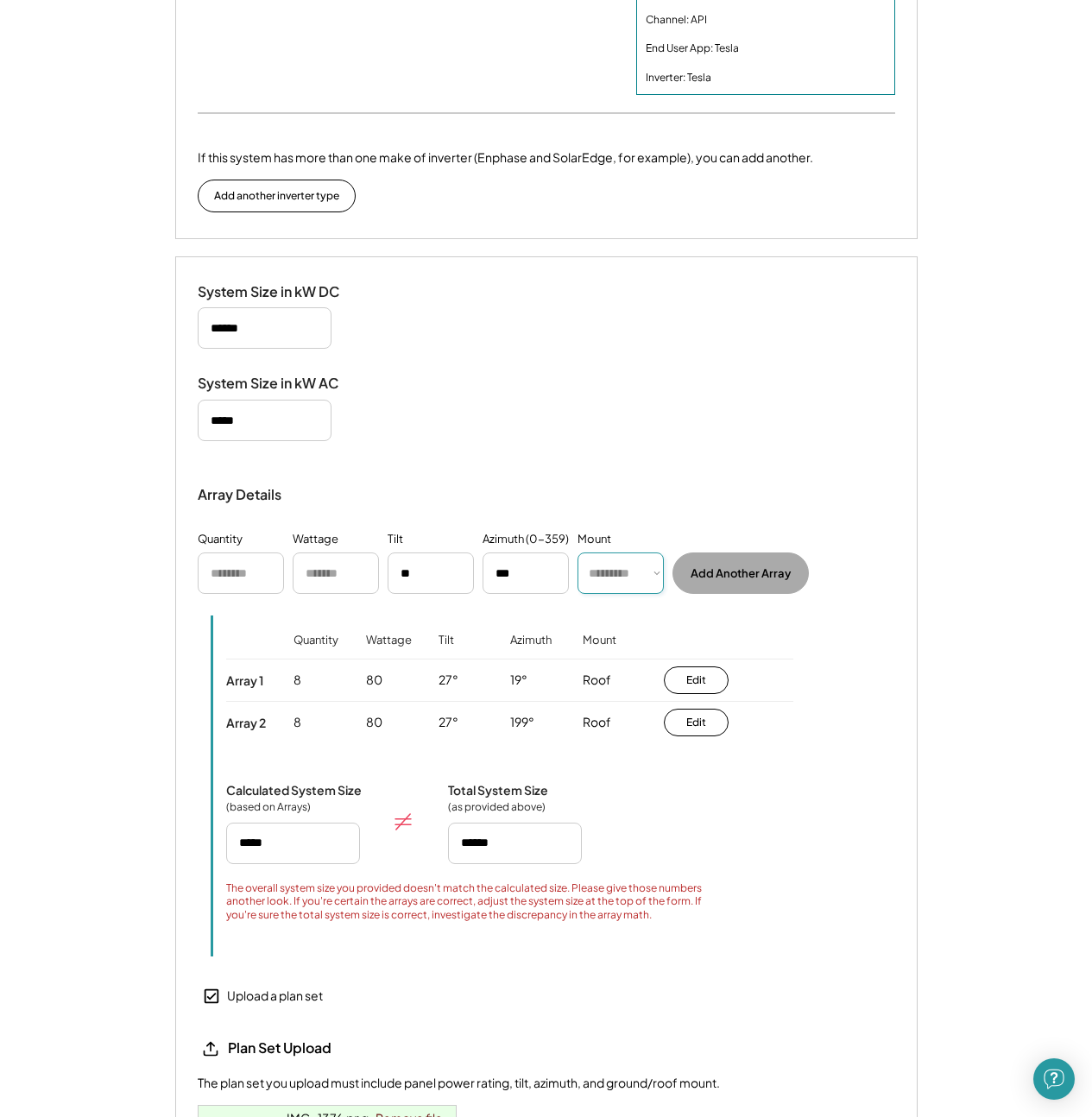 select on "******" 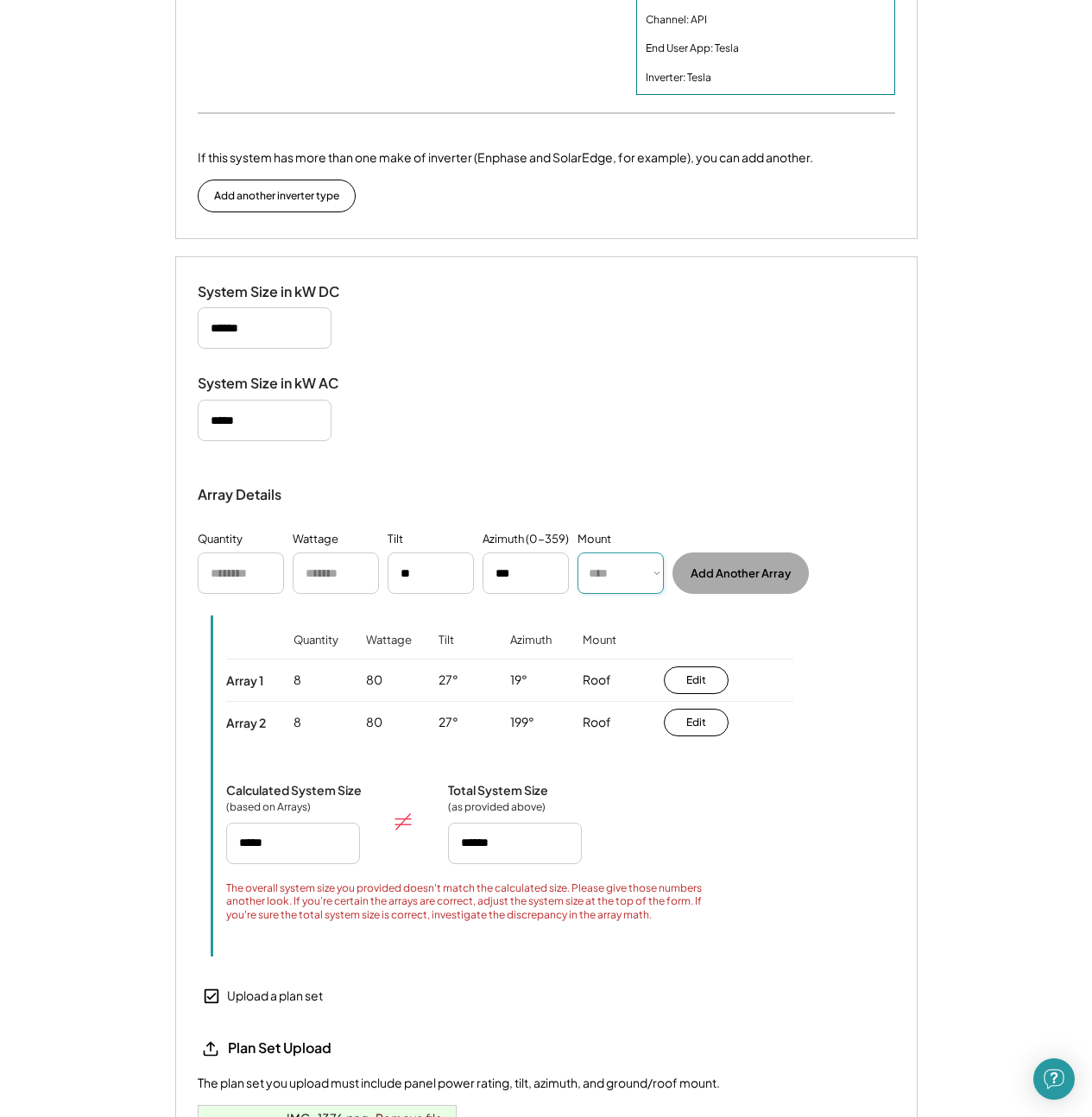 click at bounding box center (336, 573) 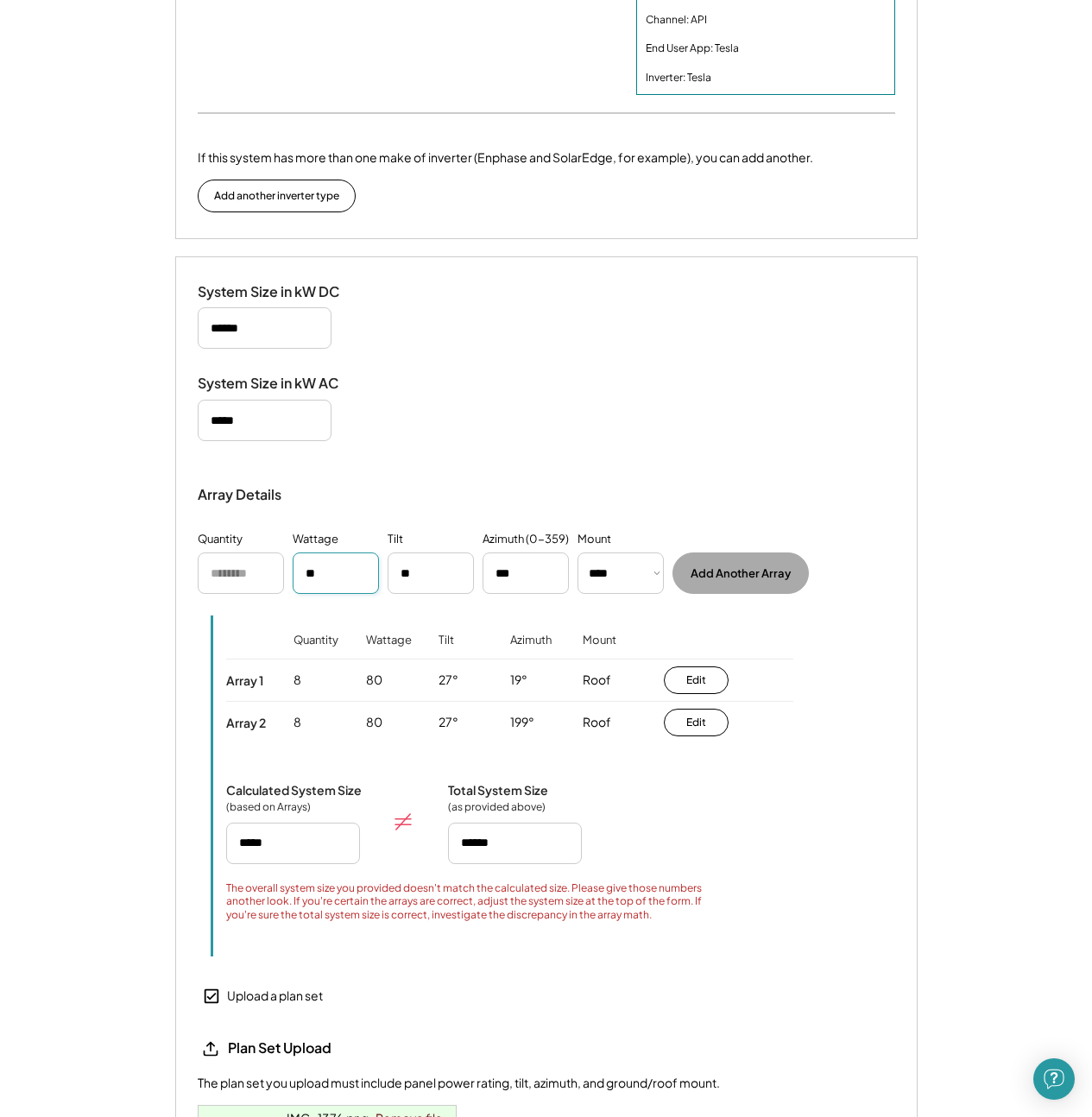 type on "**" 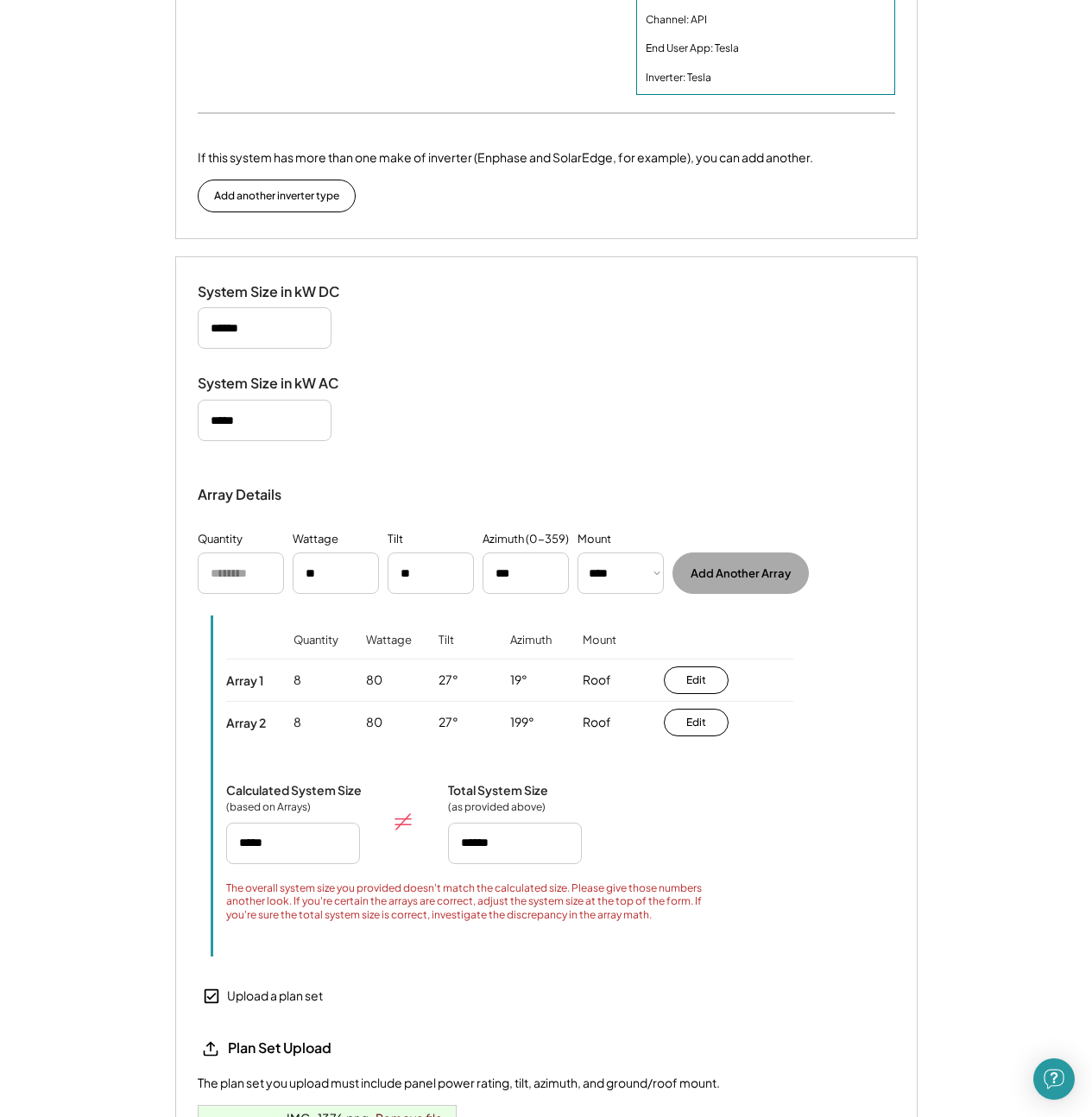 click on "Array Details Quantity Wattage Tilt Azimuth (0-359) Mount ********* **** ****** Add Another Array You haven't added any arrays yet. Quantity Wattage Tilt Azimuth Mount Array 1 8 80 27° 19° Roof **** **** ****** Edit Save Delete Array 2 8 80 27° 199° Roof Edit Calculated System Size (based on Arrays) Total System Size (as provided above) The overall system size you provided doesn't match the calculated size. Please give those numbers another look. If you're certain the arrays are correct, adjust the system size at the top of the form. If you're sure the total system size is correct, investigate the discrepancy in the array math." at bounding box center (546, 720) 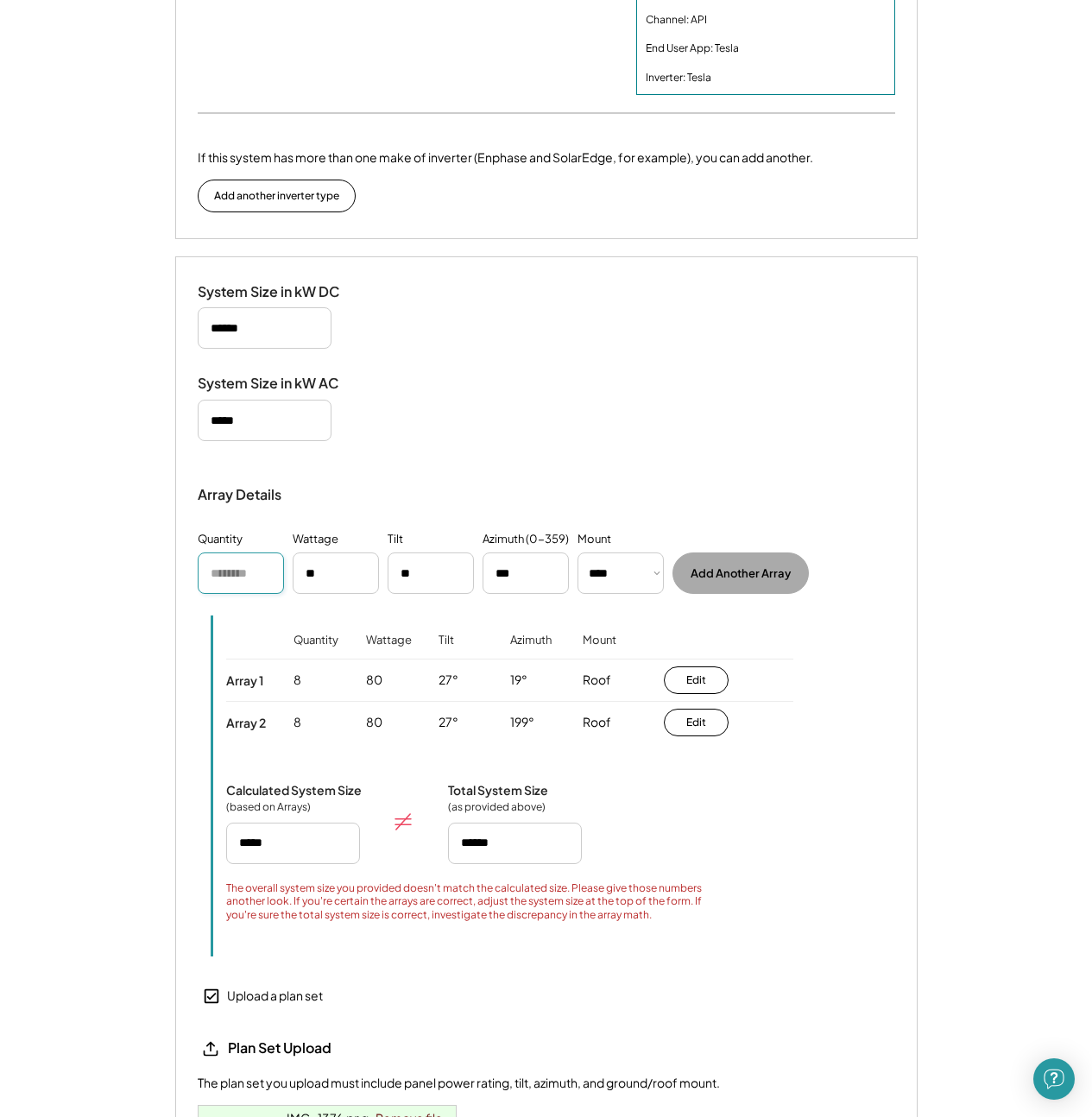 click at bounding box center (241, 573) 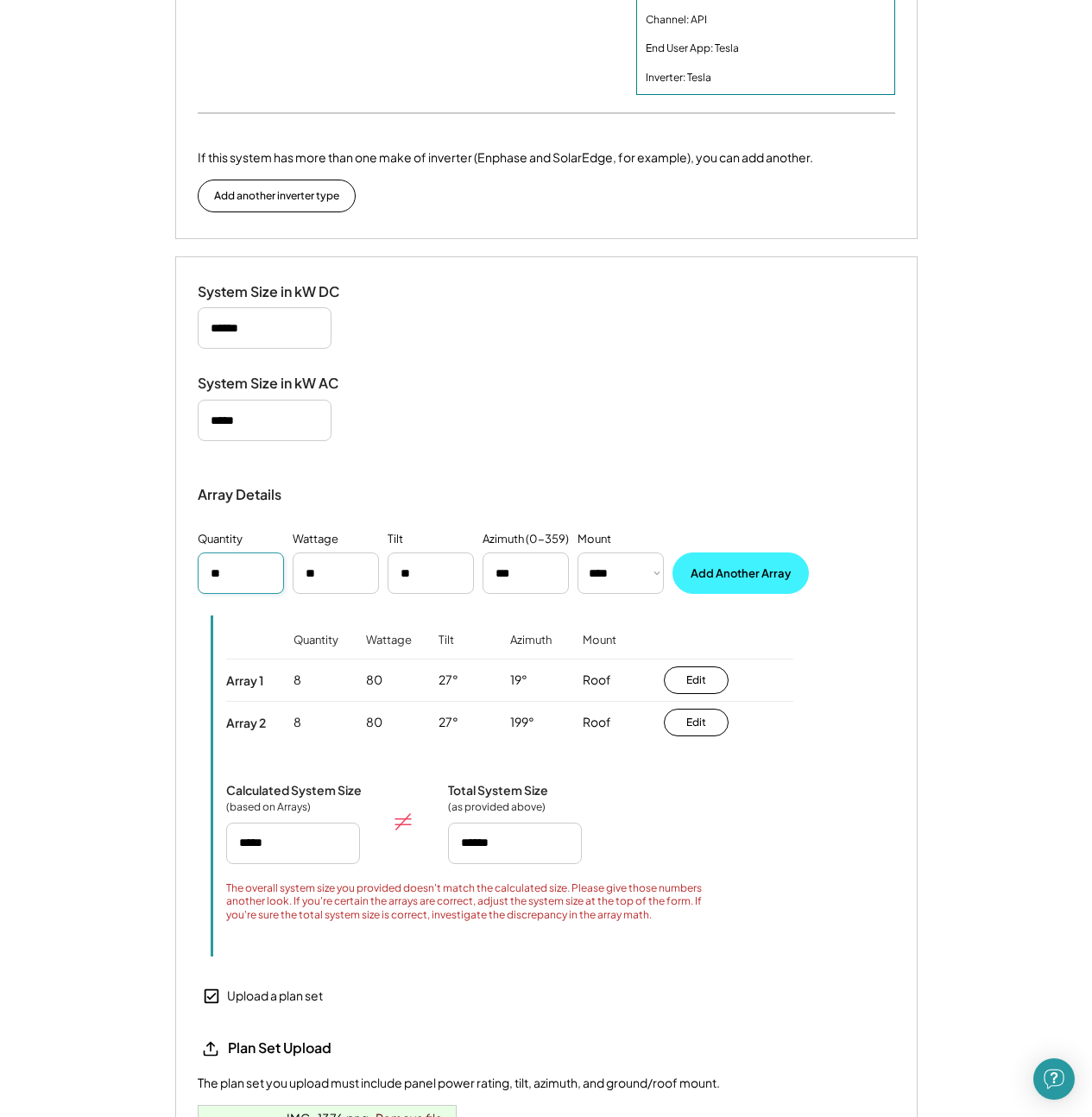 type on "**" 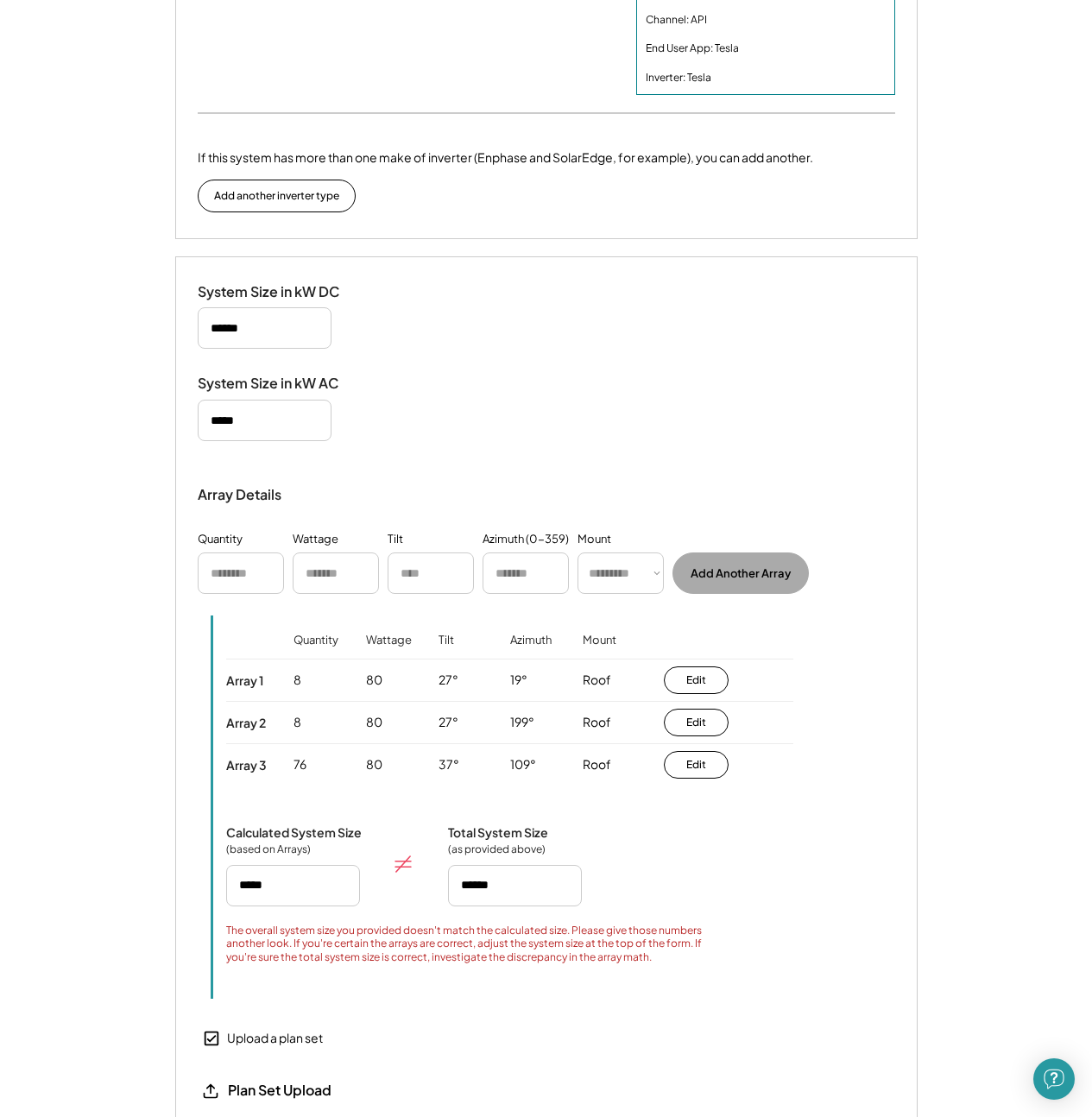 click on "Array Details Quantity Wattage Tilt Azimuth (0-359) Mount ********* **** ****** Add Another Array You haven't added any arrays yet. Quantity Wattage Tilt Azimuth Mount Array 1 8 80 27° 19° Roof **** **** ****** Edit Save Delete Array 2 8 80 27° 199° Roof Edit Array 3 76 80 37° 109° Roof Edit Calculated System Size (based on Arrays) Total System Size (as provided above) The overall system size you provided doesn't match the calculated size. Please give those numbers another look. If you're certain the arrays are correct, adjust the system size at the top of the form. If you're sure the total system size is correct, investigate the discrepancy in the array math." at bounding box center (546, 742) 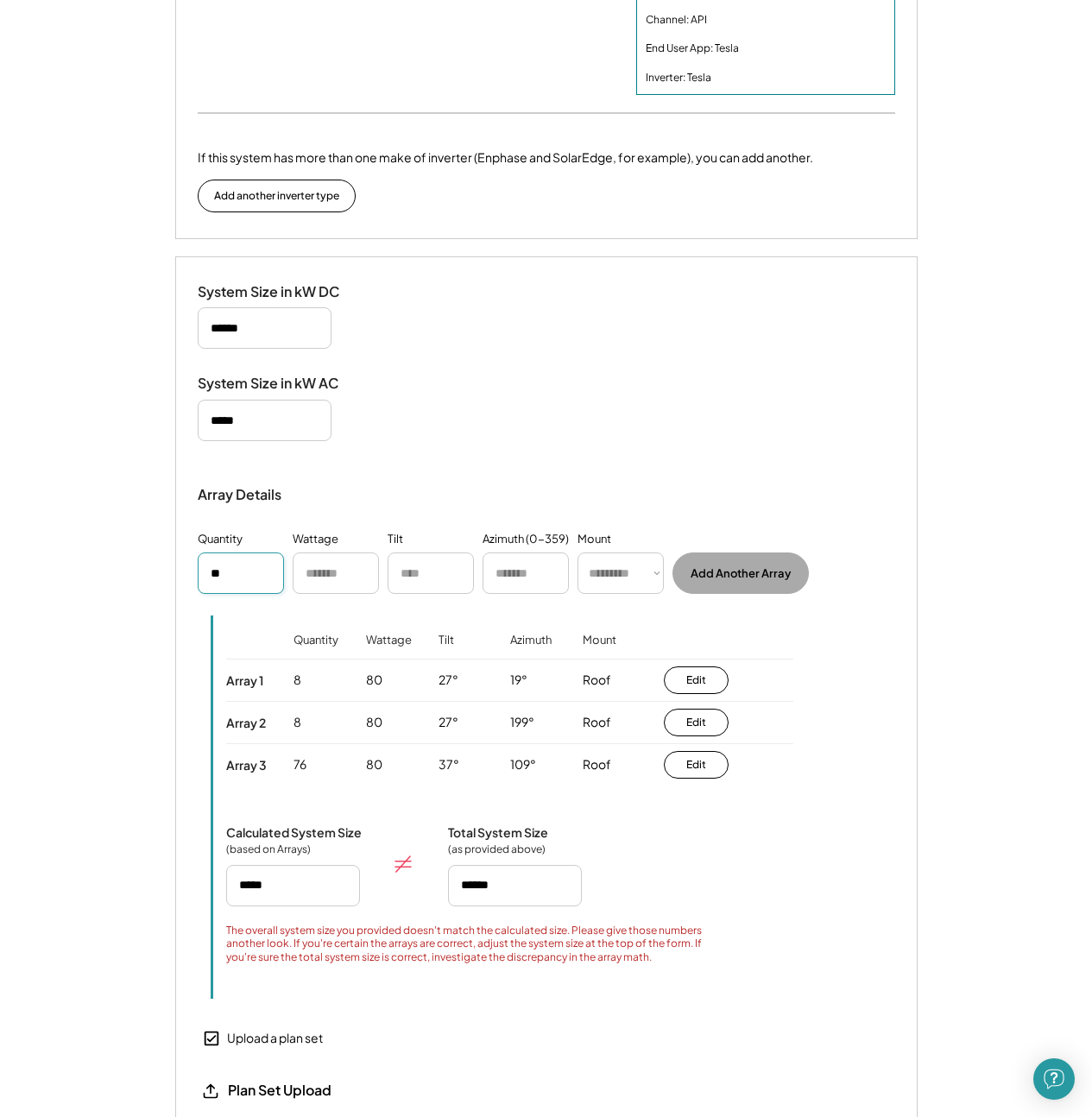 type on "**" 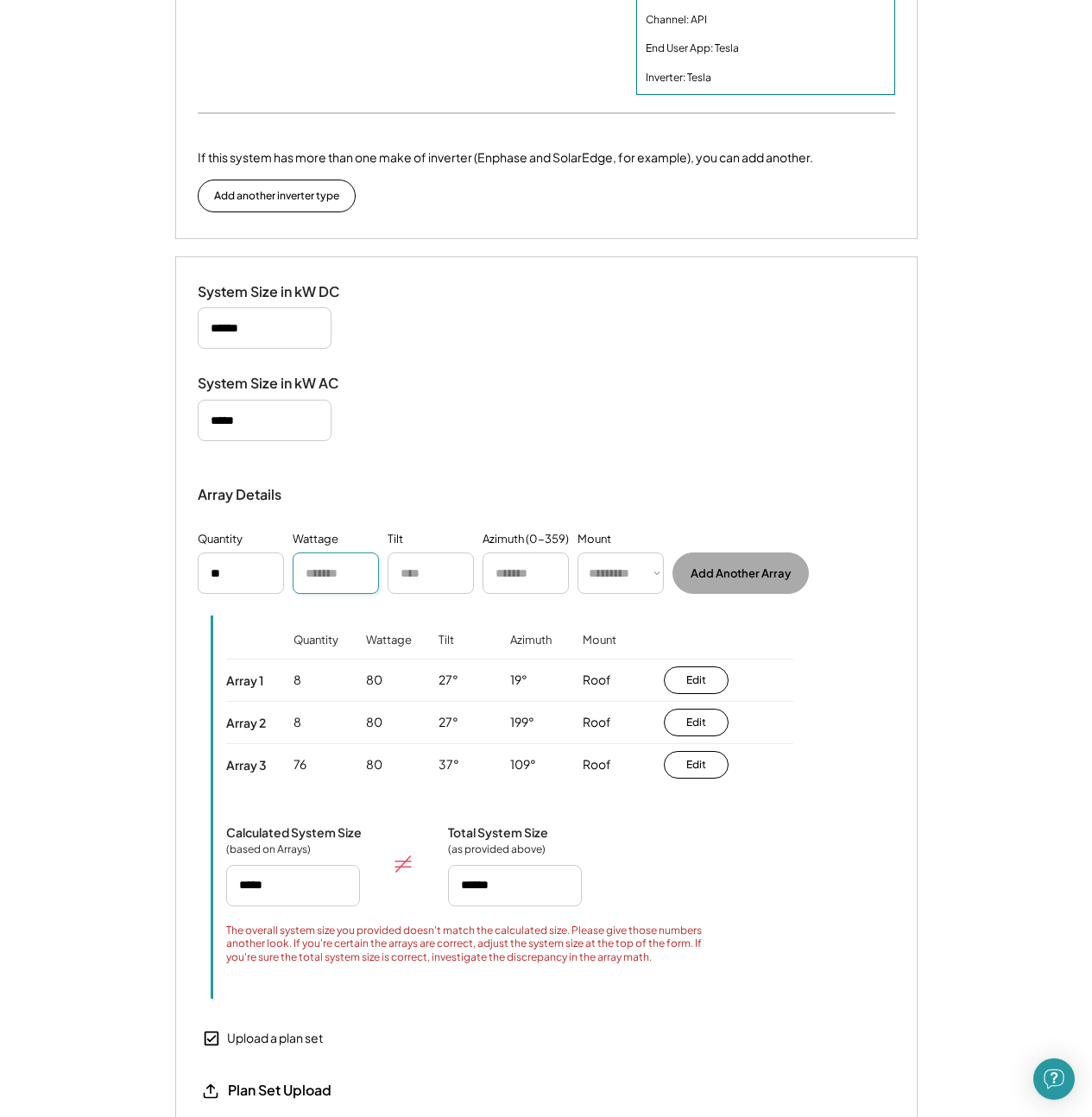 click at bounding box center (336, 573) 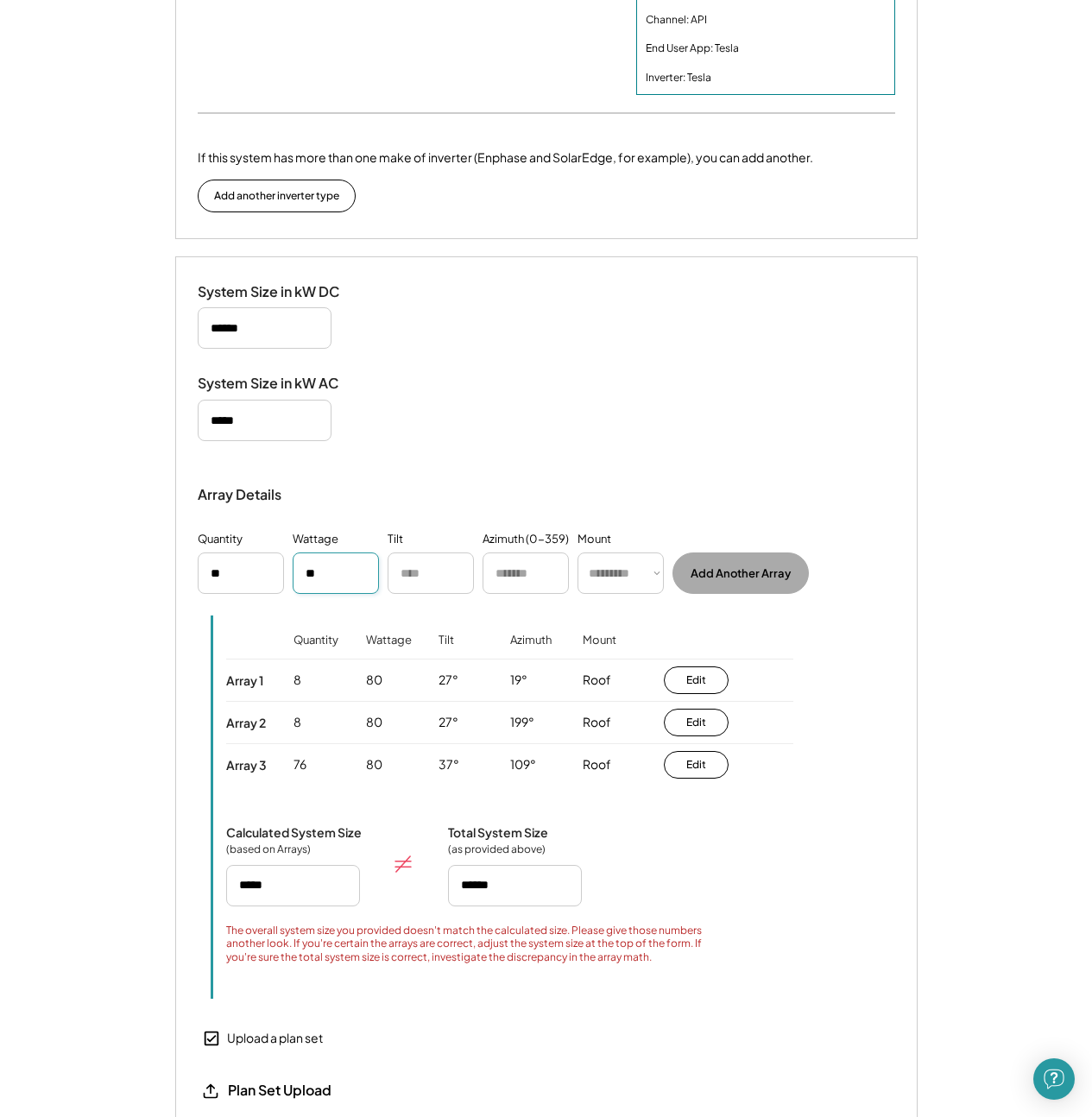 type on "**" 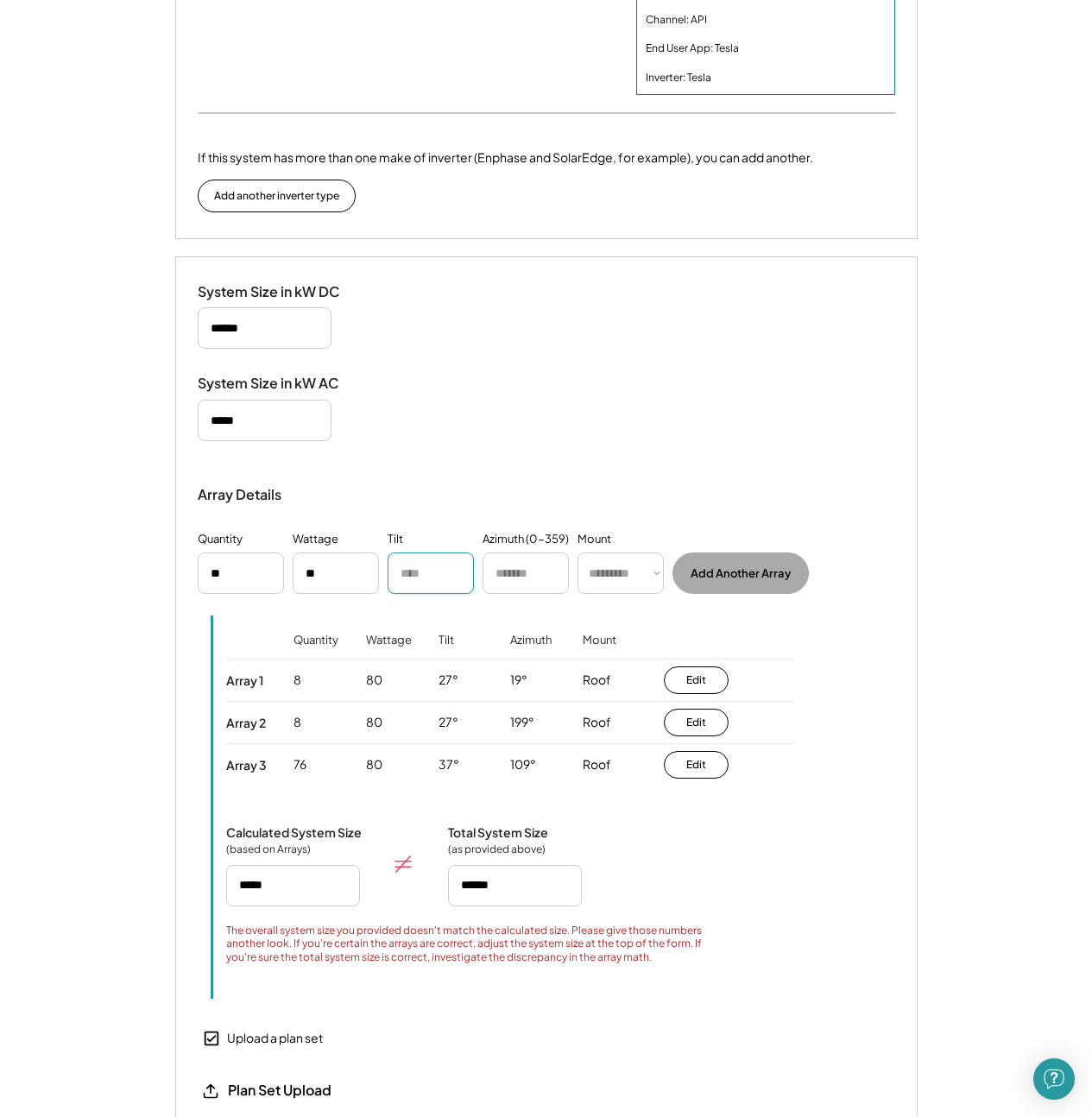 click at bounding box center (431, 573) 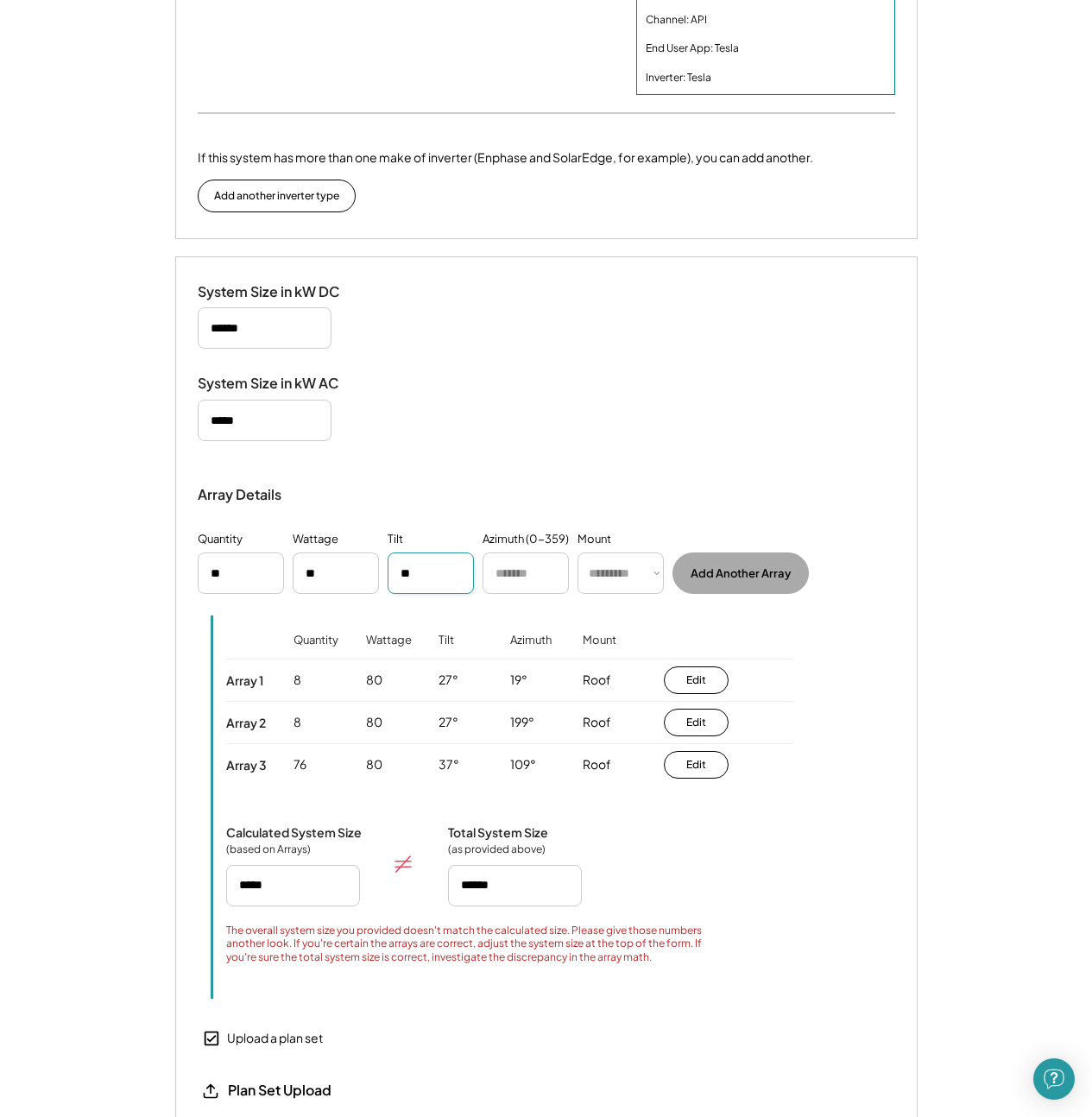 type on "**" 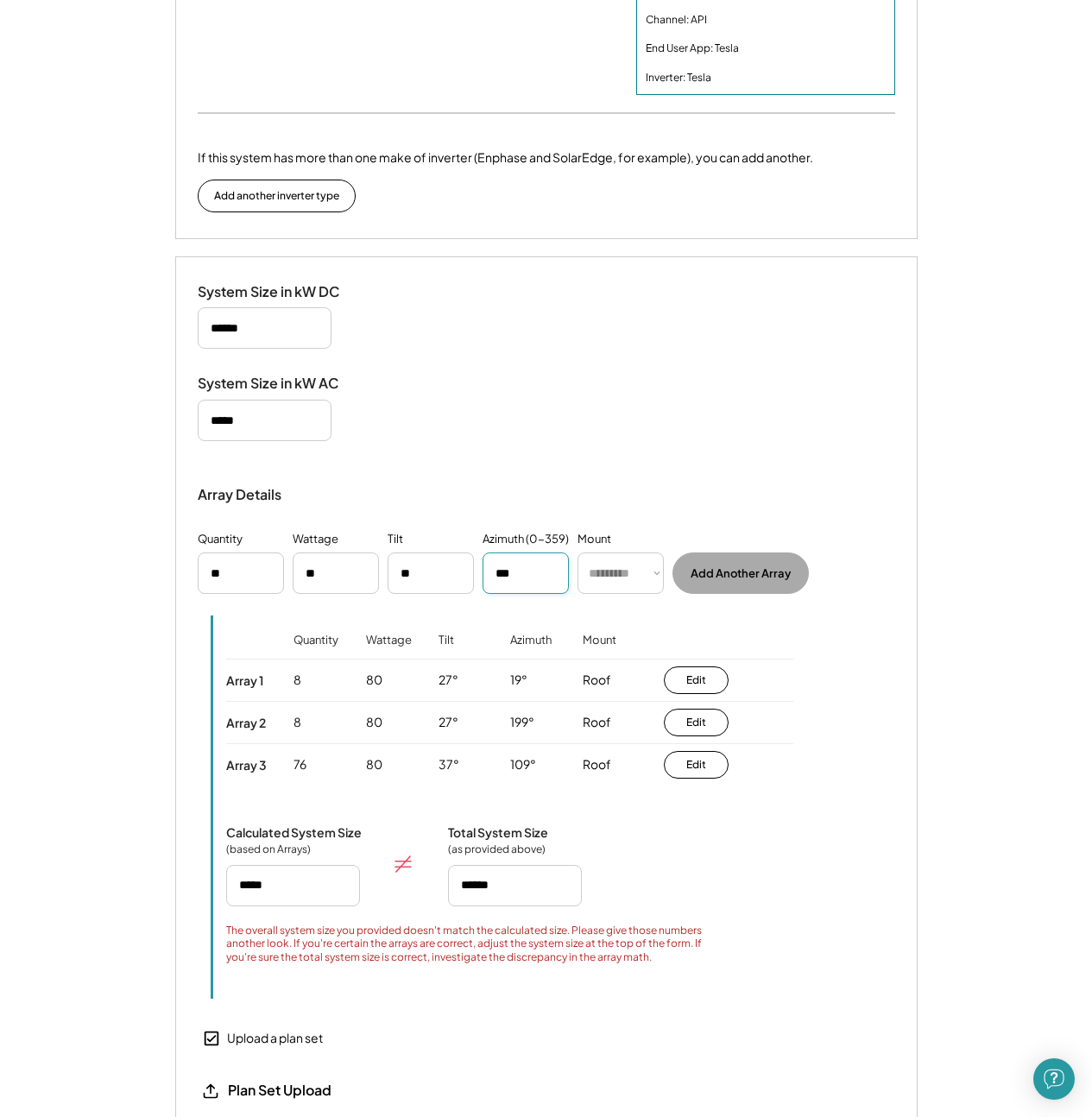 type on "***" 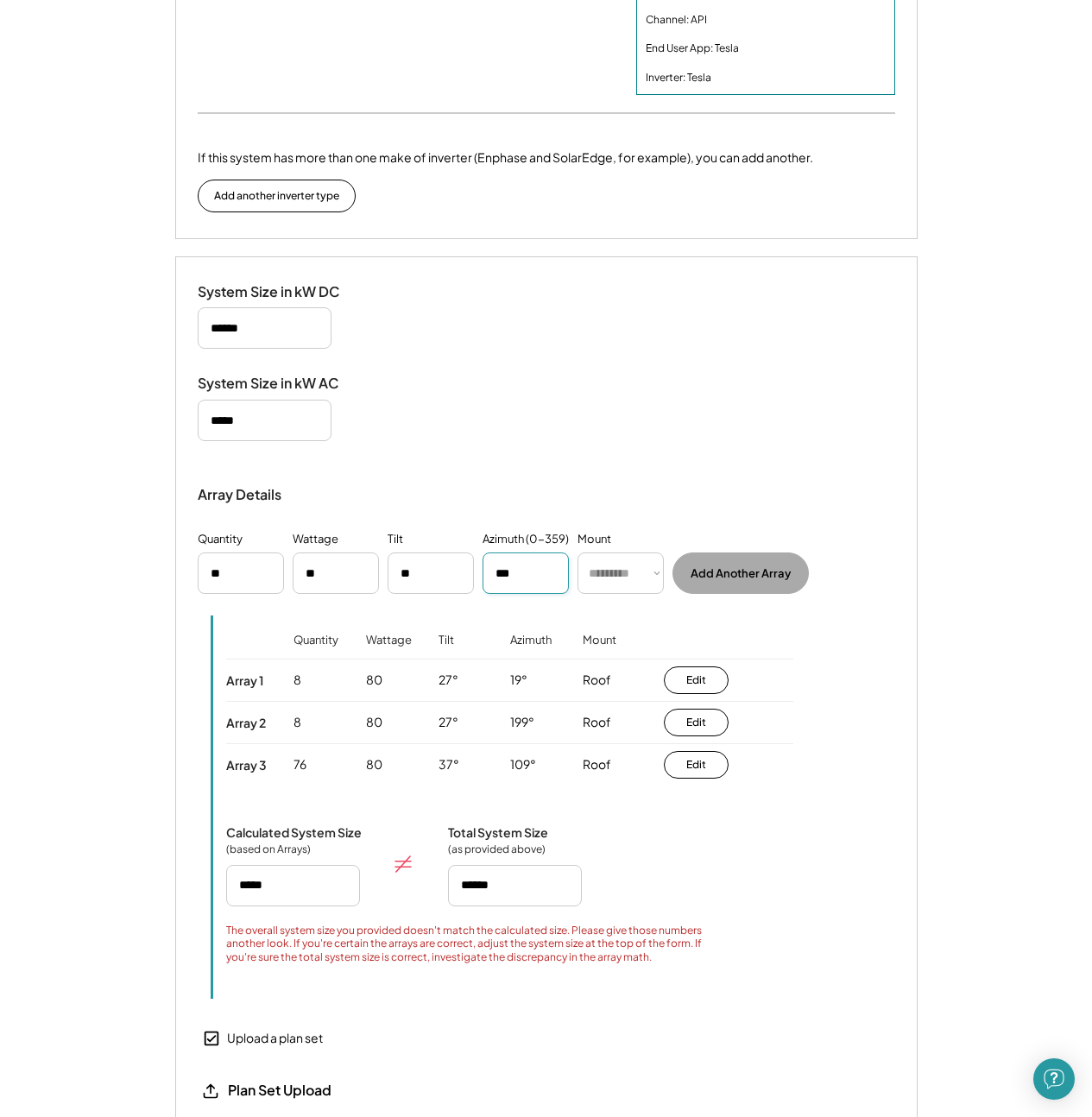 click on "********* **** ******" at bounding box center (621, 573) 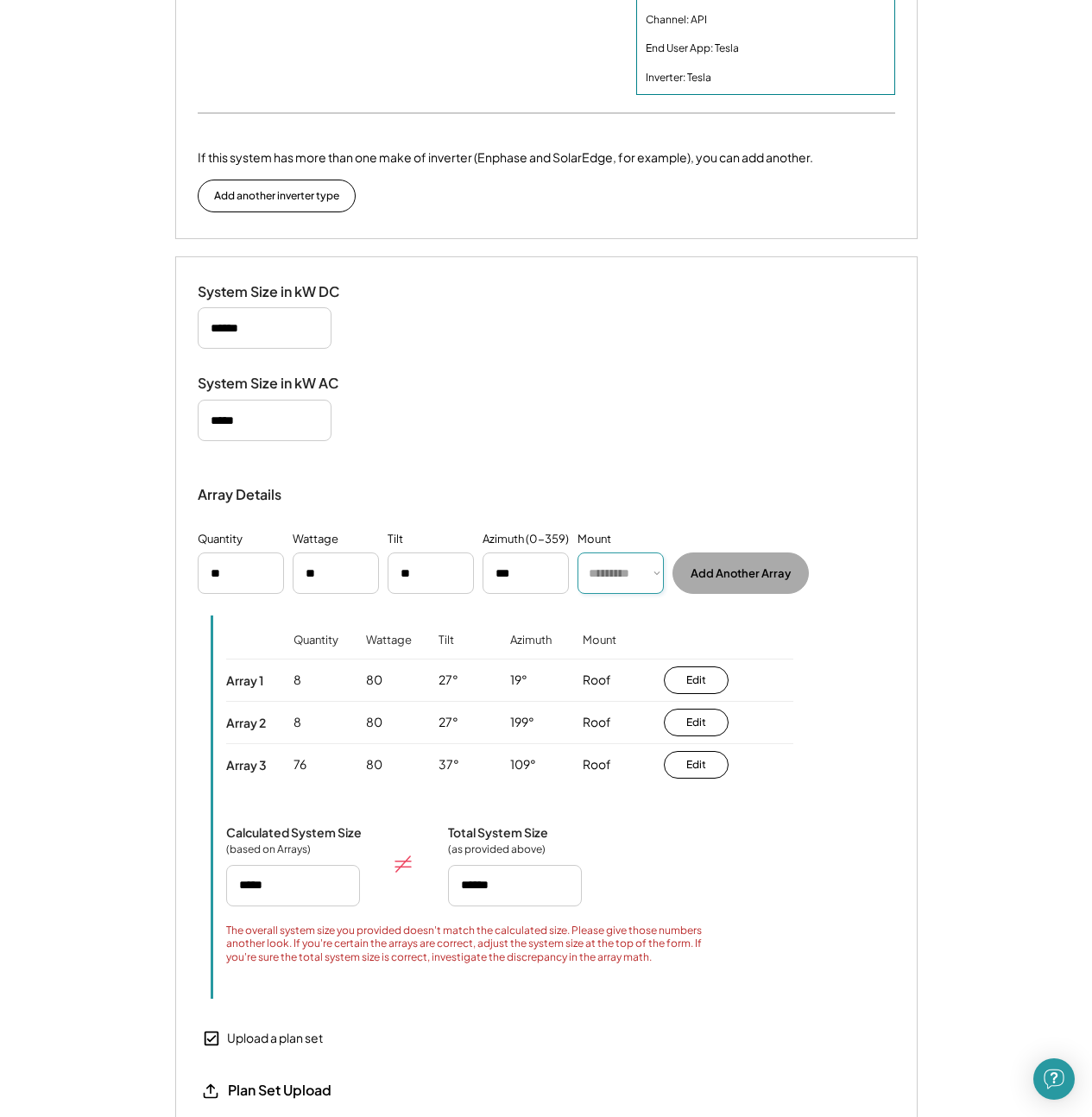 select on "******" 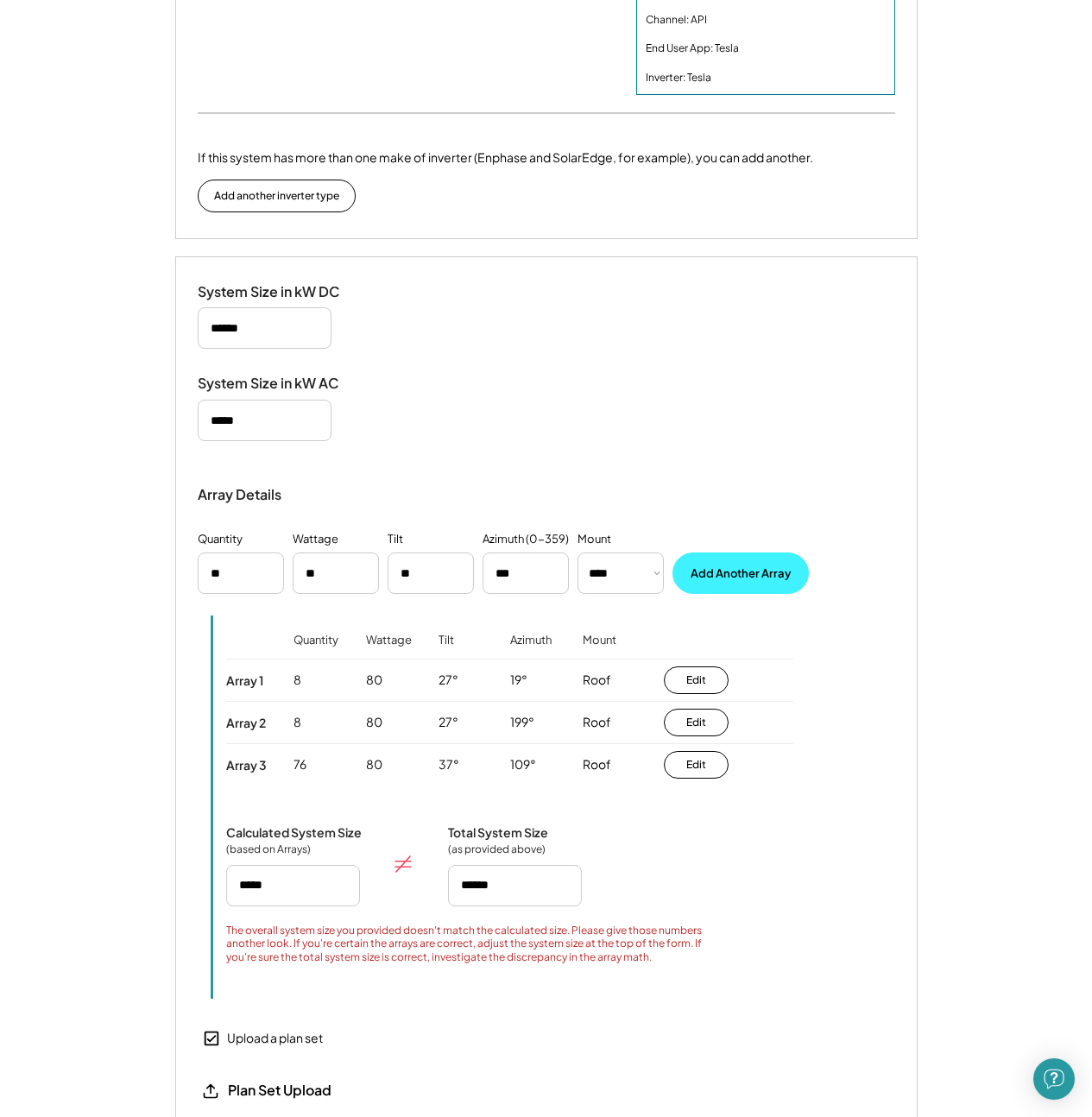 click on "Add Another Array" at bounding box center [741, 573] 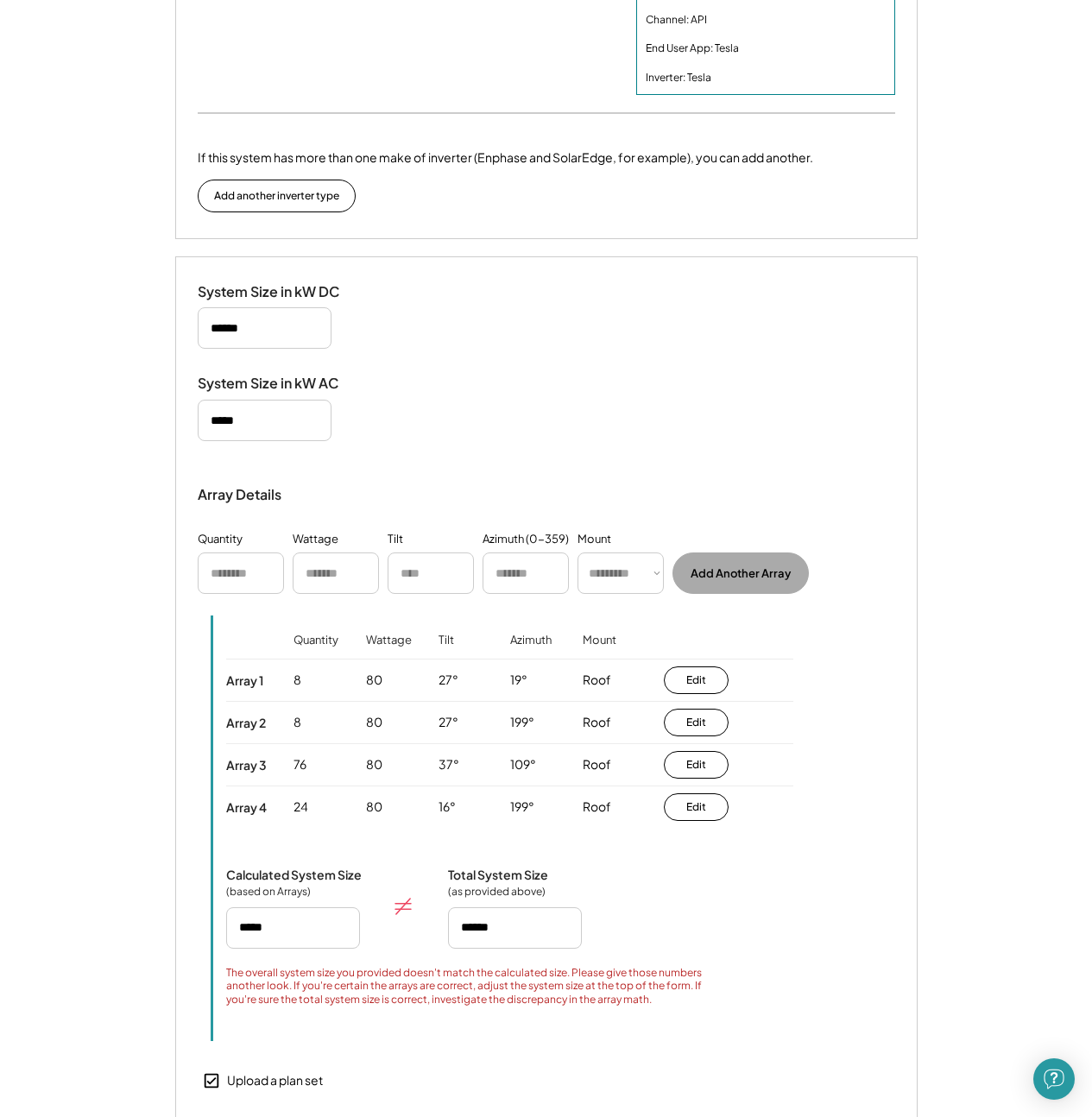 click at bounding box center [241, 573] 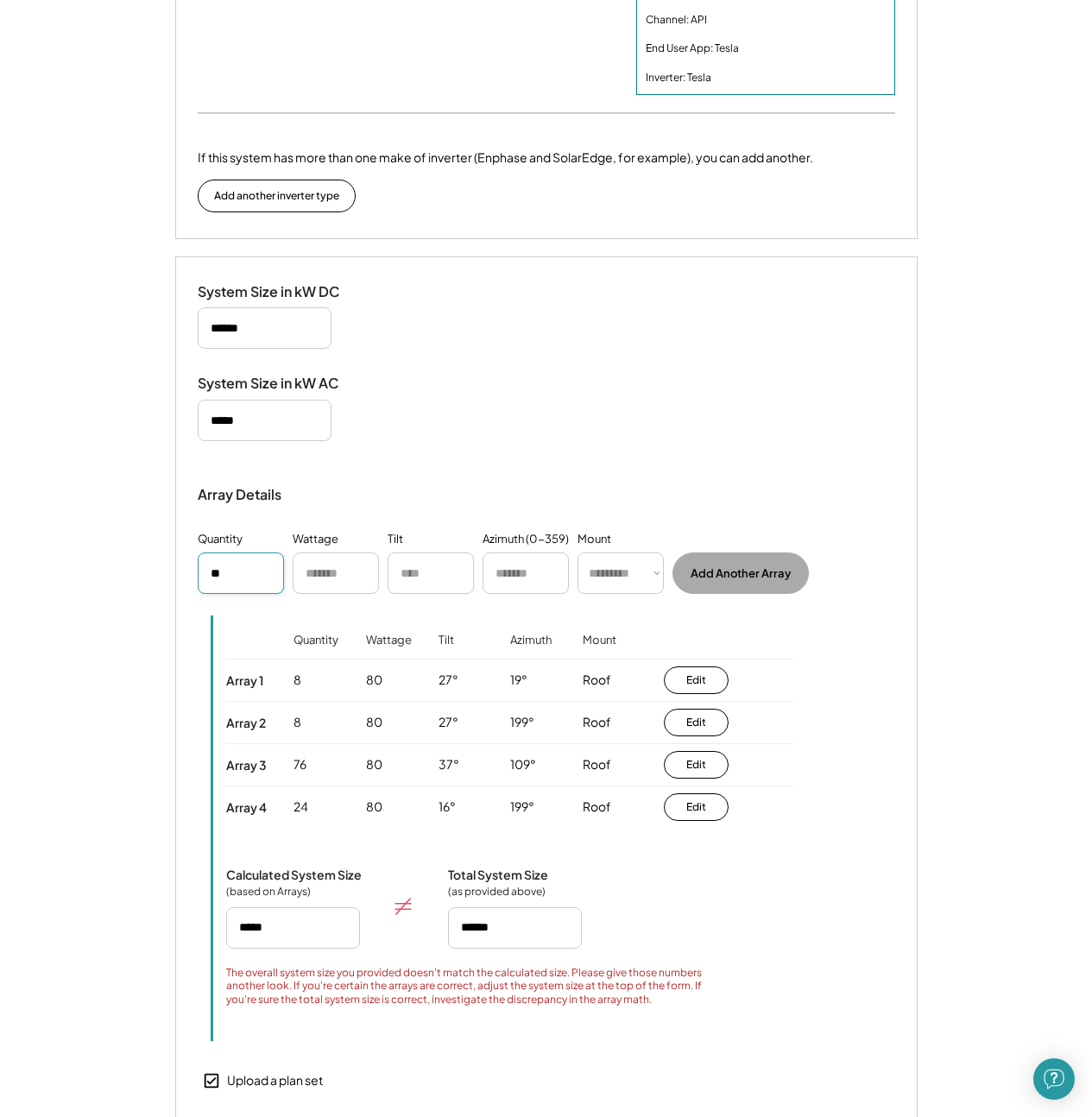 type on "**" 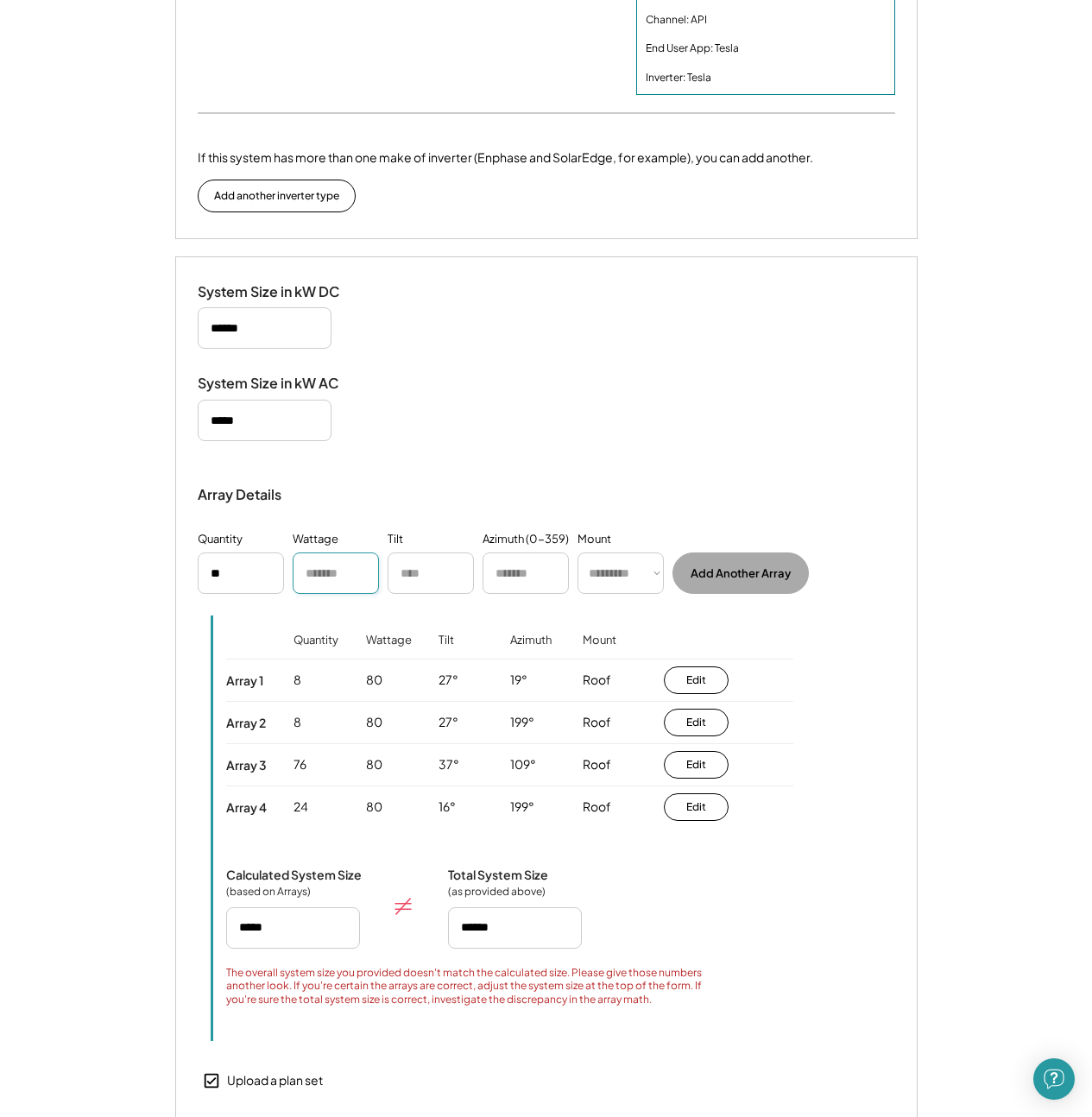 click at bounding box center (336, 573) 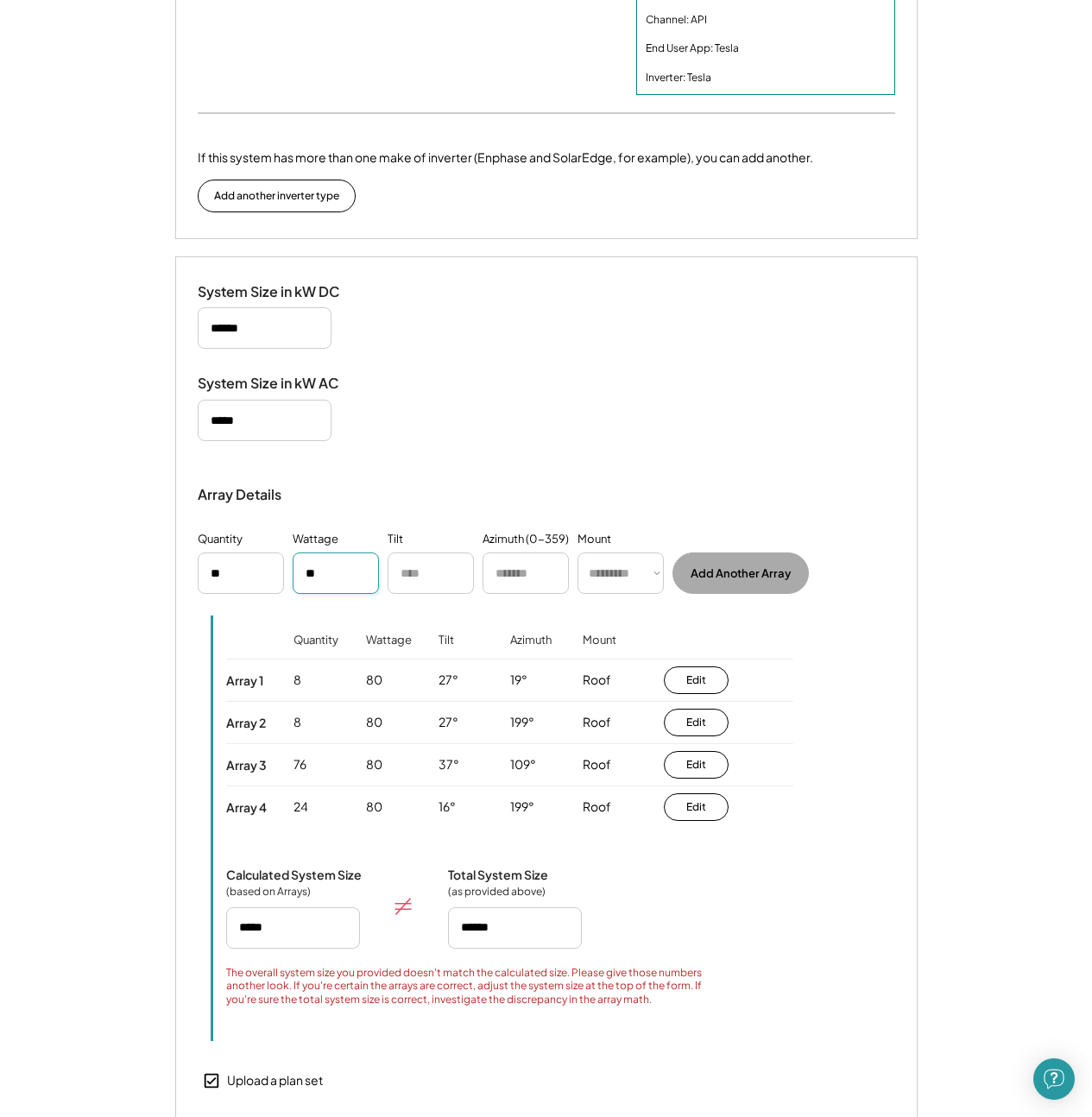 type on "**" 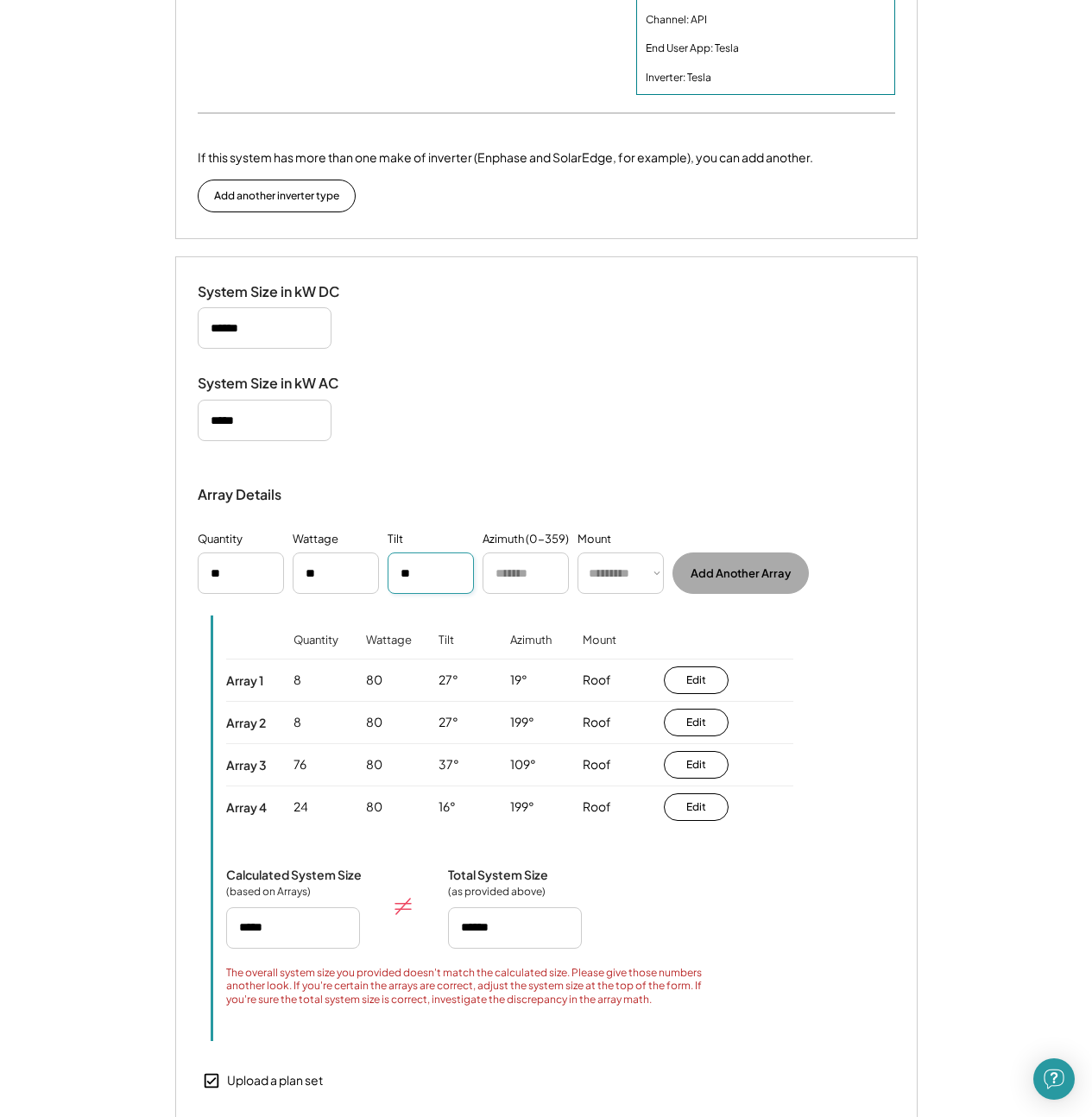 type on "**" 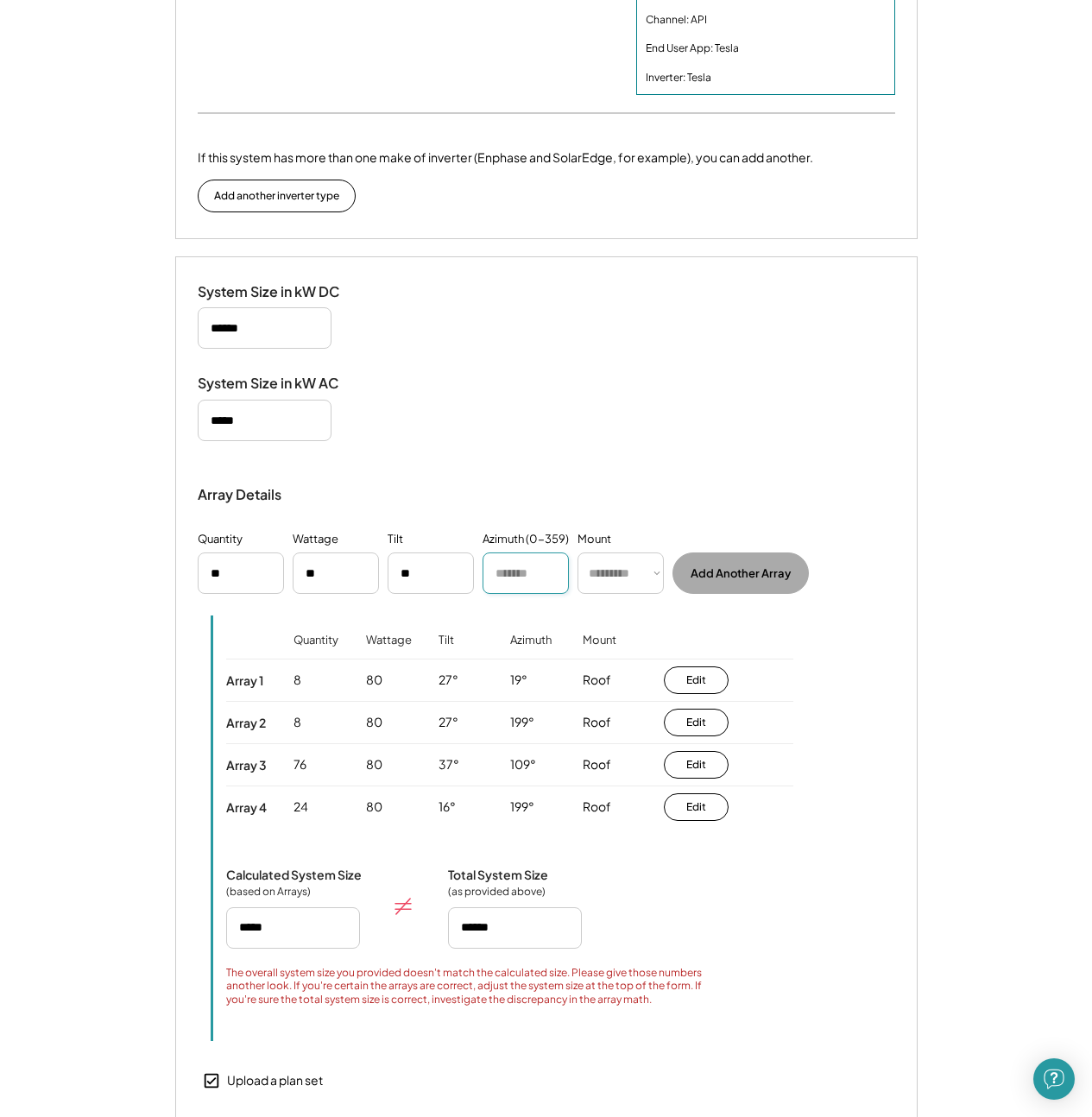 click at bounding box center [526, 573] 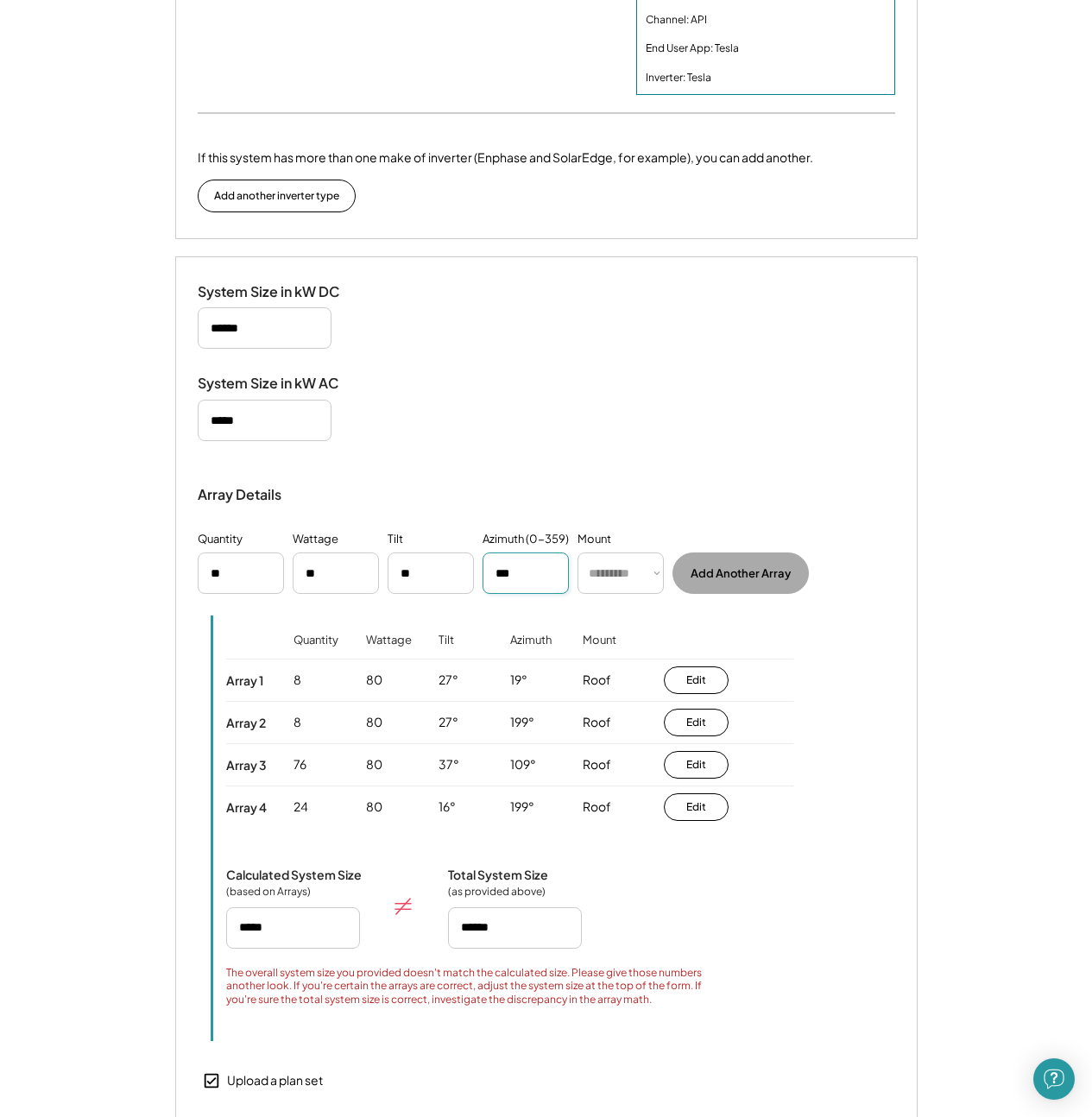 type on "***" 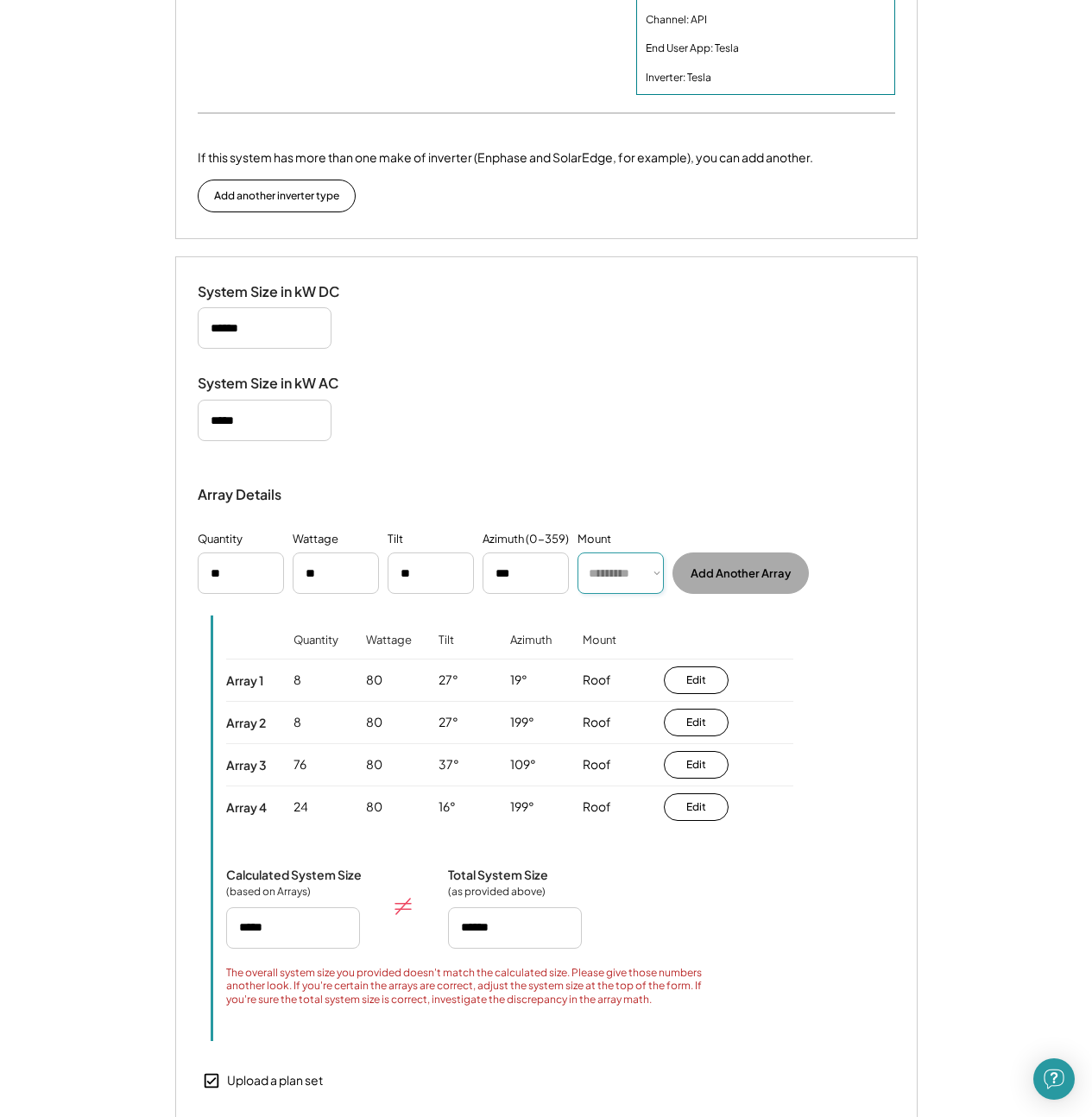 select on "******" 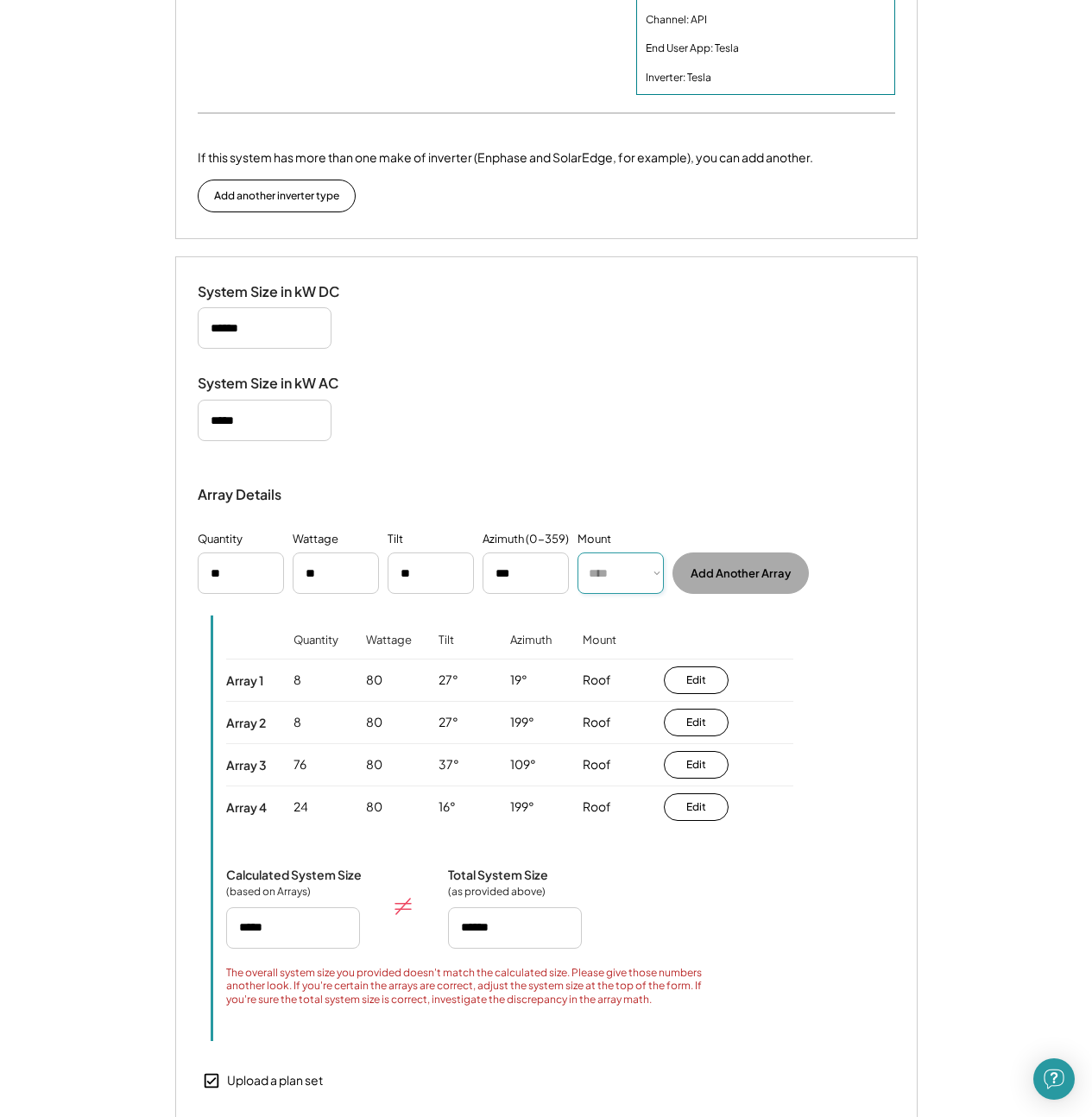 click on "Add Another Array" at bounding box center [741, 573] 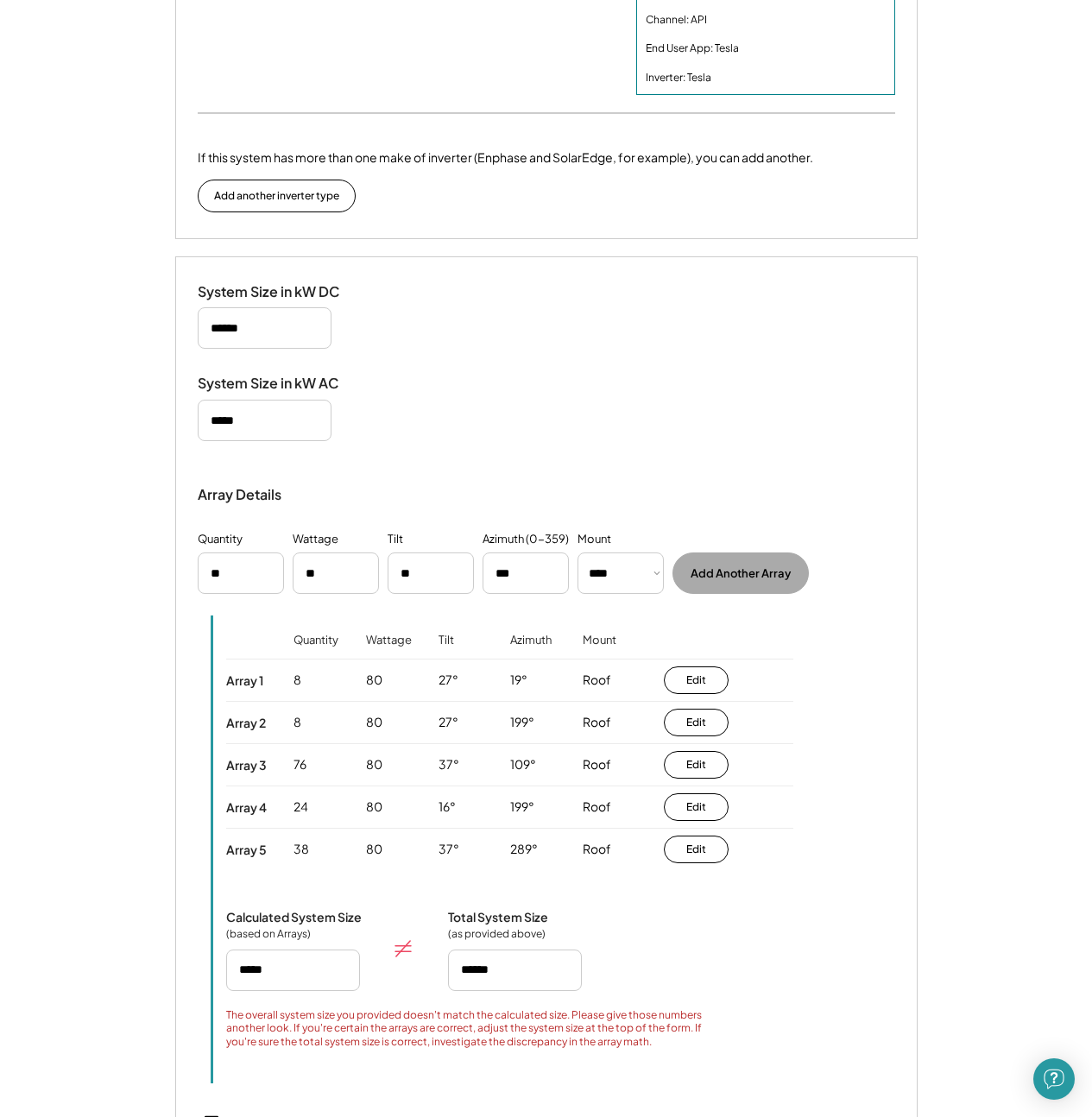 type 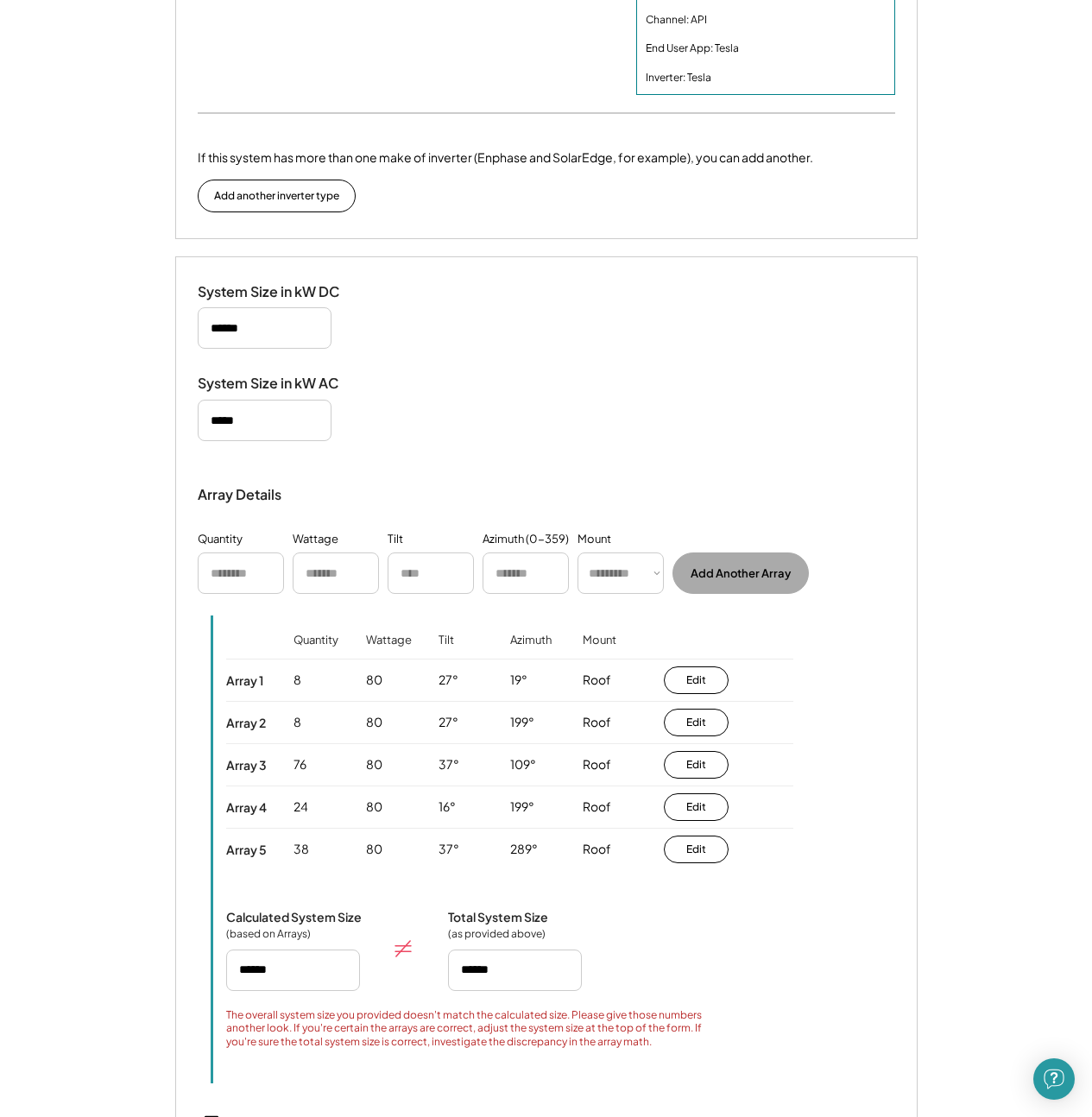 click on "**********" at bounding box center (546, 240) 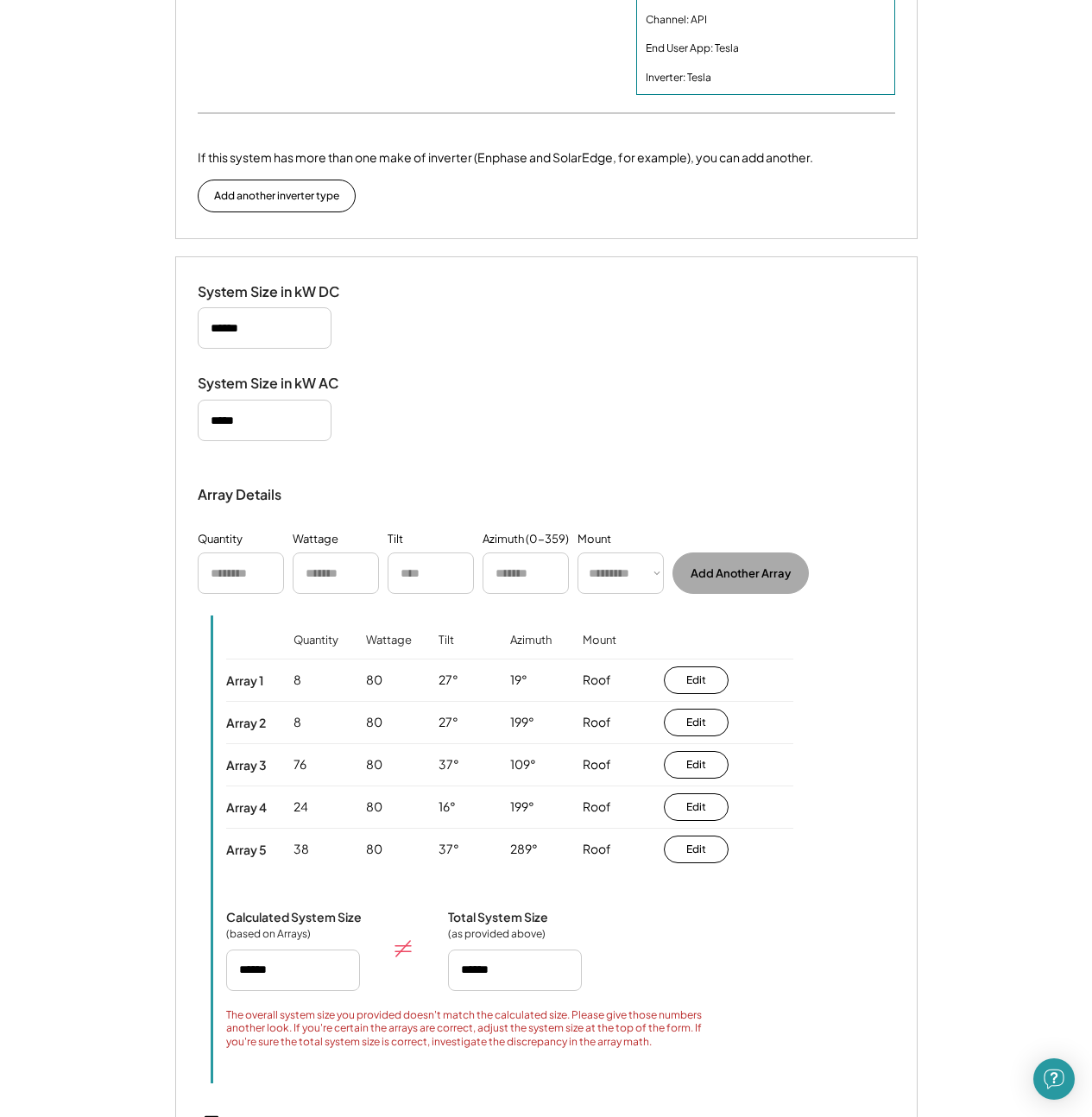 click on "Array Details Quantity Wattage Tilt Azimuth (0-359) Mount ********* **** ****** Add Another Array You haven't added any arrays yet. Quantity Wattage Tilt Azimuth Mount Array 1 8 80 27° 19° Roof **** **** ****** Edit Save Delete Array 2 8 80 27° 199° Roof Edit Array 3 76 80 37° 109° Roof Edit Array 4 24 80 16° 199° Roof Edit Array 5 38 80 37° 289° Roof Edit Calculated System Size (based on Arrays) Total System Size (as provided above) The overall system size you provided doesn't match the calculated size. Please give those numbers another look. If you're certain the arrays are correct, adjust the system size at the top of the form. If you're sure the total system size is correct, investigate the discrepancy in the array math." at bounding box center (546, 784) 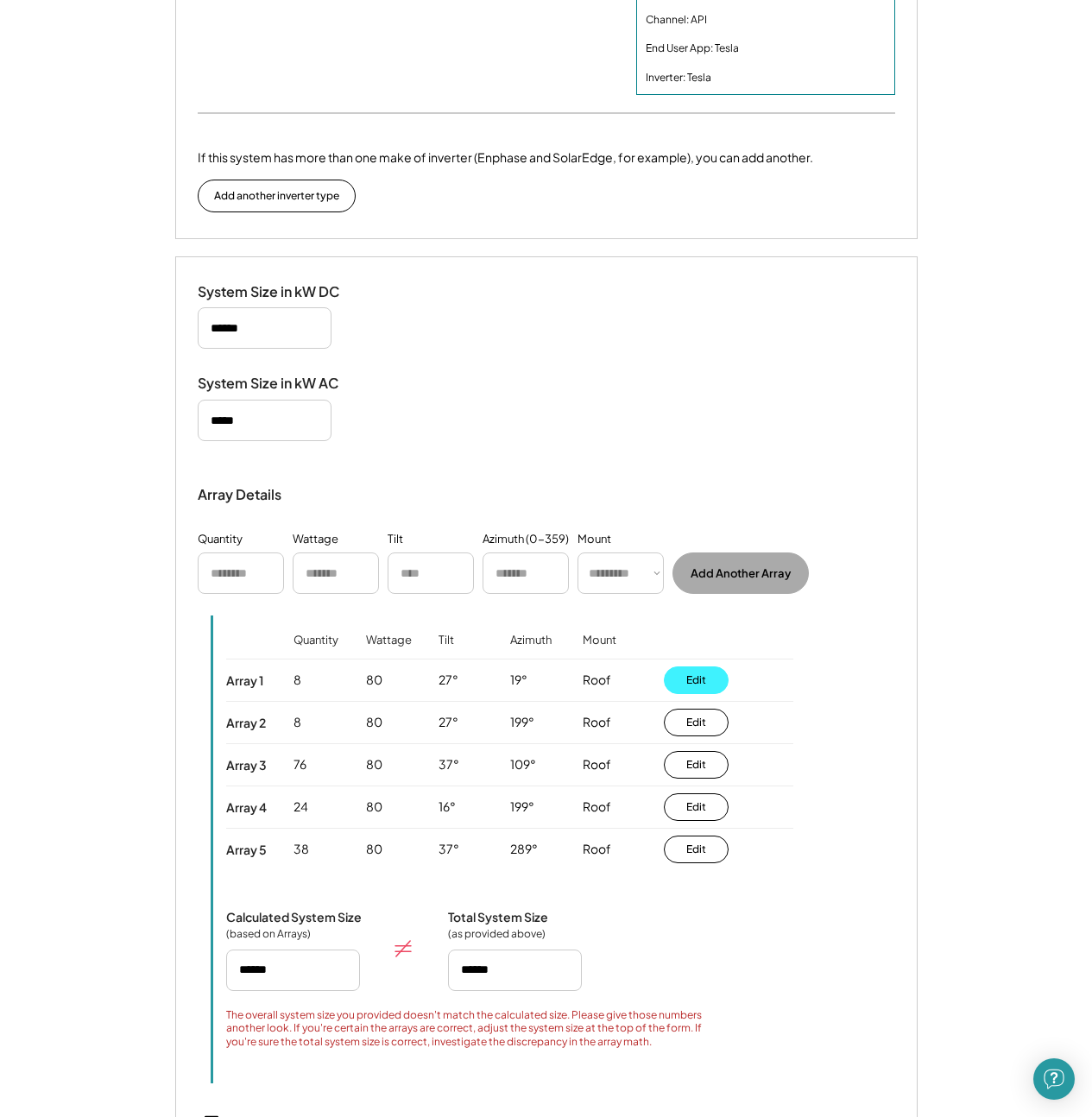 click on "Edit" at bounding box center (696, 680) 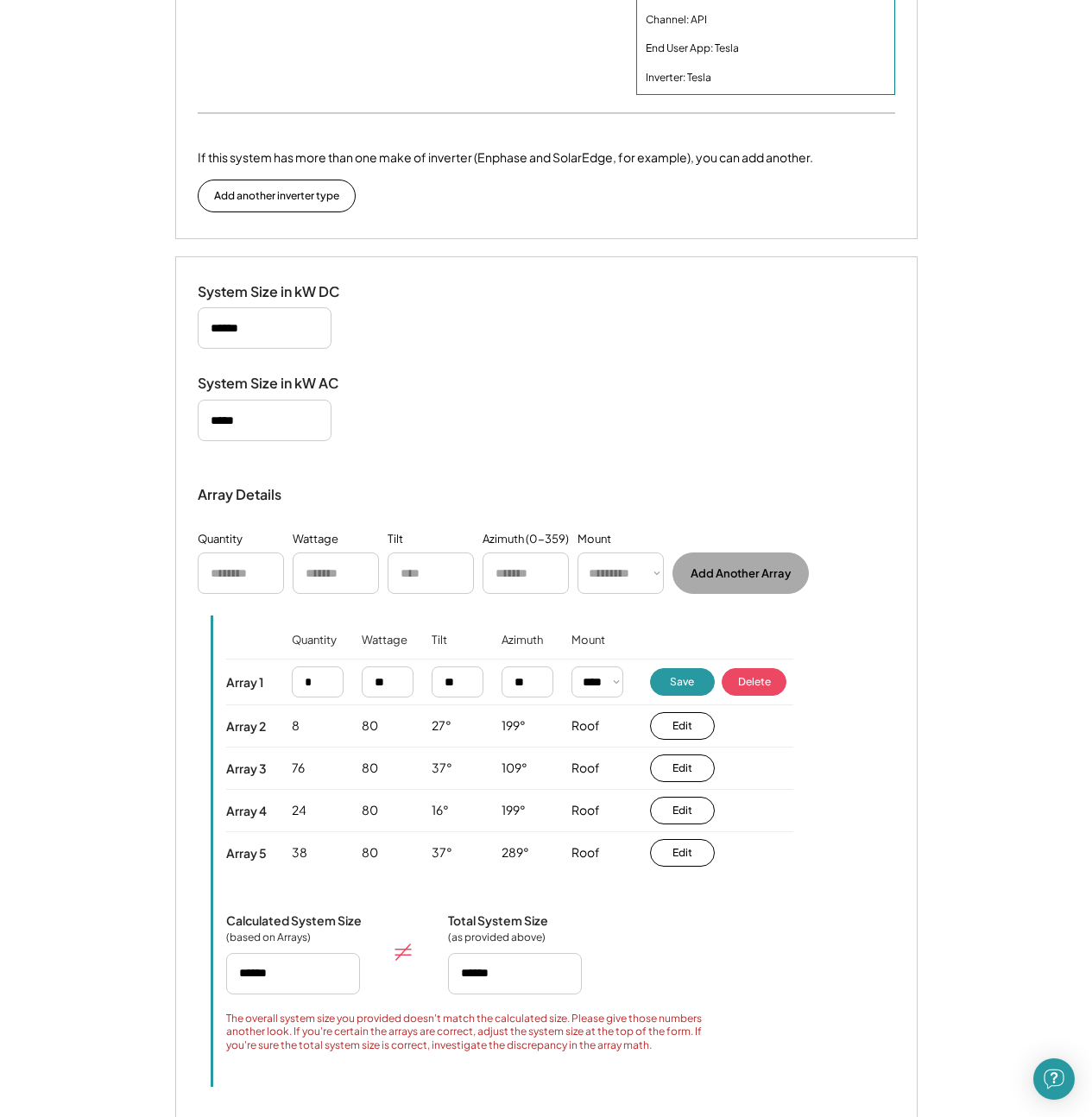 click at bounding box center (388, 682) 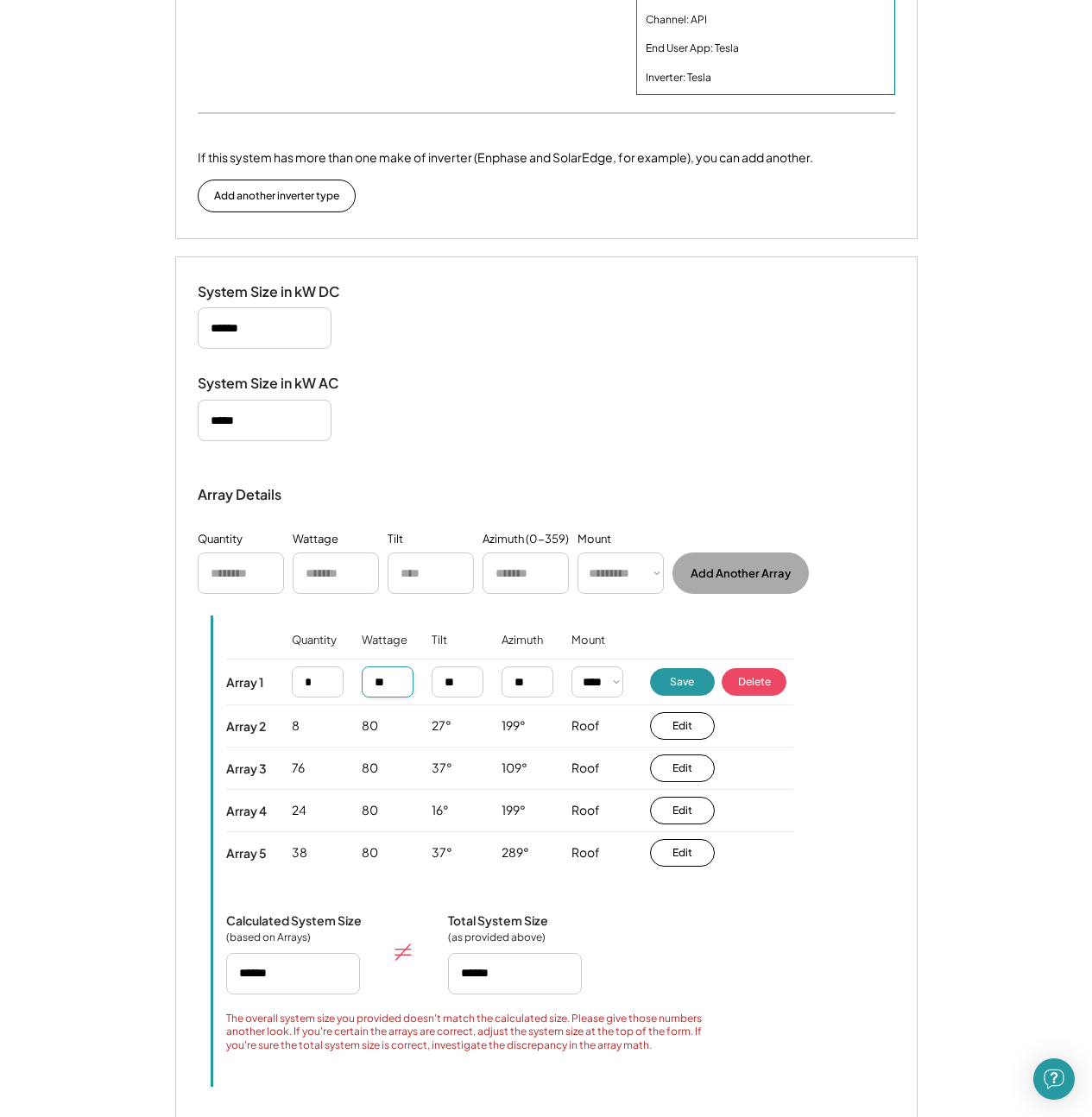 click at bounding box center [388, 682] 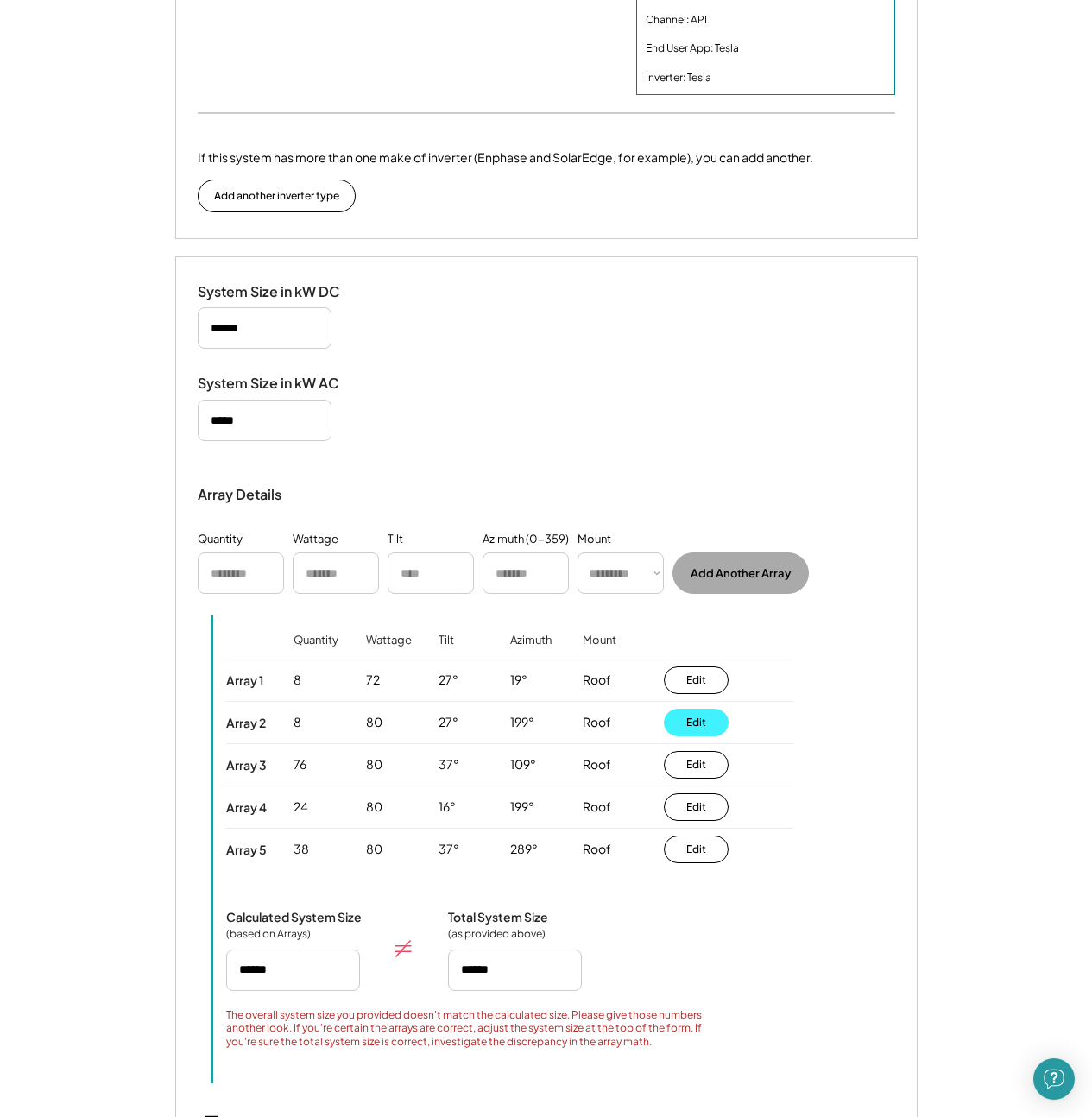 click on "Edit" at bounding box center [696, 723] 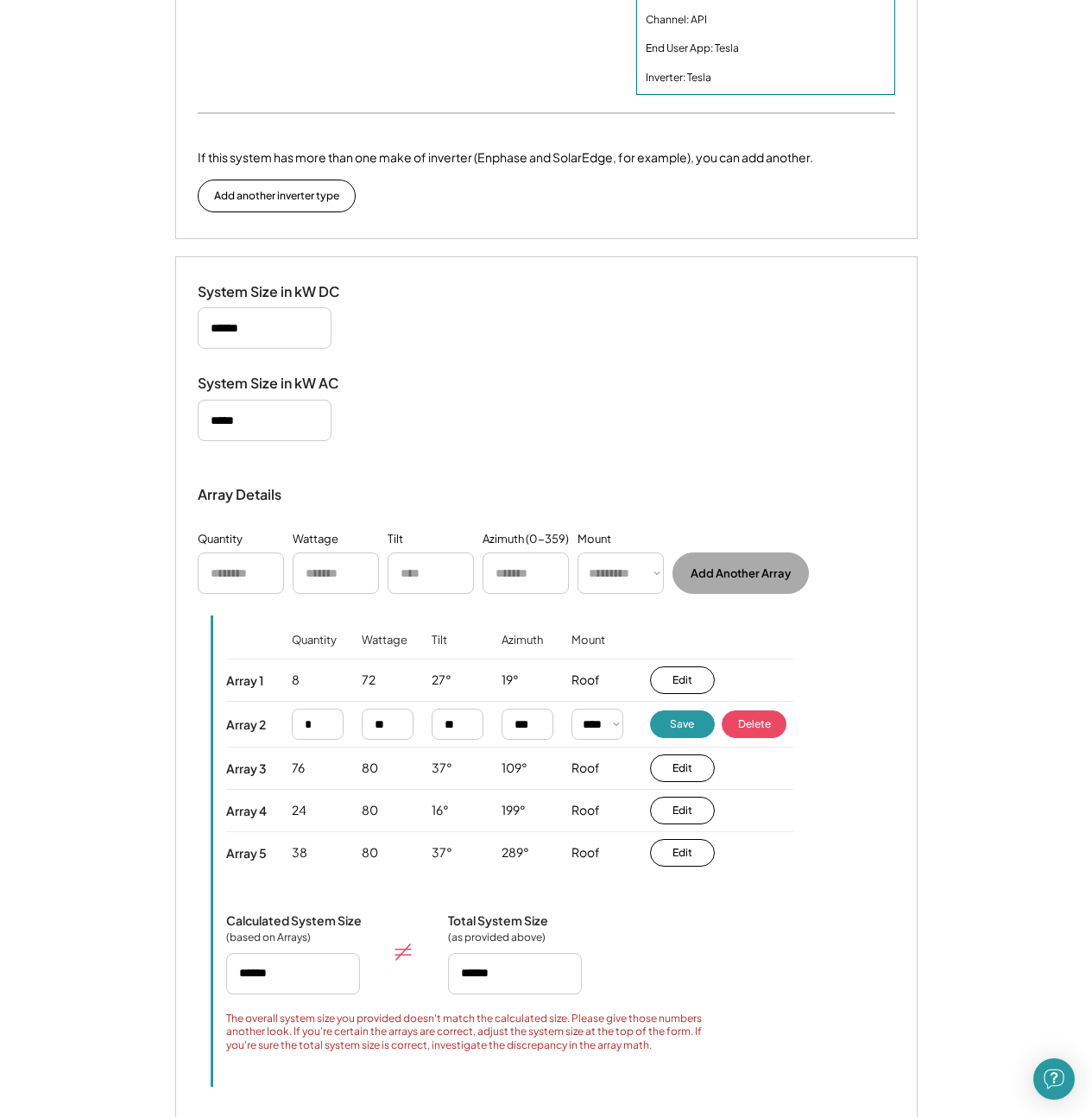 click at bounding box center [388, 724] 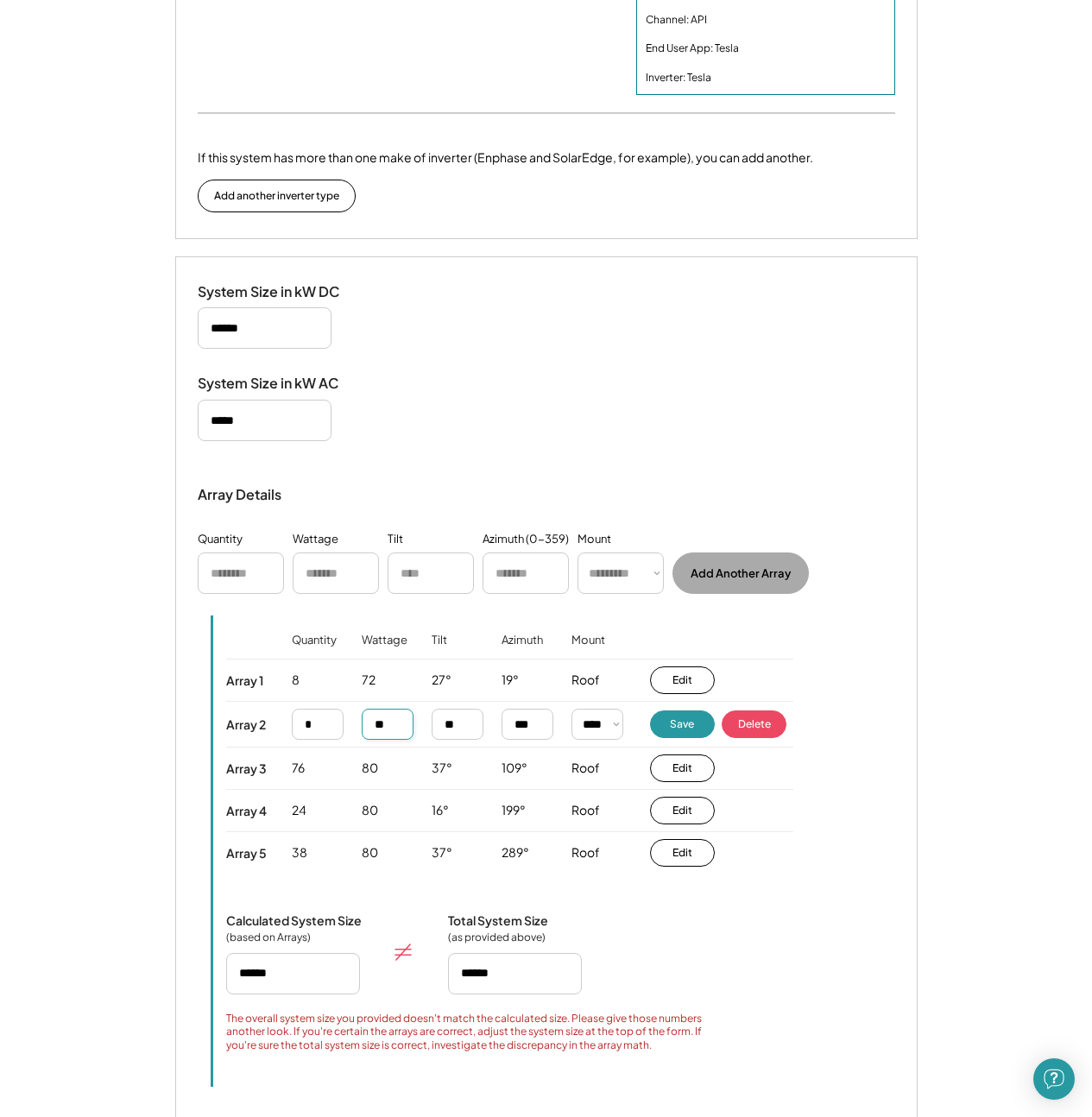 click at bounding box center [388, 724] 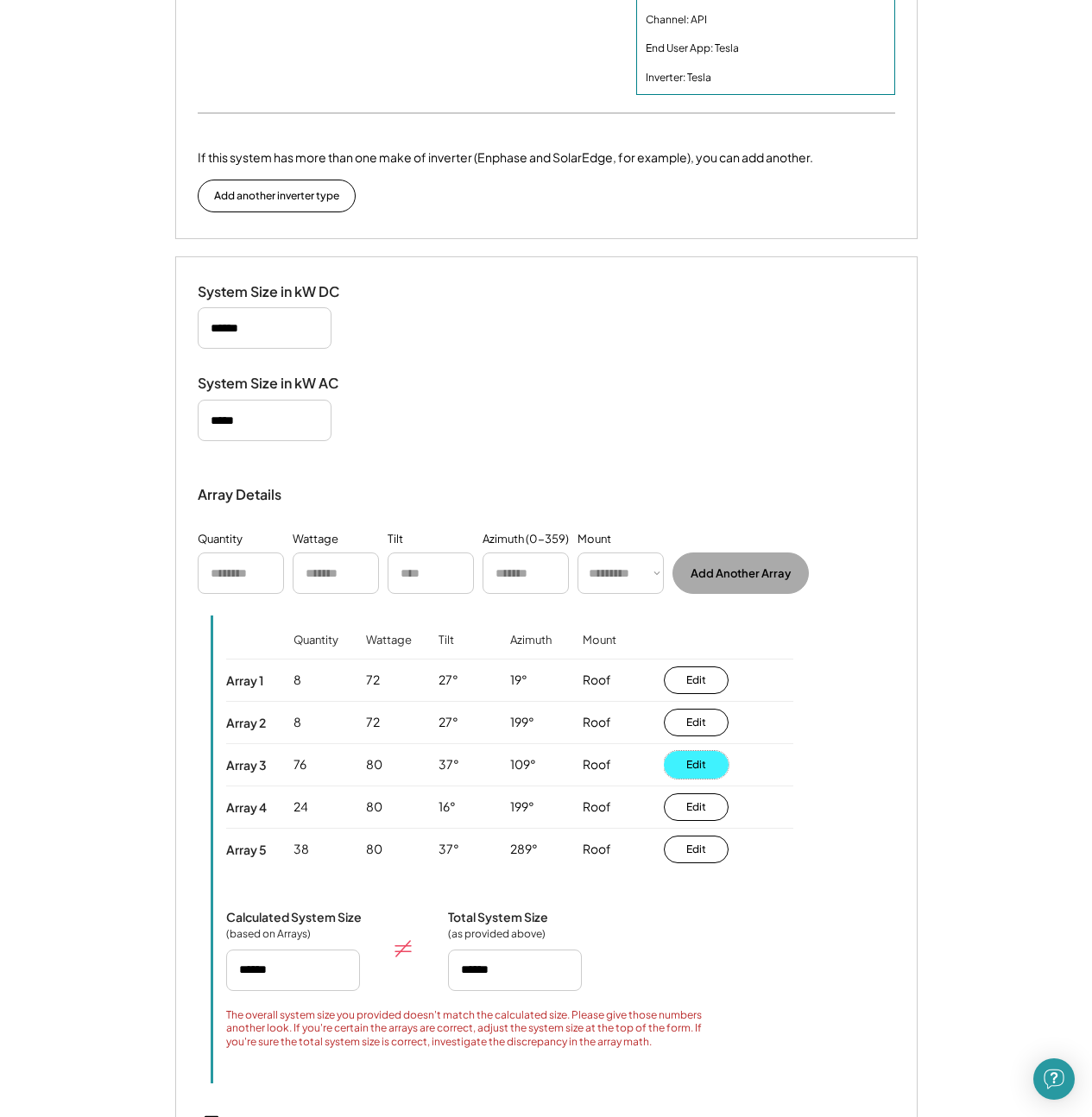 click on "Edit" at bounding box center [696, 765] 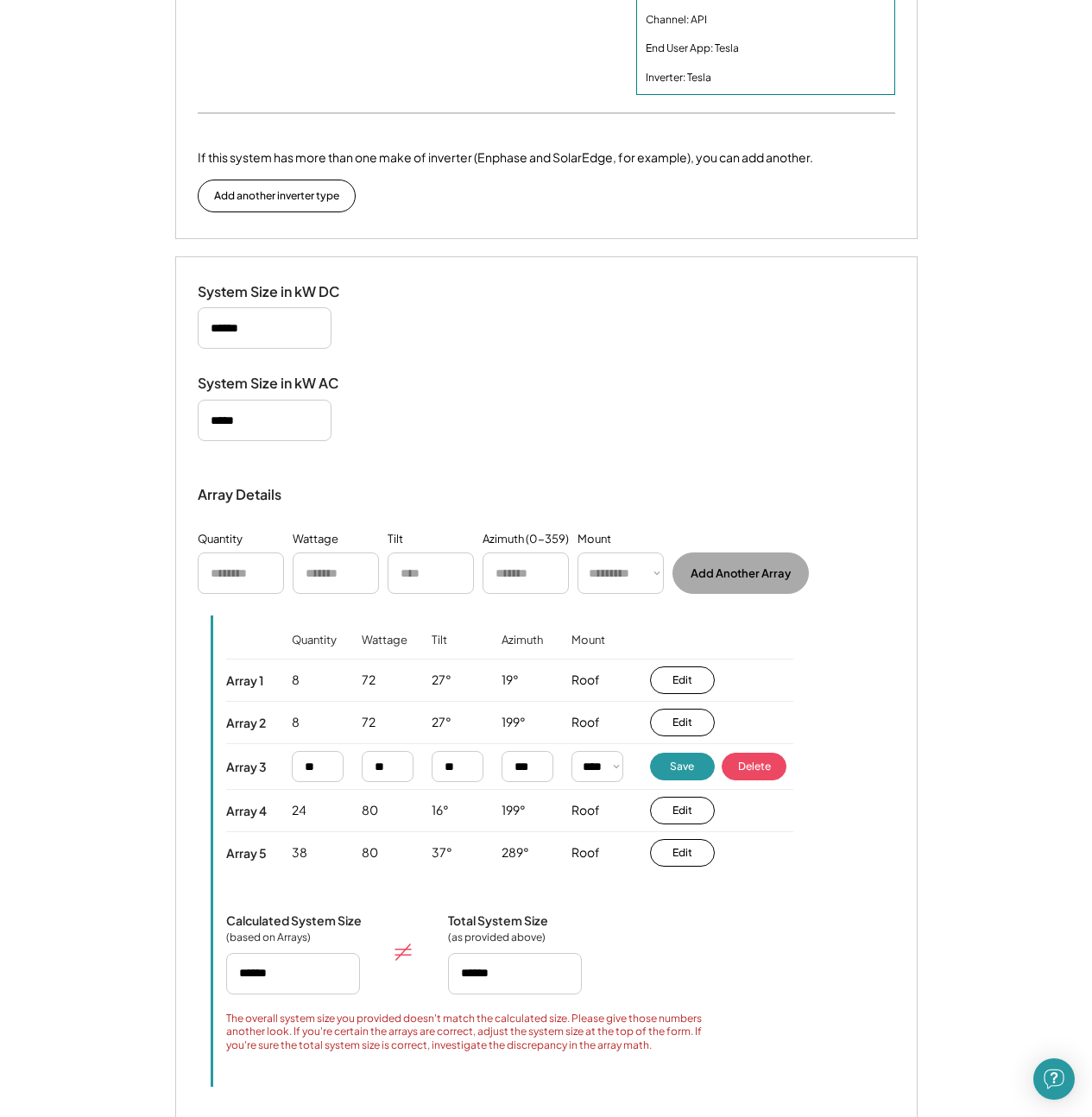 type on "******" 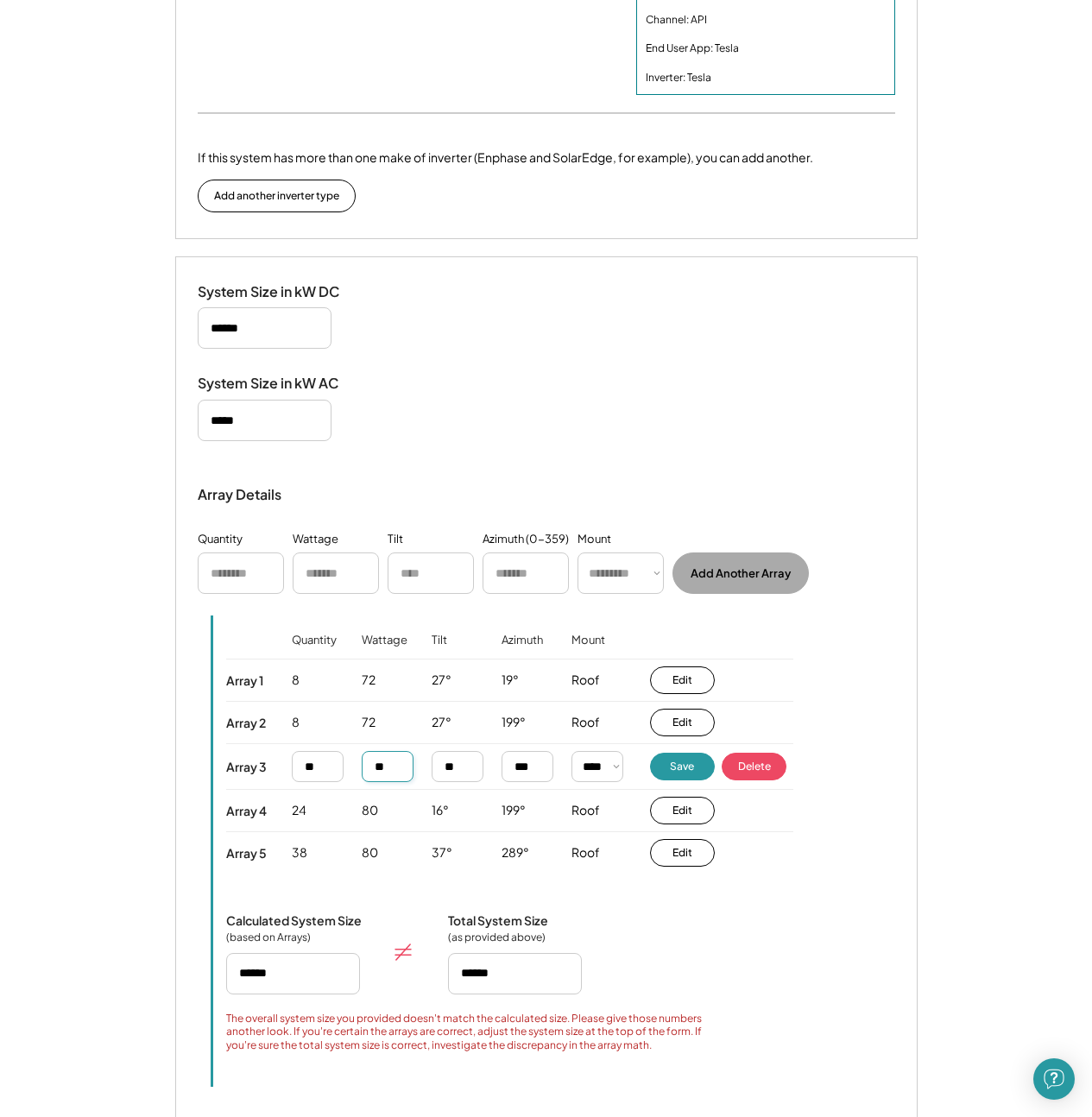 drag, startPoint x: 390, startPoint y: 780, endPoint x: 410, endPoint y: 783, distance: 20.223748 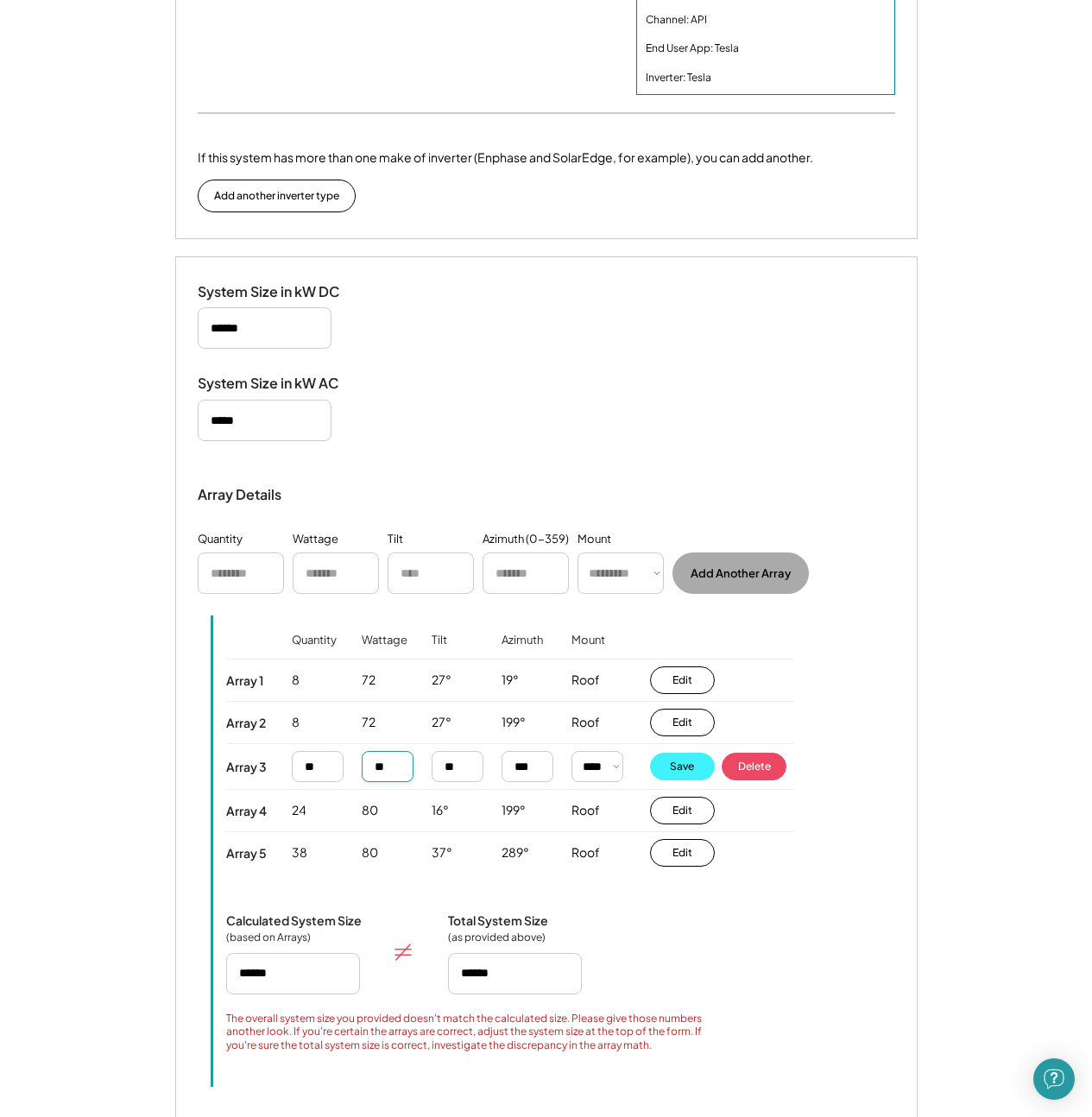 type on "**" 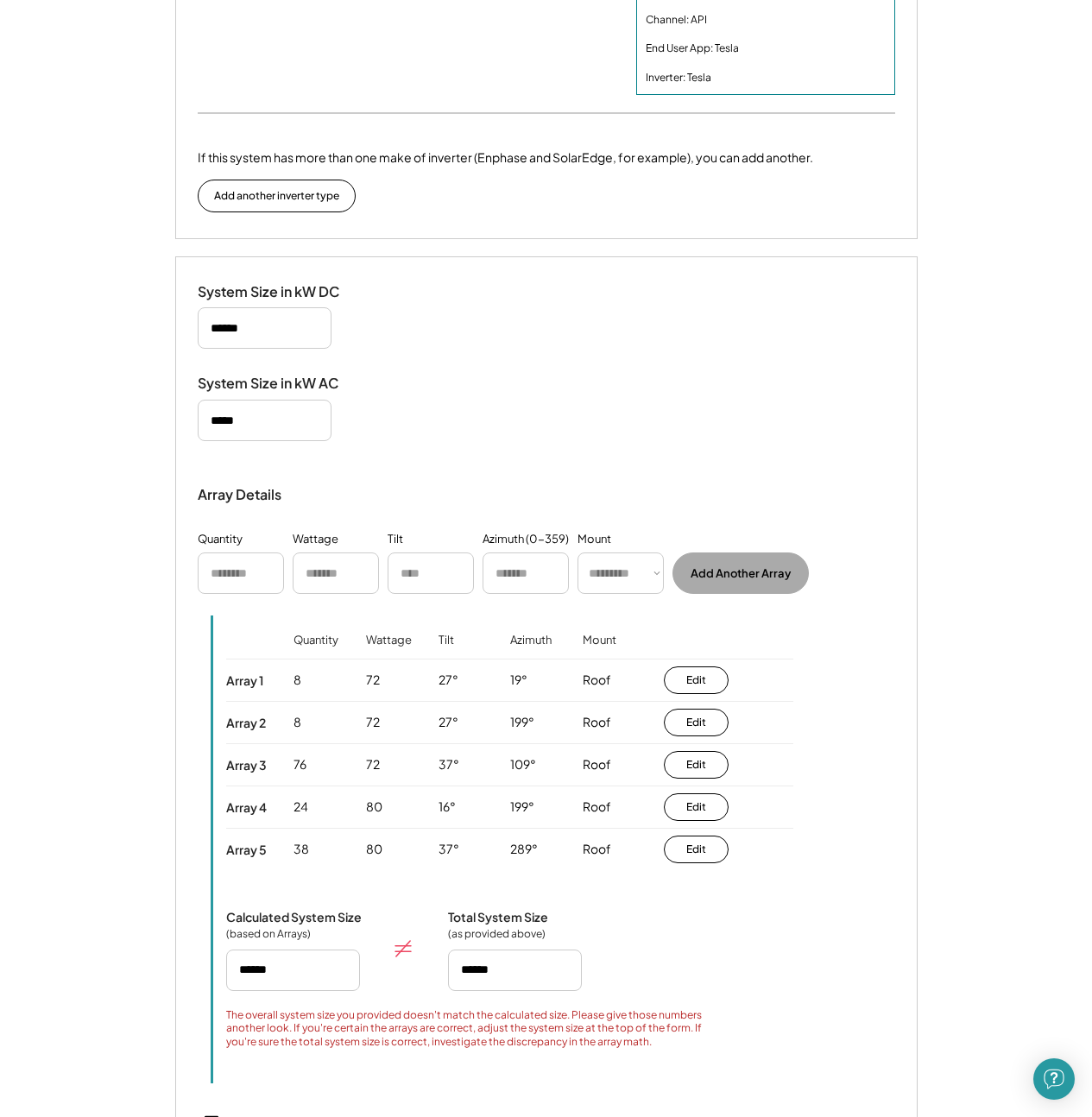 click on "Edit" at bounding box center [729, 807] 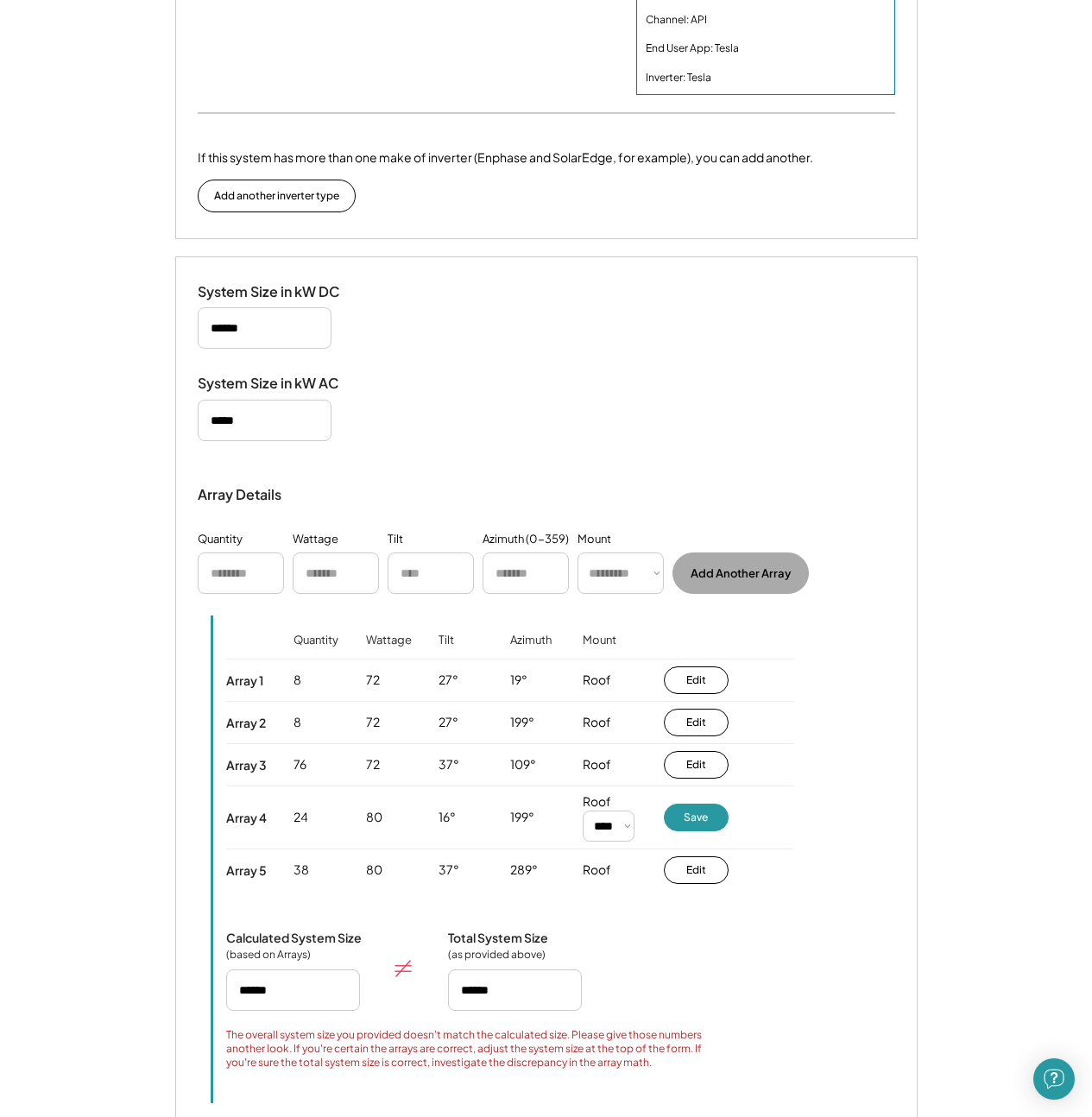 type on "******" 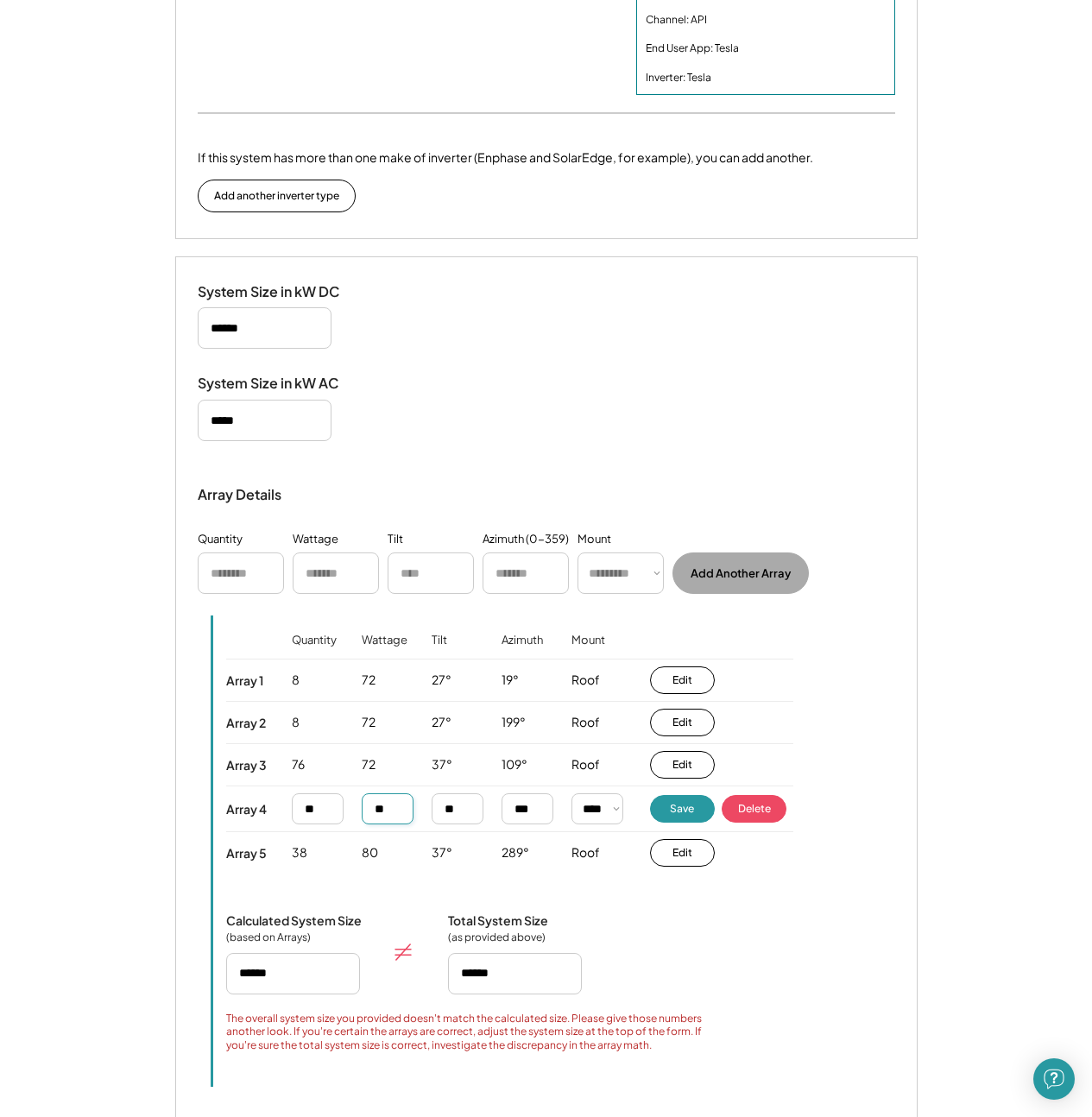 click at bounding box center (388, 809) 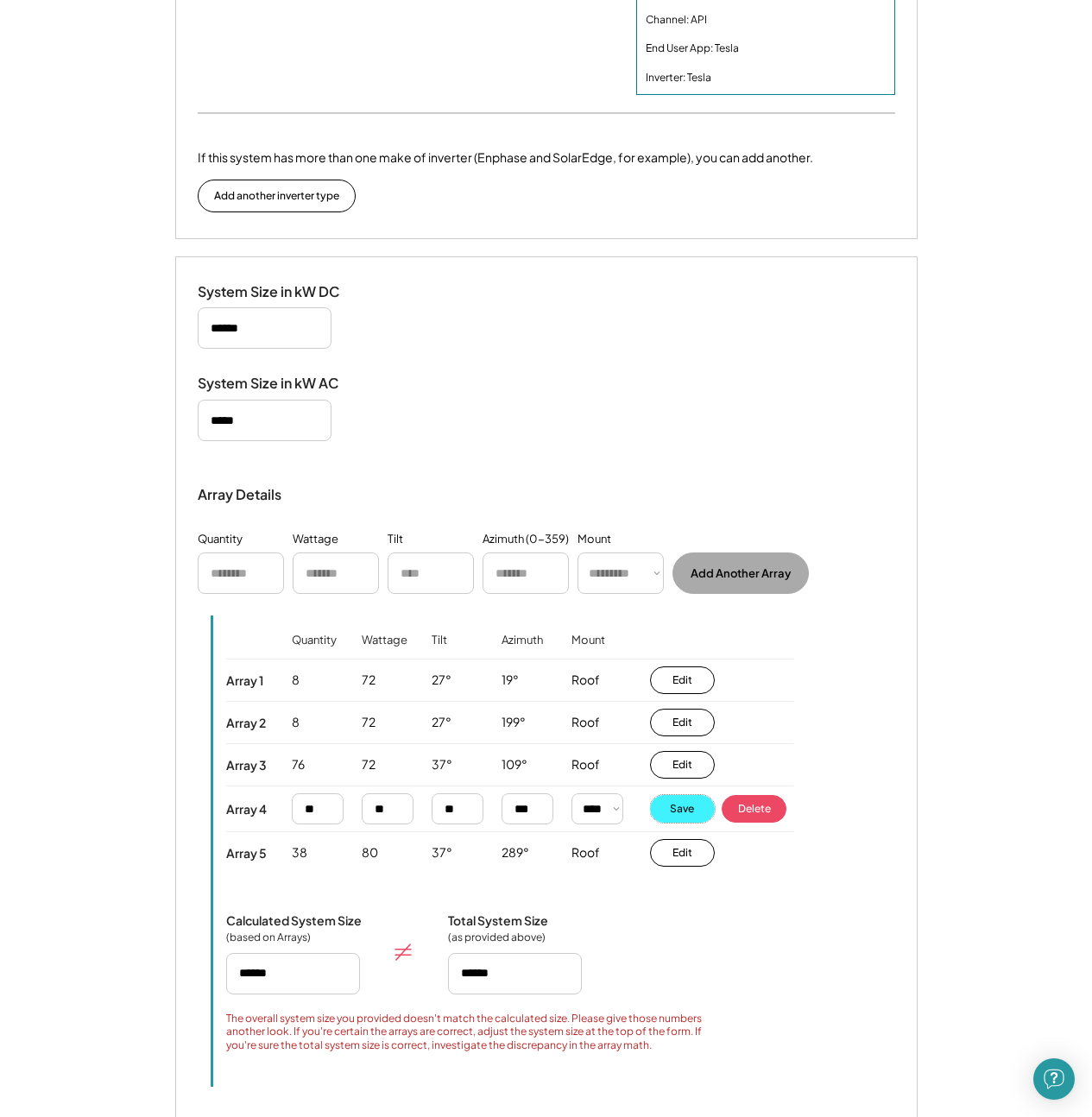 click on "Save" at bounding box center [682, 809] 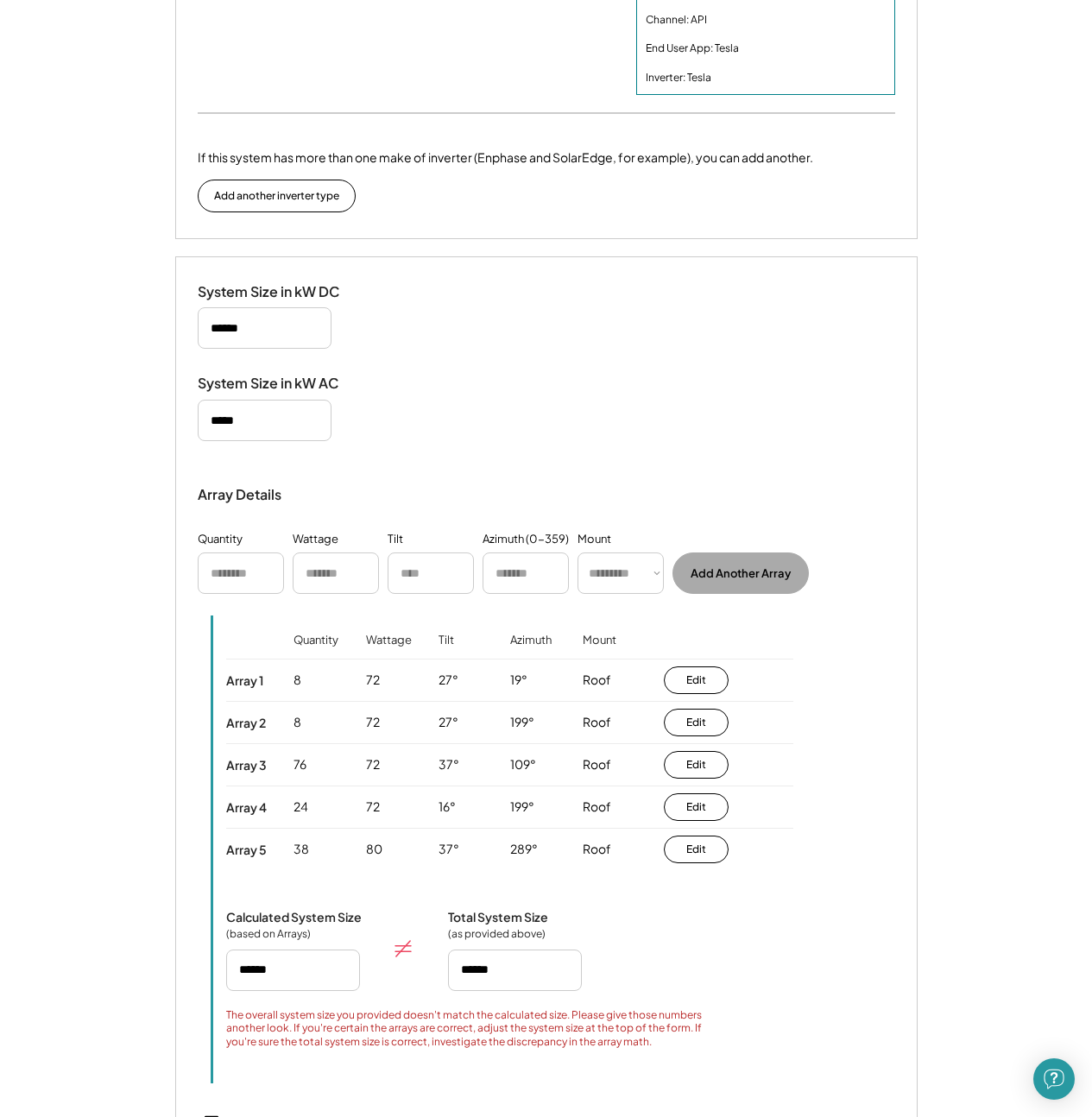 click on "Edit" at bounding box center (729, 849) 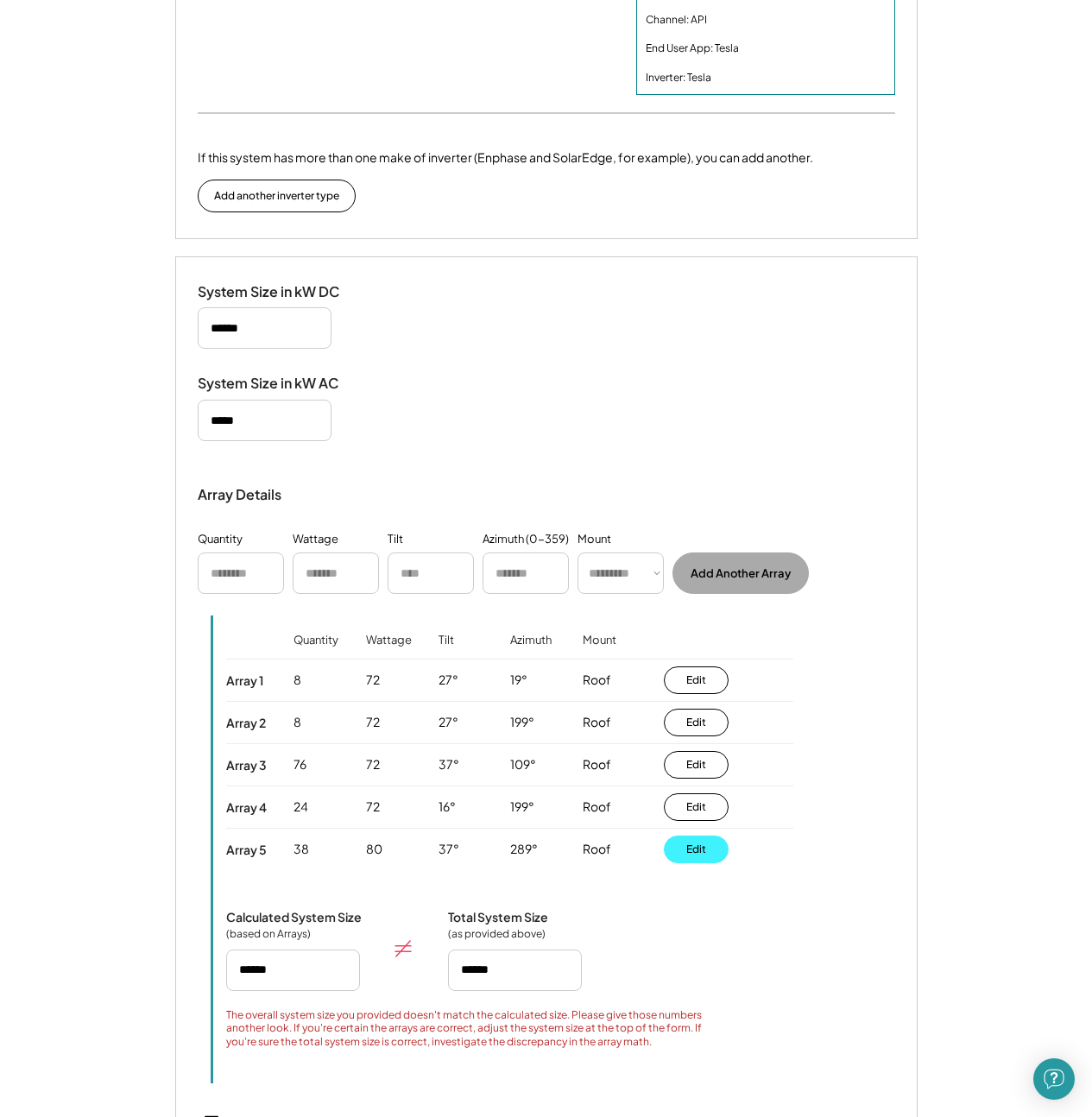 click on "Edit" at bounding box center [696, 849] 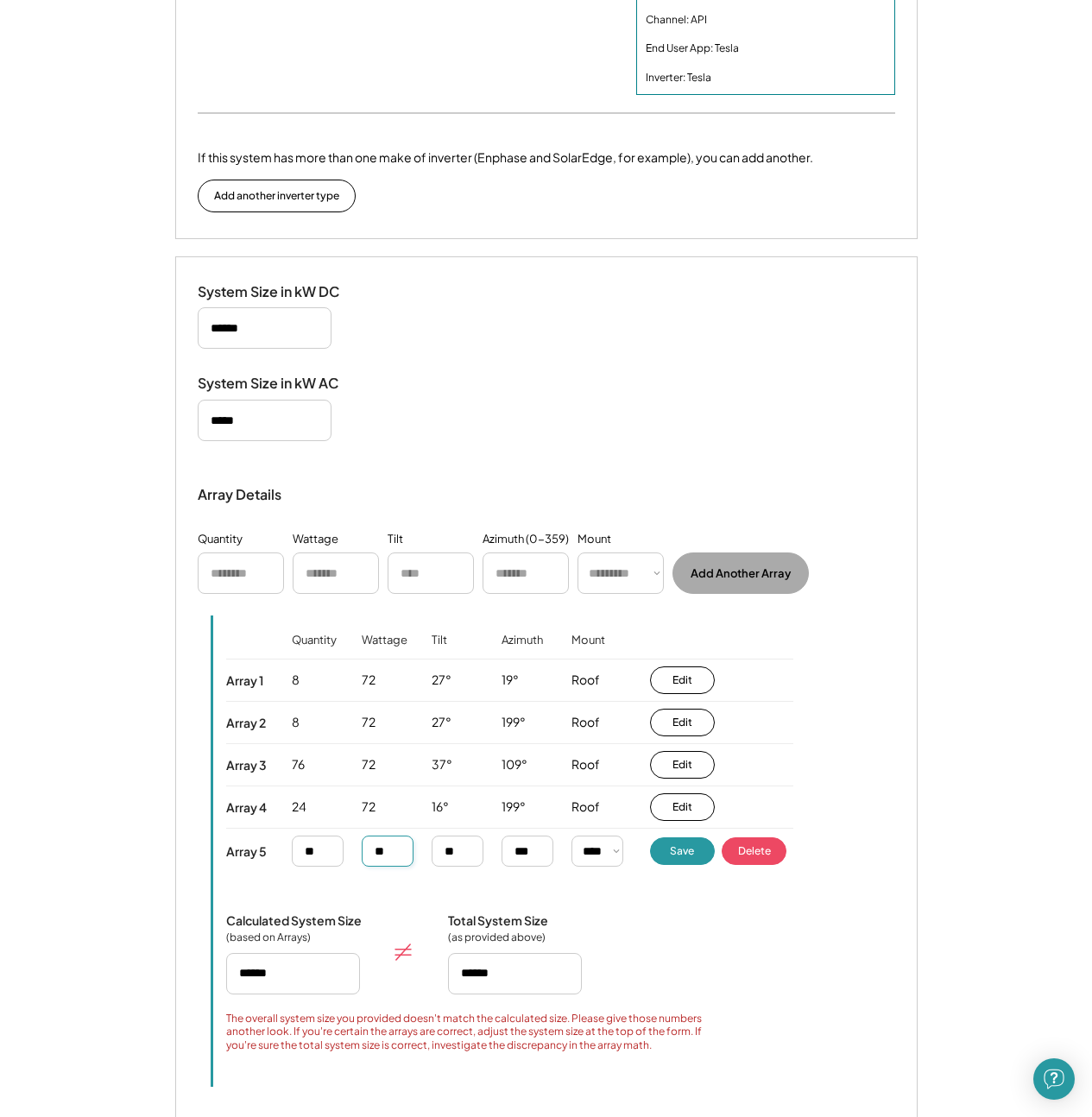 click at bounding box center (388, 851) 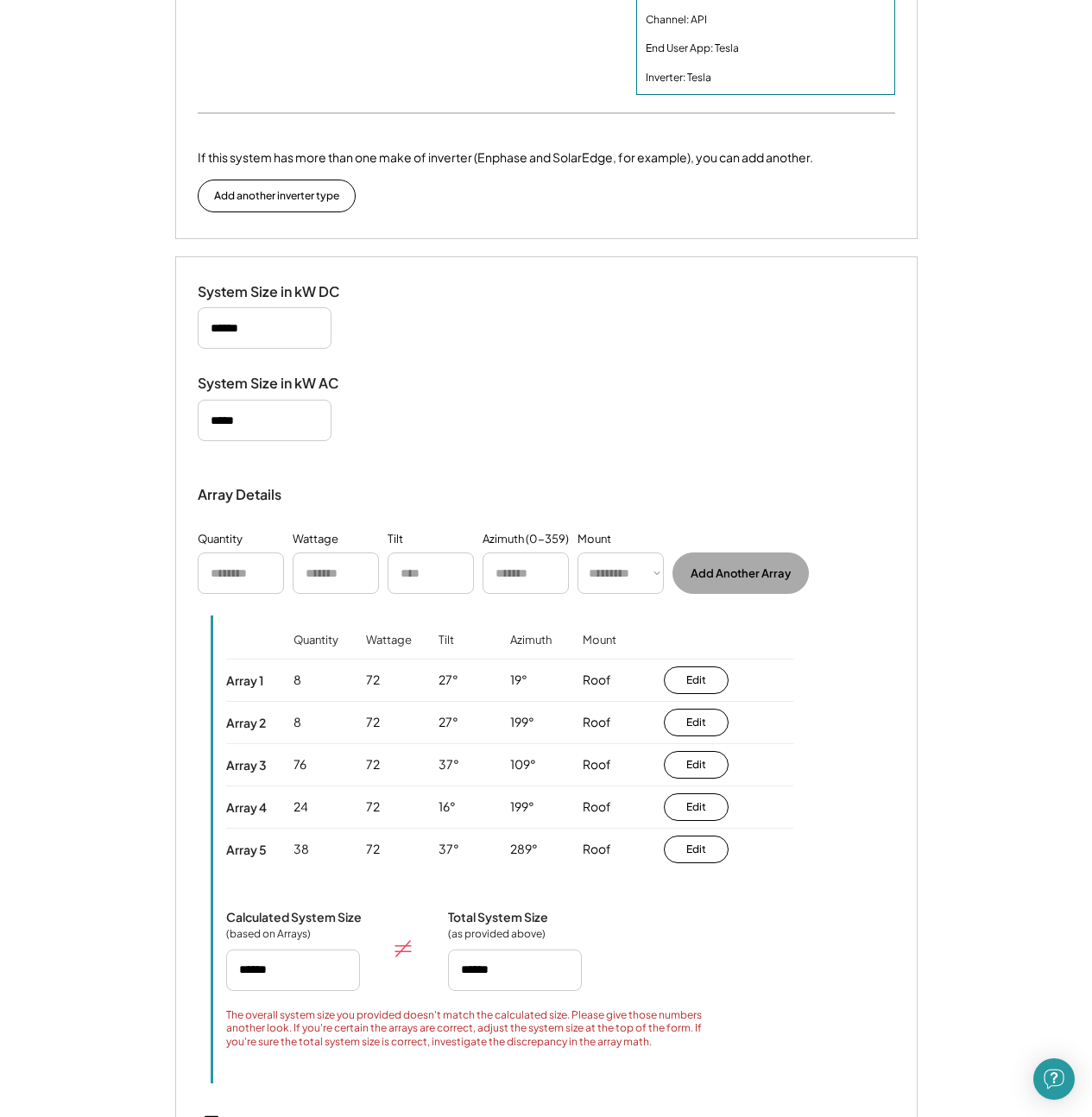 click on "Calculated System Size (based on Arrays) Total System Size (as provided above) The overall system size you provided doesn't match the calculated size. Please give those numbers another look. If you're certain the arrays are correct, adjust the system size at the top of the form. If you're sure the total system size is correct, investigate the discrepancy in the array math." at bounding box center (509, 979) 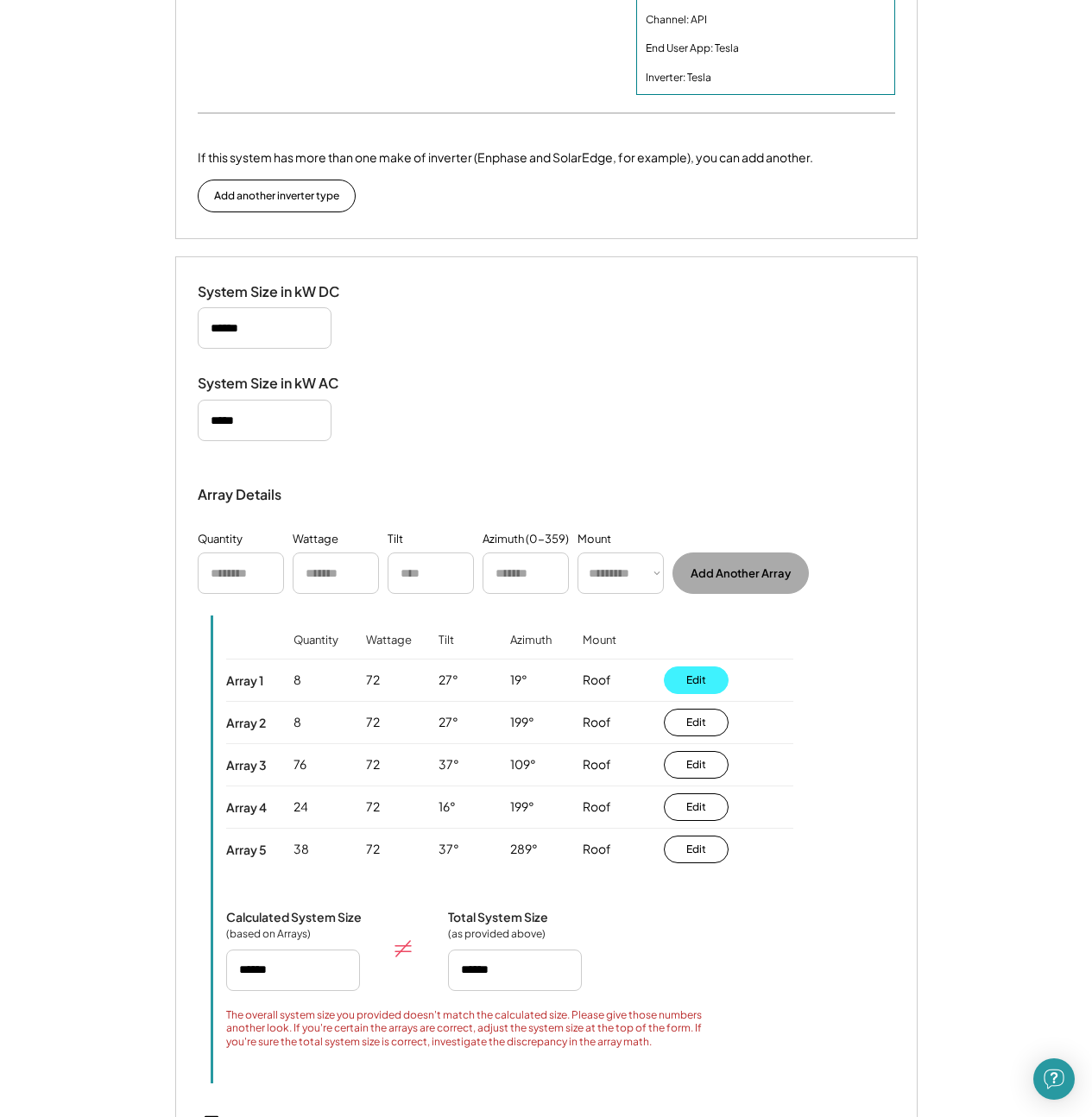 click on "Edit" at bounding box center (696, 680) 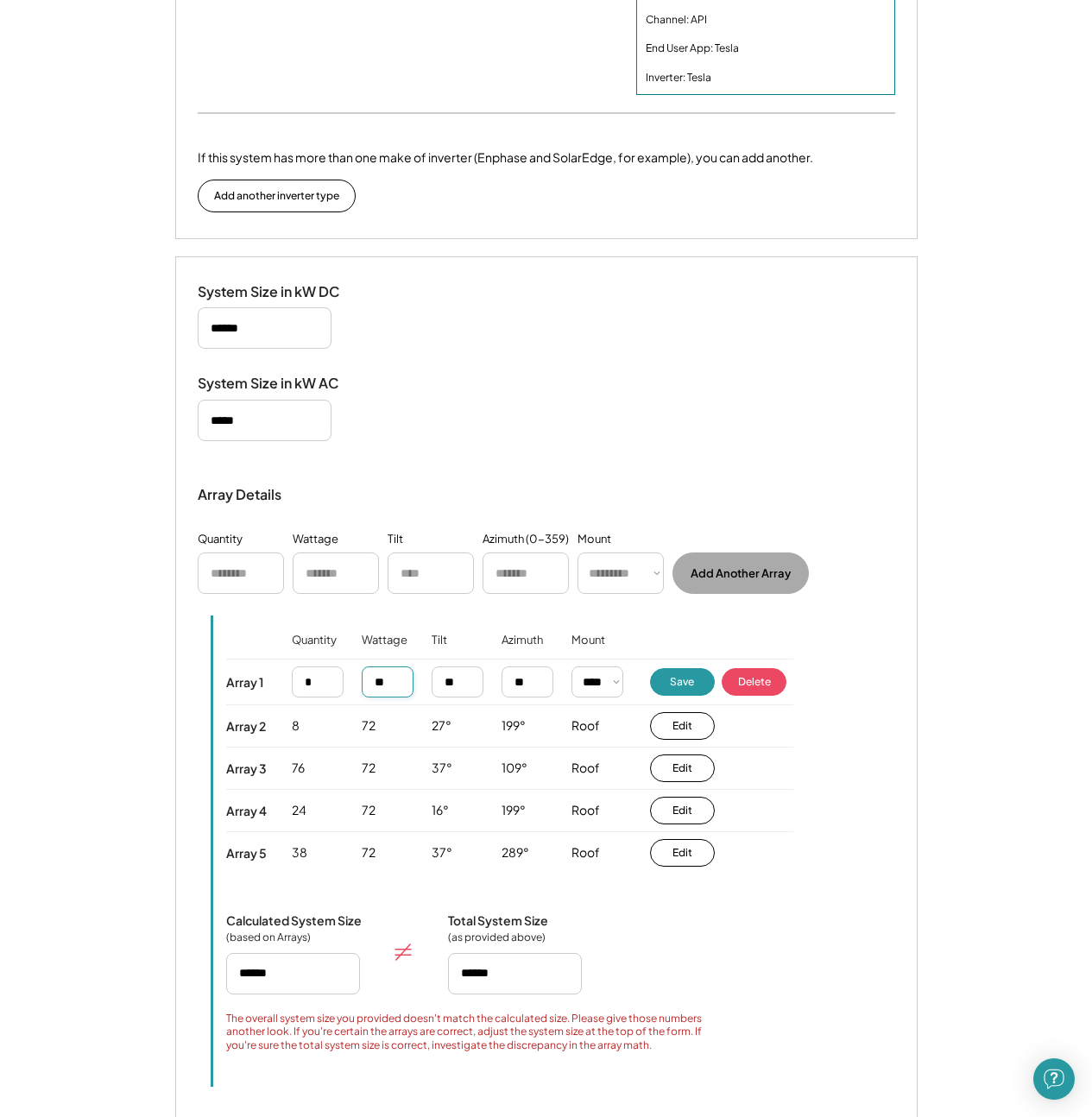 drag, startPoint x: 407, startPoint y: 700, endPoint x: 382, endPoint y: 699, distance: 25.019992 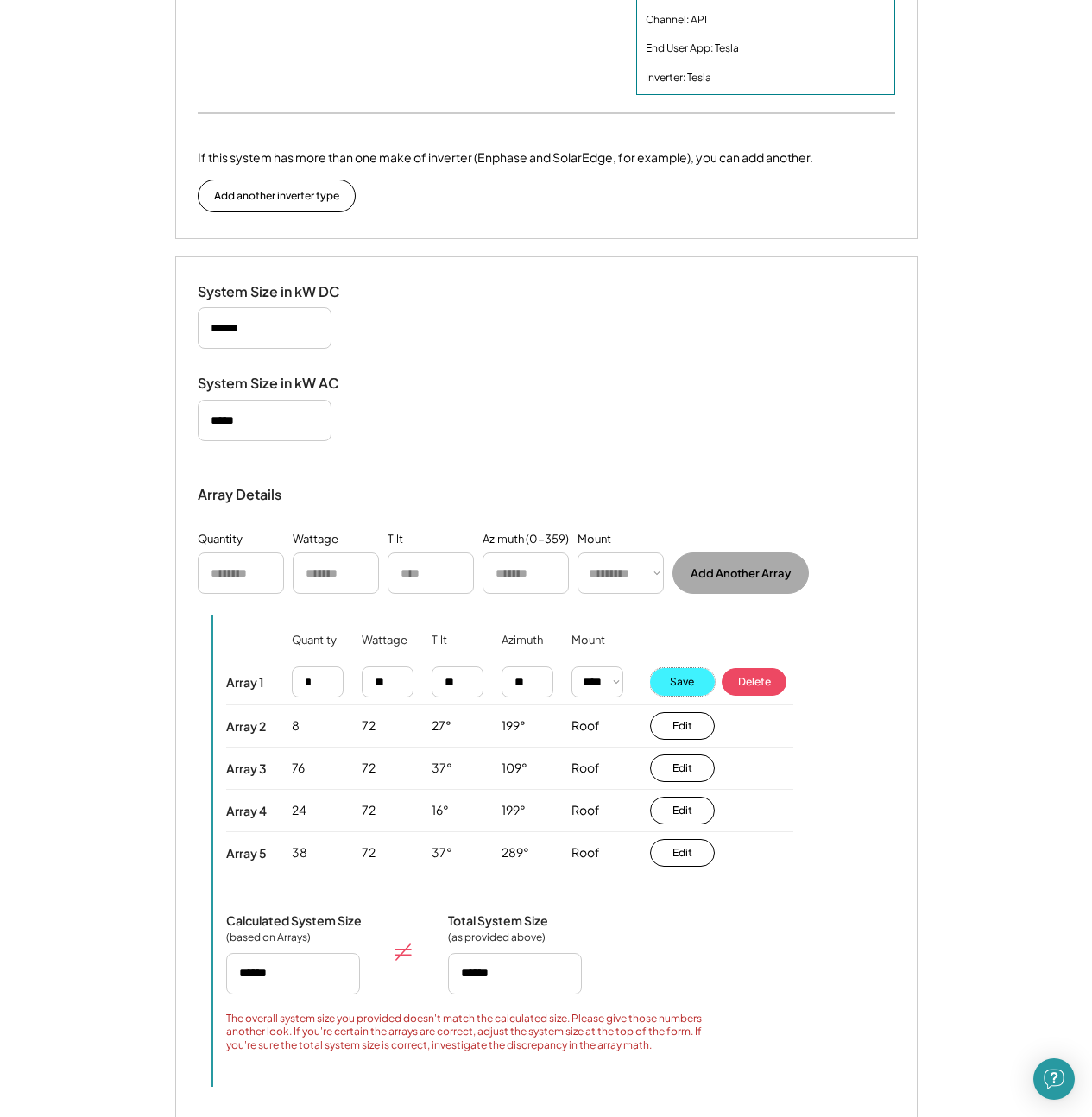 click on "Save" at bounding box center (682, 682) 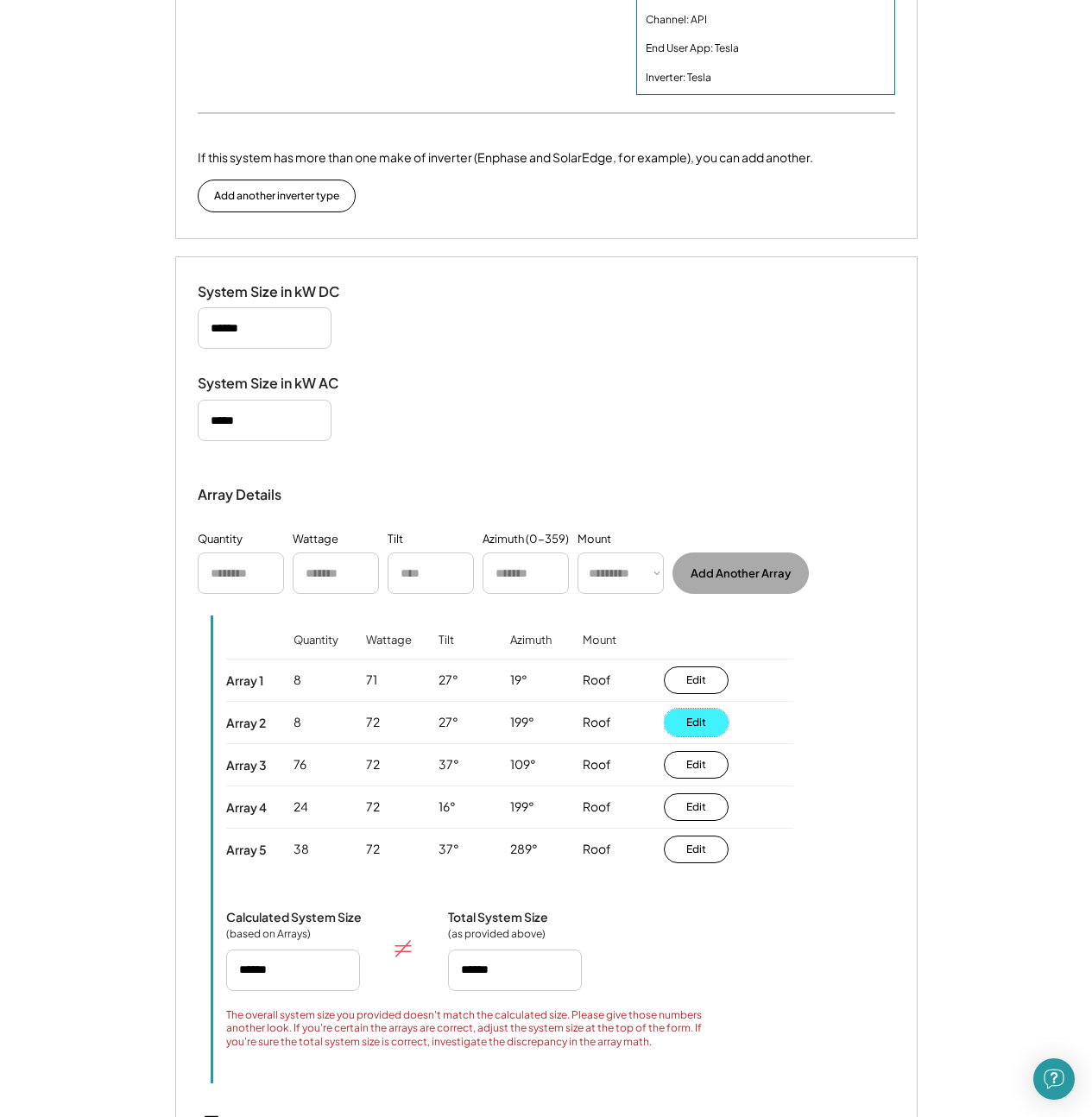 click on "Edit" at bounding box center (696, 723) 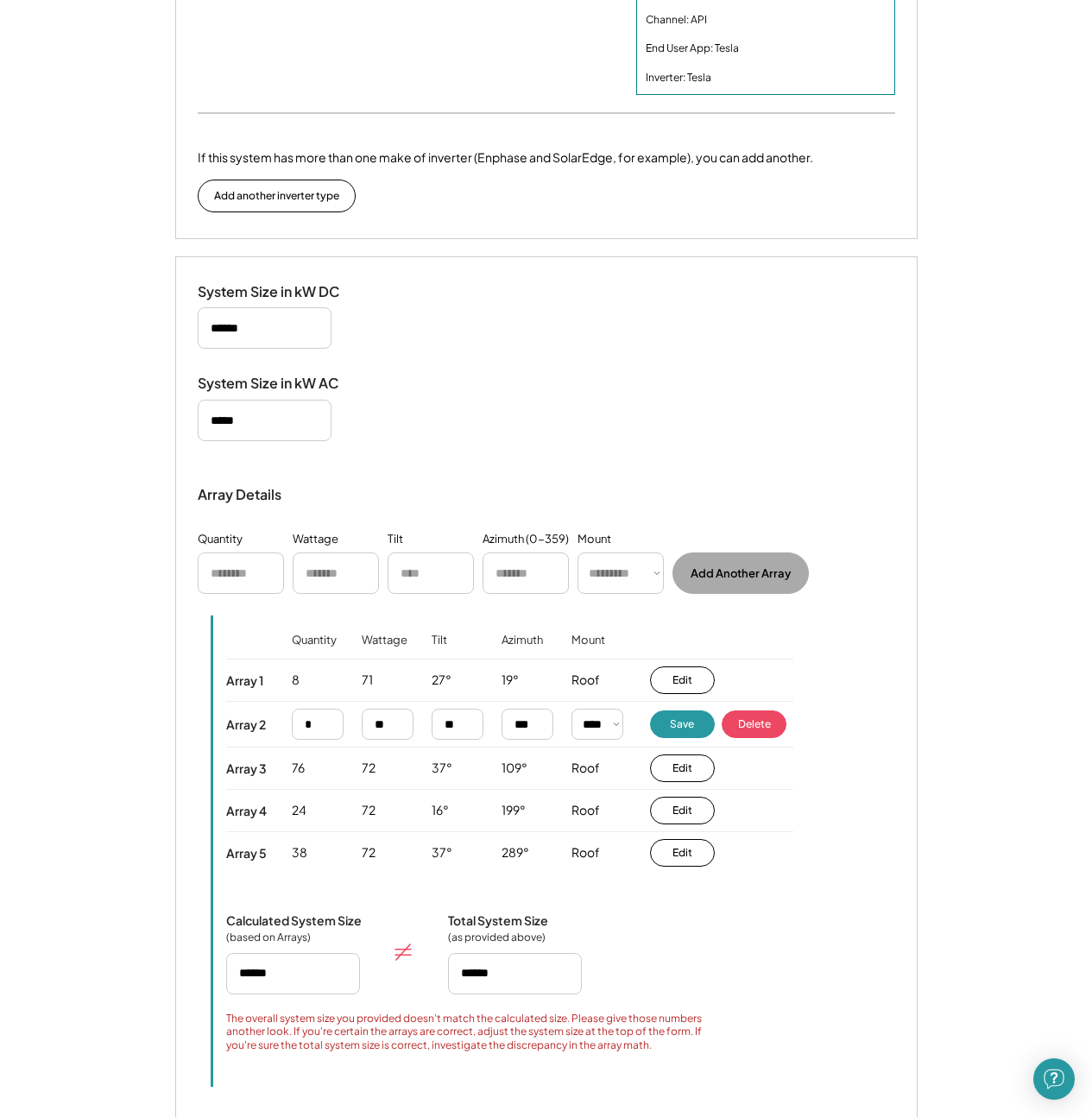 type on "******" 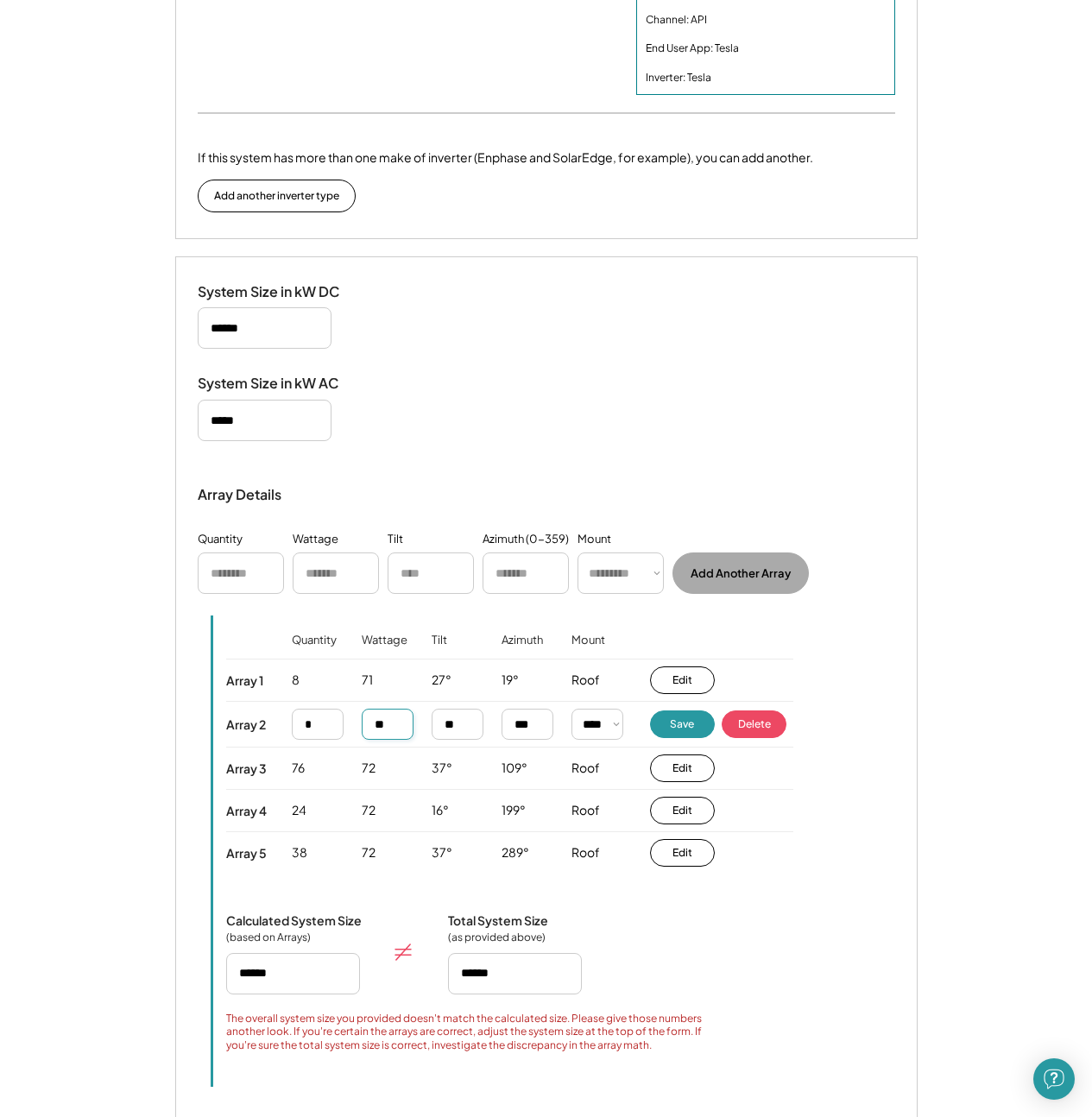 click at bounding box center (388, 724) 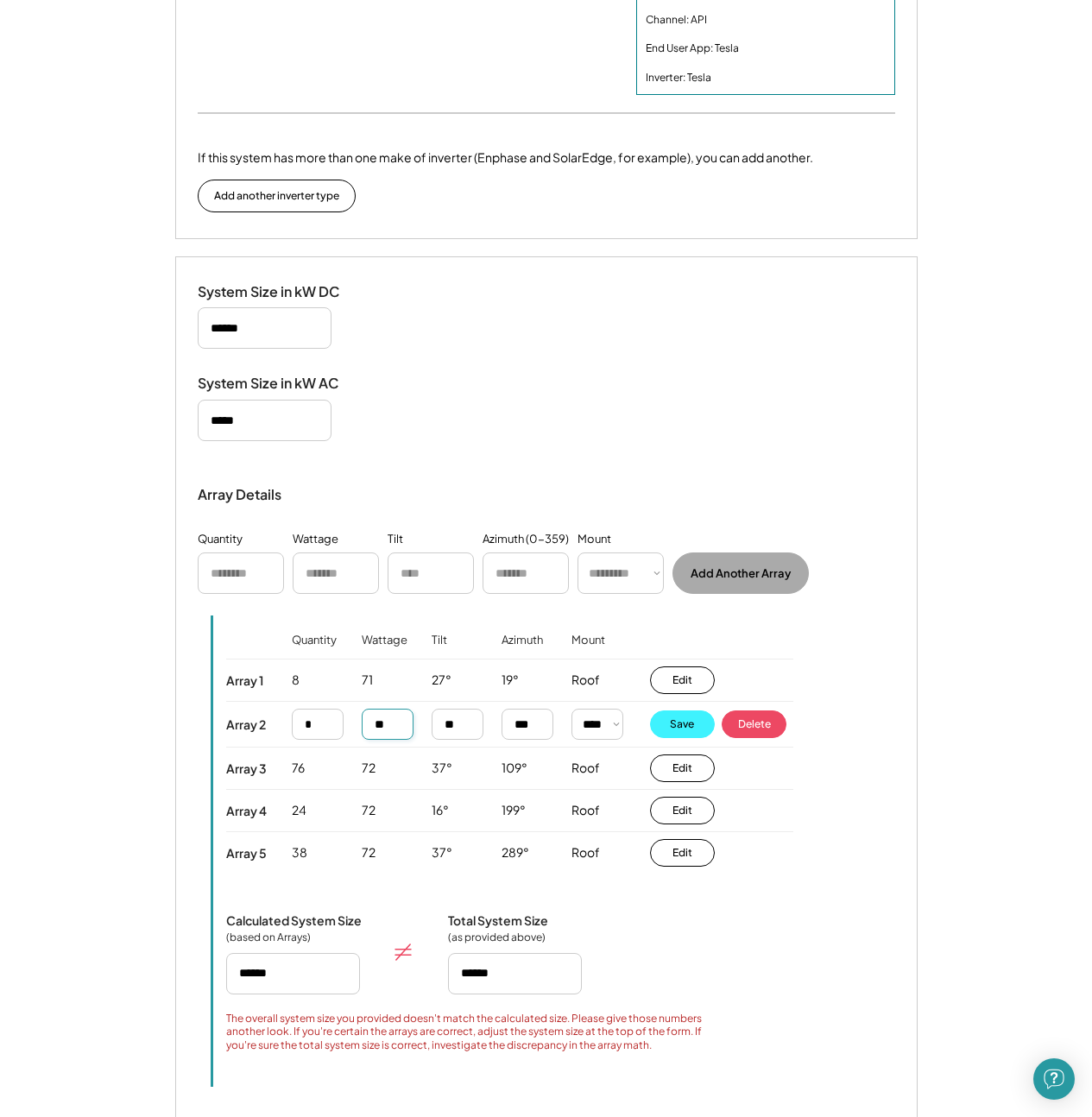 type on "**" 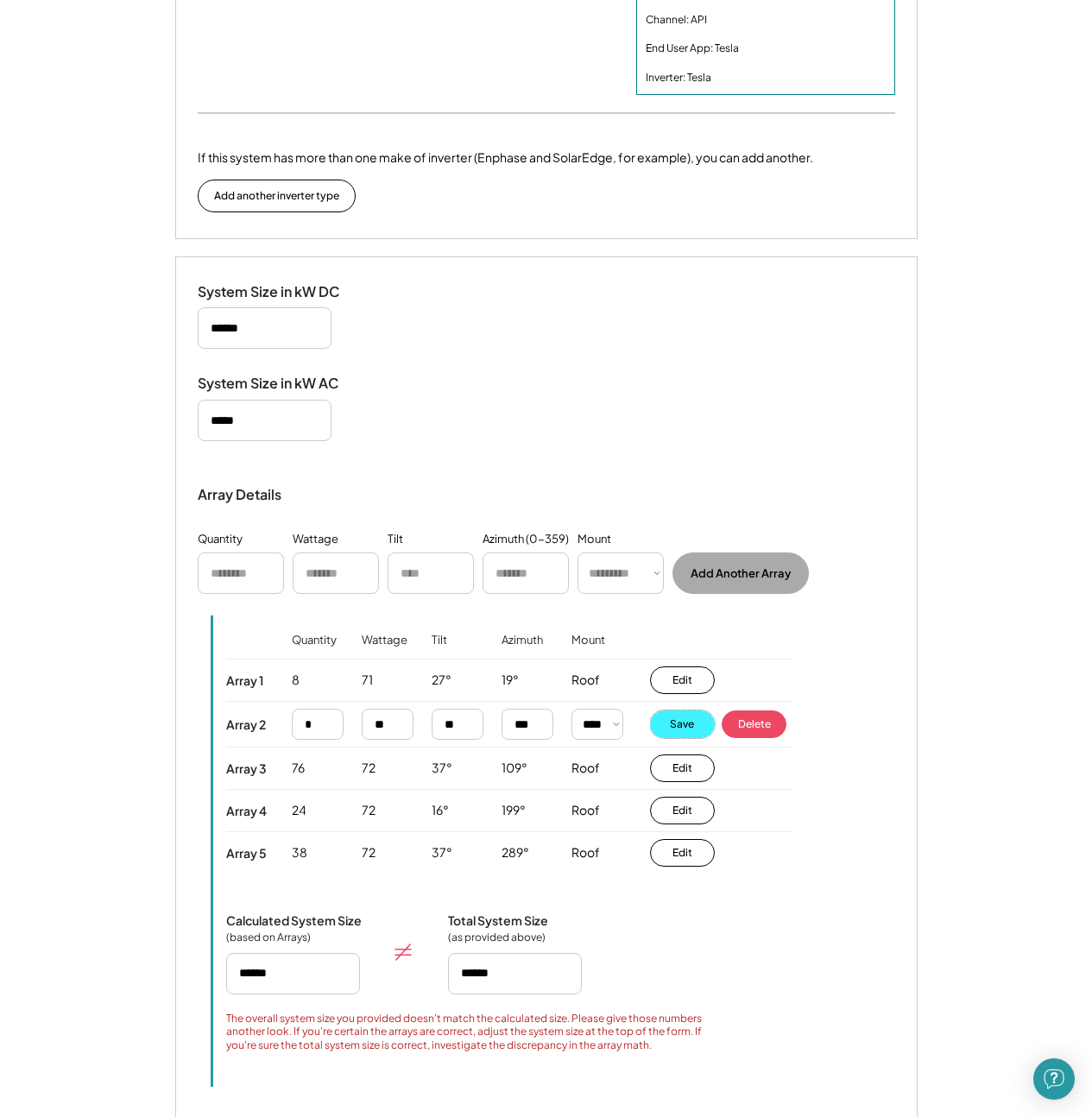 click on "Save" at bounding box center (682, 724) 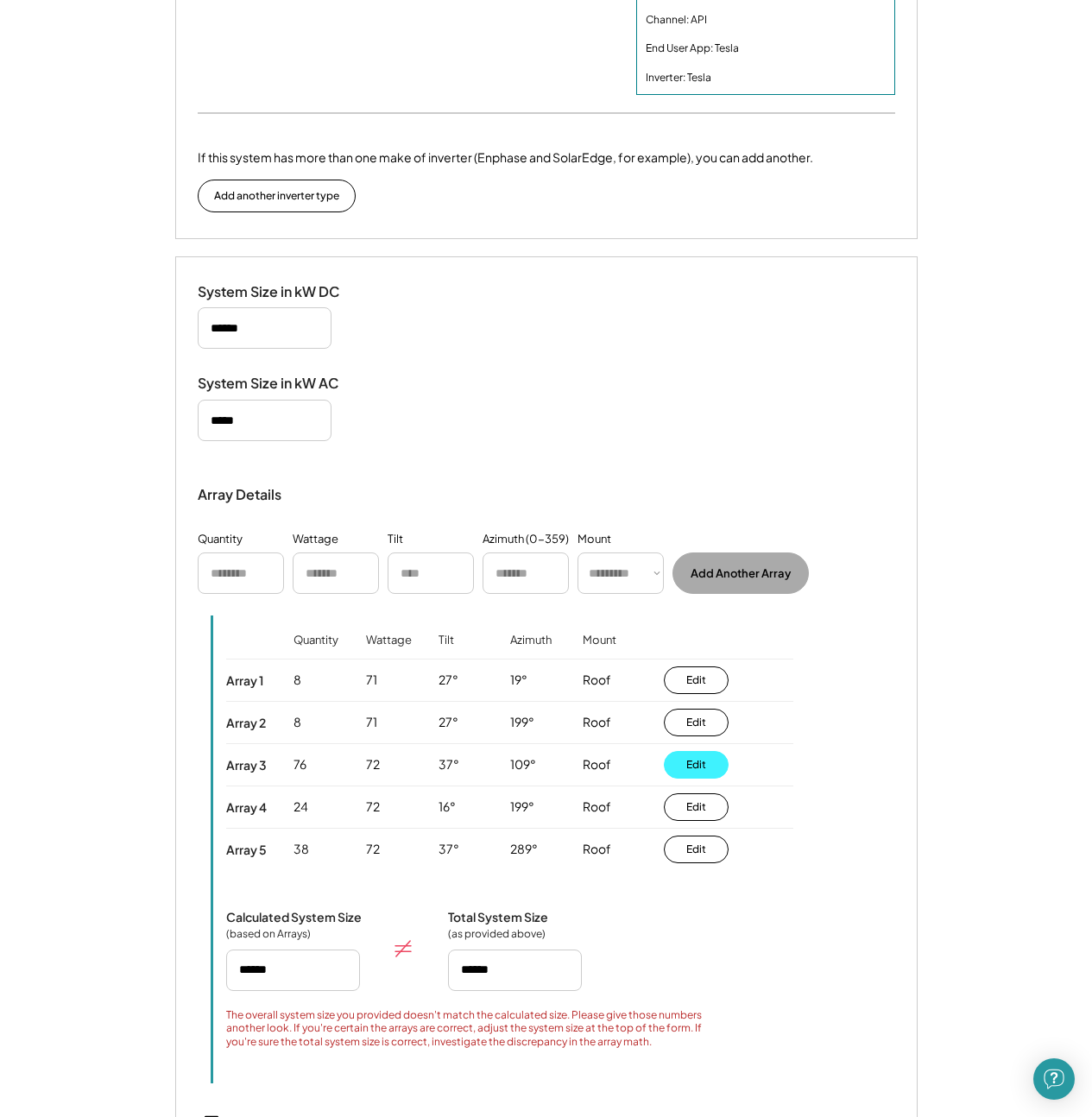 type on "******" 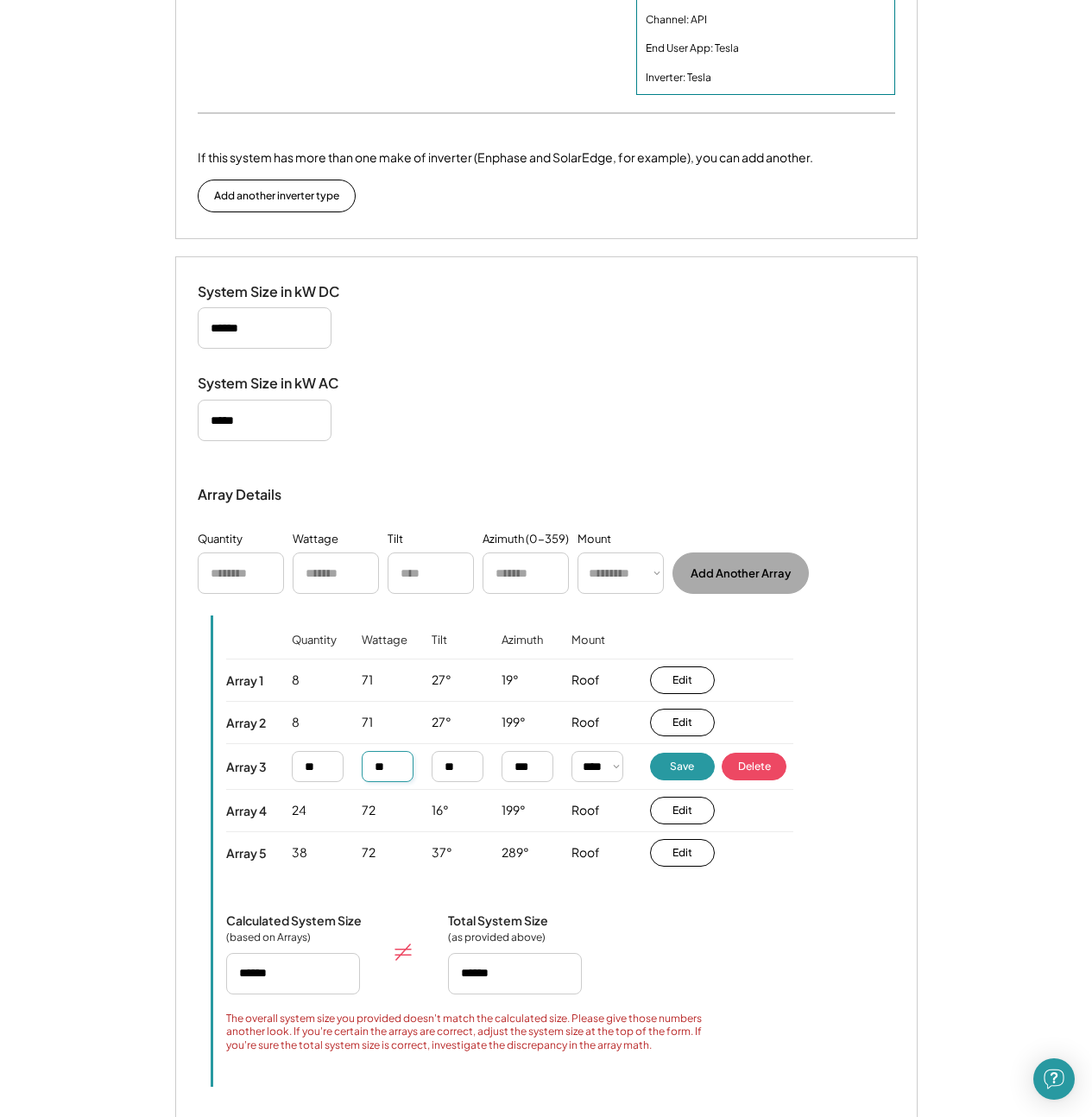 drag, startPoint x: 379, startPoint y: 780, endPoint x: 388, endPoint y: 779, distance: 9.055385 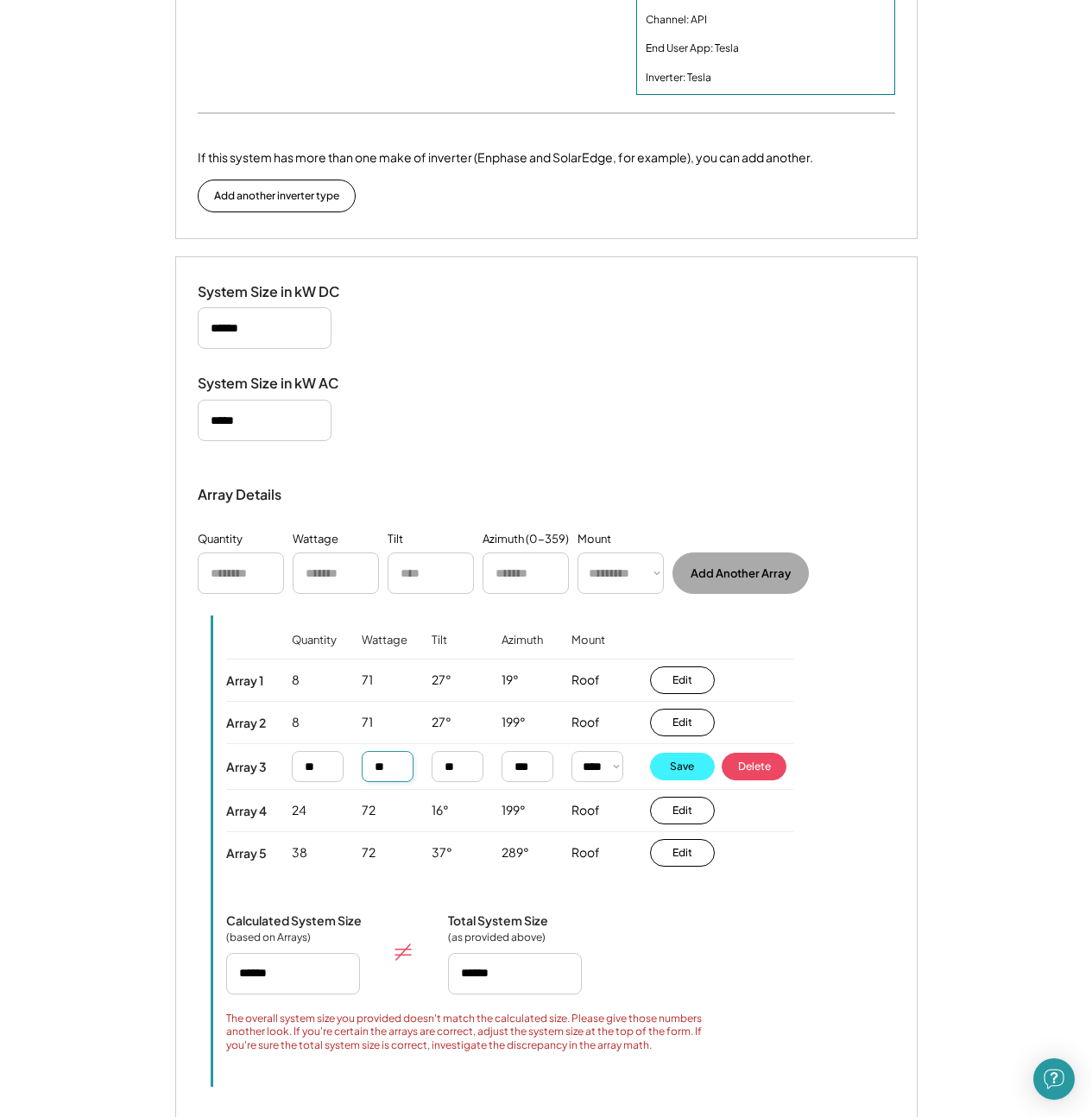 type on "**" 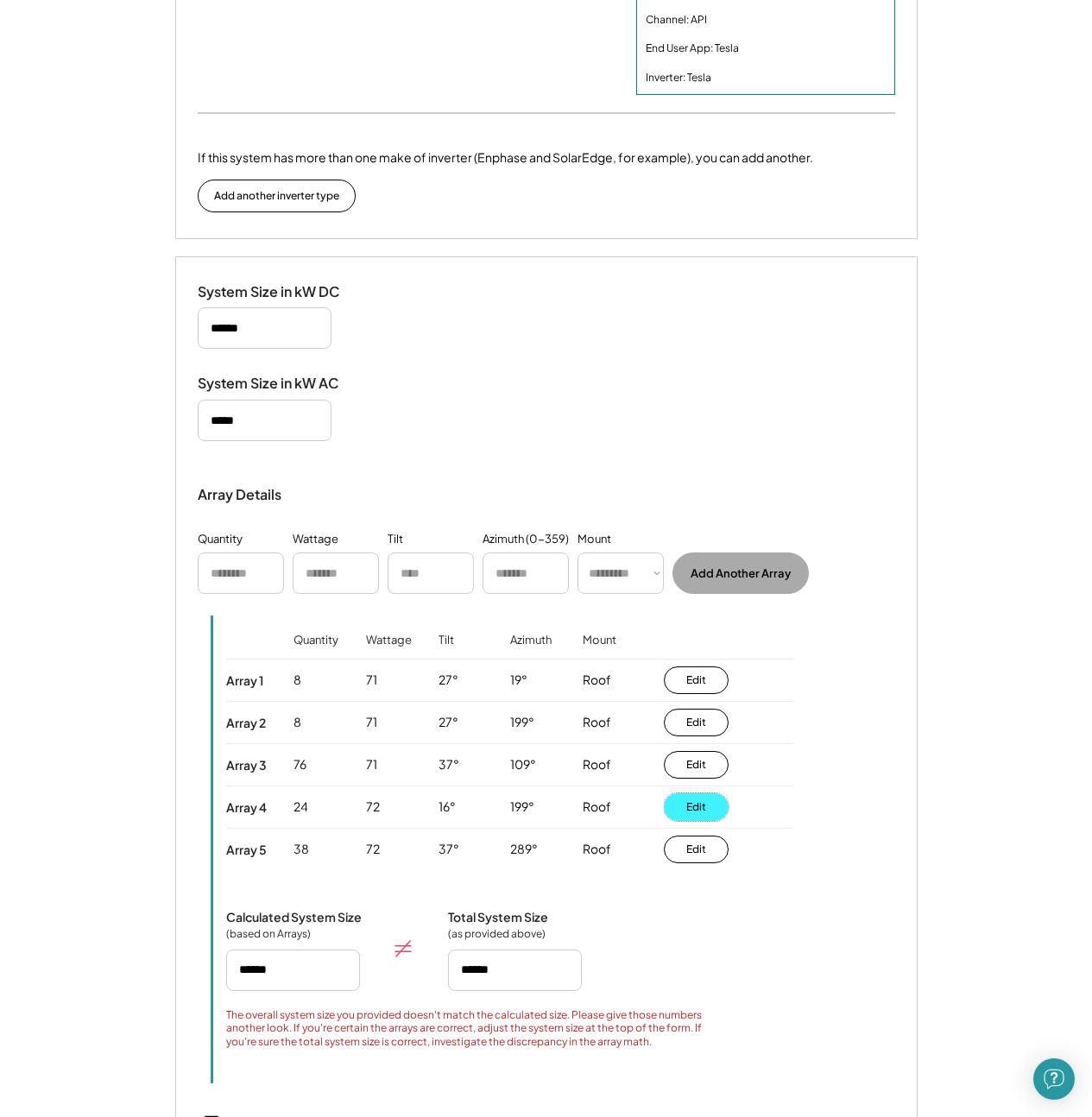 click on "Edit" at bounding box center [696, 807] 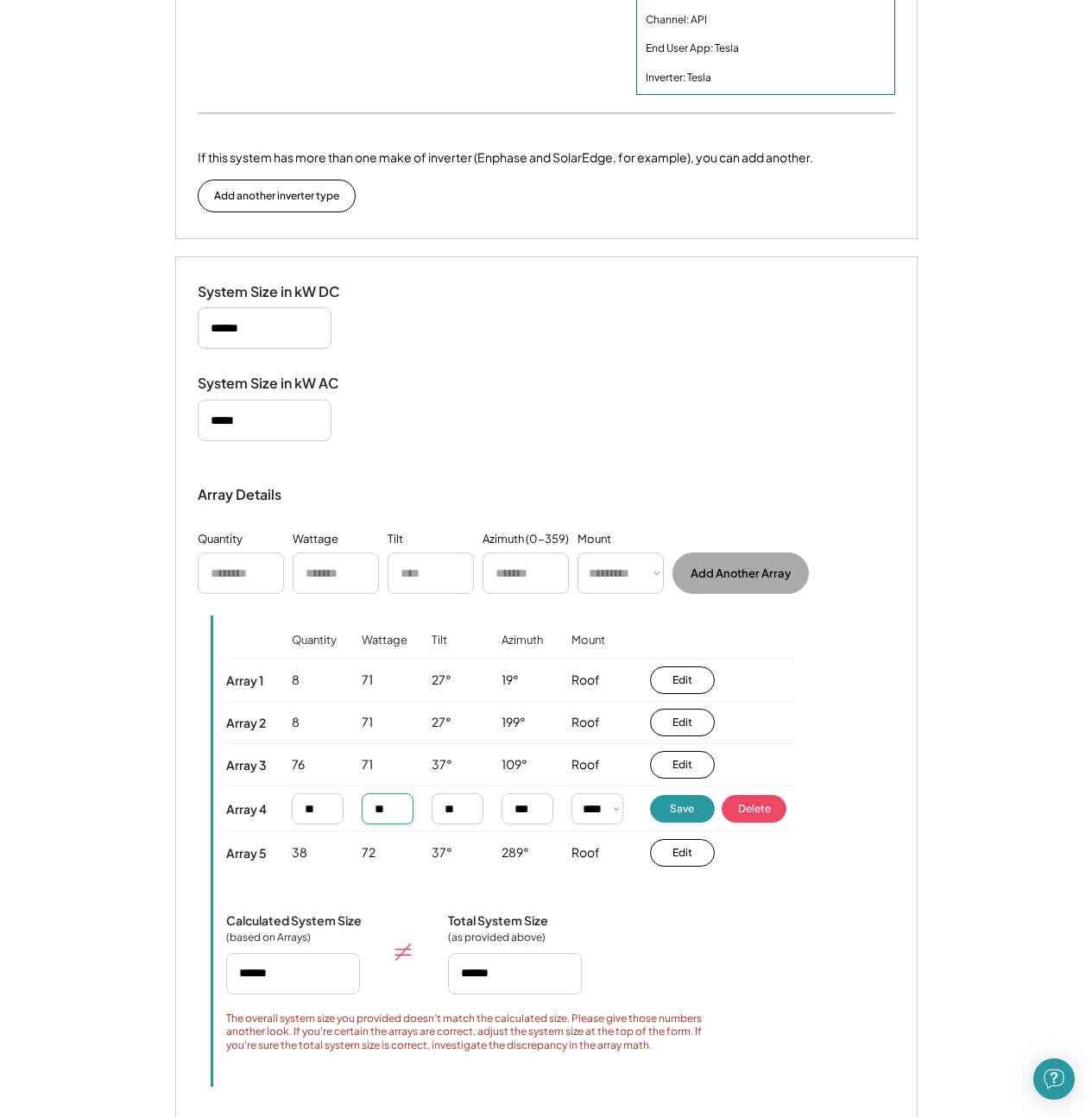 click at bounding box center [388, 809] 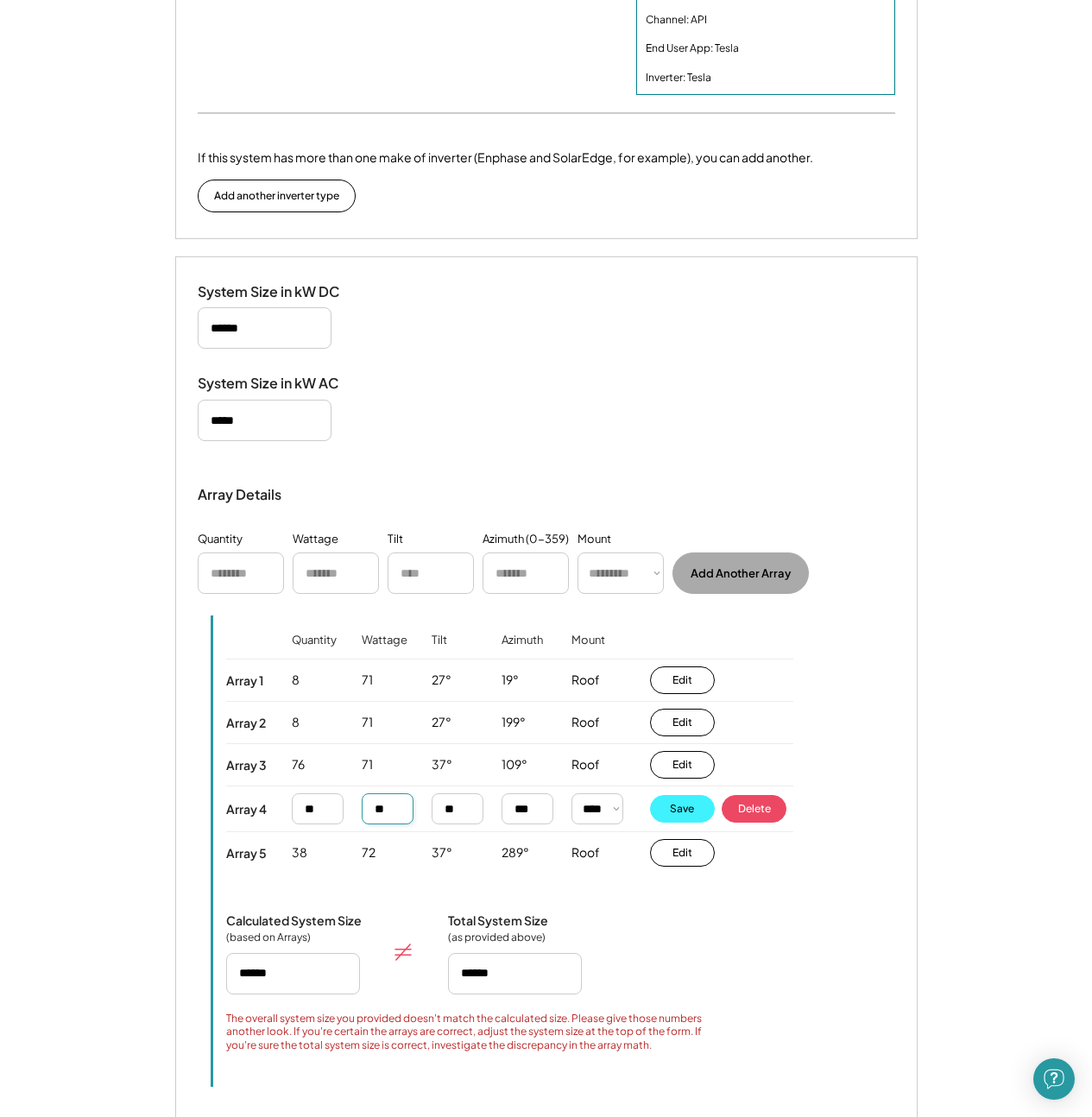 click on "Save" at bounding box center [682, 809] 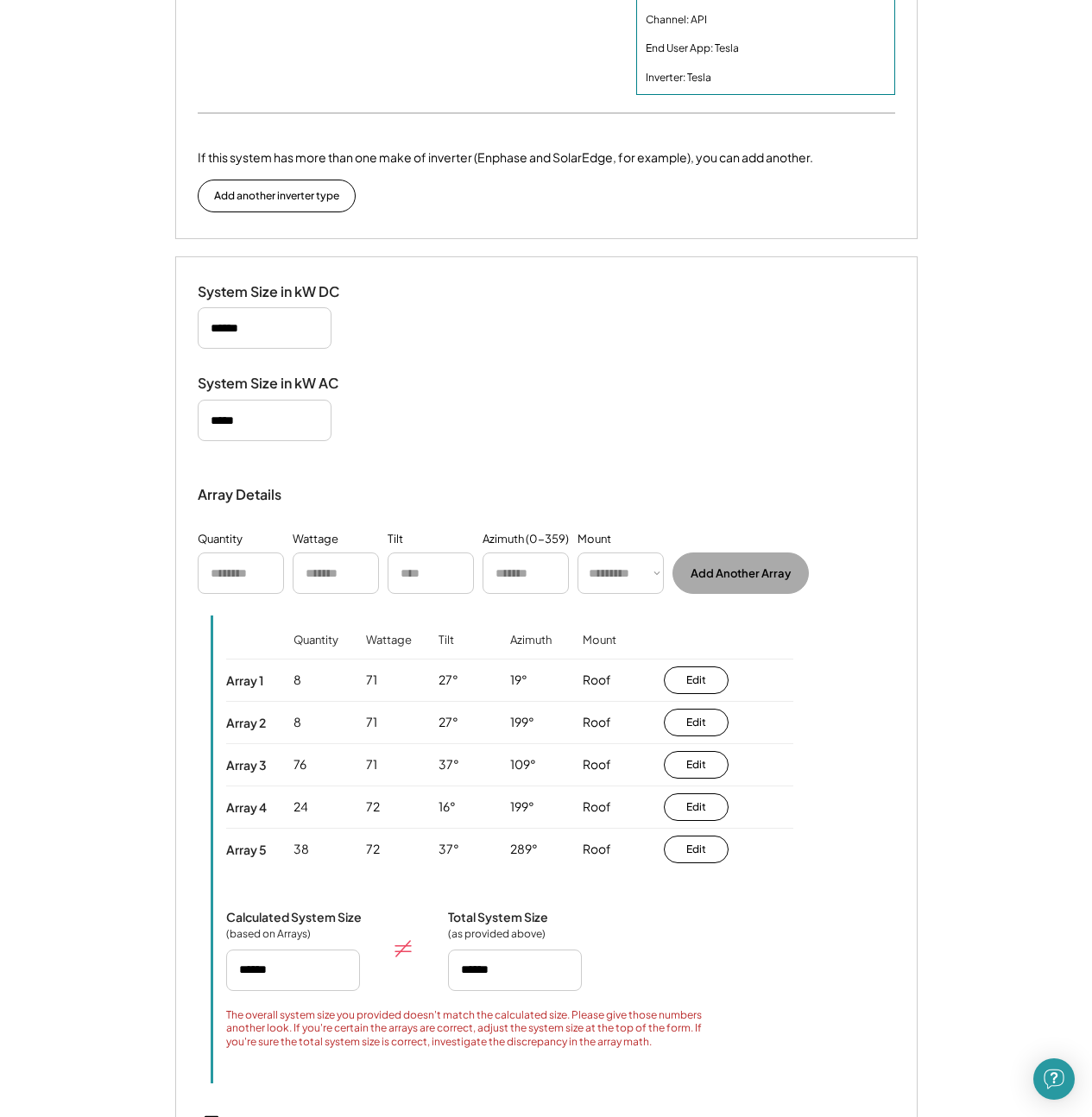 click on "Edit Save Delete" at bounding box center (729, 765) 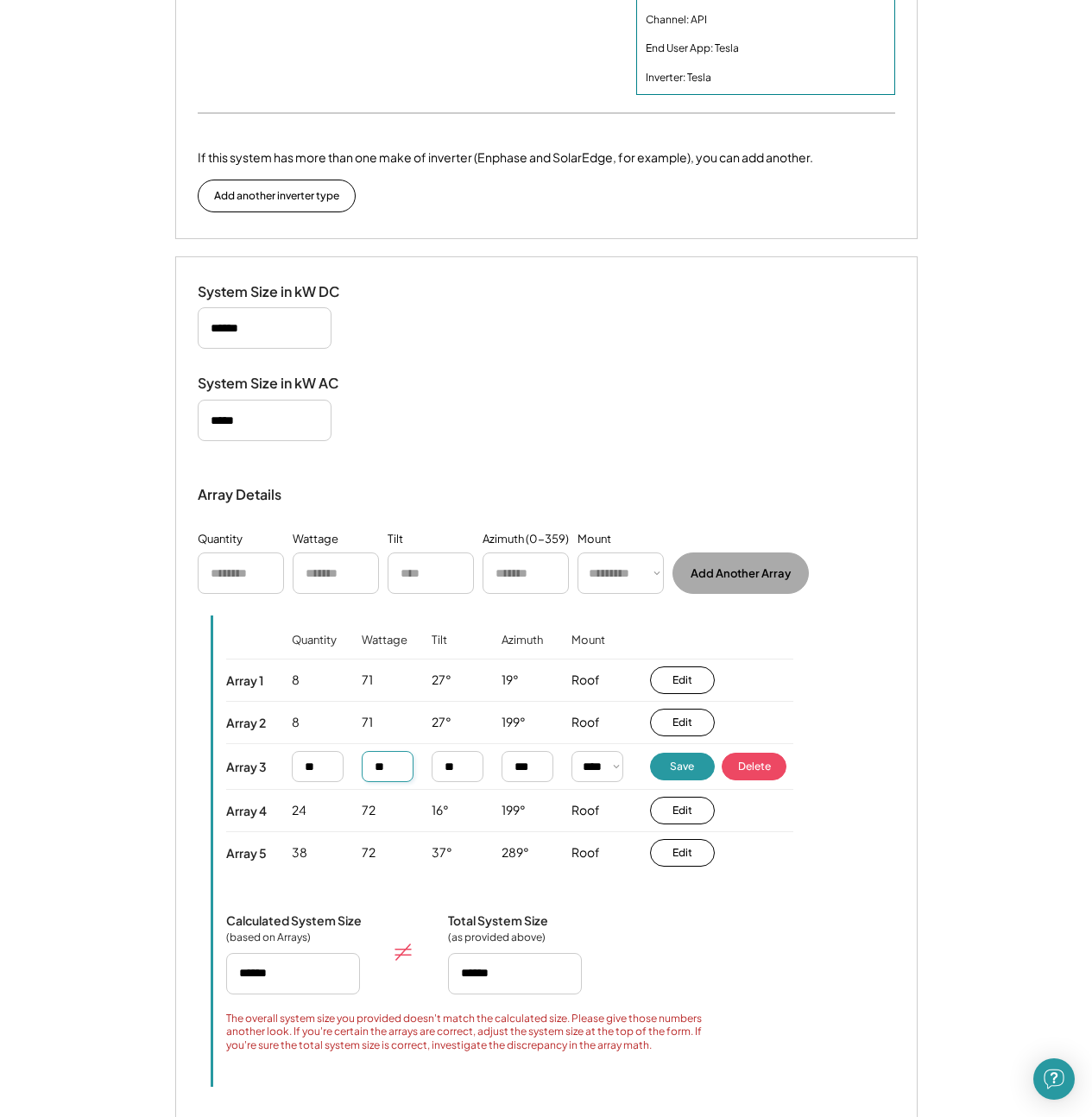 click at bounding box center (388, 767) 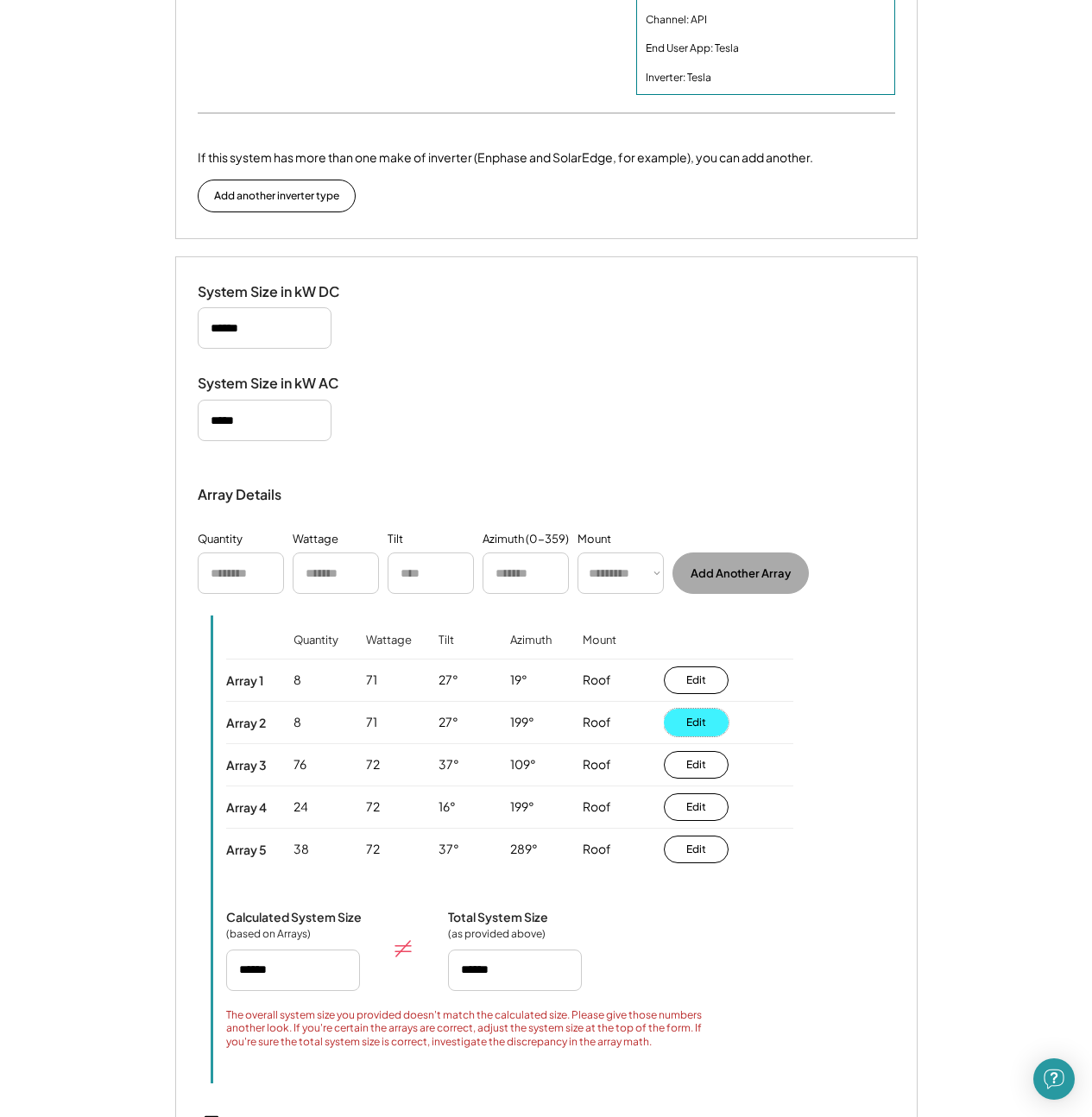 click on "Edit" at bounding box center (696, 723) 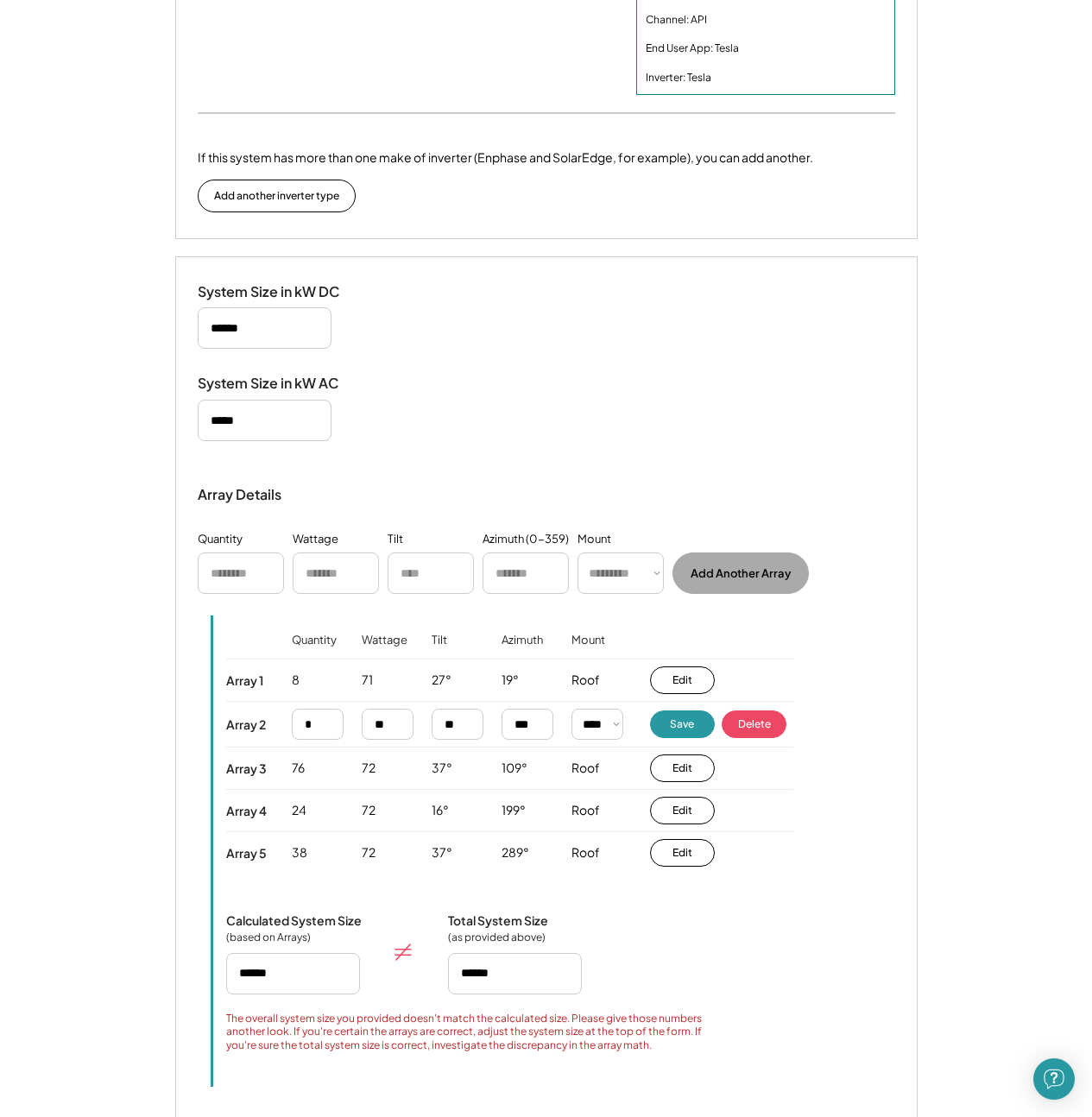 type on "******" 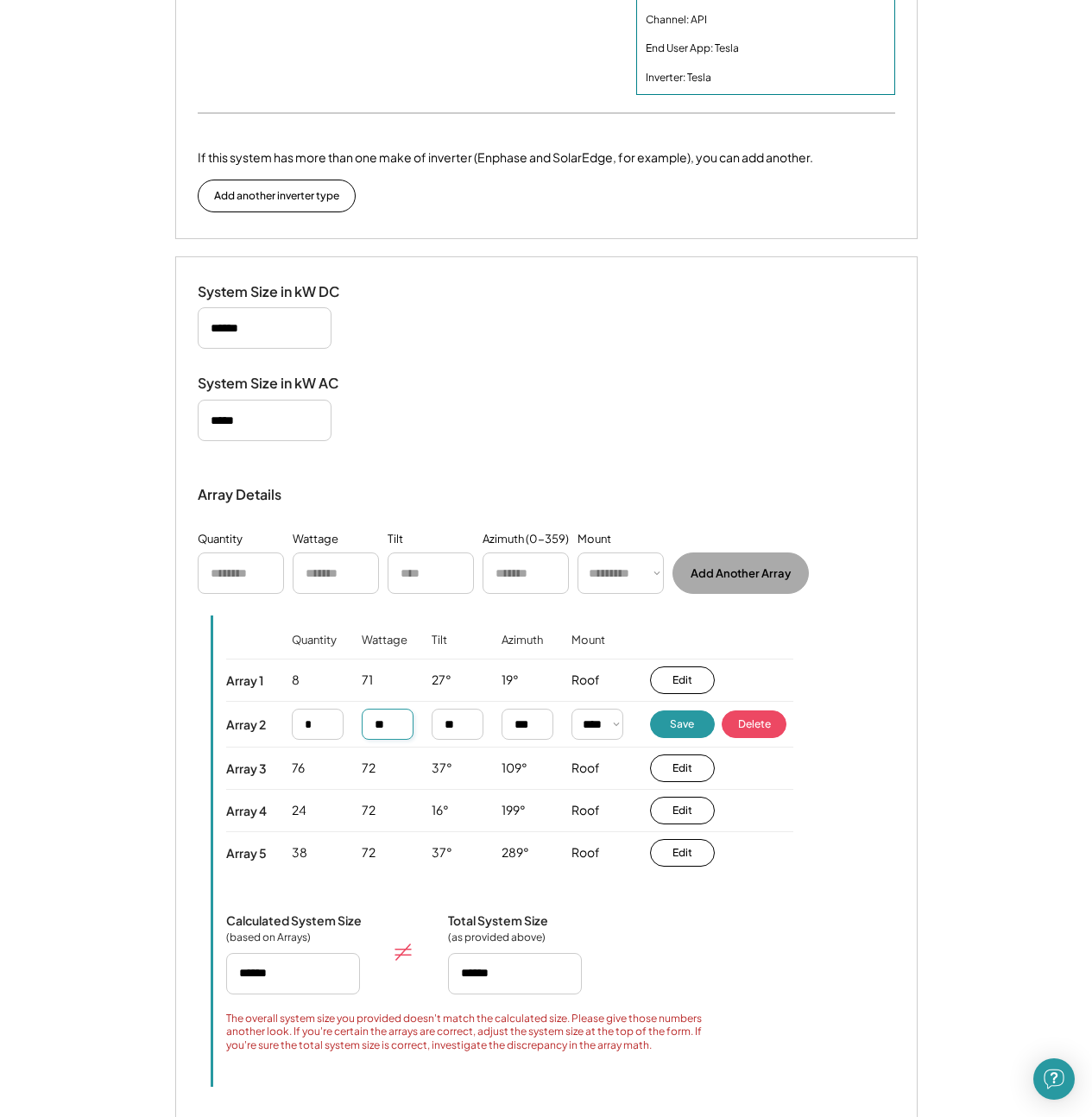 click at bounding box center (388, 724) 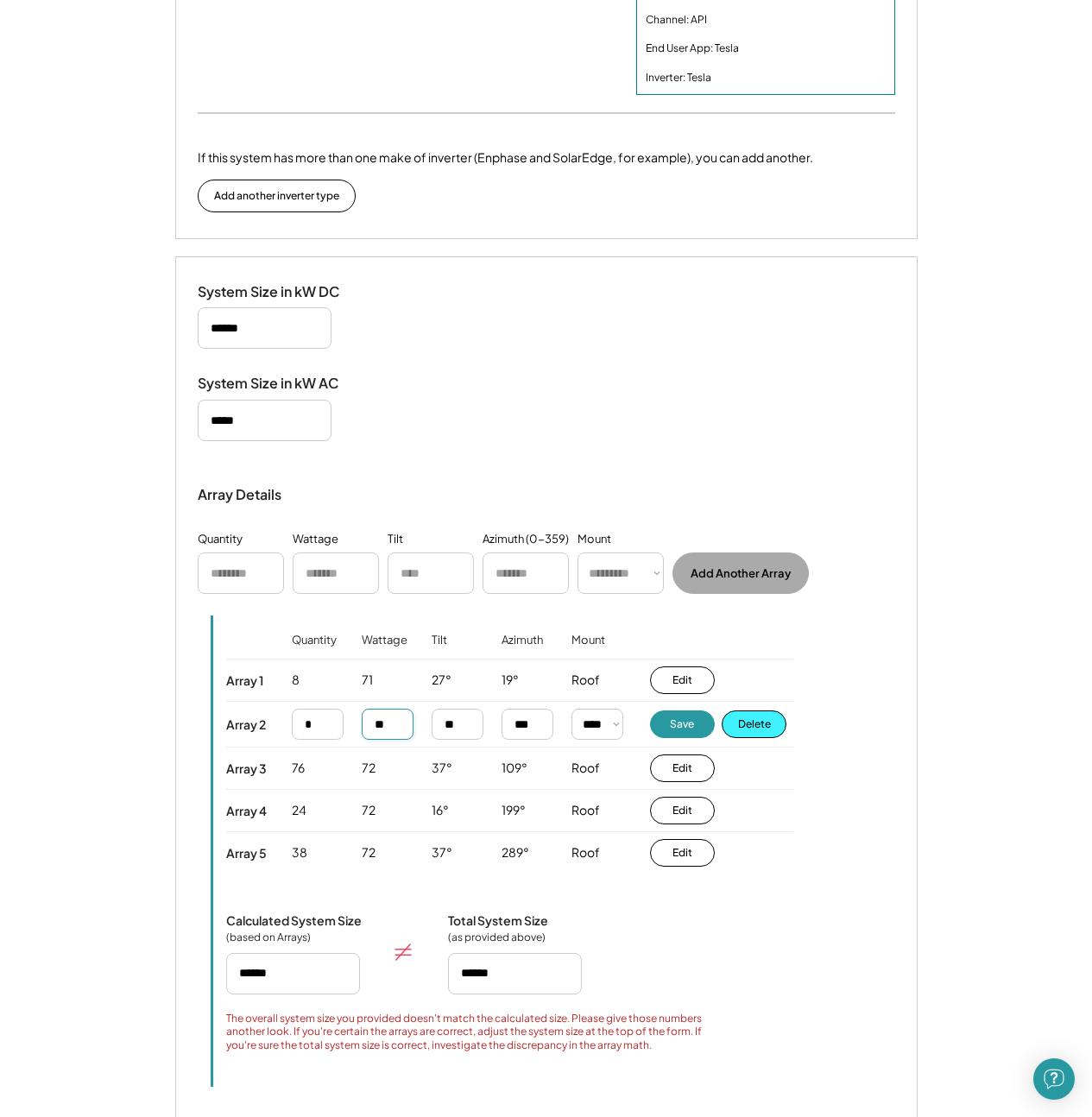 type on "**" 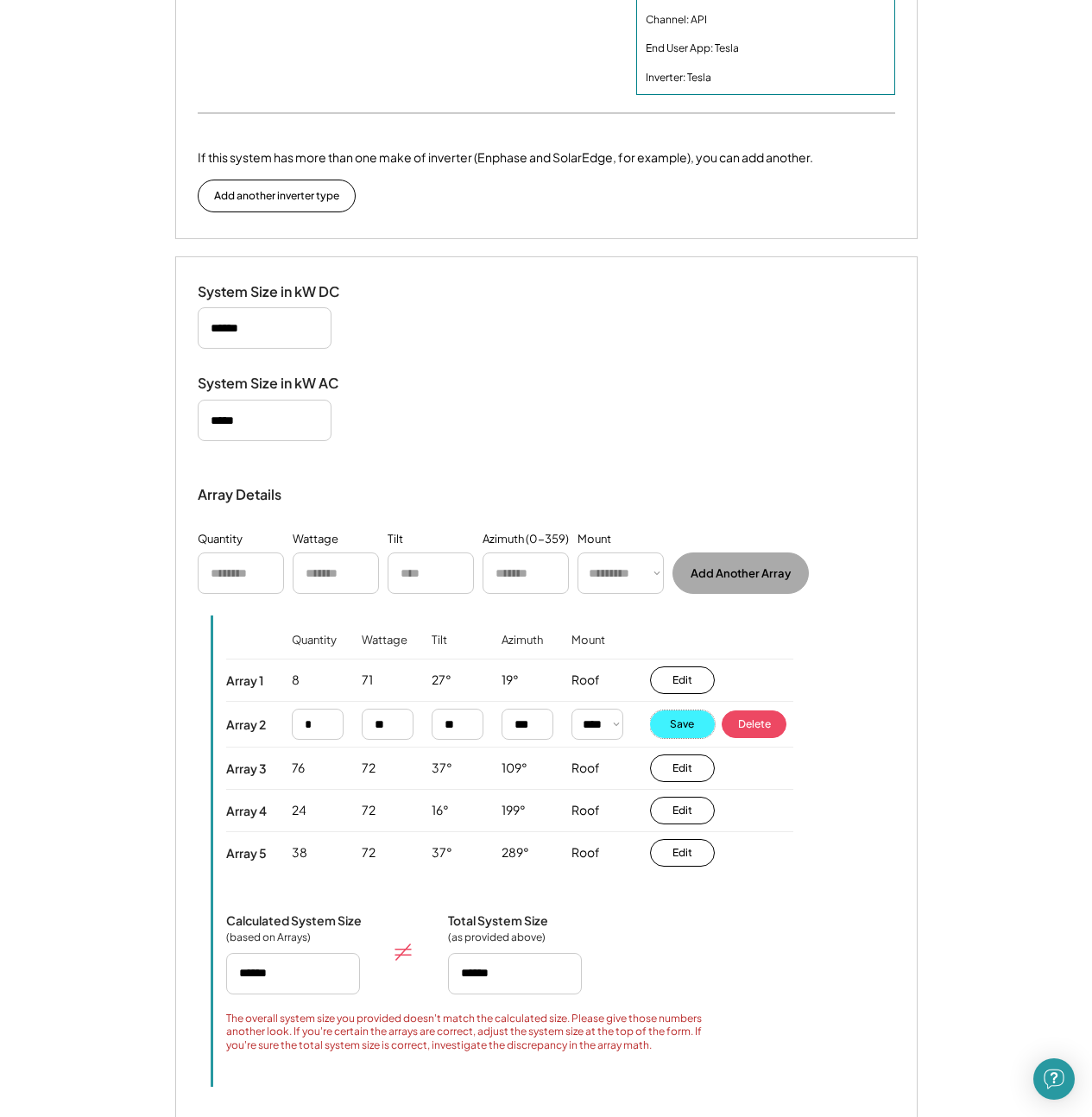 click on "Save" at bounding box center [682, 724] 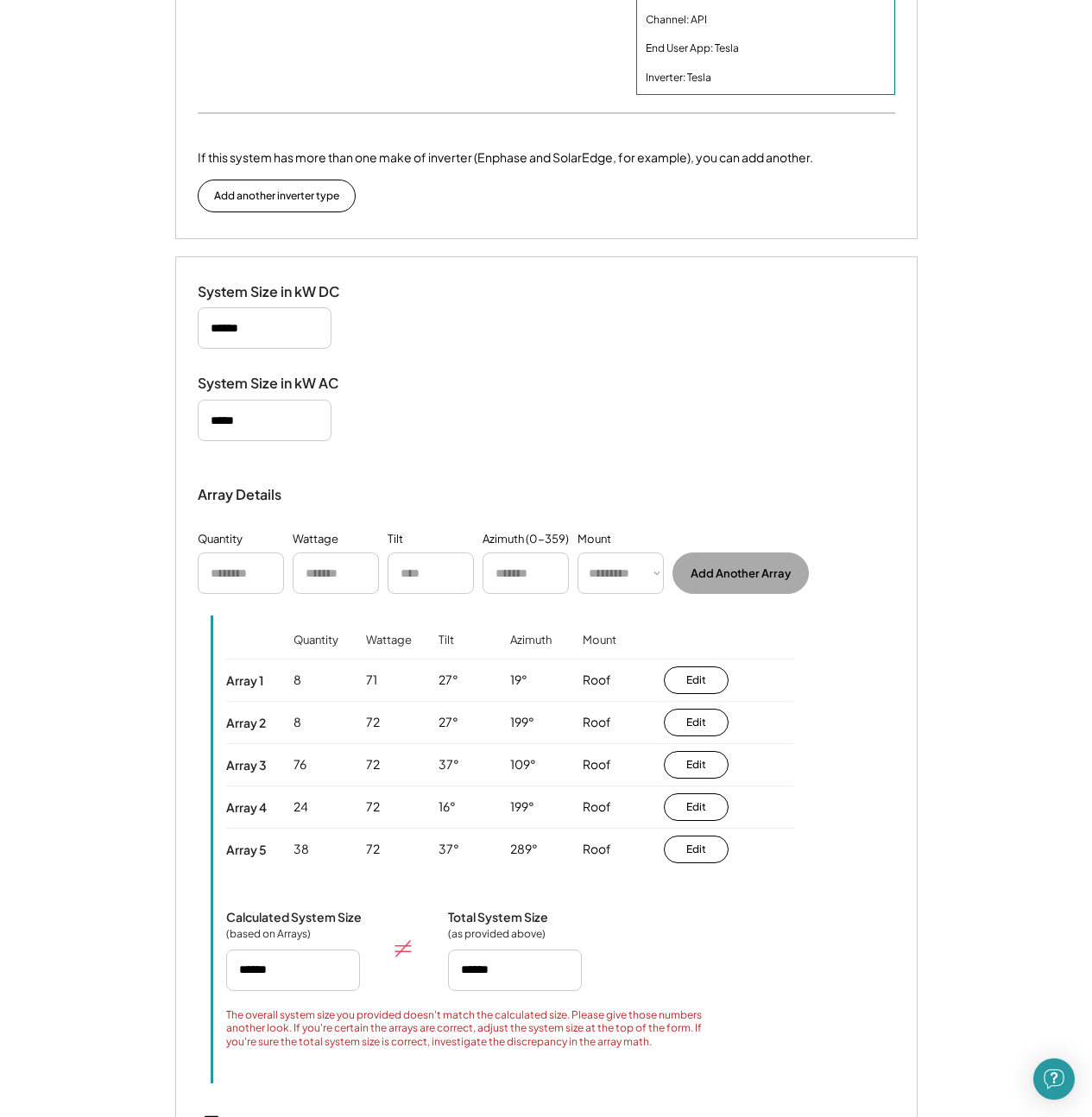 click on "Edit Save Delete" at bounding box center [729, 680] 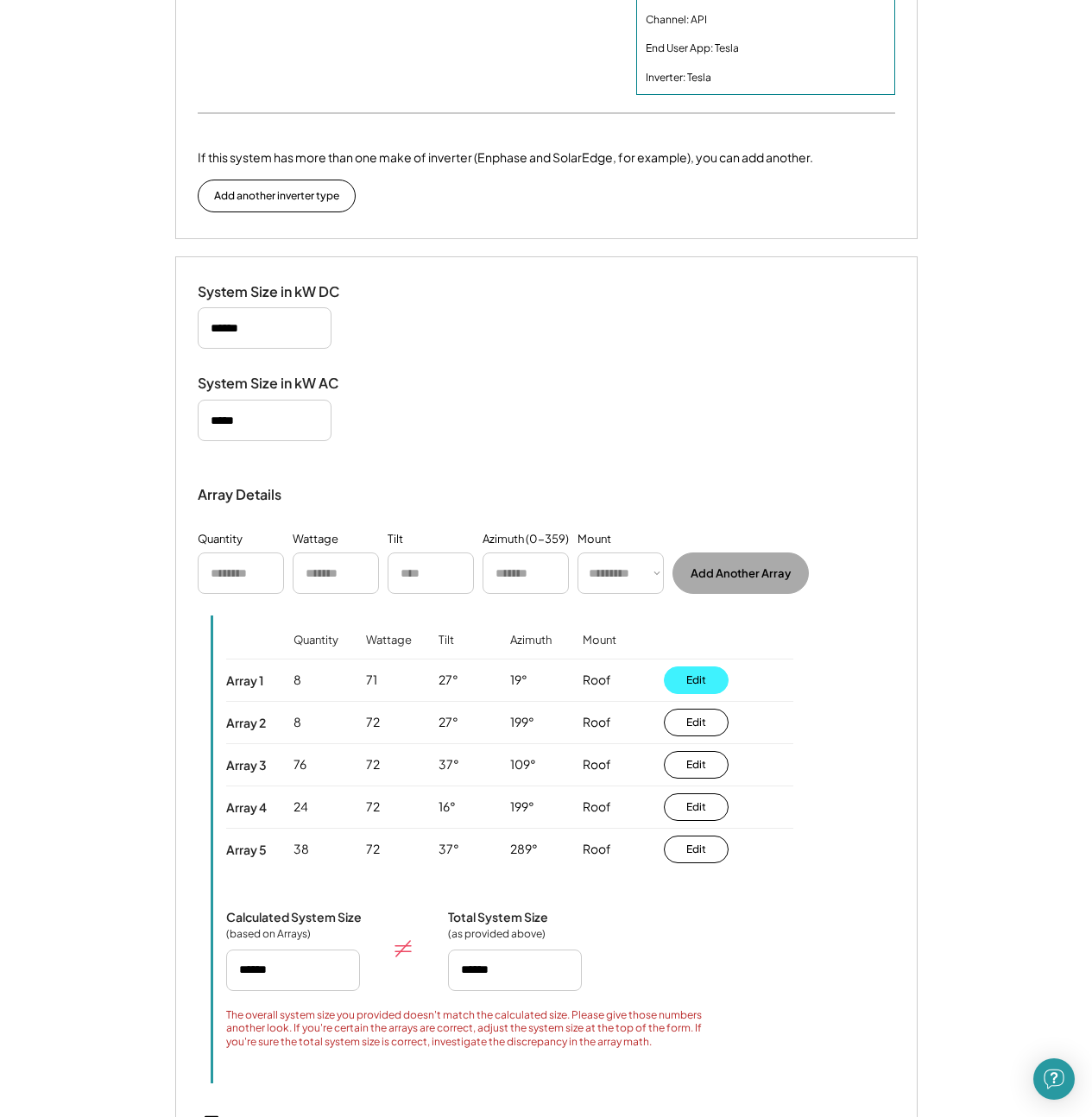 click on "Edit" at bounding box center [696, 680] 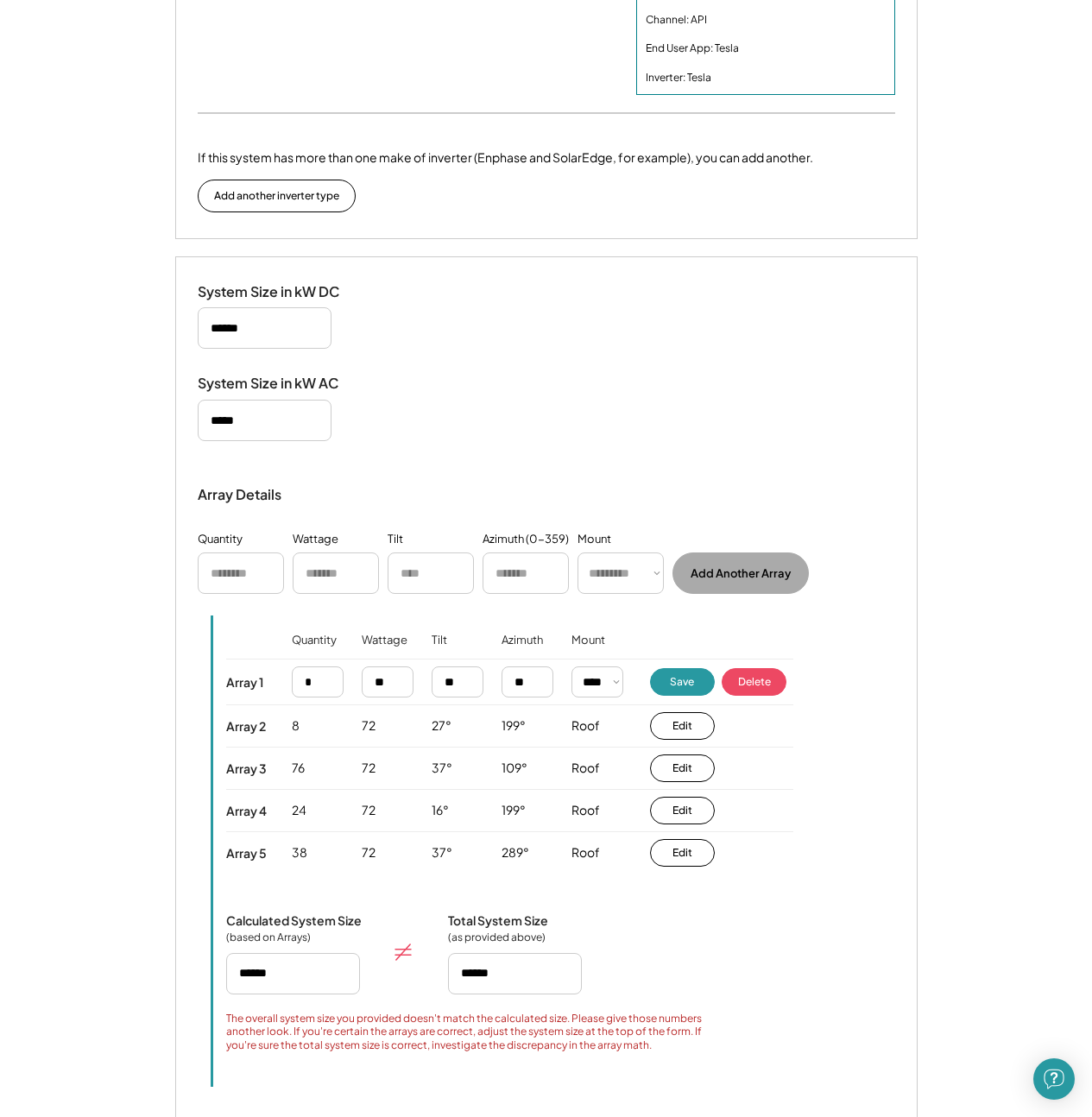 type on "******" 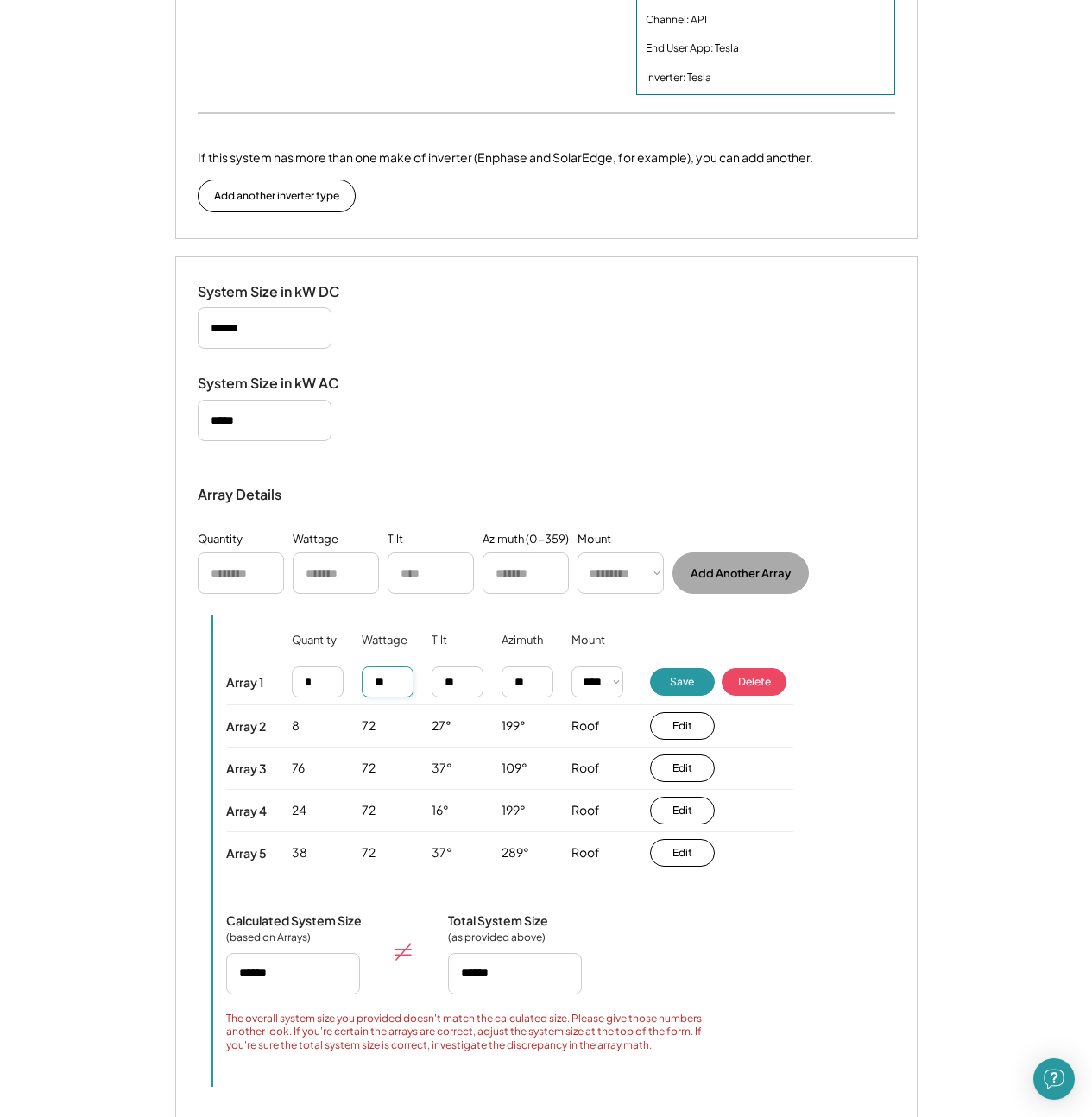 click at bounding box center (388, 682) 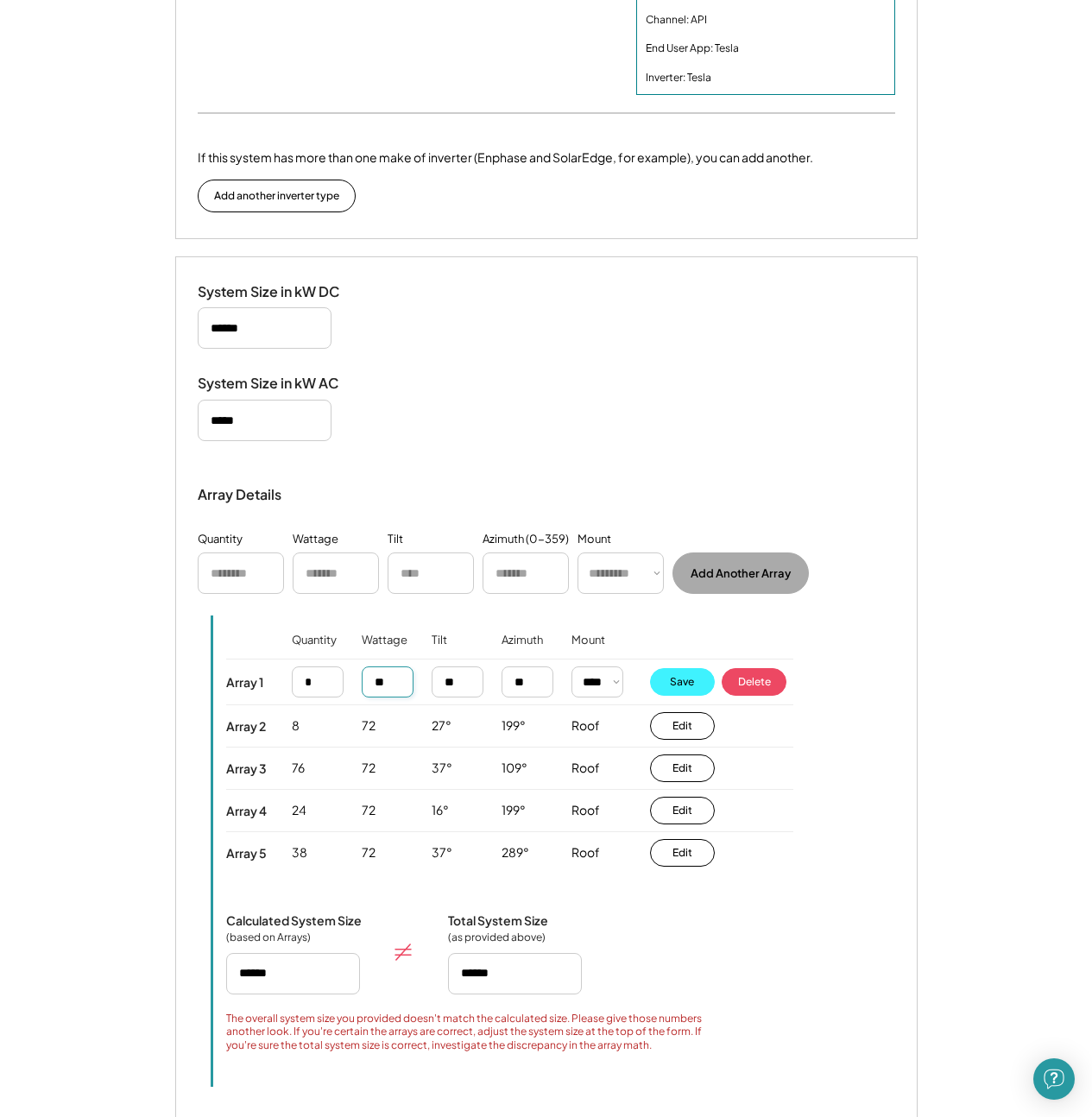 type on "**" 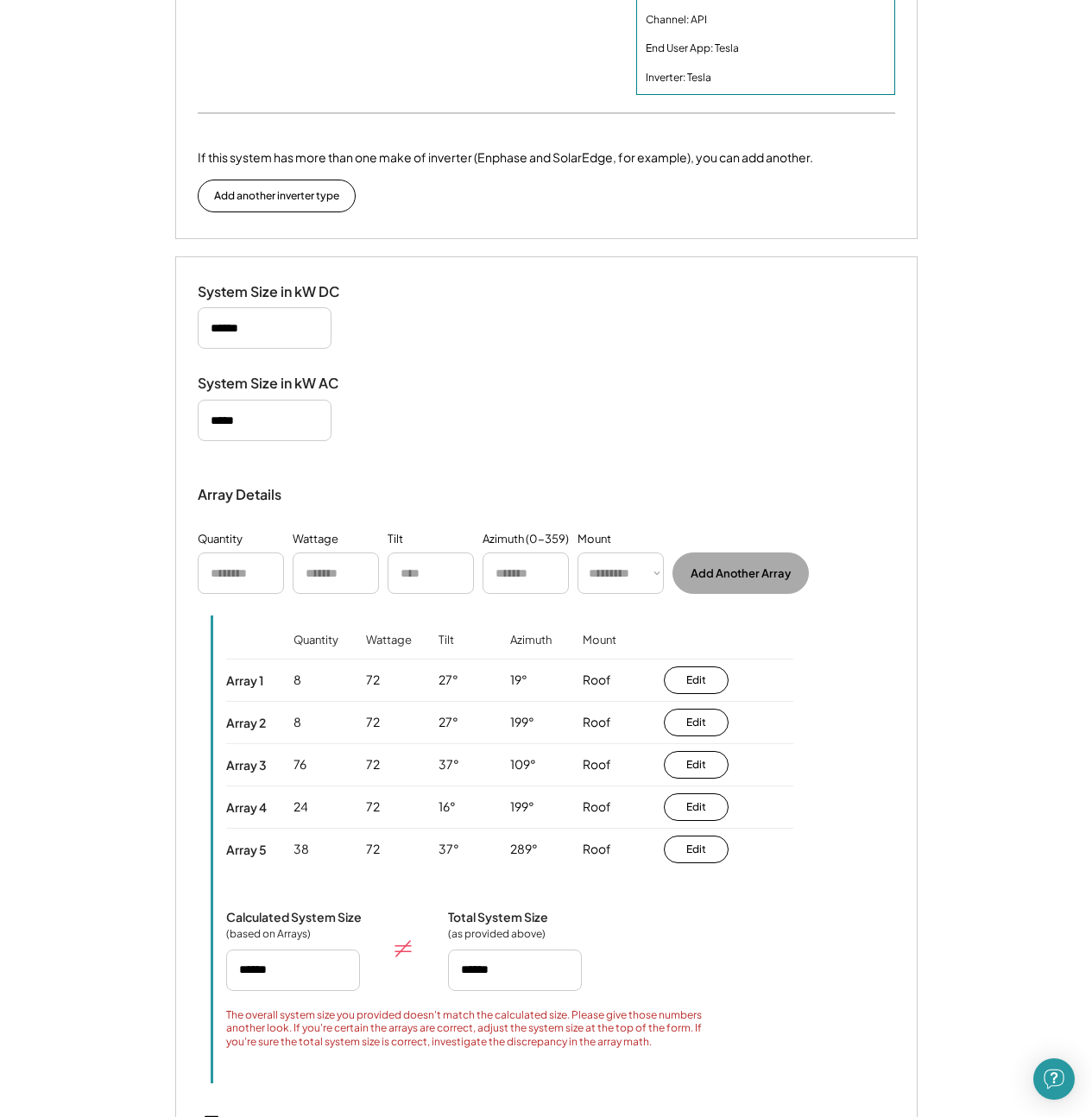 click on "**********" at bounding box center [546, 260] 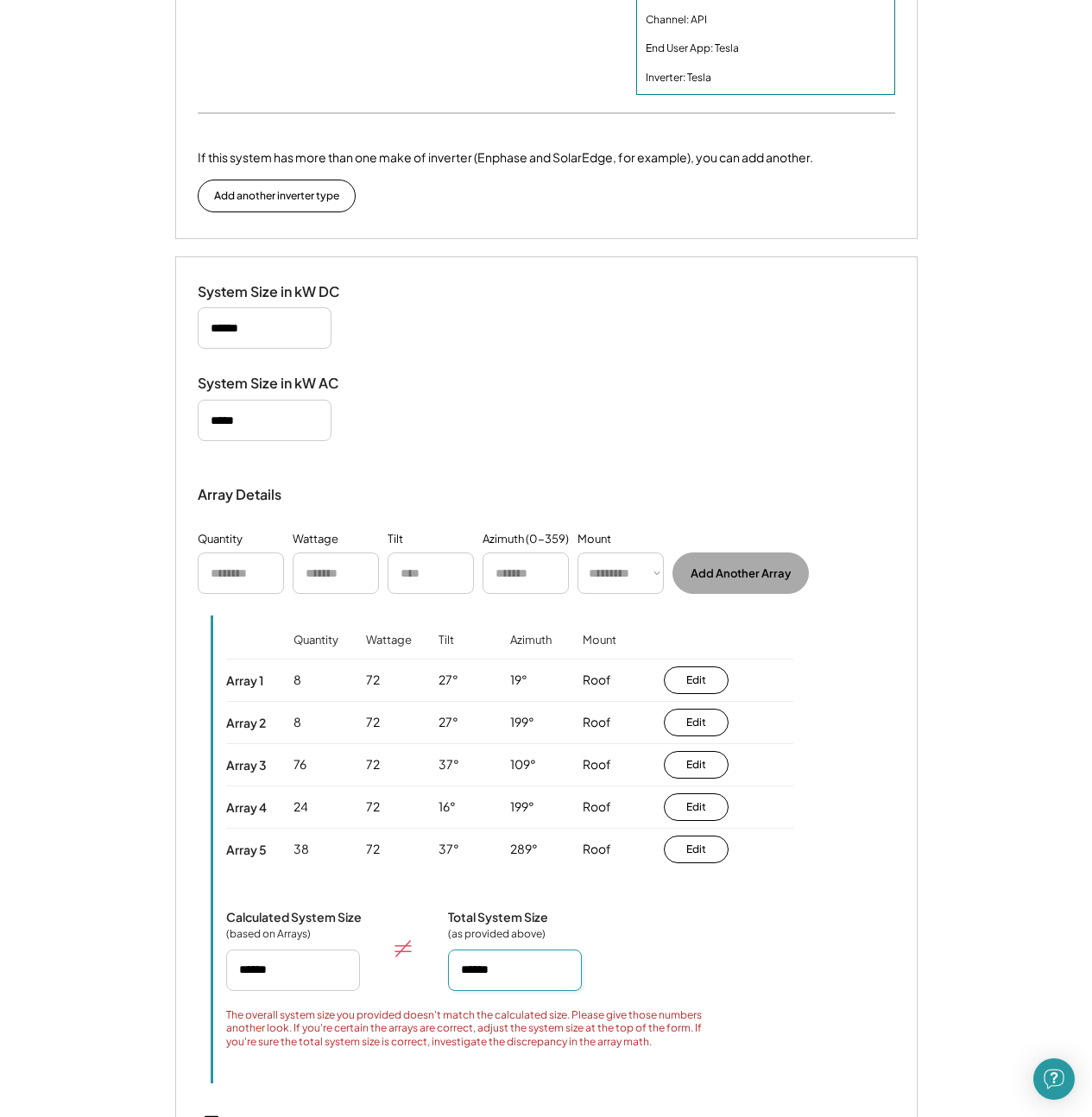 click at bounding box center [514, 970] 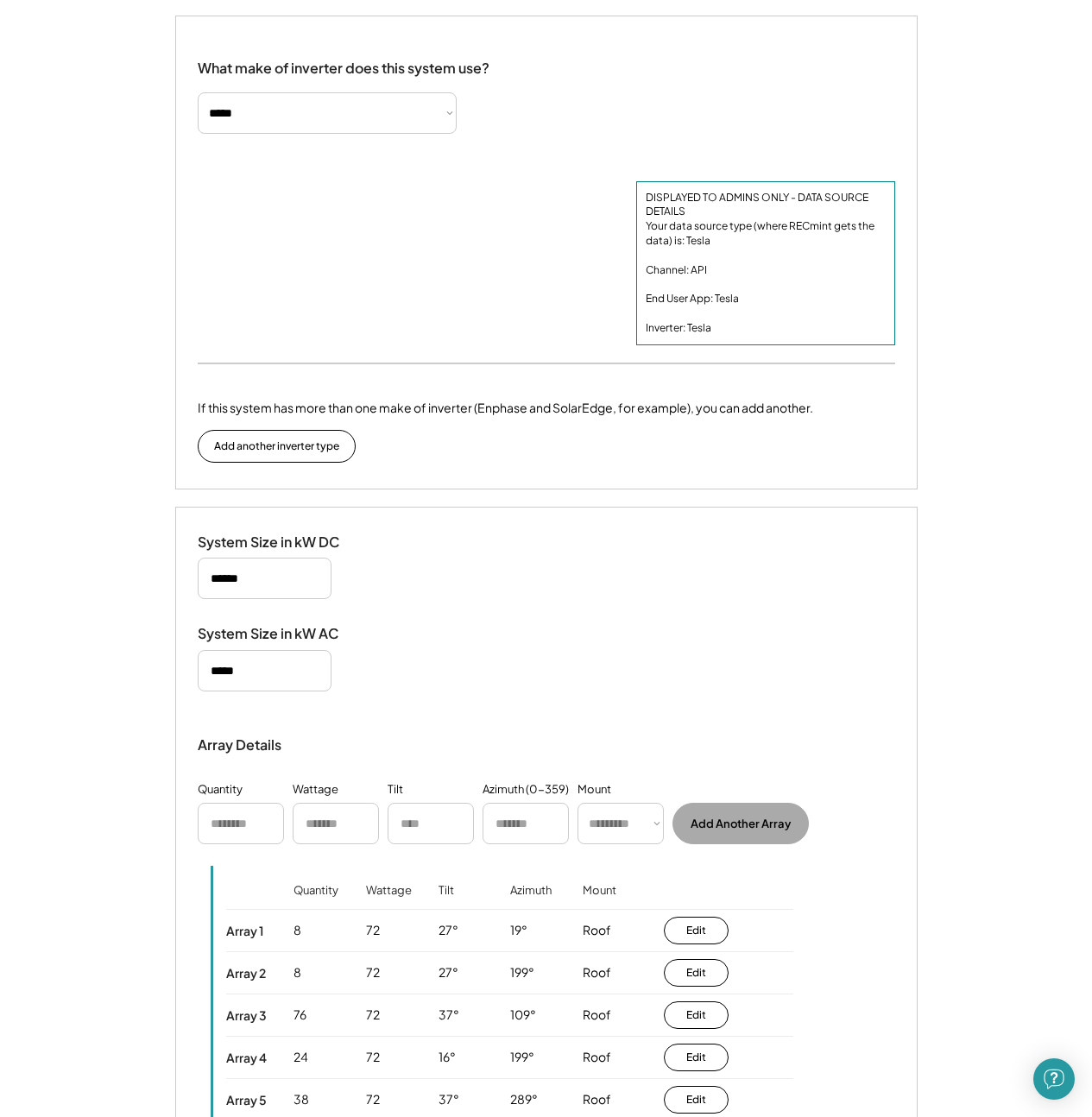 scroll, scrollTop: 0, scrollLeft: 0, axis: both 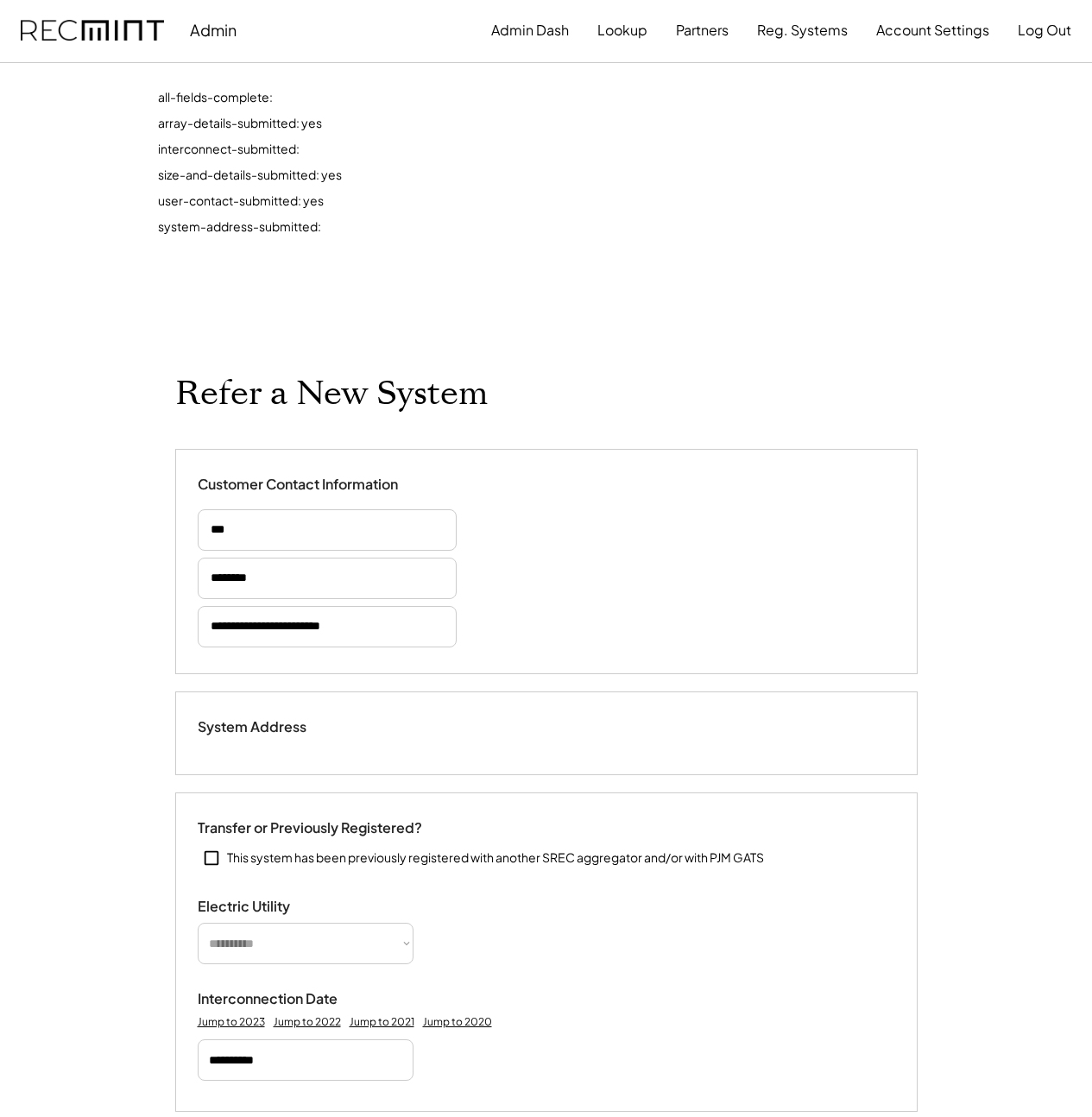 type on "******" 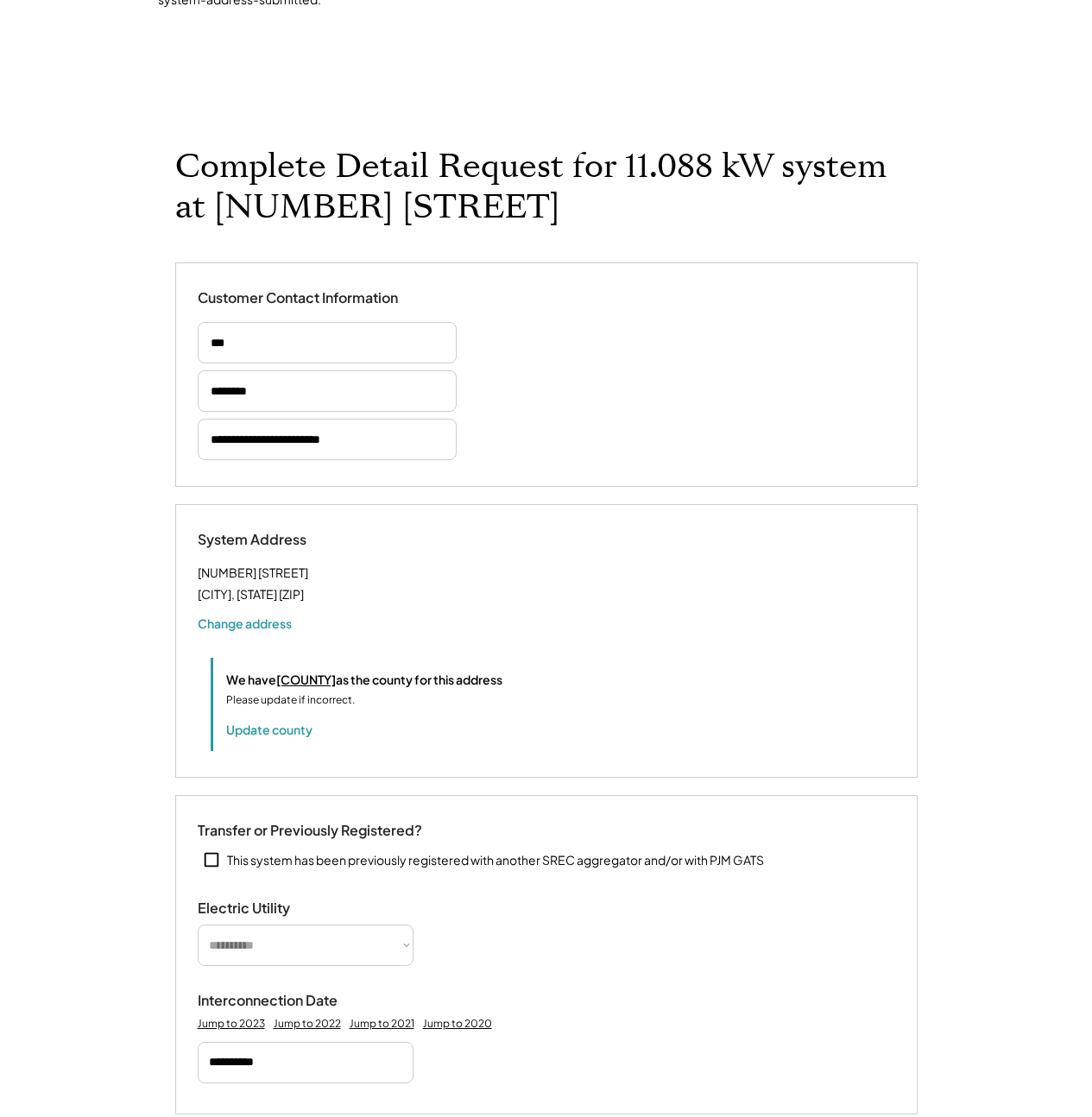 select on "*******" 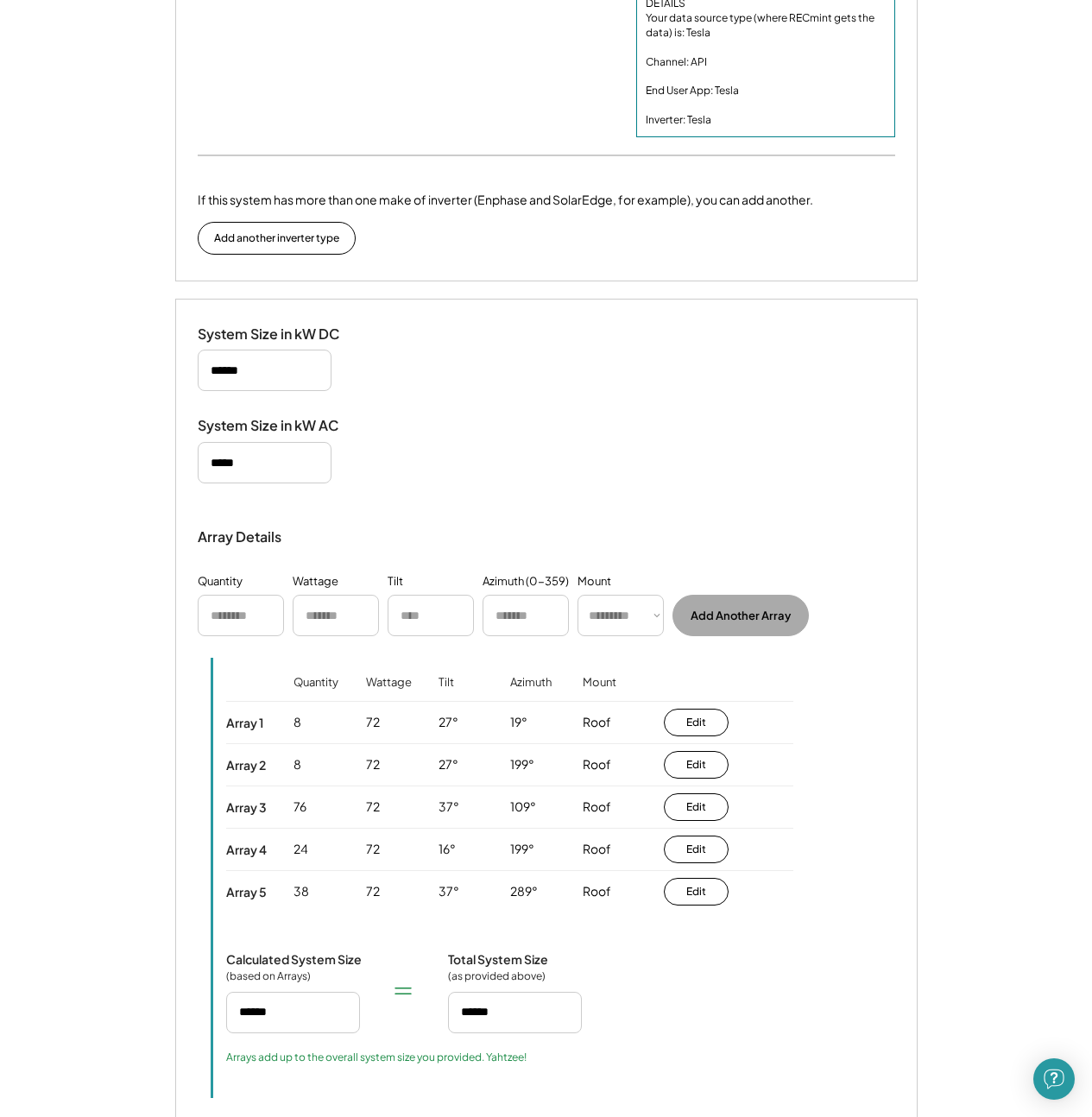 select on "**********" 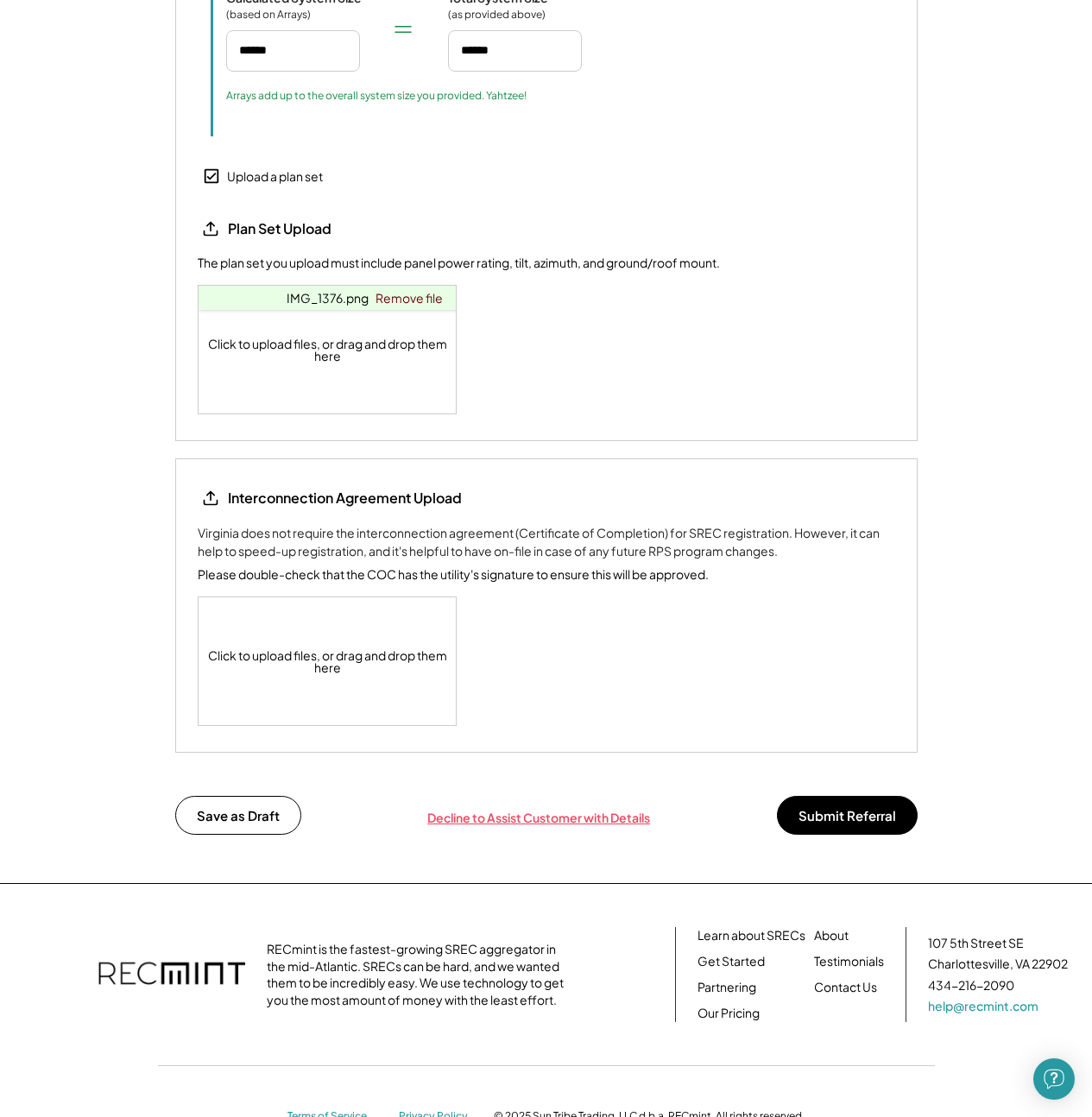 scroll, scrollTop: 2578, scrollLeft: 0, axis: vertical 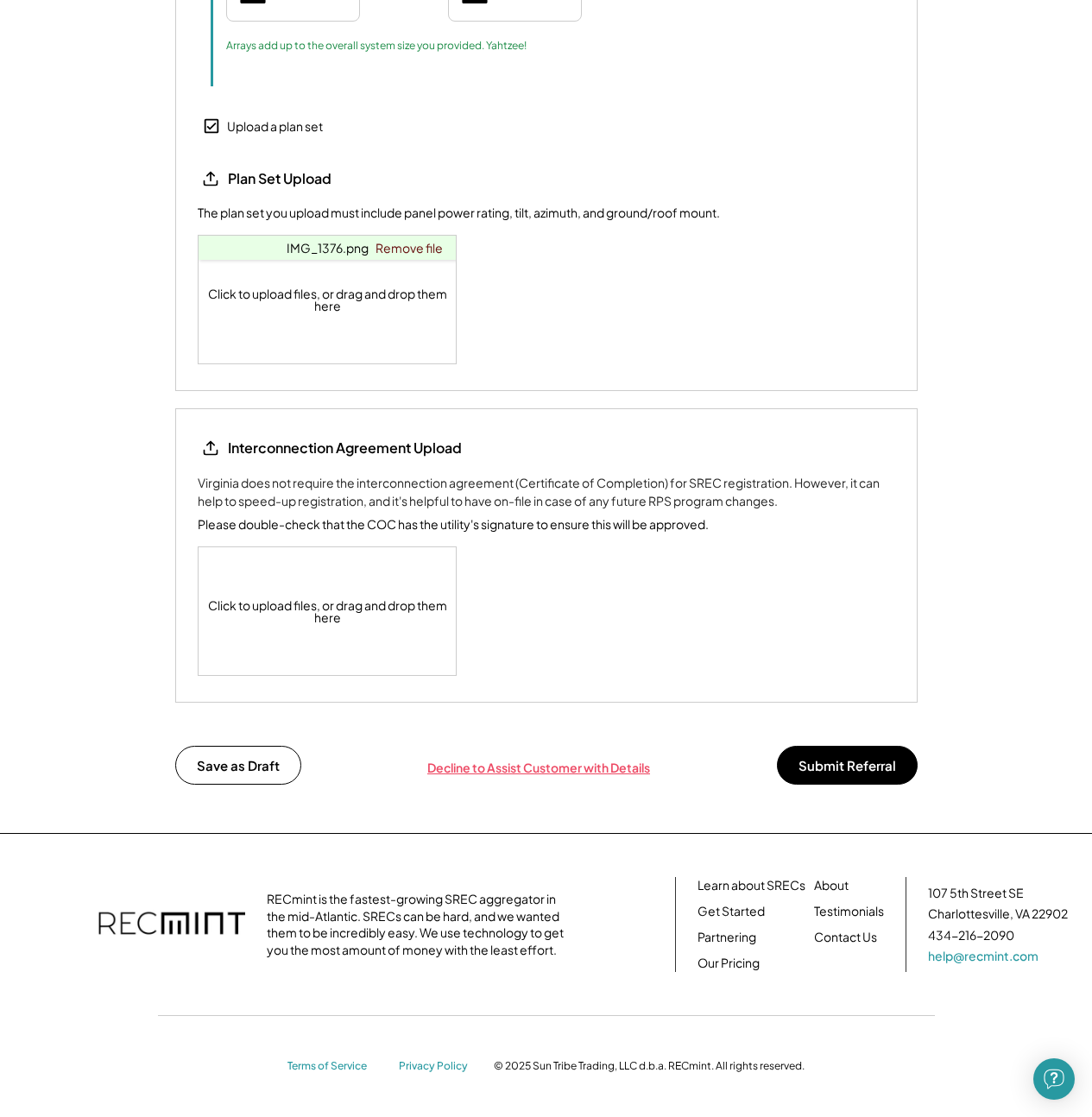 click on "Save as Draft Decline to Assist Customer with Details Submit Referral" at bounding box center [546, 767] 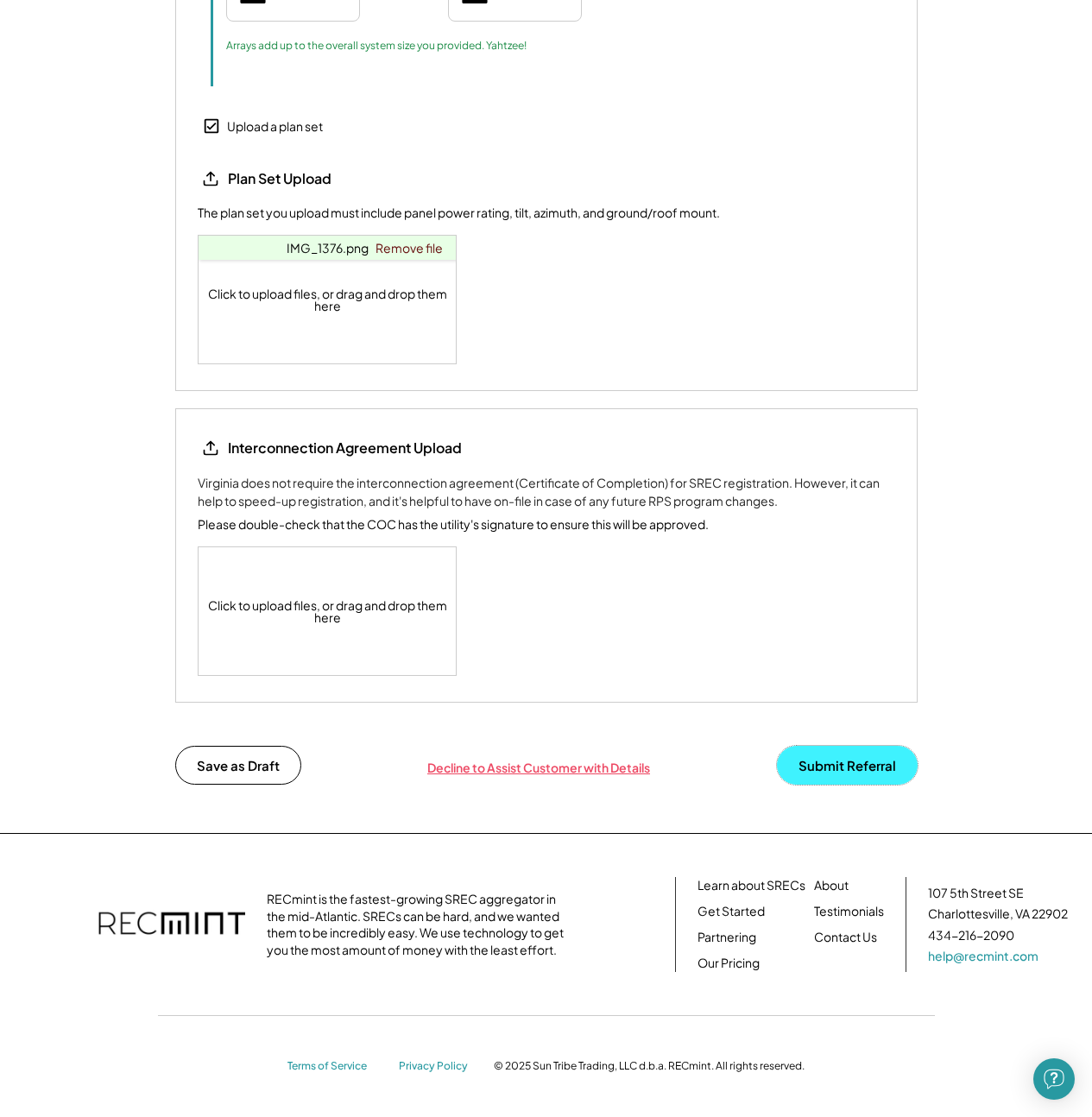 click on "Submit Referral" at bounding box center [847, 765] 